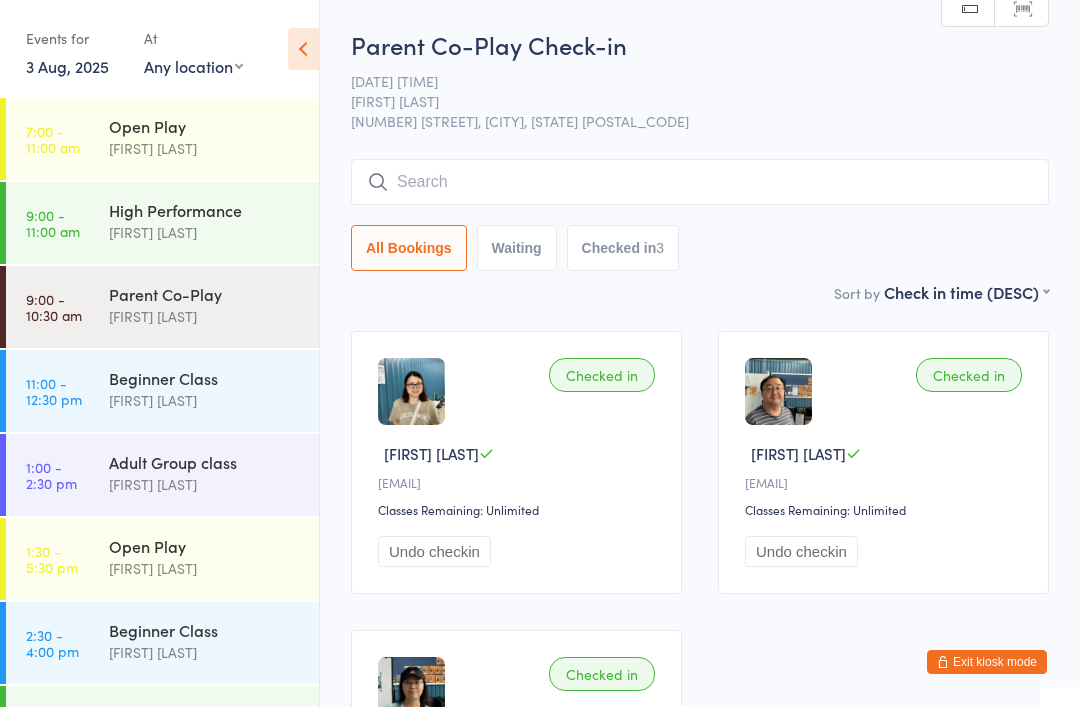 scroll, scrollTop: 175, scrollLeft: 0, axis: vertical 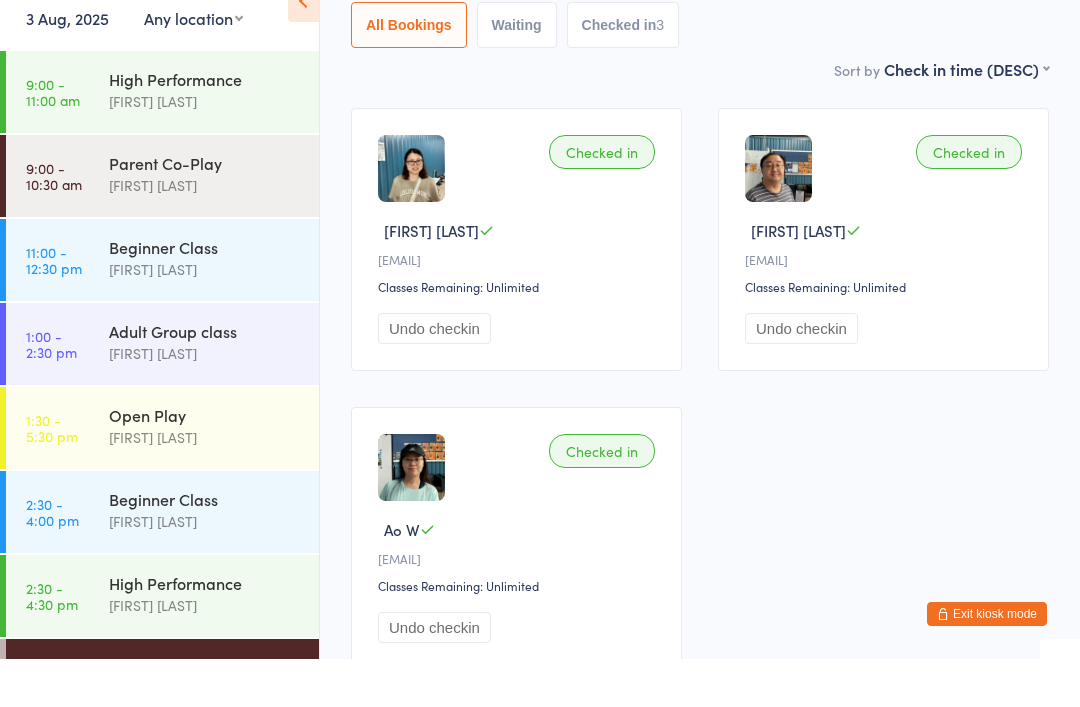 click on "Parent Co-Play [FIRST] [LAST]" at bounding box center (214, 222) 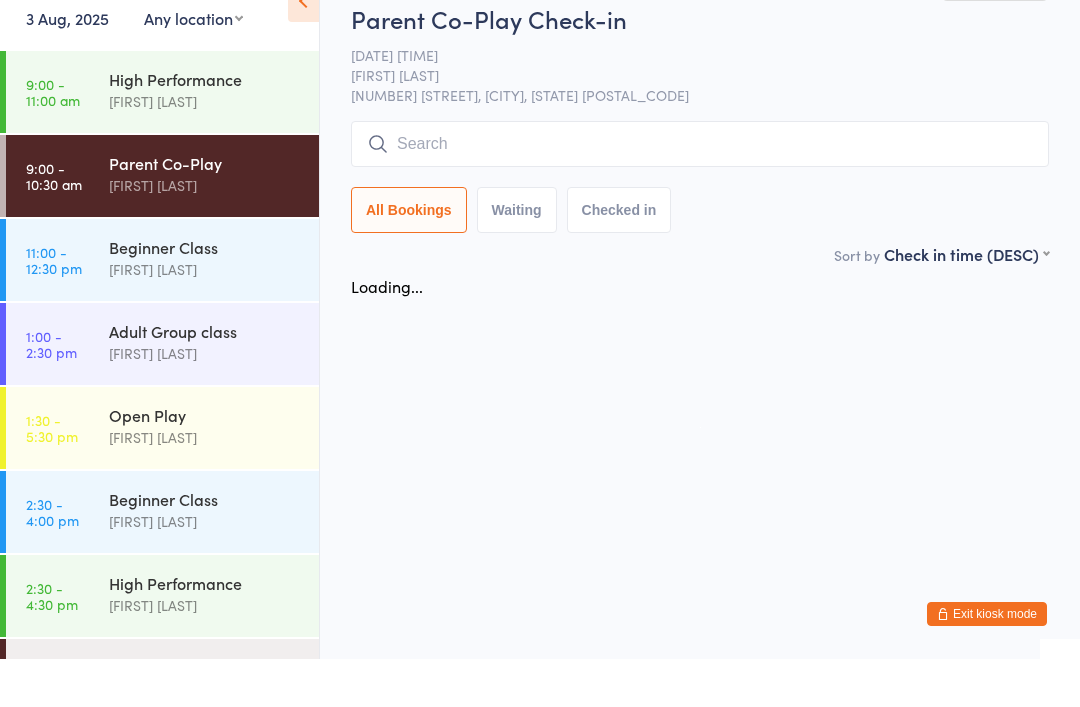 scroll, scrollTop: 0, scrollLeft: 0, axis: both 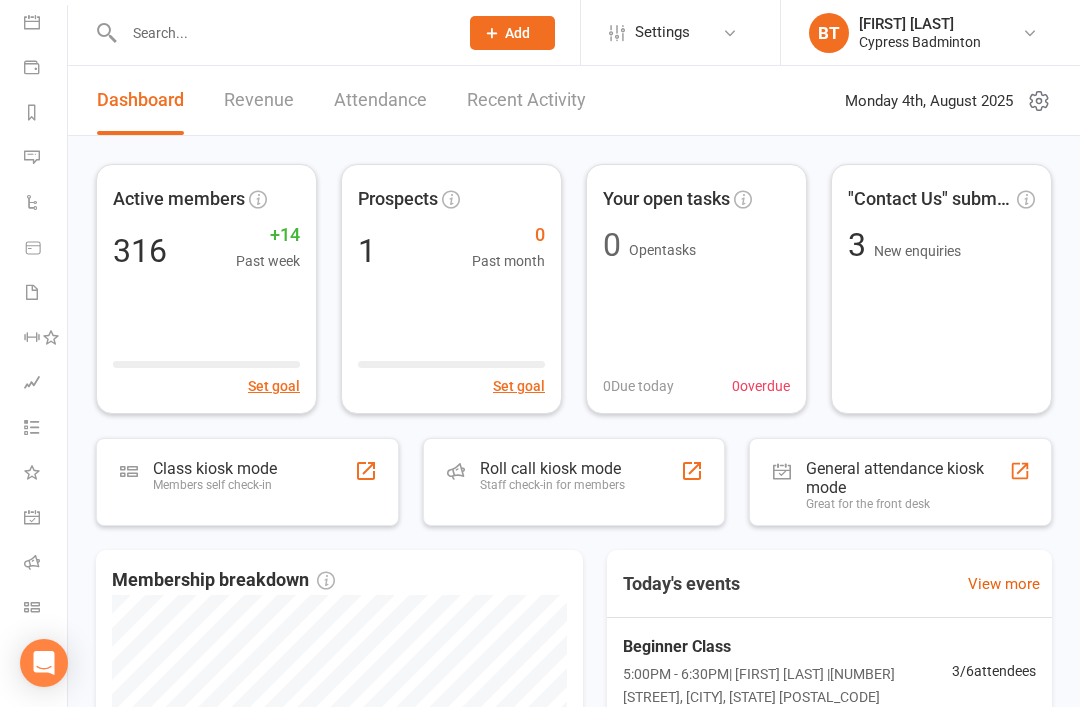 click on "Class check-in" at bounding box center [46, 609] 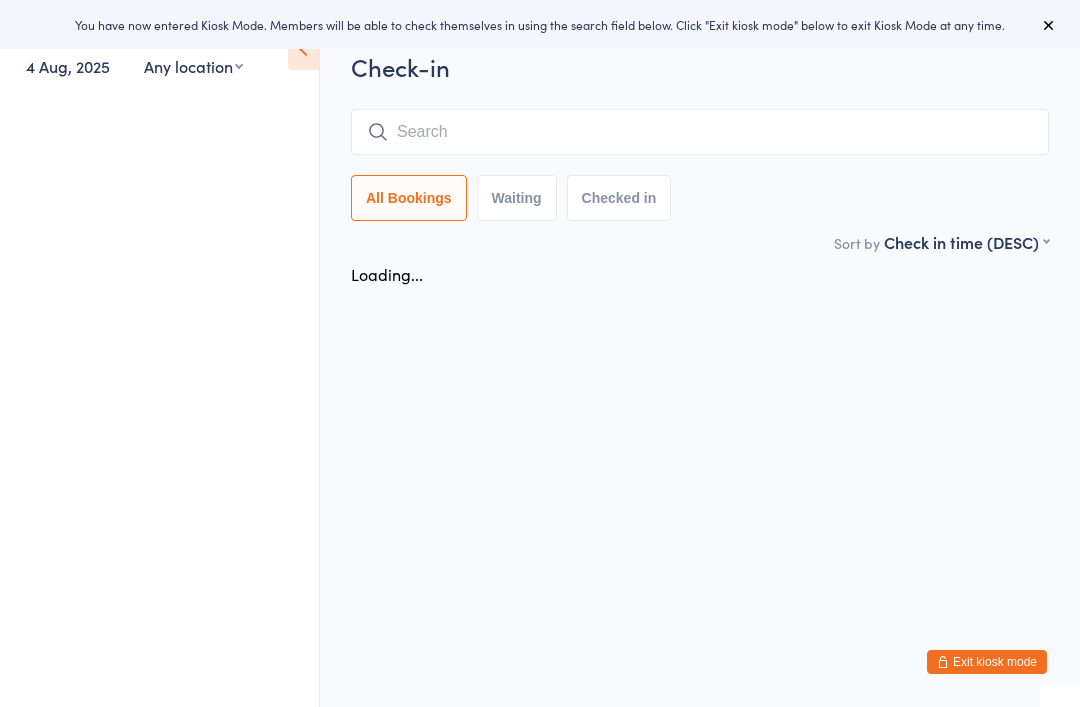 scroll, scrollTop: 0, scrollLeft: 0, axis: both 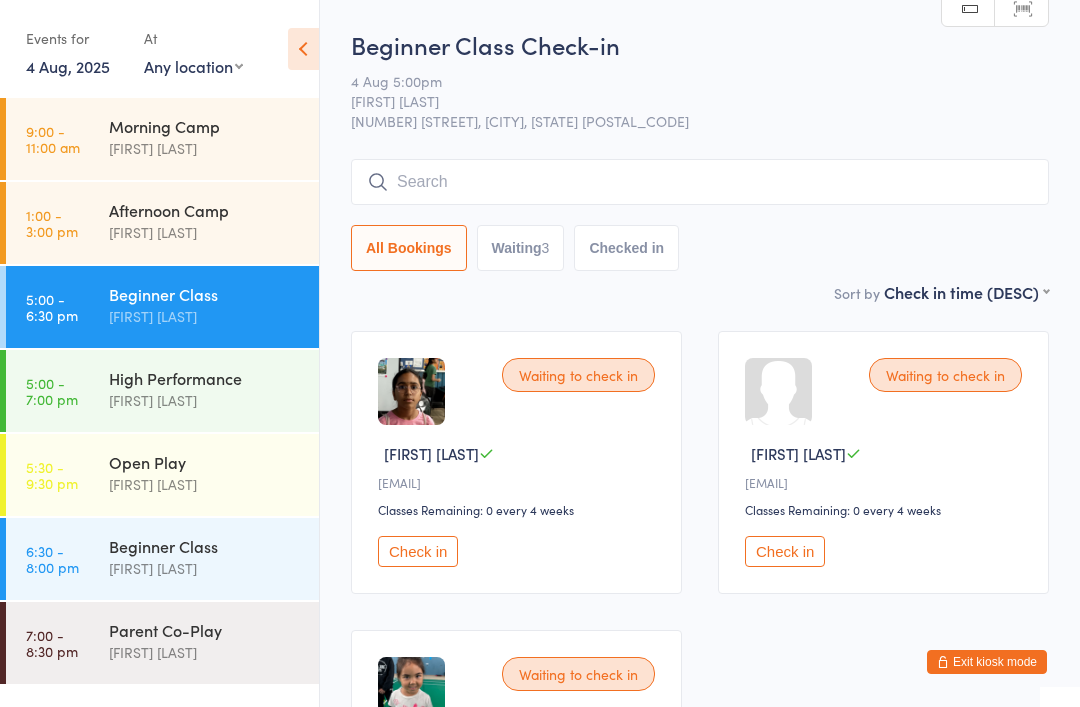 click on "Open Play" at bounding box center [205, 462] 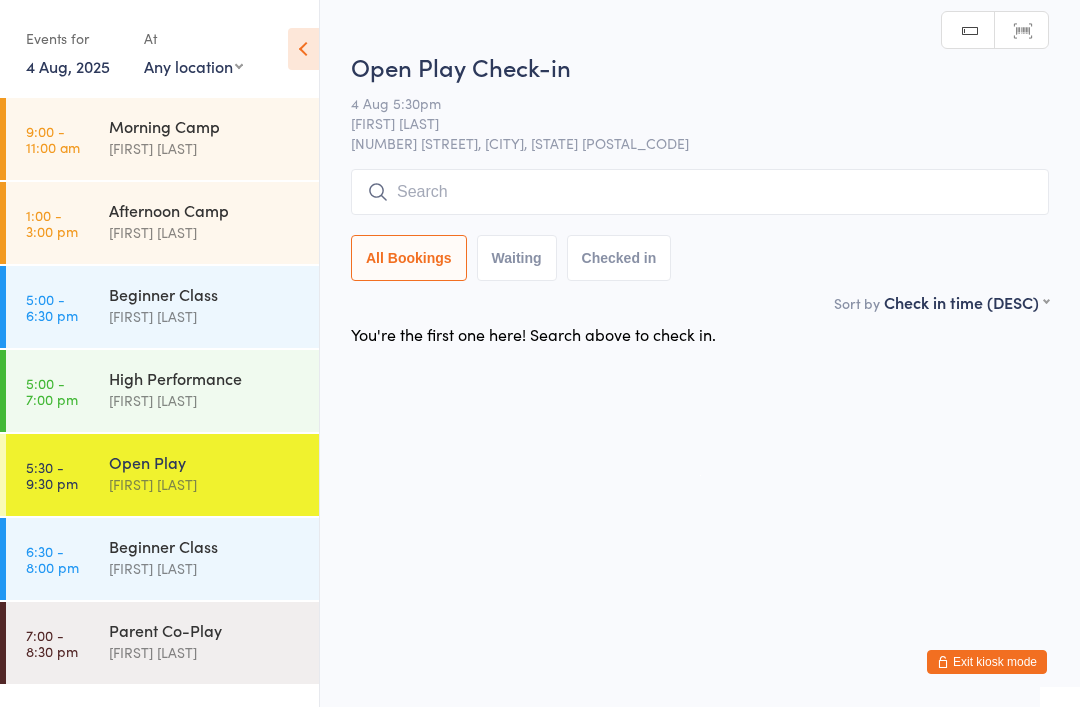 click on "Ayu Gary Luna" at bounding box center (205, 568) 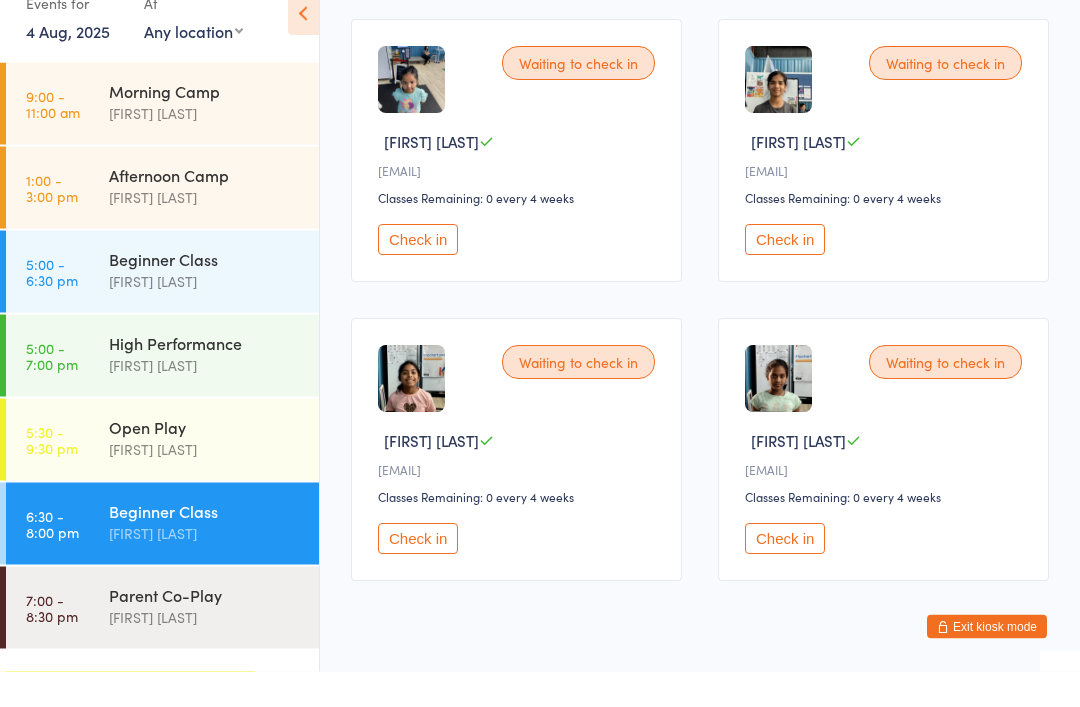 scroll, scrollTop: 347, scrollLeft: 0, axis: vertical 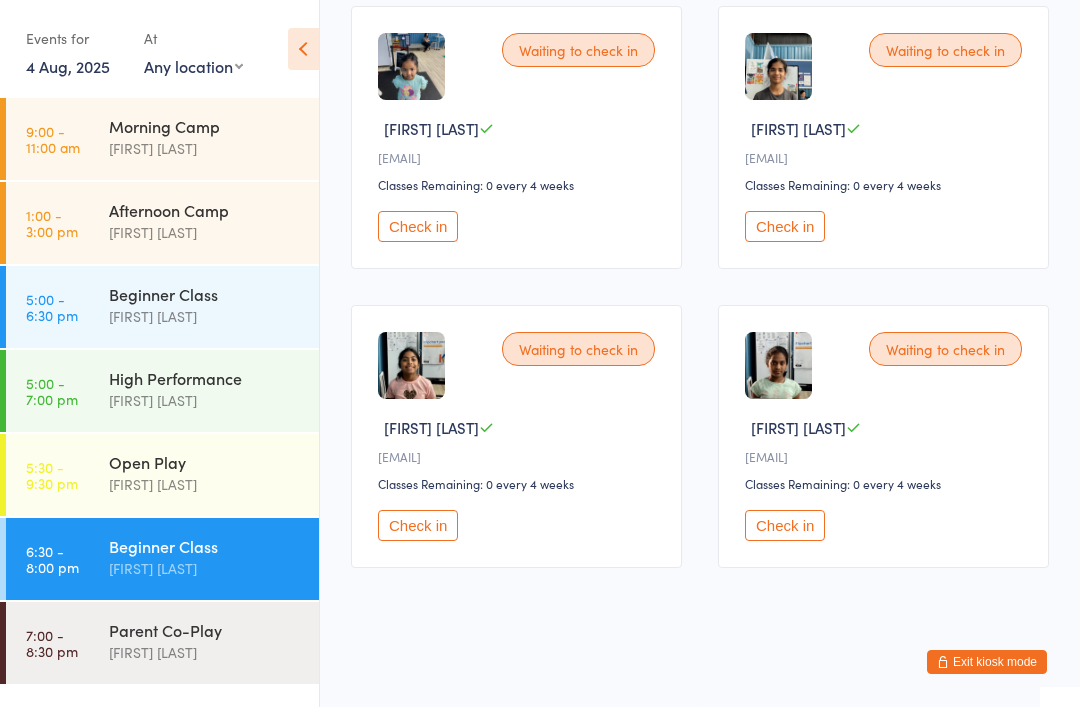 click on "Parent Co-Play" at bounding box center [205, 630] 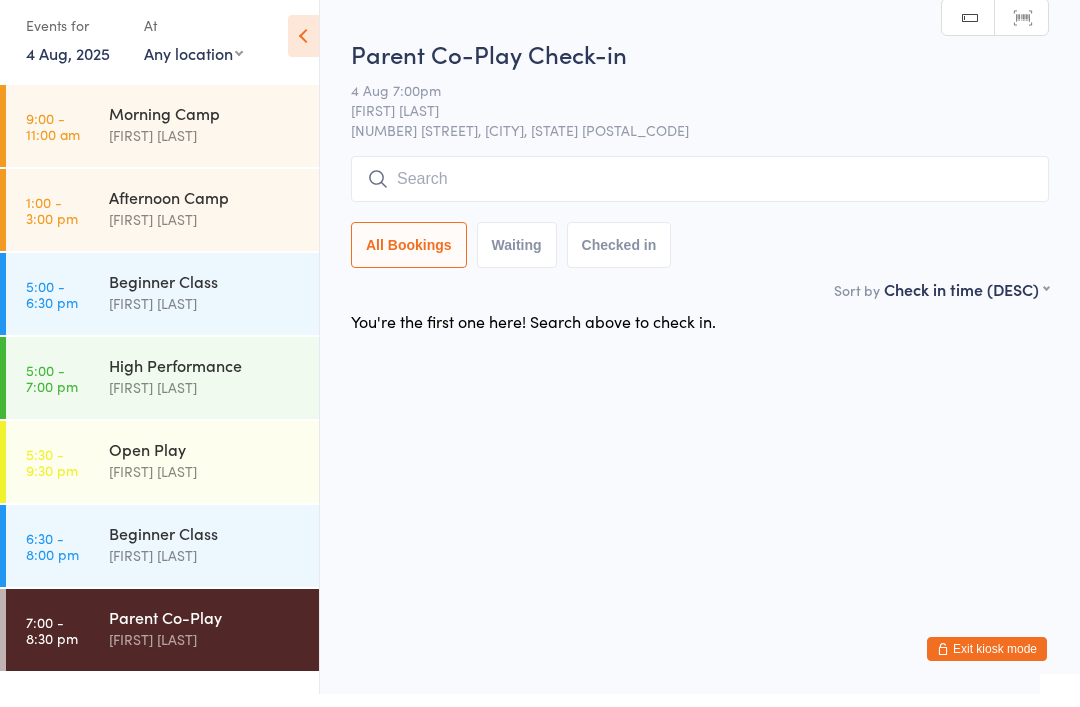 scroll, scrollTop: 0, scrollLeft: 0, axis: both 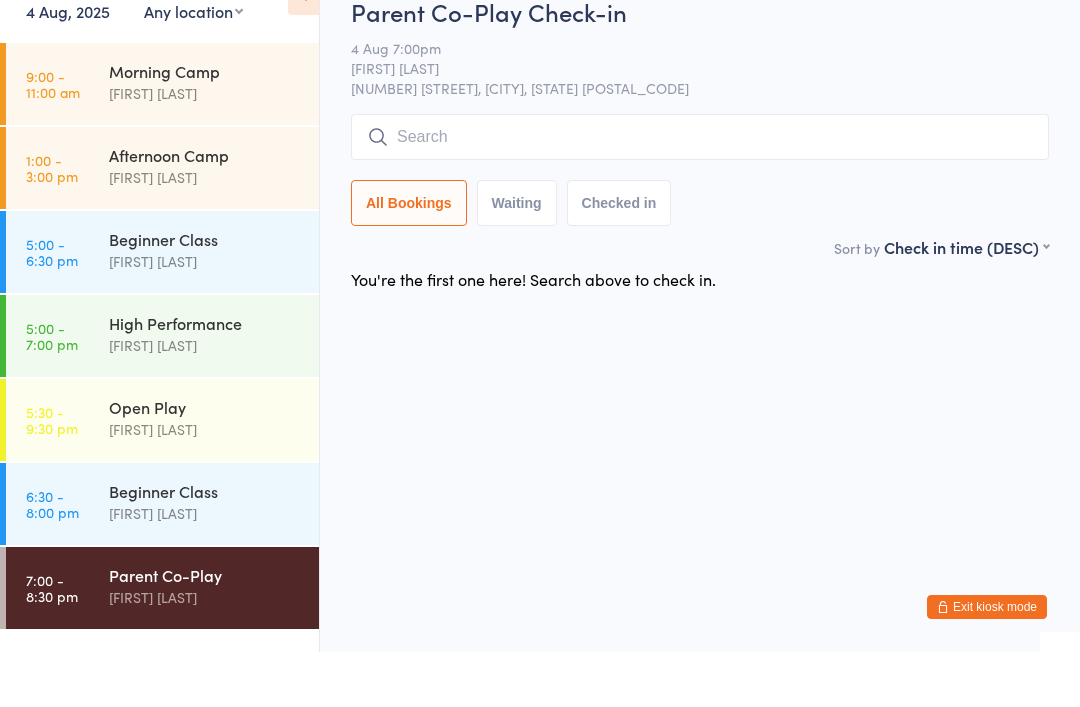 click on "Ayu Gary Luna" at bounding box center (205, 568) 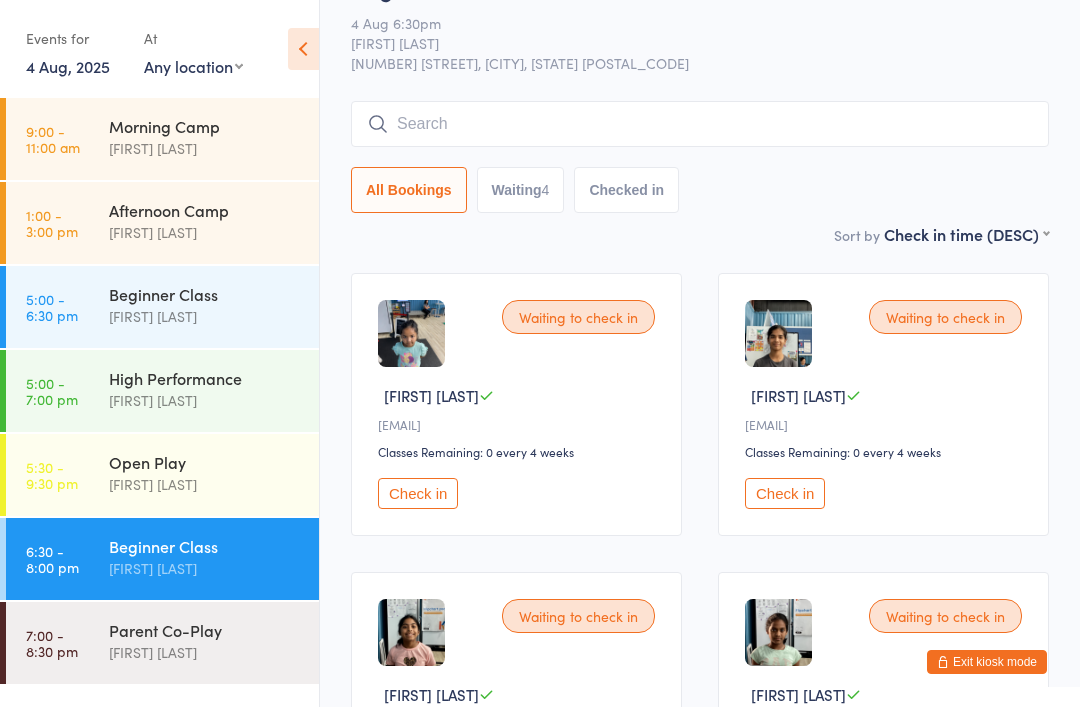 scroll, scrollTop: 0, scrollLeft: 0, axis: both 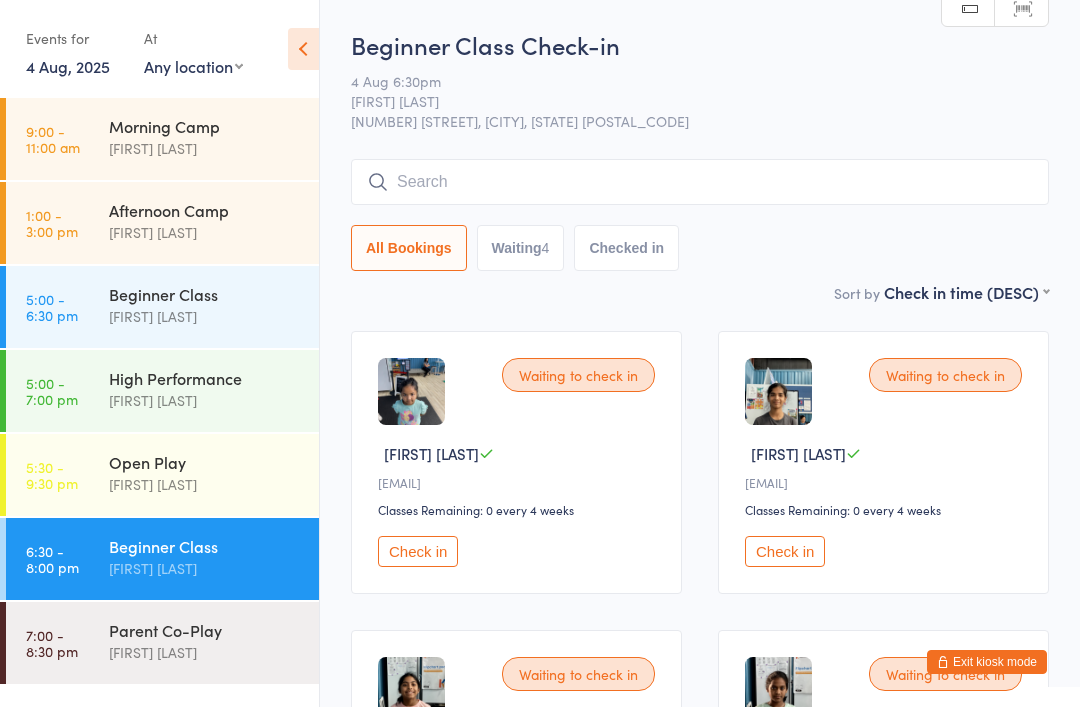 click on "Calvin Kristanto" at bounding box center (205, 484) 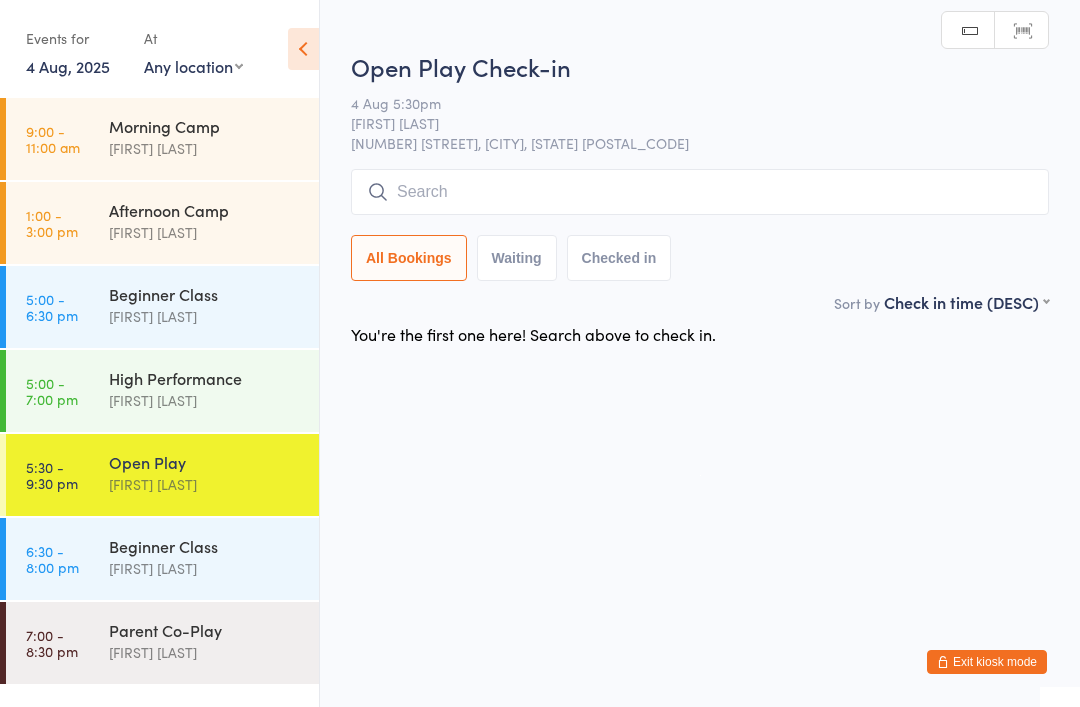 click on "Calvin Kristanto" at bounding box center (205, 400) 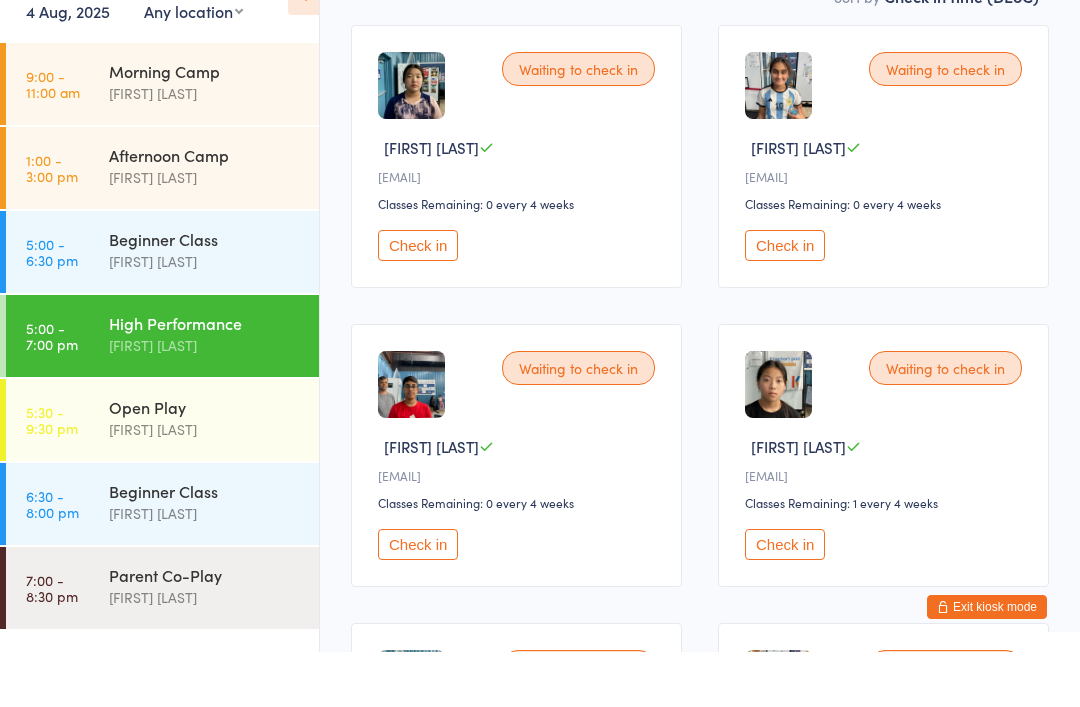 scroll, scrollTop: 251, scrollLeft: 0, axis: vertical 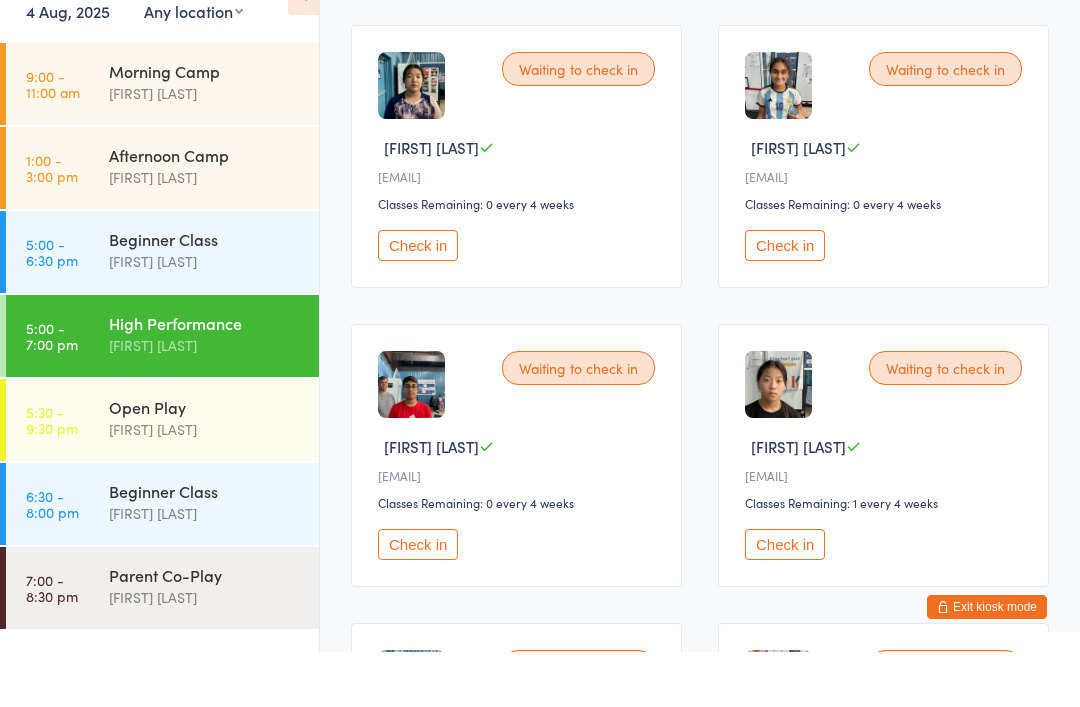 click on "Check in" at bounding box center (418, 300) 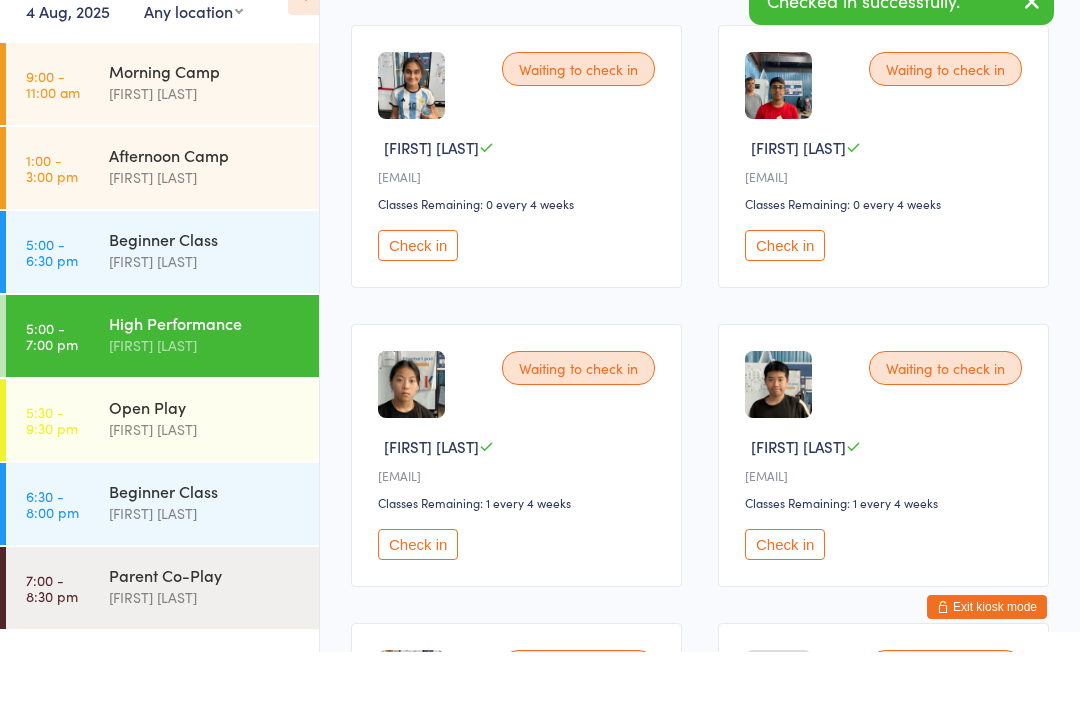 scroll, scrollTop: 307, scrollLeft: 0, axis: vertical 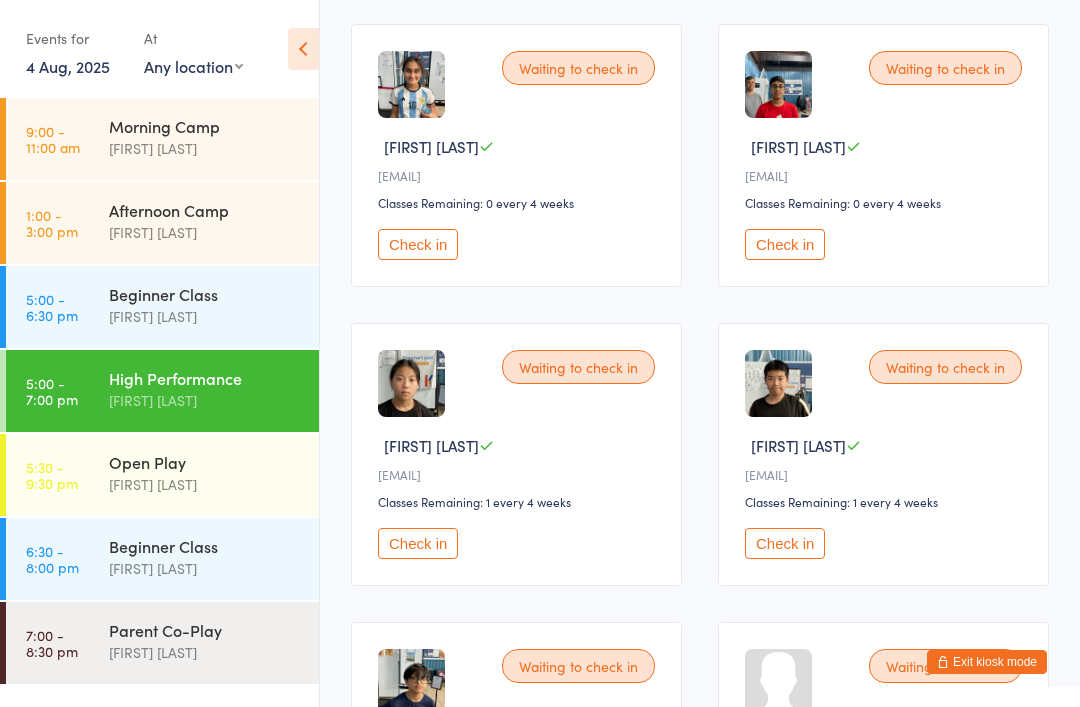 click on "Check in" at bounding box center [785, 543] 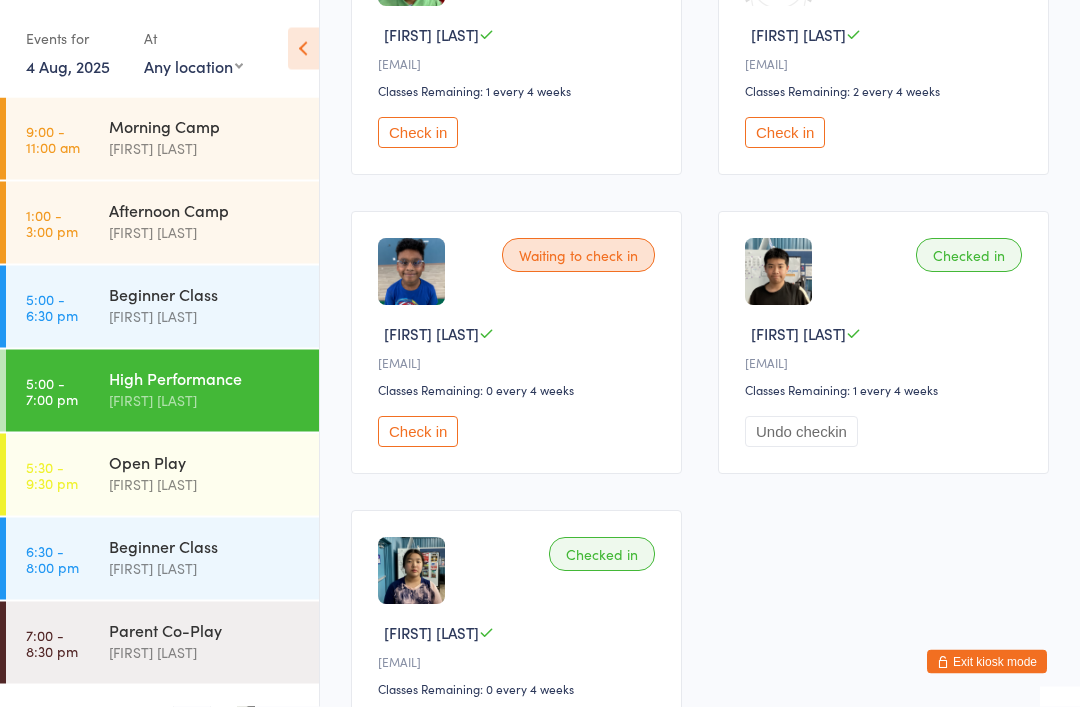 scroll, scrollTop: 2214, scrollLeft: 0, axis: vertical 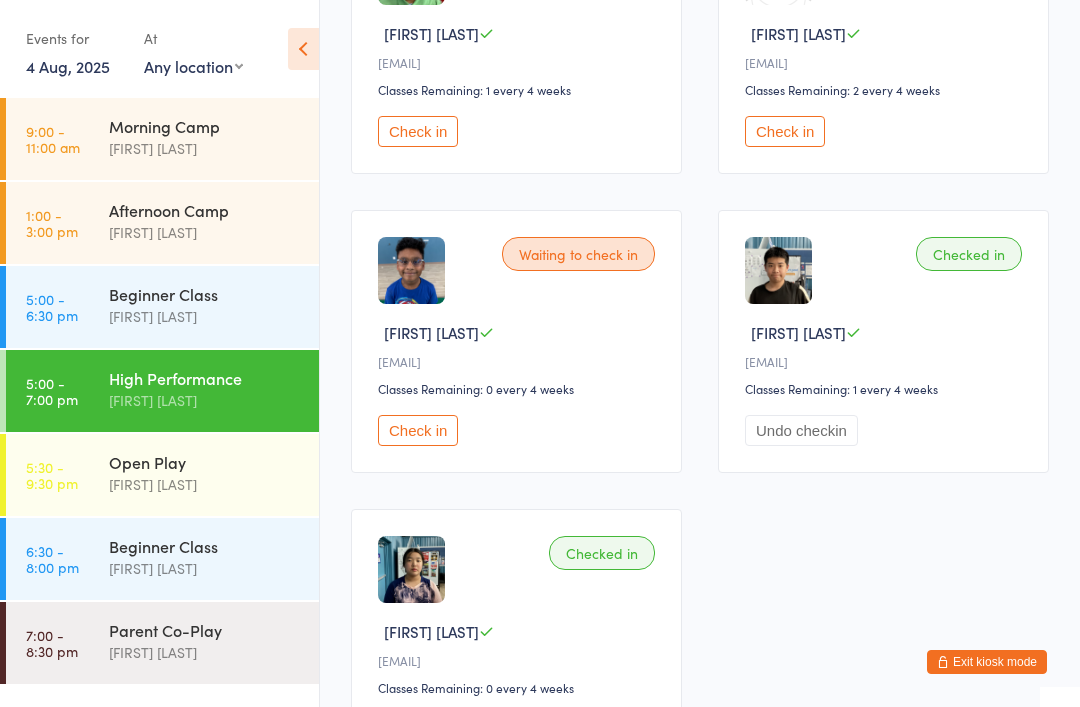 click on "Check in" at bounding box center [418, 430] 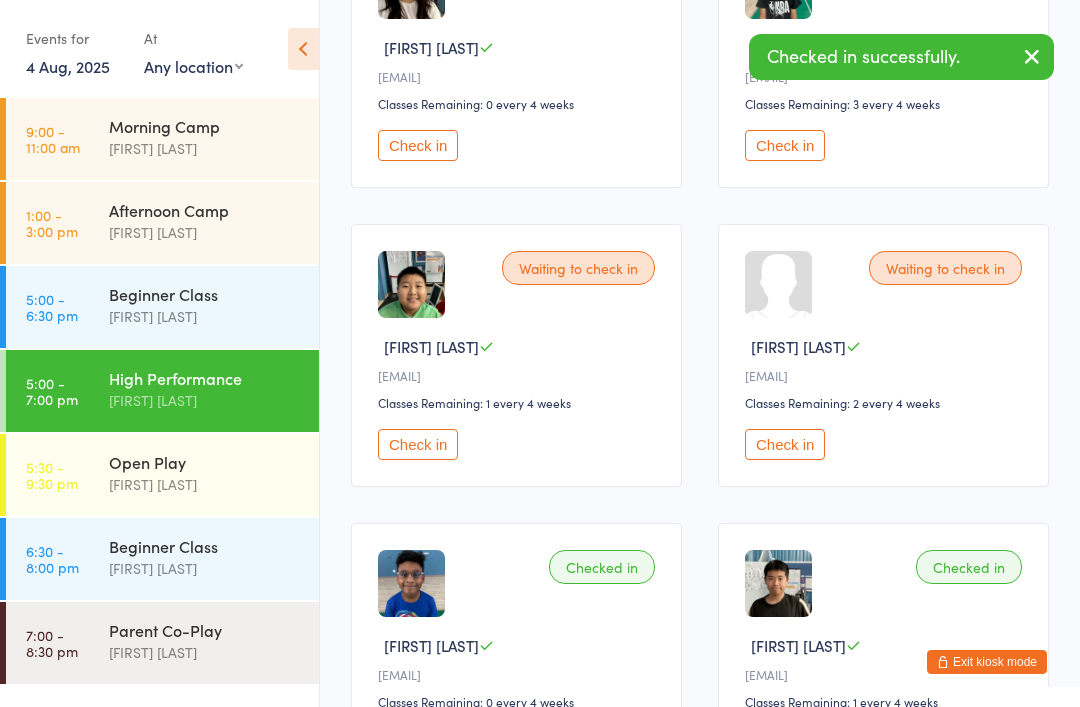 scroll, scrollTop: 1900, scrollLeft: 0, axis: vertical 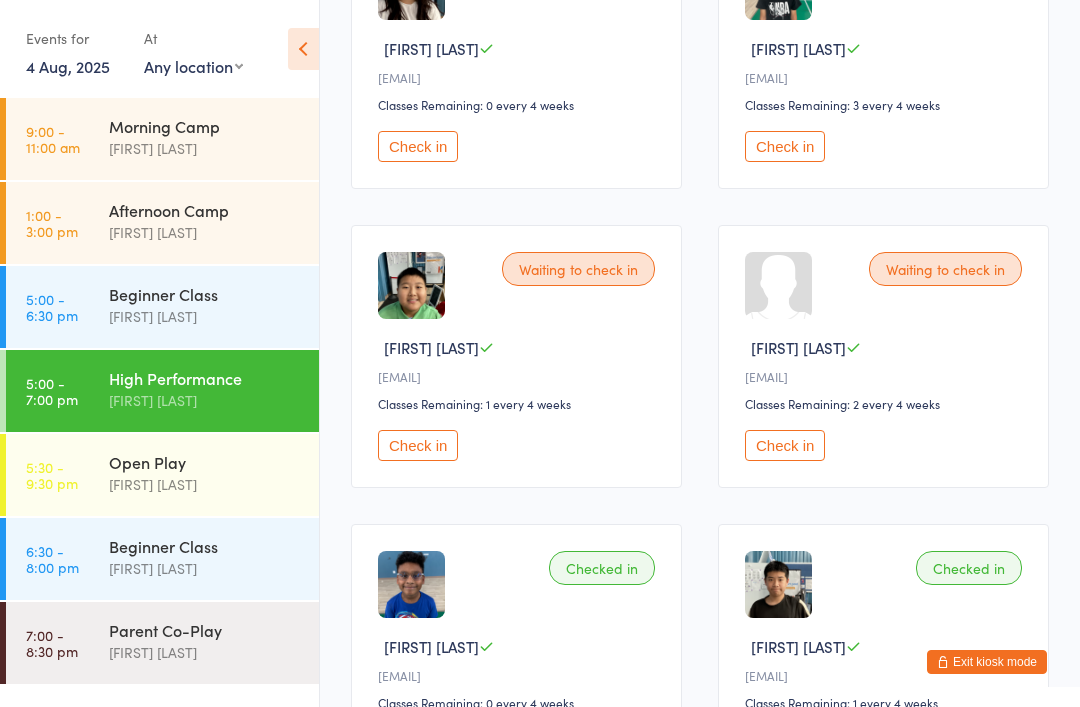 click on "Check in" at bounding box center (418, 445) 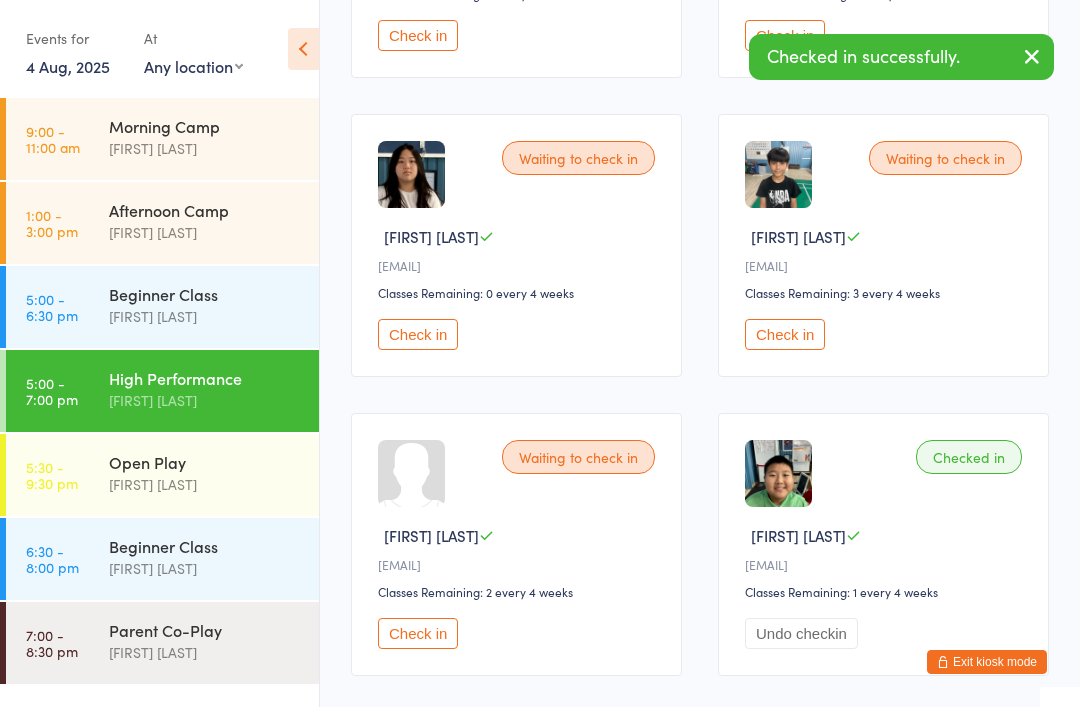 scroll, scrollTop: 1711, scrollLeft: 0, axis: vertical 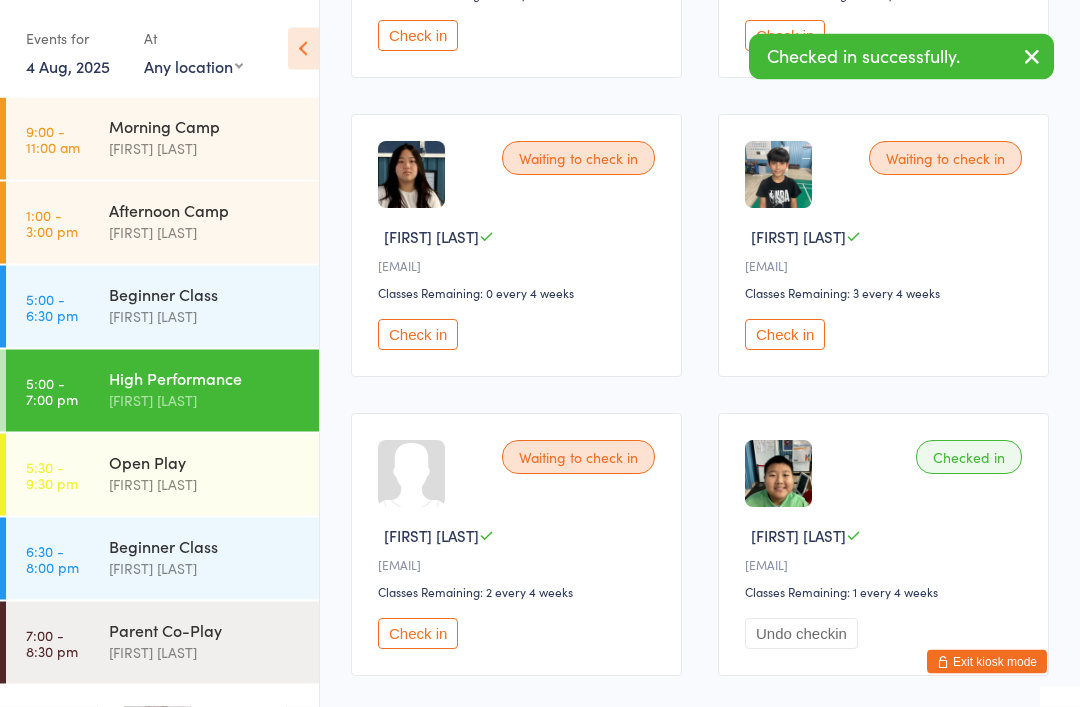 click on "Check in" at bounding box center [418, 335] 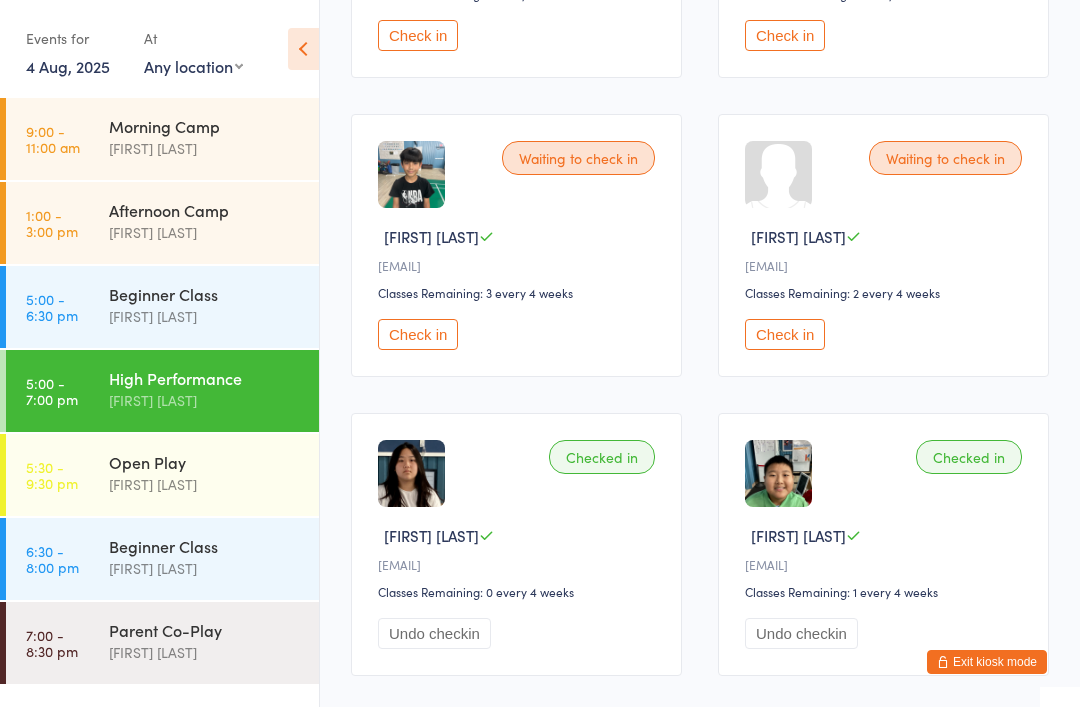 click on "Check in" at bounding box center [418, 334] 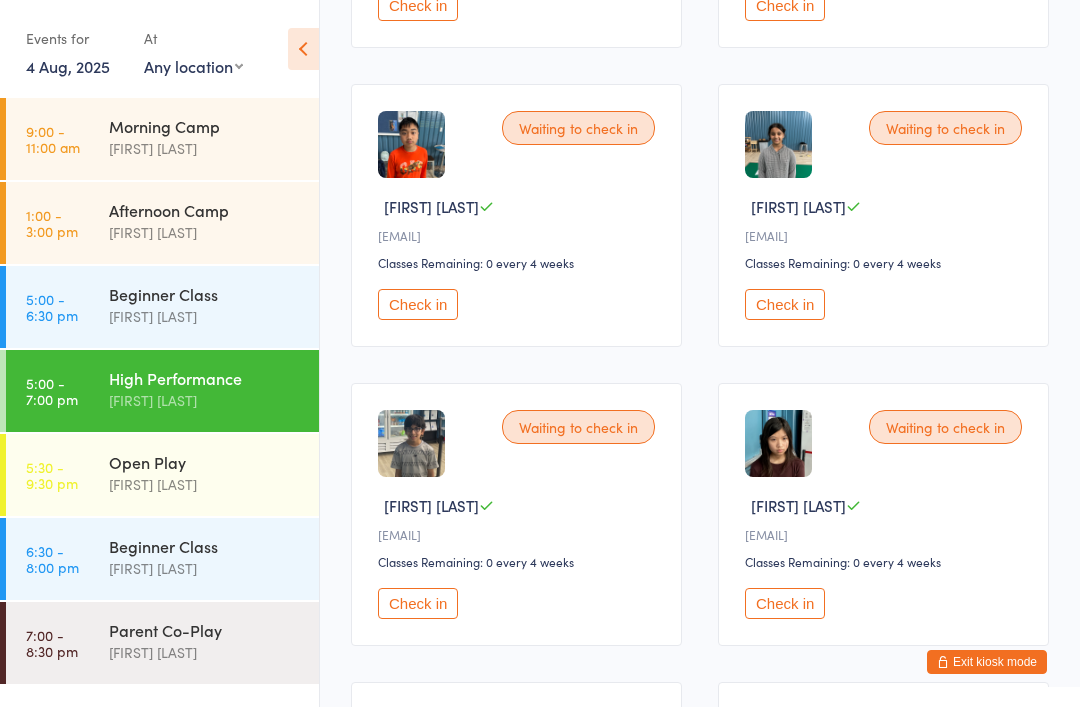 scroll, scrollTop: 1144, scrollLeft: 0, axis: vertical 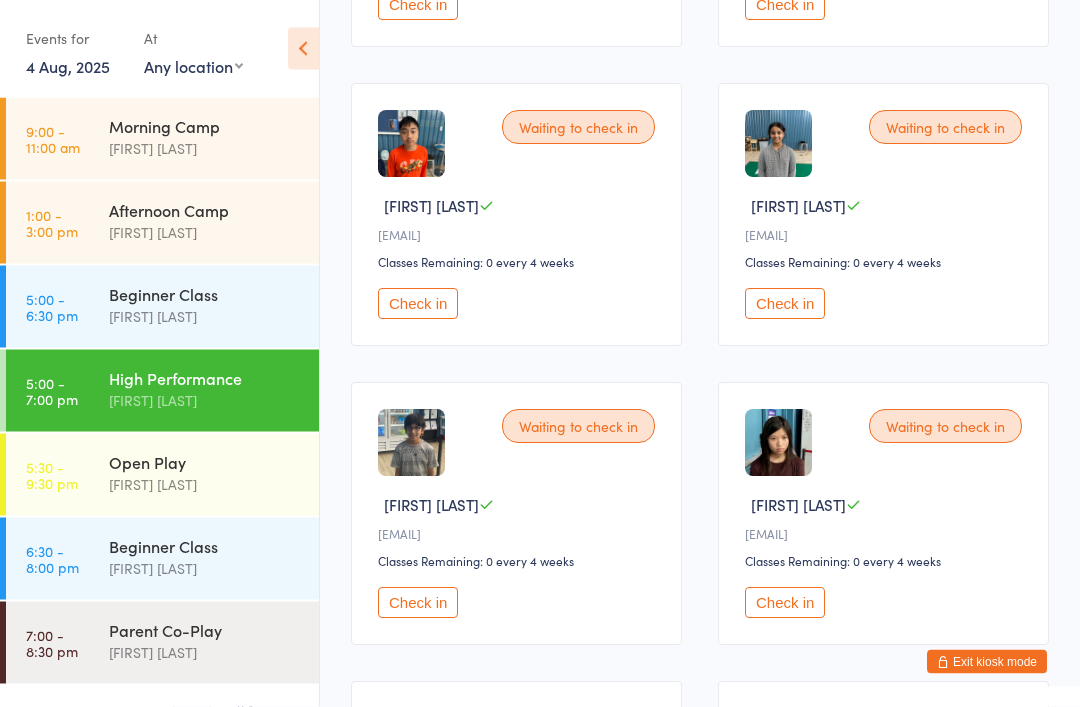 click on "Check in" at bounding box center (418, 304) 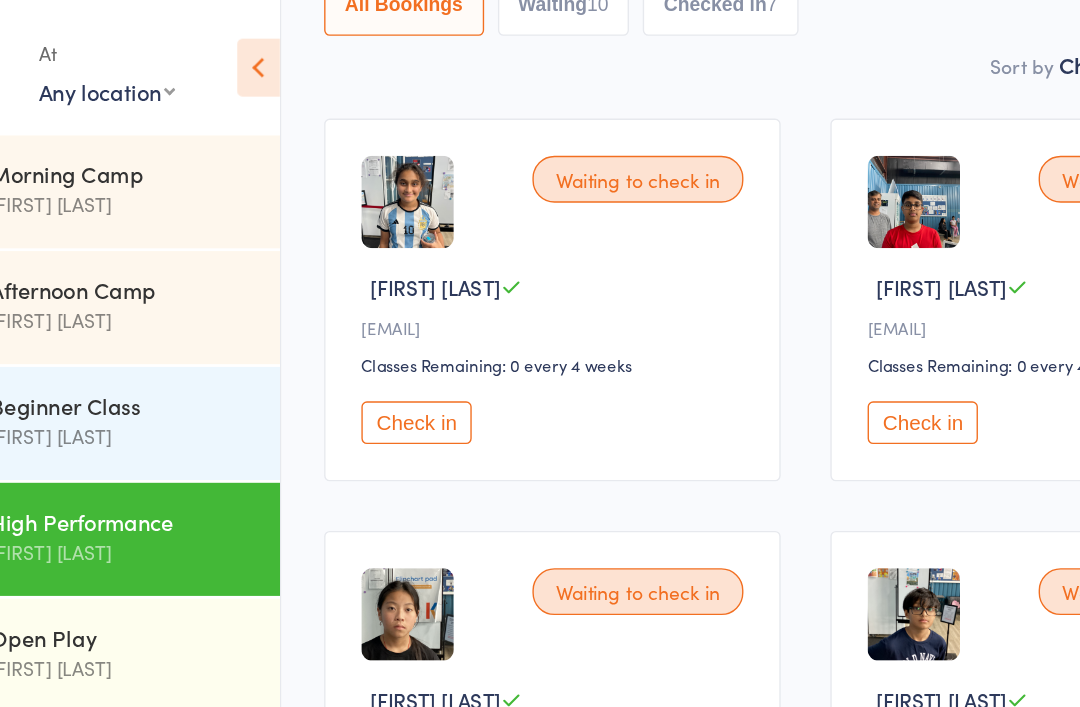 scroll, scrollTop: 245, scrollLeft: 0, axis: vertical 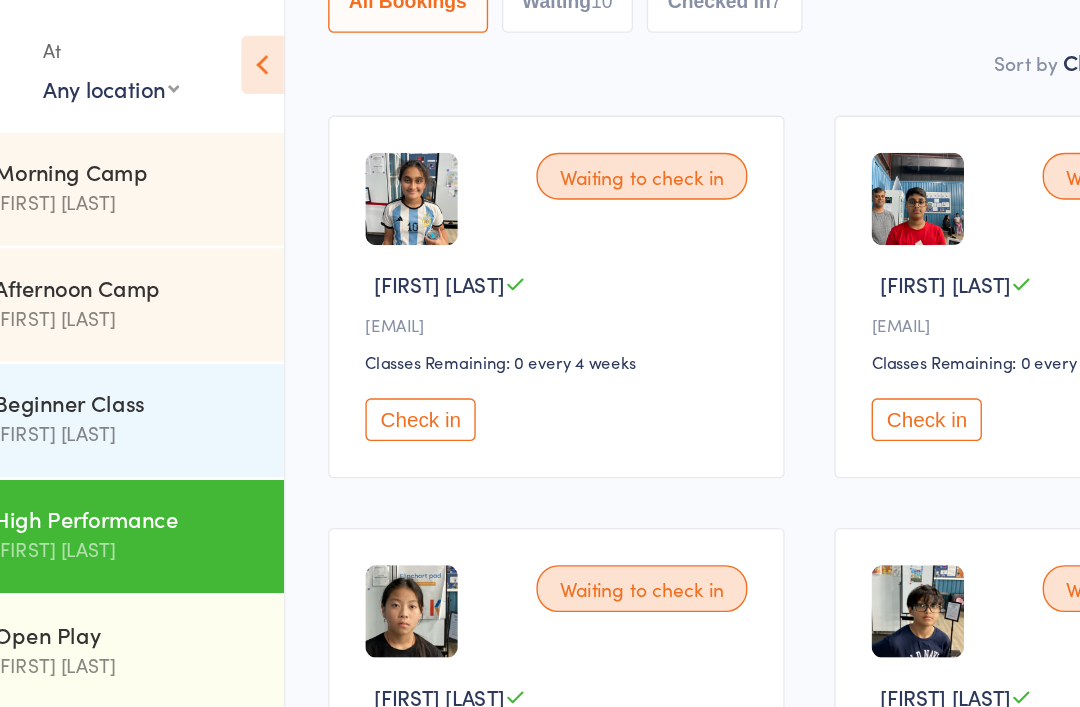 click on "Check in" at bounding box center [418, 306] 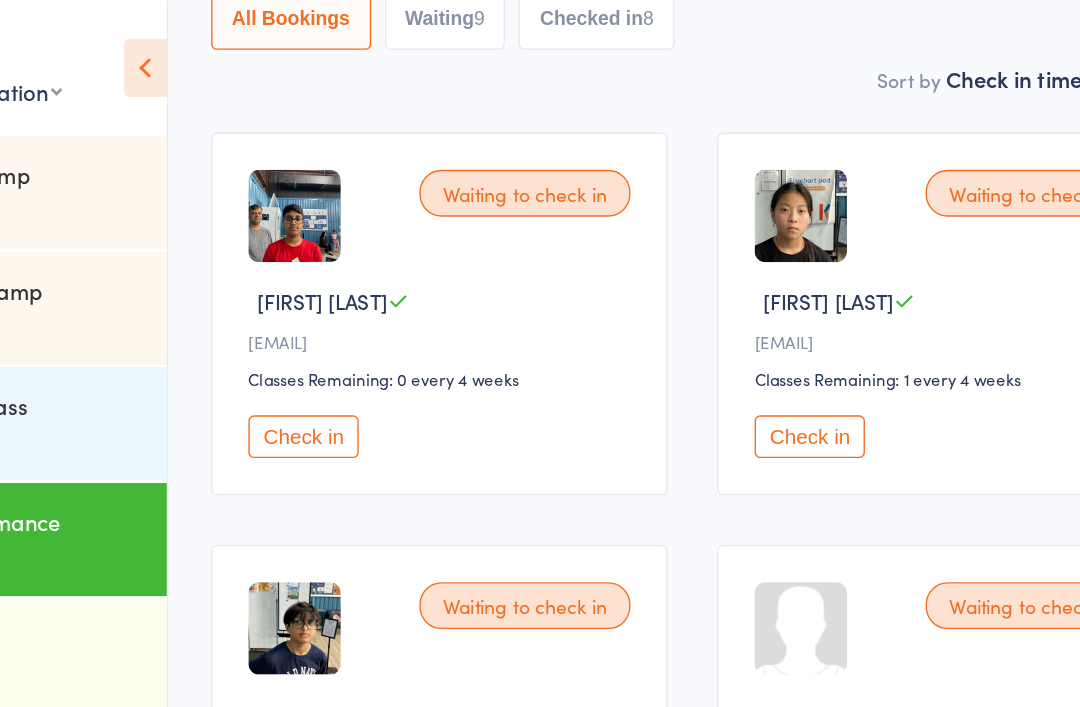 scroll, scrollTop: 235, scrollLeft: 0, axis: vertical 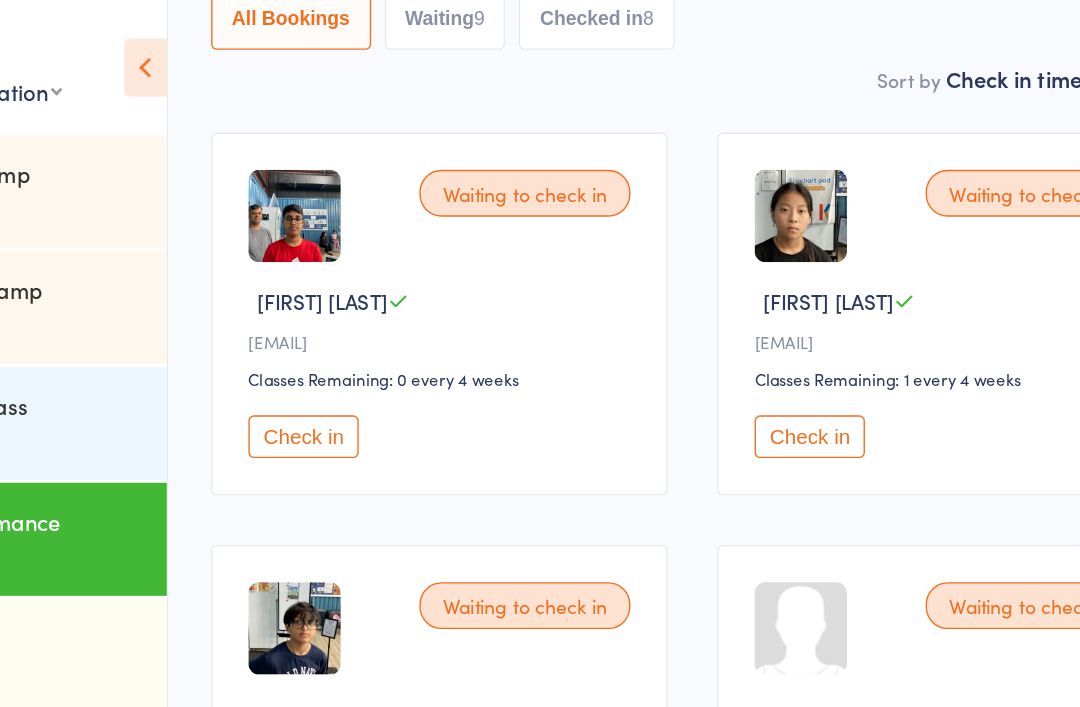 click on "Check in" at bounding box center [785, 316] 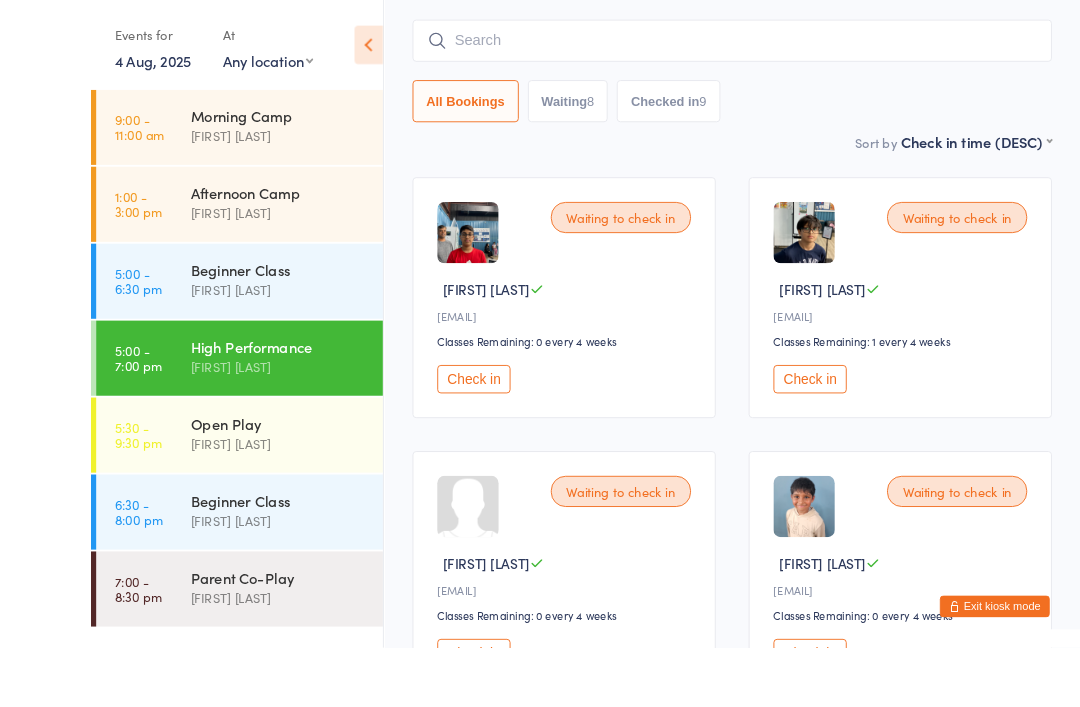 scroll, scrollTop: 338, scrollLeft: 0, axis: vertical 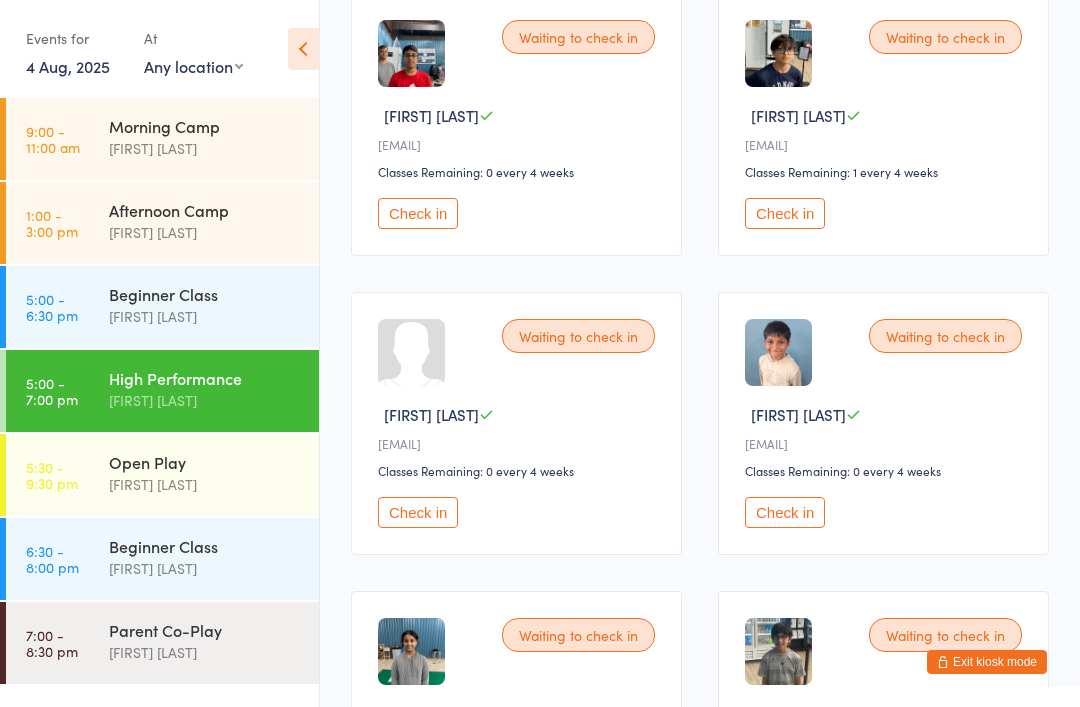 click on "Parent Co-Play" at bounding box center [205, 630] 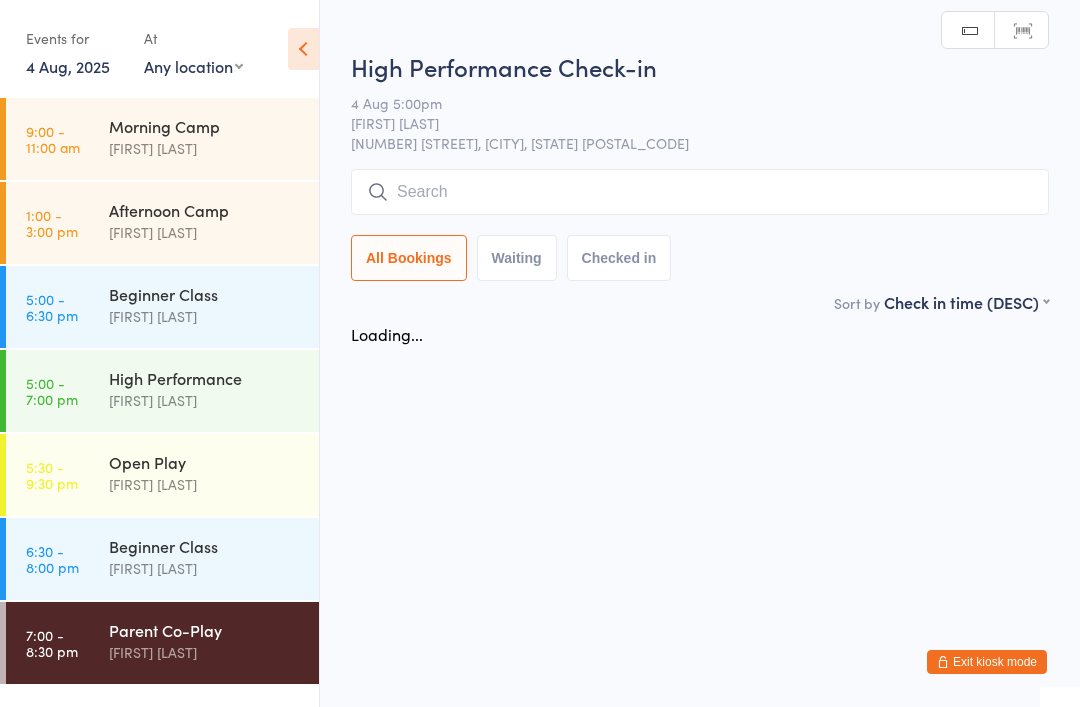 scroll, scrollTop: 0, scrollLeft: 0, axis: both 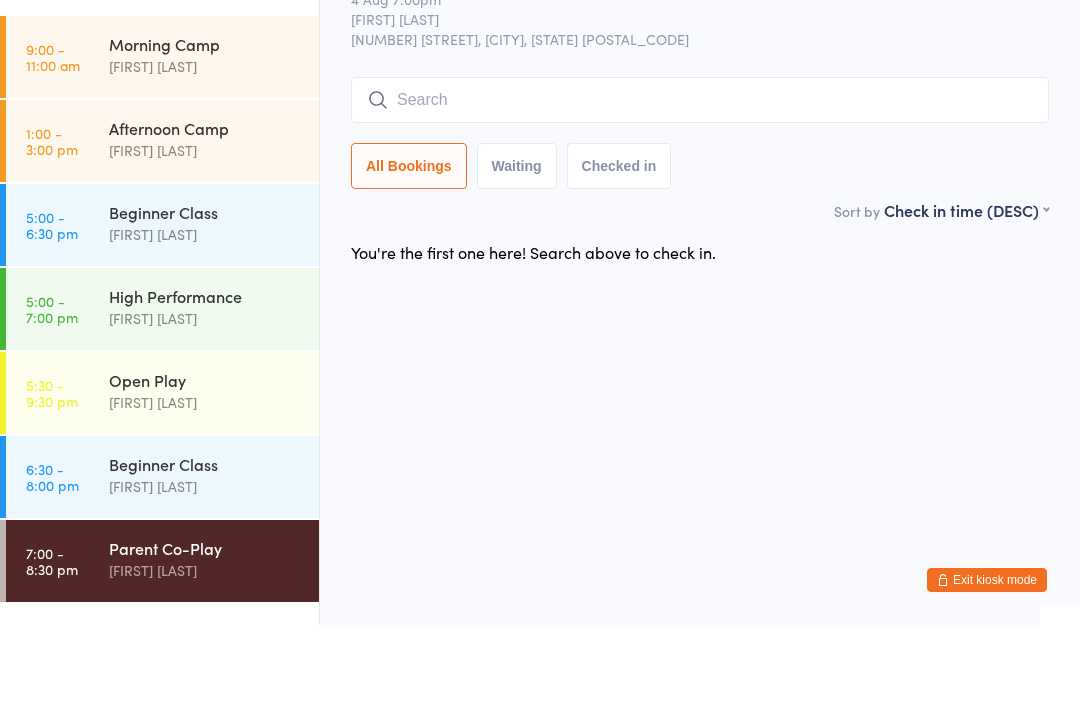 click at bounding box center [700, 182] 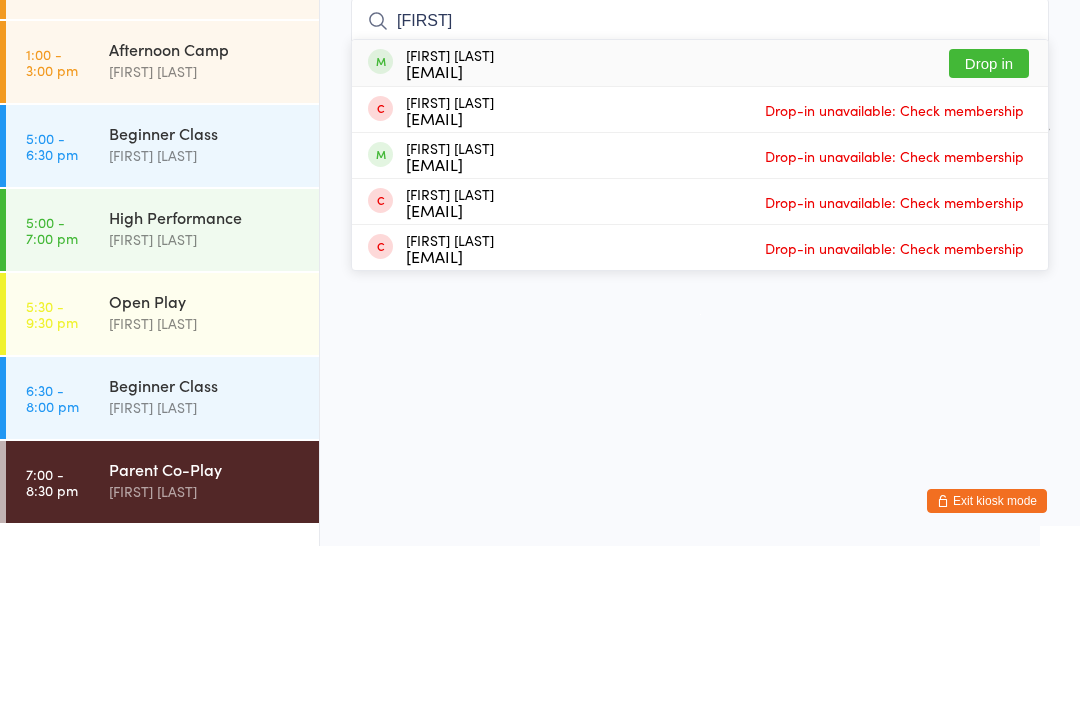 type on "Pooja" 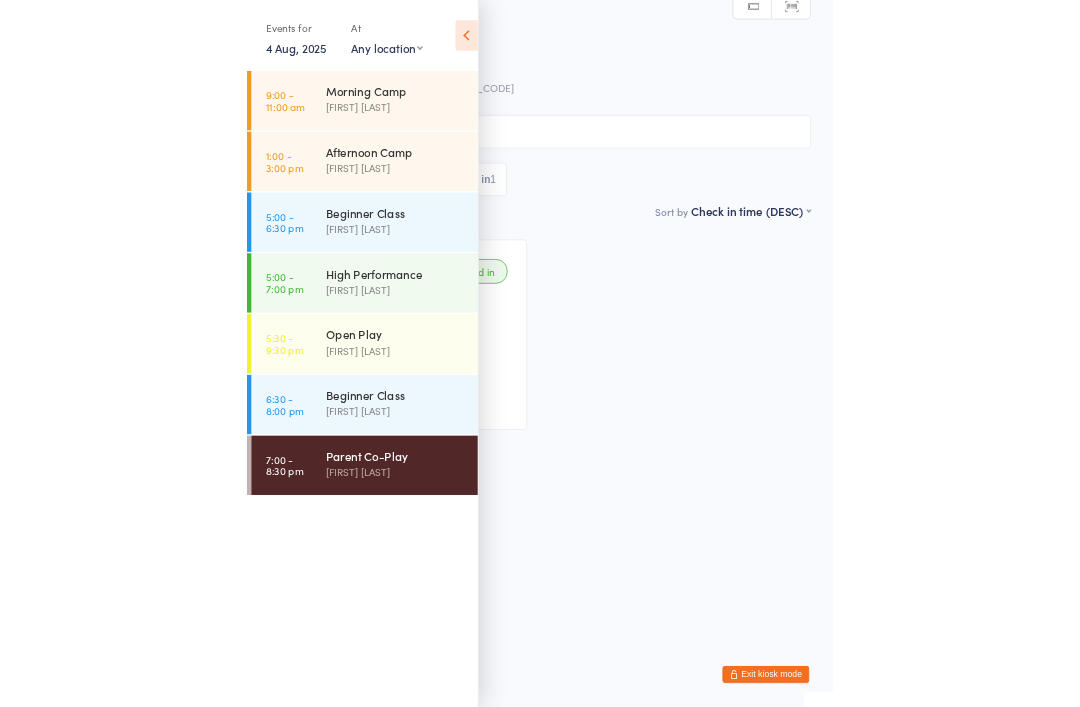 scroll, scrollTop: 51, scrollLeft: 0, axis: vertical 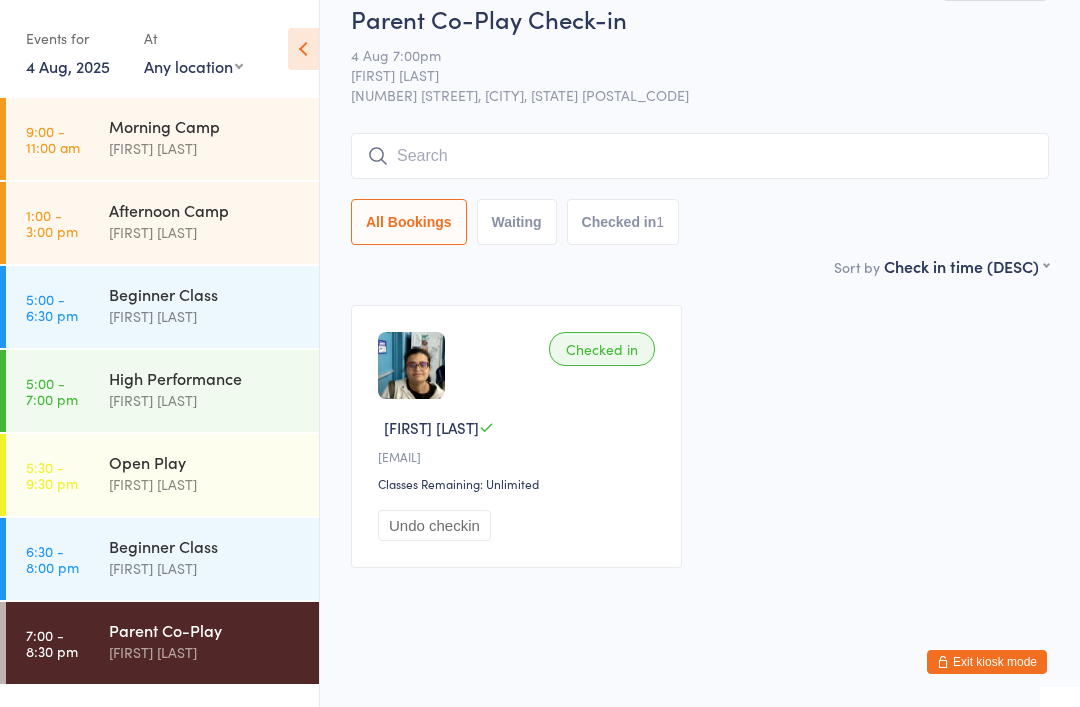 click on "[FIRST] [LAST] [LAST]" at bounding box center [205, 568] 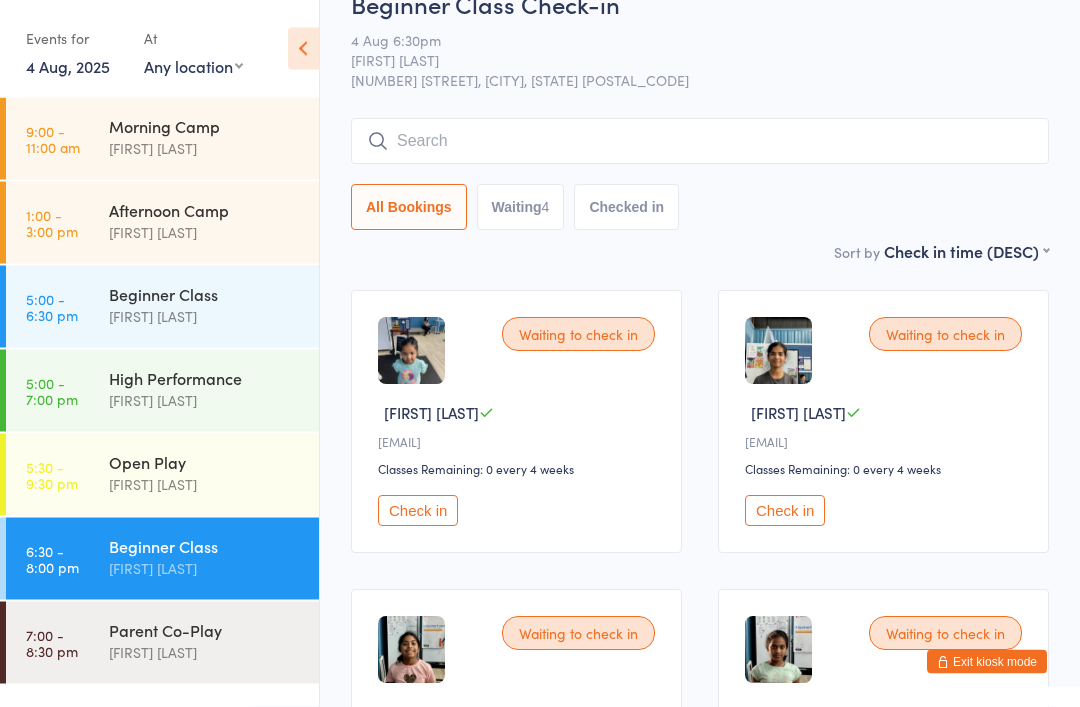 scroll, scrollTop: 292, scrollLeft: 0, axis: vertical 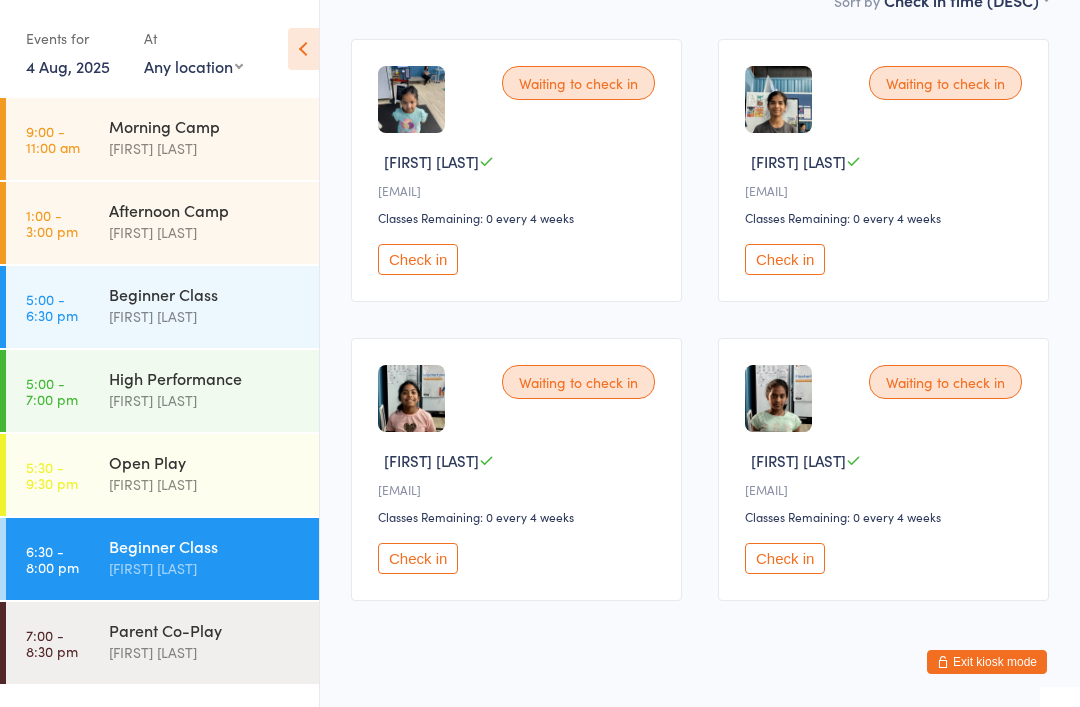 click on "Parent Co-Play" at bounding box center (205, 630) 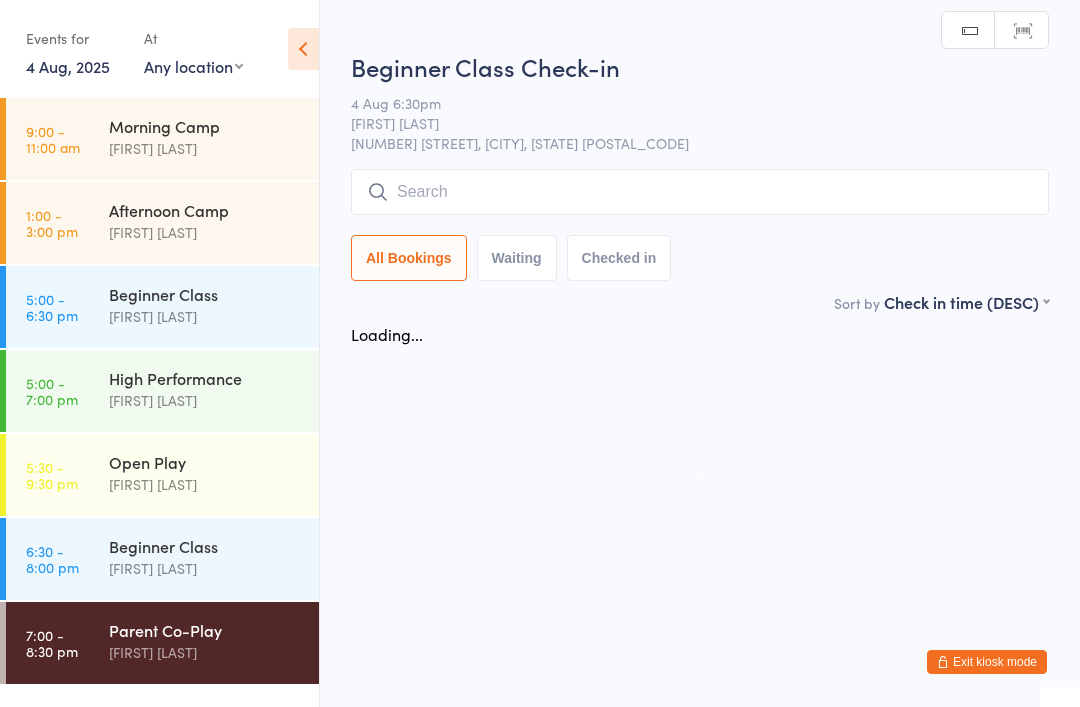 scroll, scrollTop: 0, scrollLeft: 0, axis: both 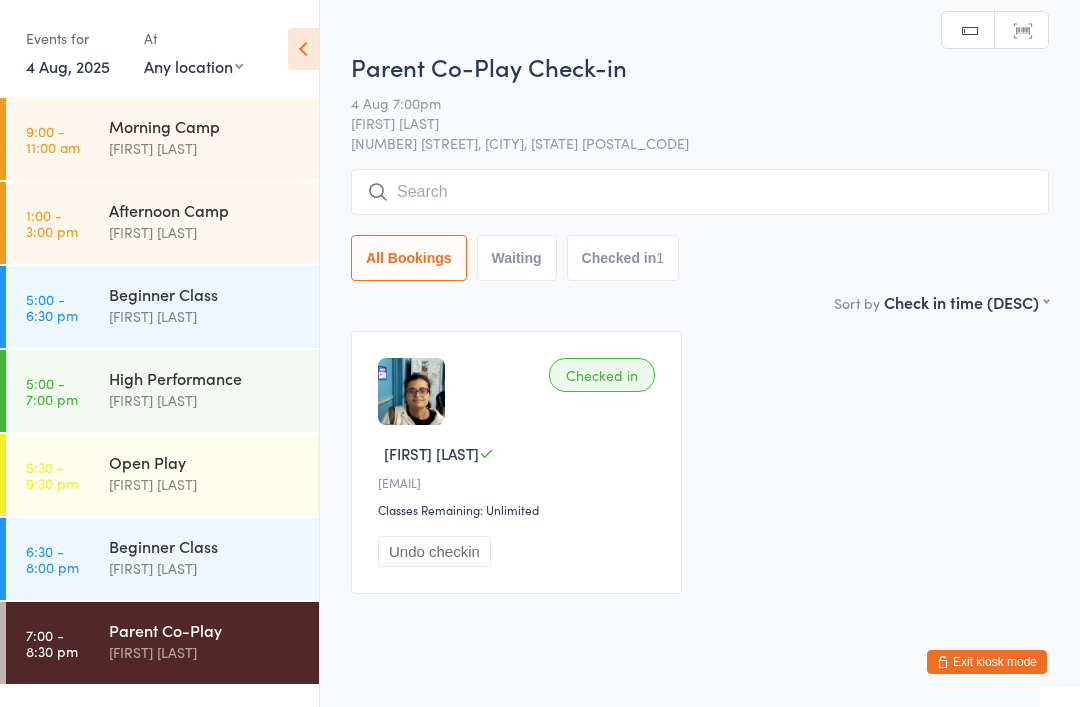 click on "Open Play" at bounding box center [205, 462] 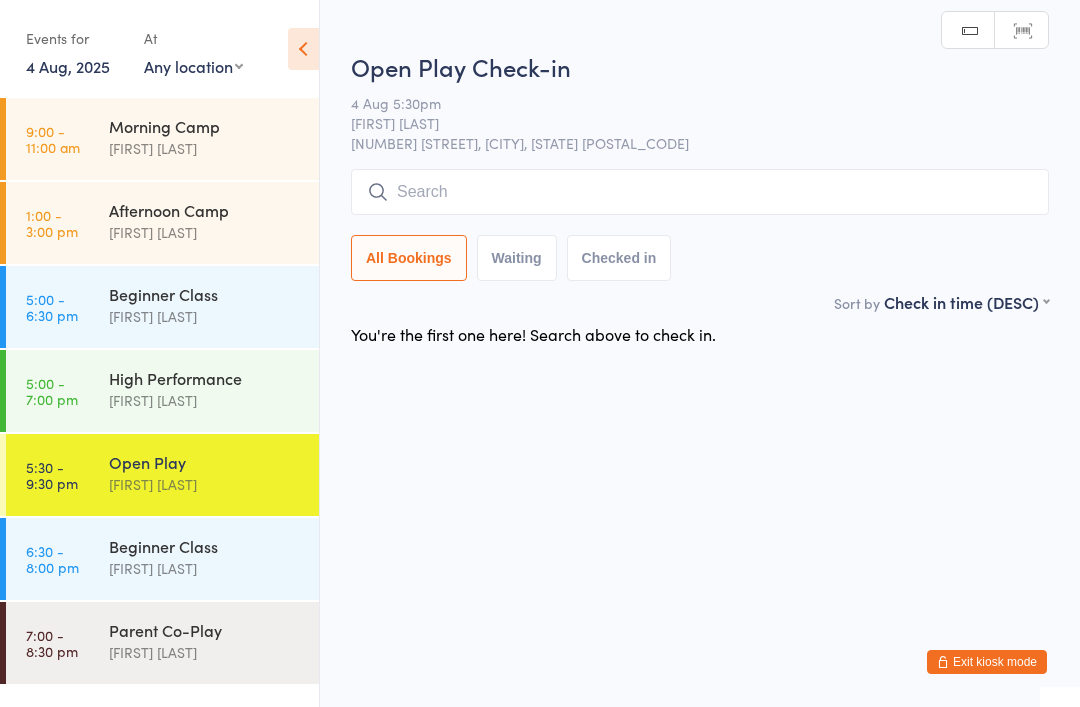click on "High Performance" at bounding box center (205, 378) 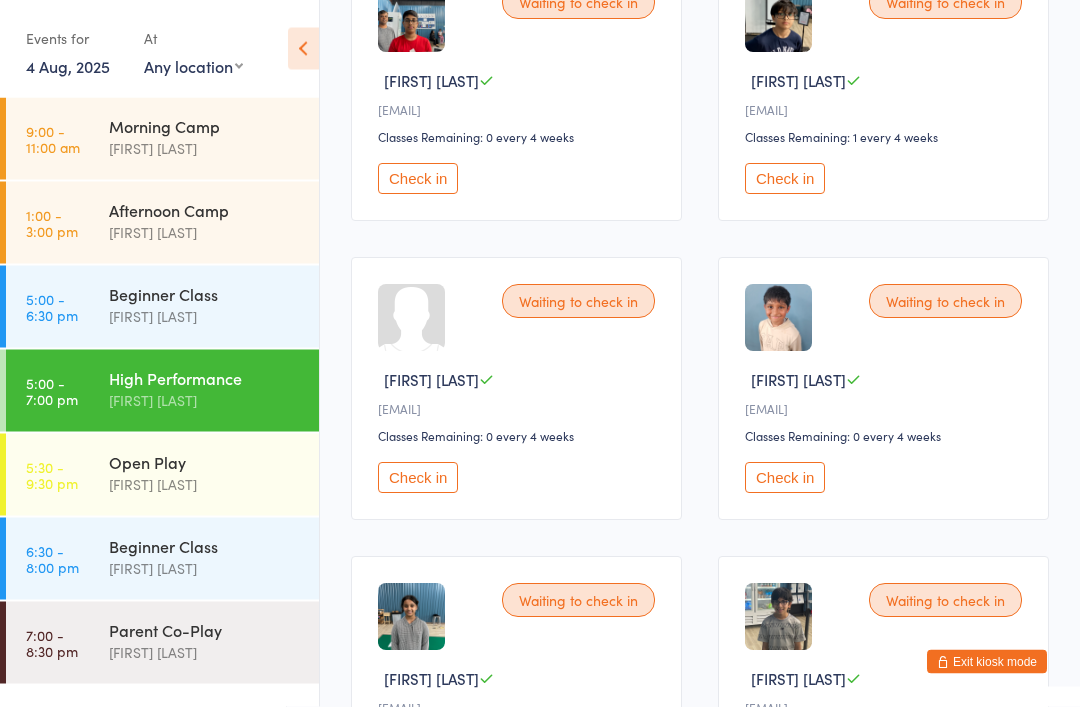 scroll, scrollTop: 373, scrollLeft: 0, axis: vertical 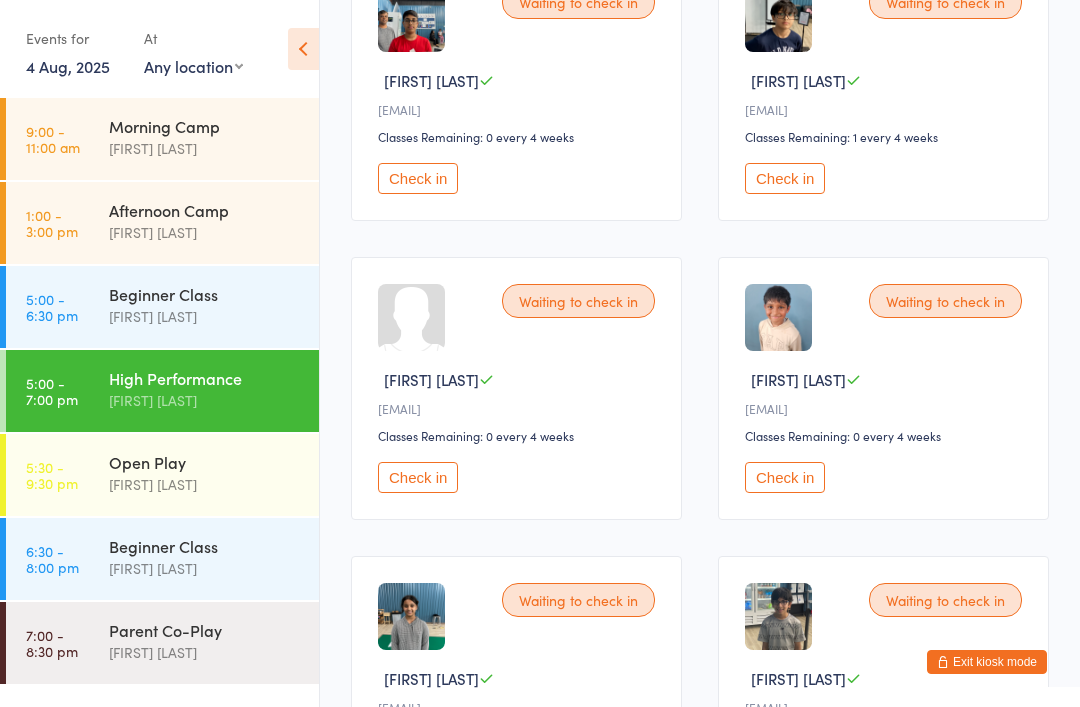 click on "Check in" at bounding box center [785, 477] 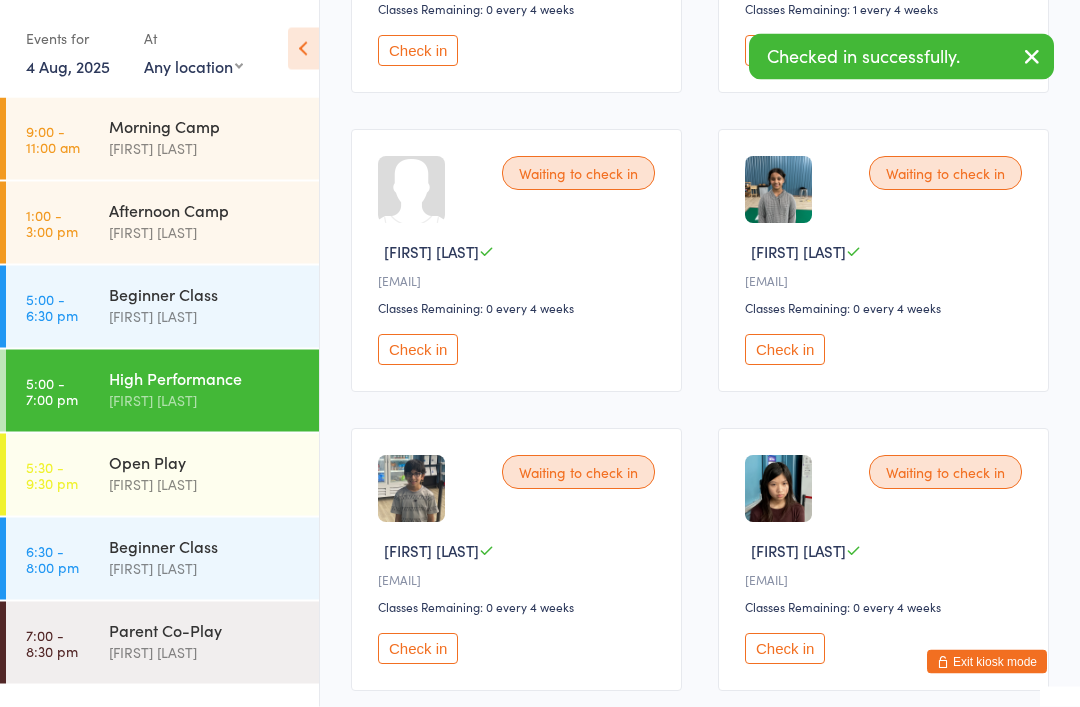 scroll, scrollTop: 501, scrollLeft: 0, axis: vertical 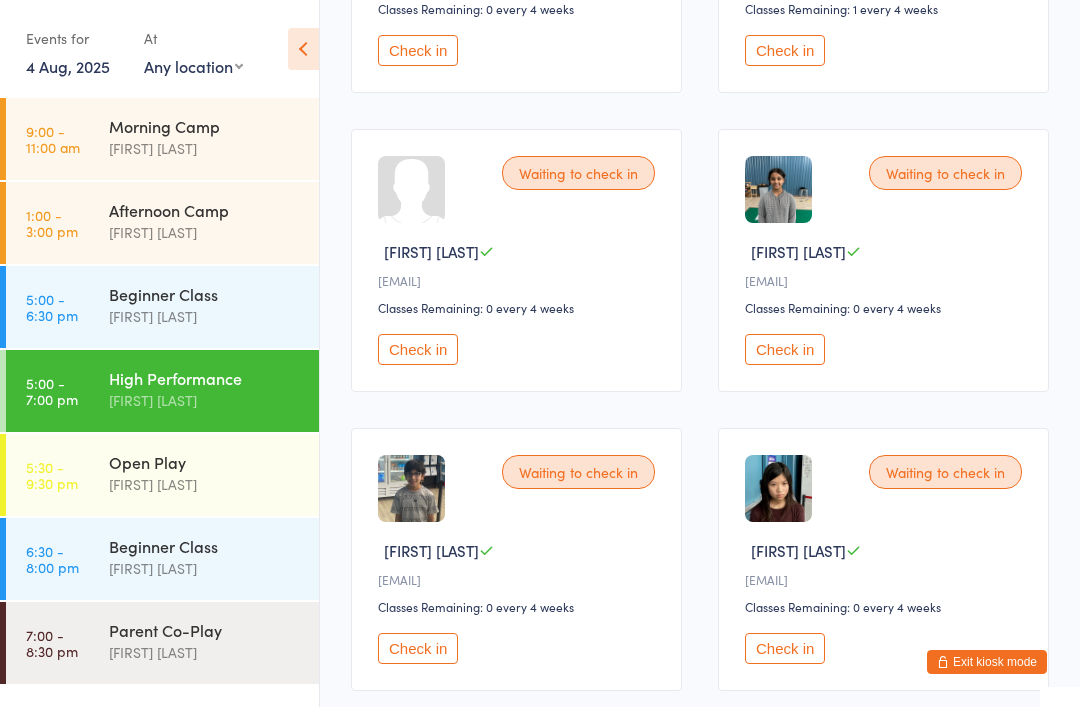 click on "[FIRST] [LAST]" at bounding box center (205, 652) 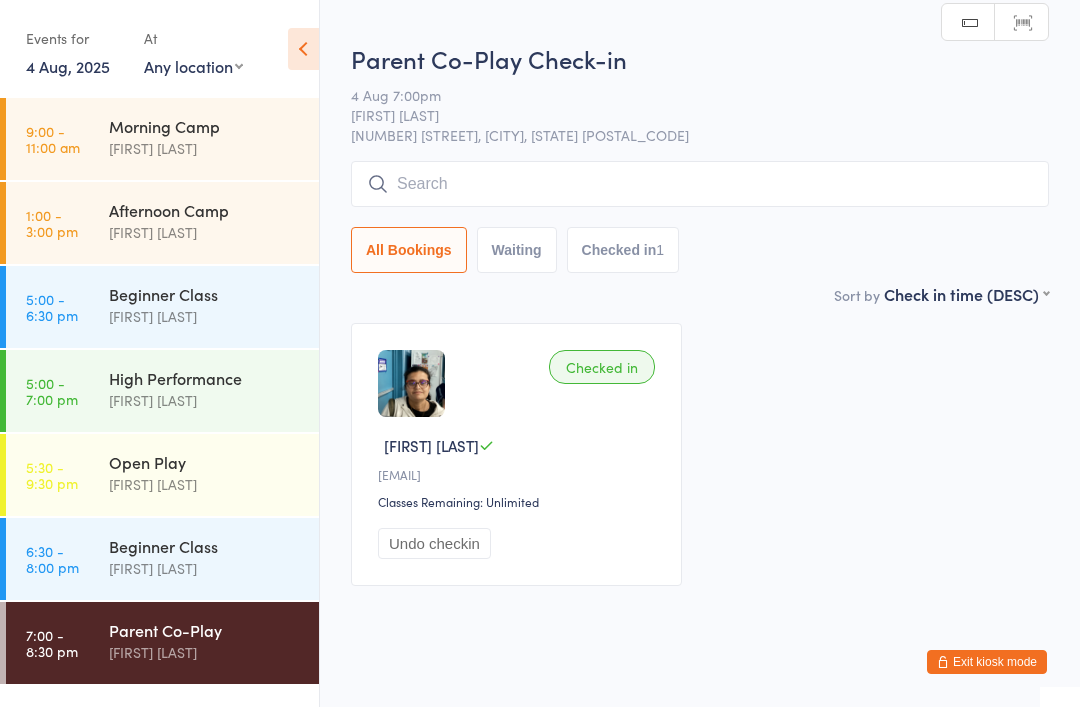scroll, scrollTop: 10, scrollLeft: 0, axis: vertical 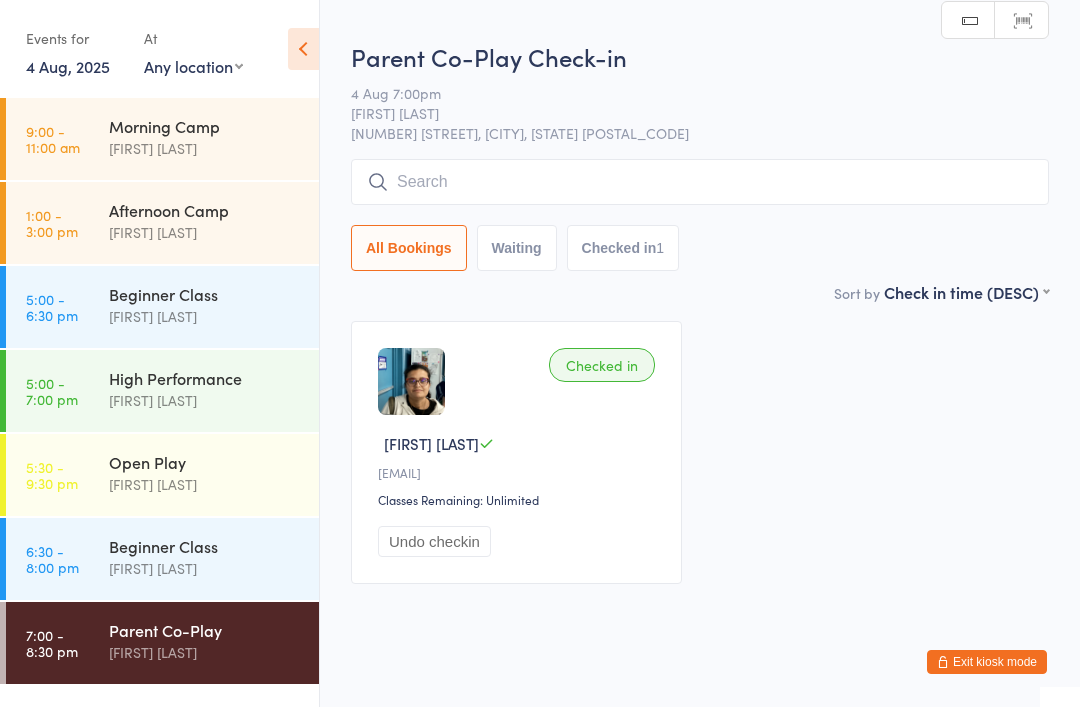 click at bounding box center (700, 182) 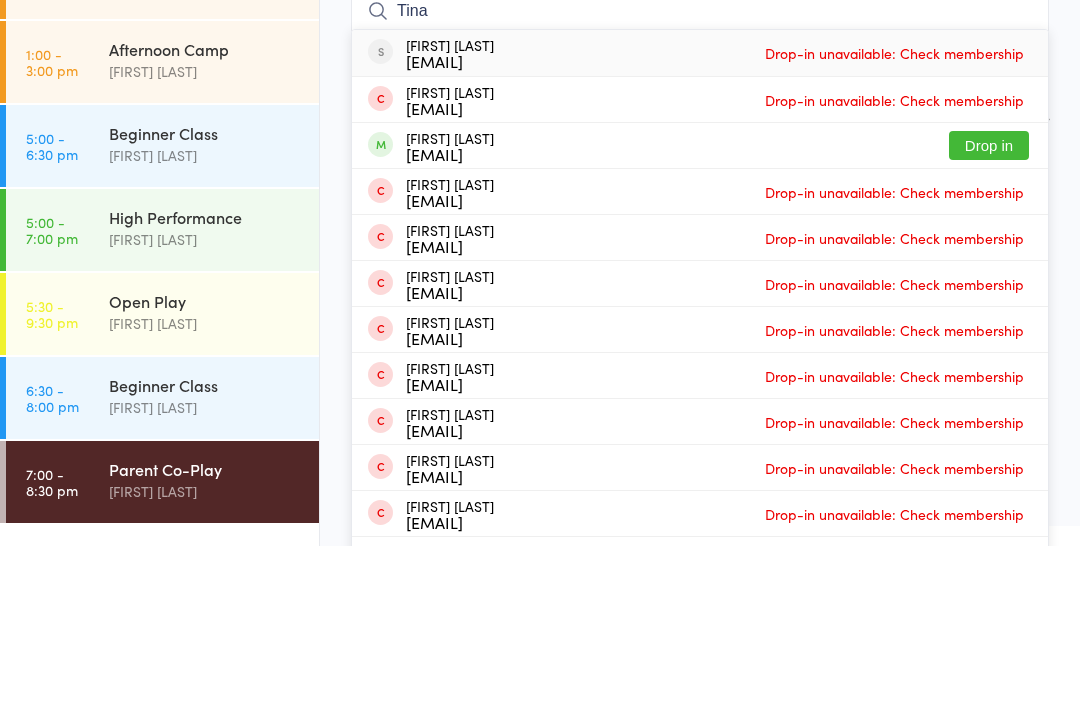 type on "Tina" 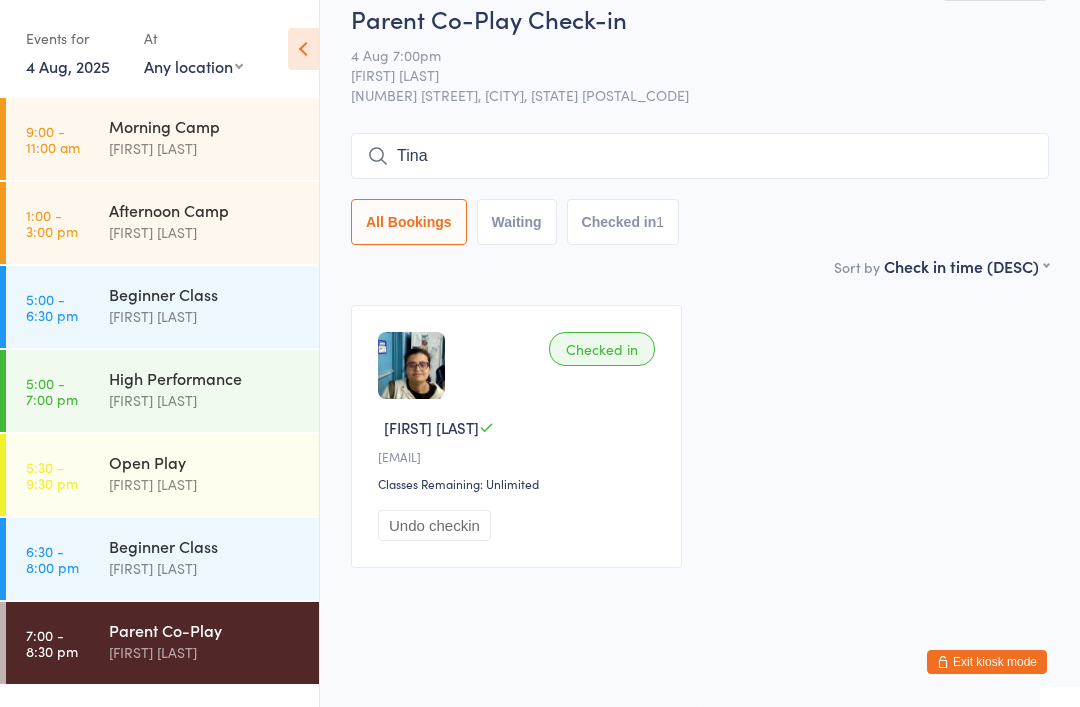 click on "[FIRST] [LAST] [LAST]" at bounding box center [205, 568] 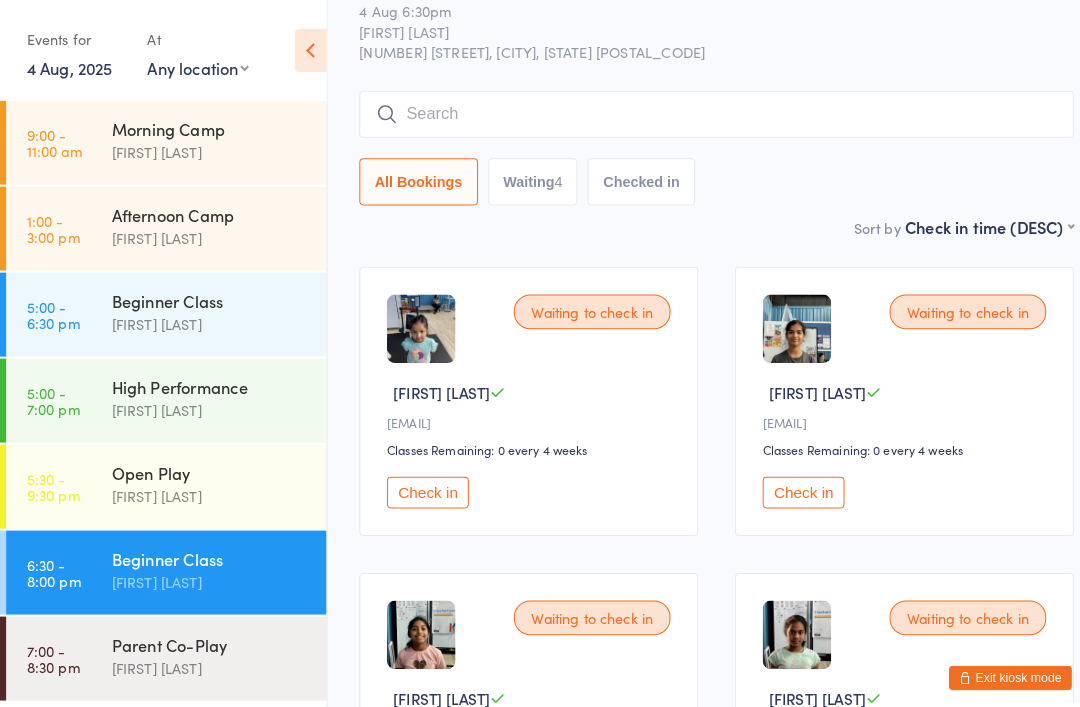 scroll, scrollTop: 68, scrollLeft: 0, axis: vertical 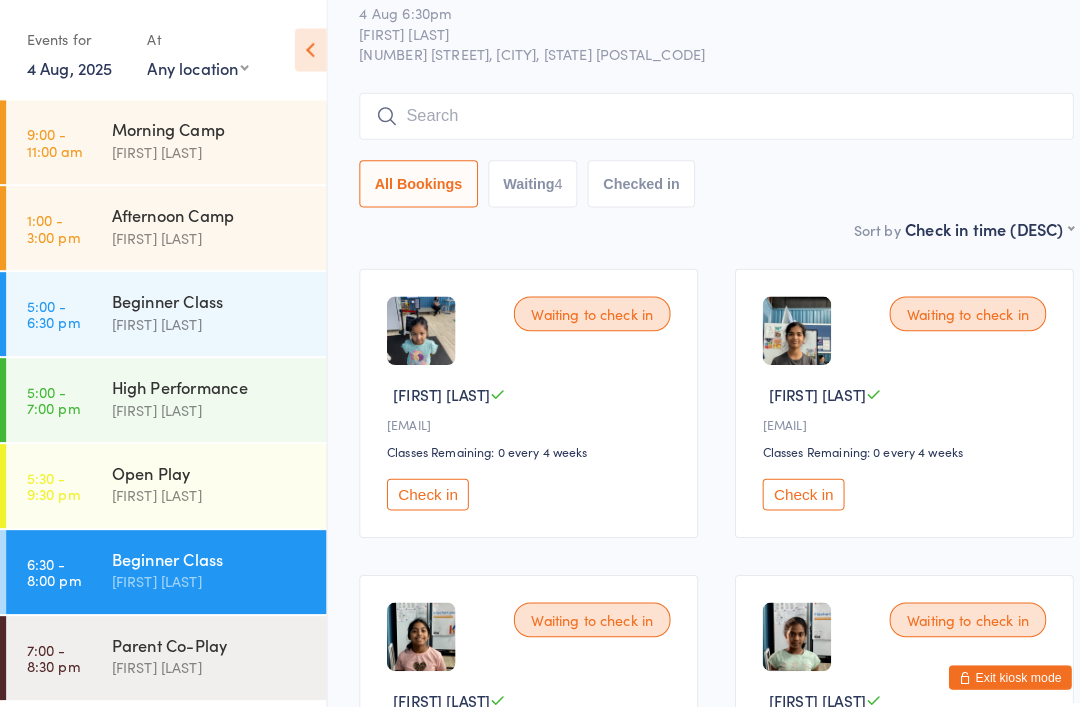 click on "High Performance" at bounding box center (205, 378) 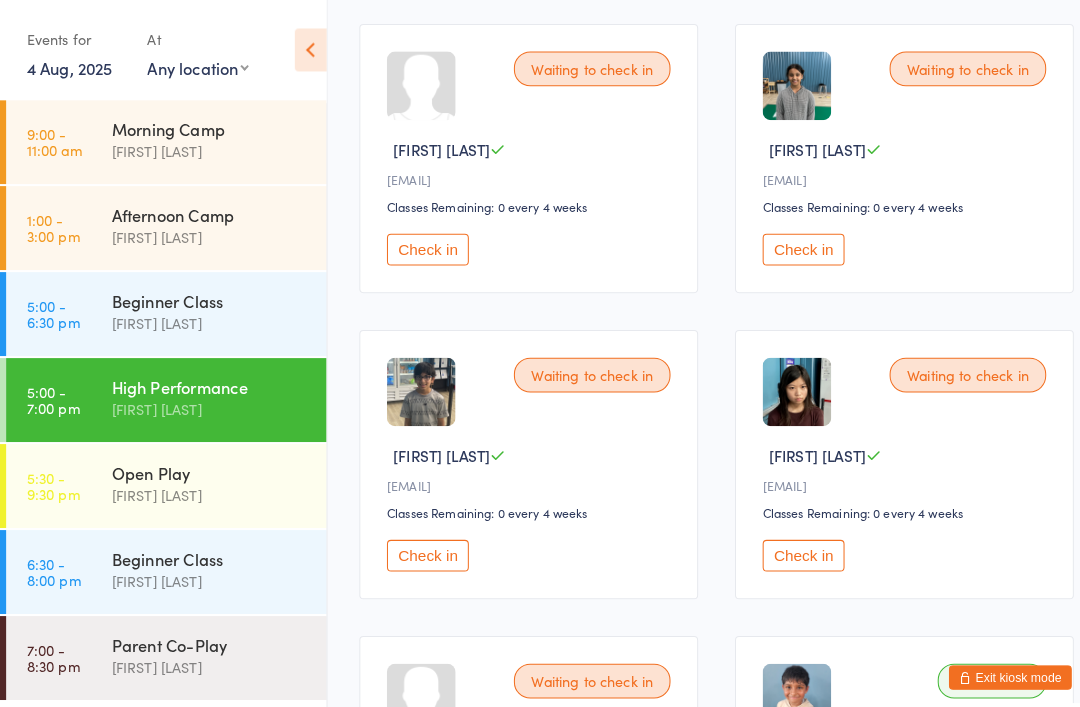 scroll, scrollTop: 607, scrollLeft: 0, axis: vertical 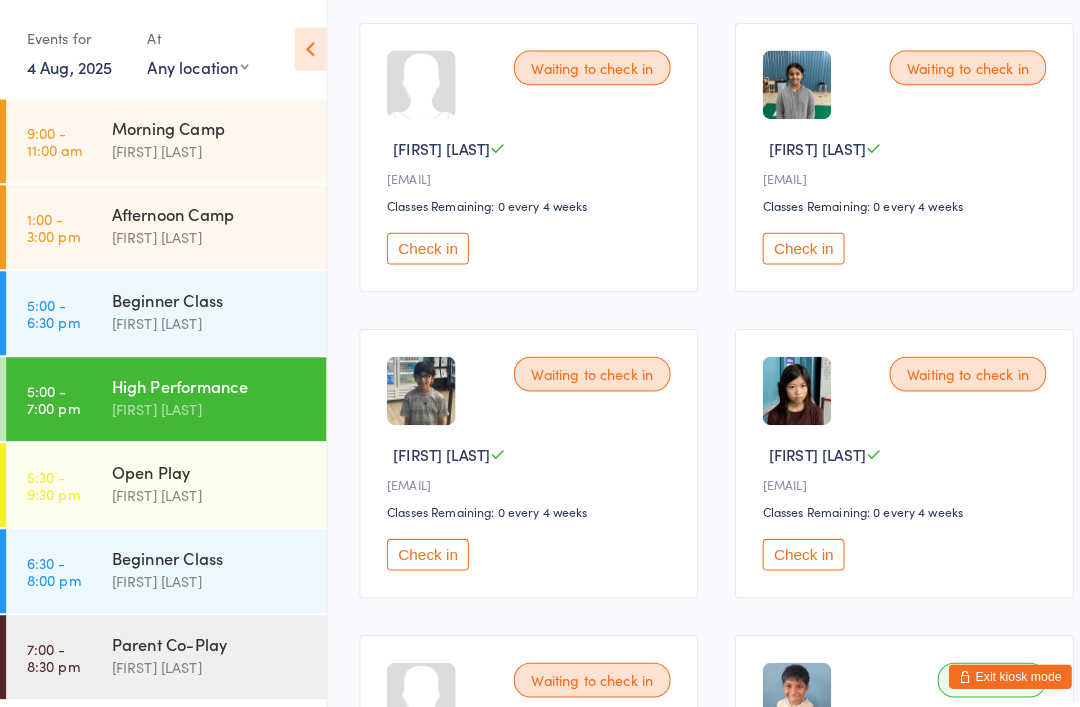 click on "Open Play" at bounding box center (205, 462) 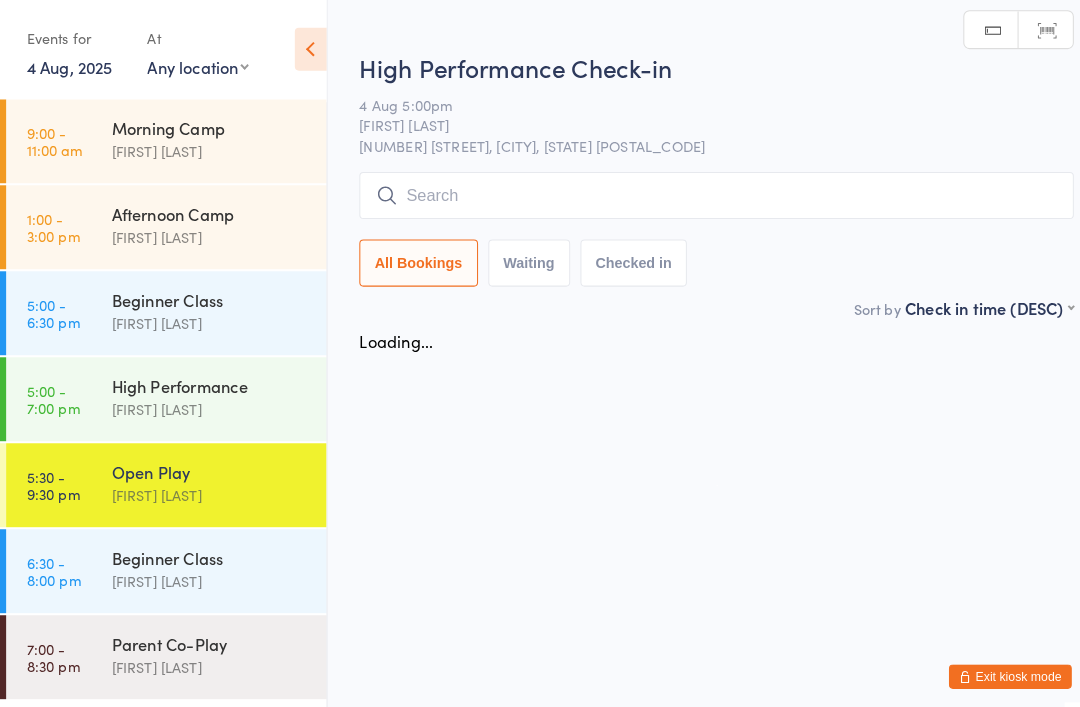 scroll, scrollTop: 0, scrollLeft: 0, axis: both 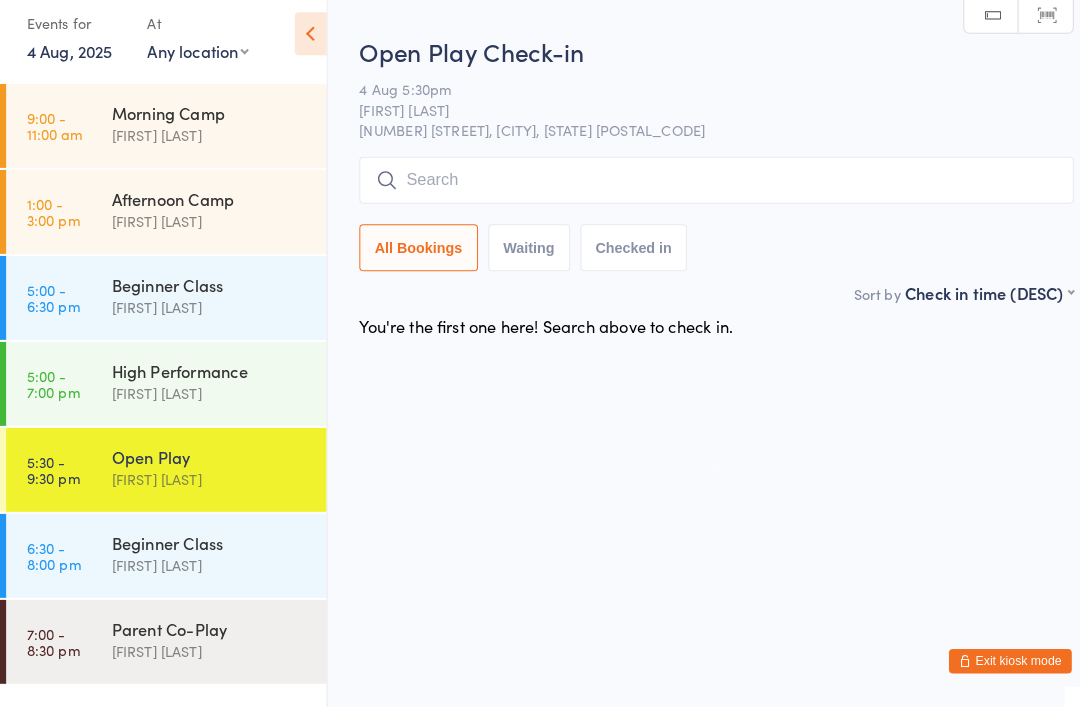 click on "Parent Co-Play" at bounding box center [205, 630] 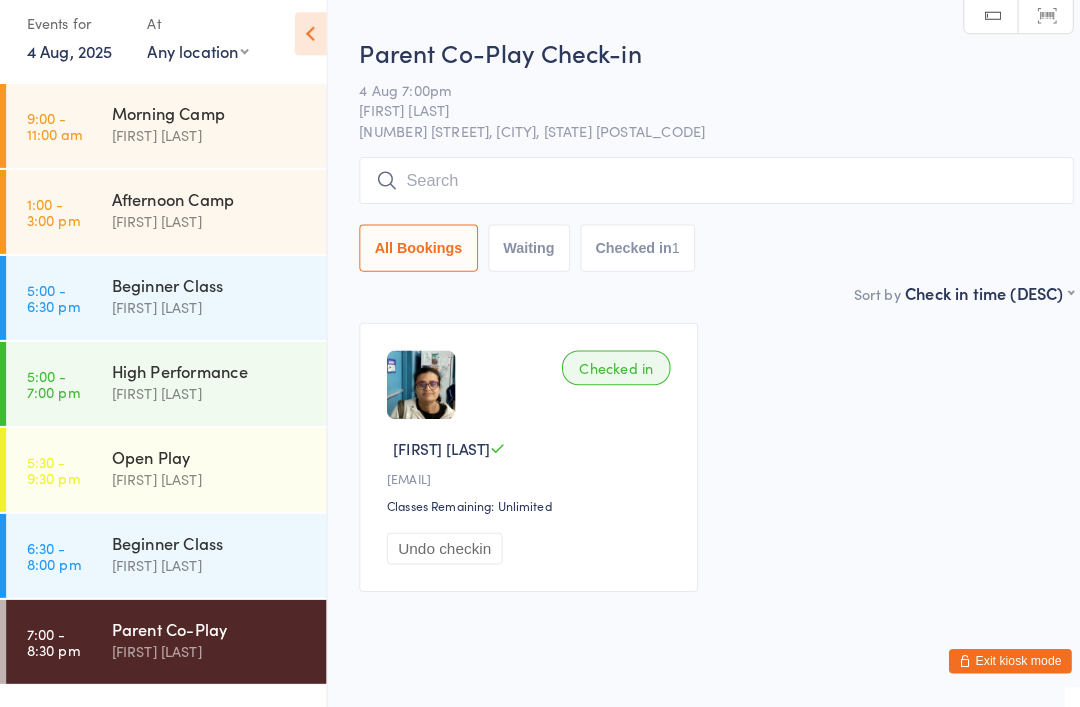 click at bounding box center (700, 192) 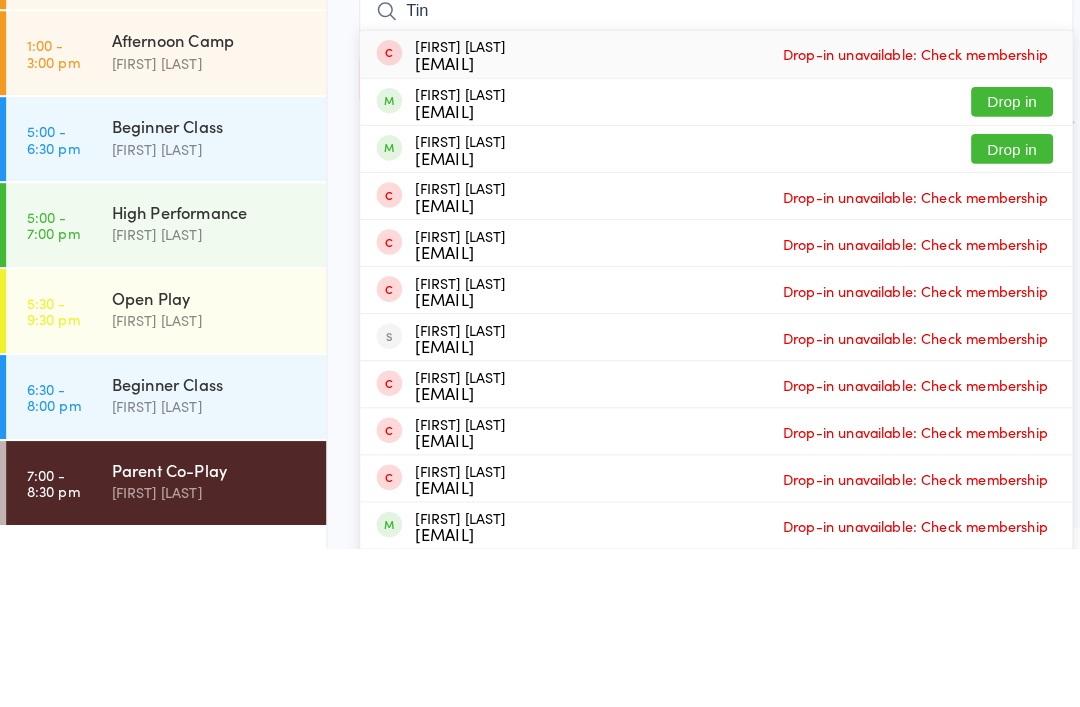type on "Tin" 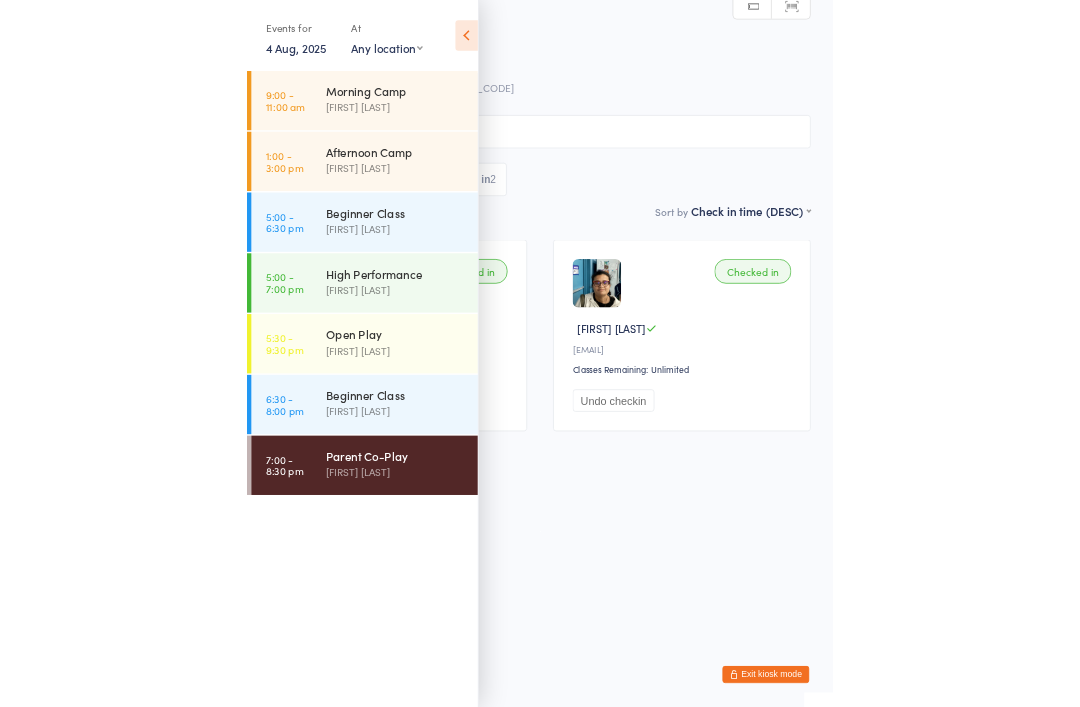 scroll, scrollTop: 52, scrollLeft: 0, axis: vertical 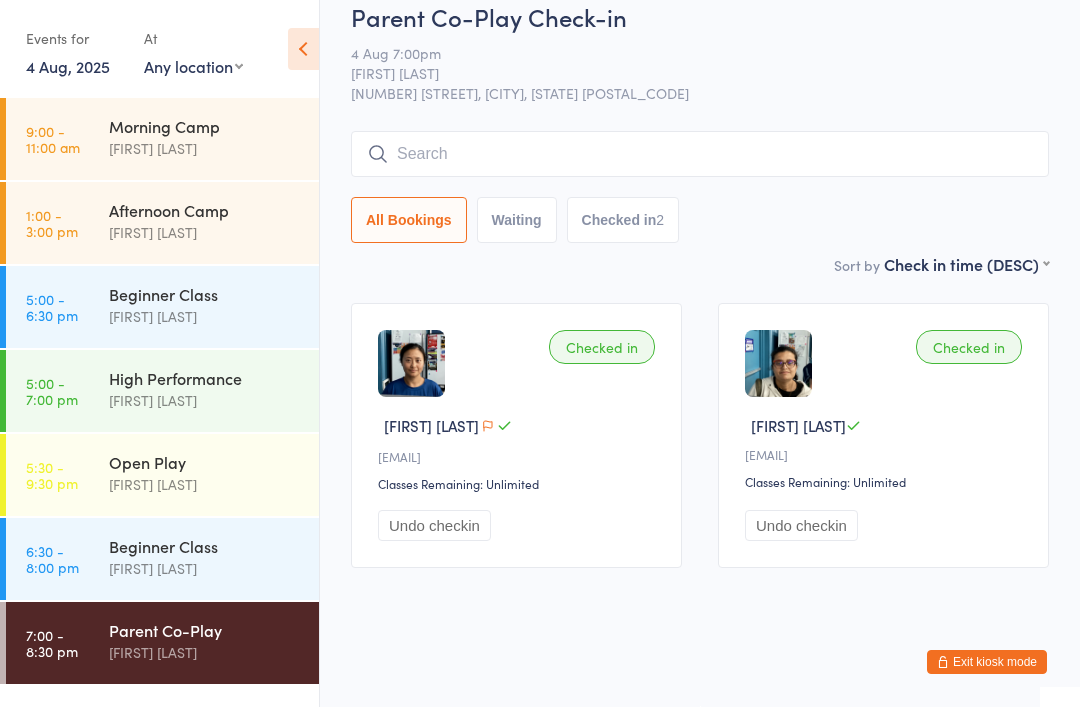 click on "[FIRST] [LAST] [LAST]" at bounding box center [205, 568] 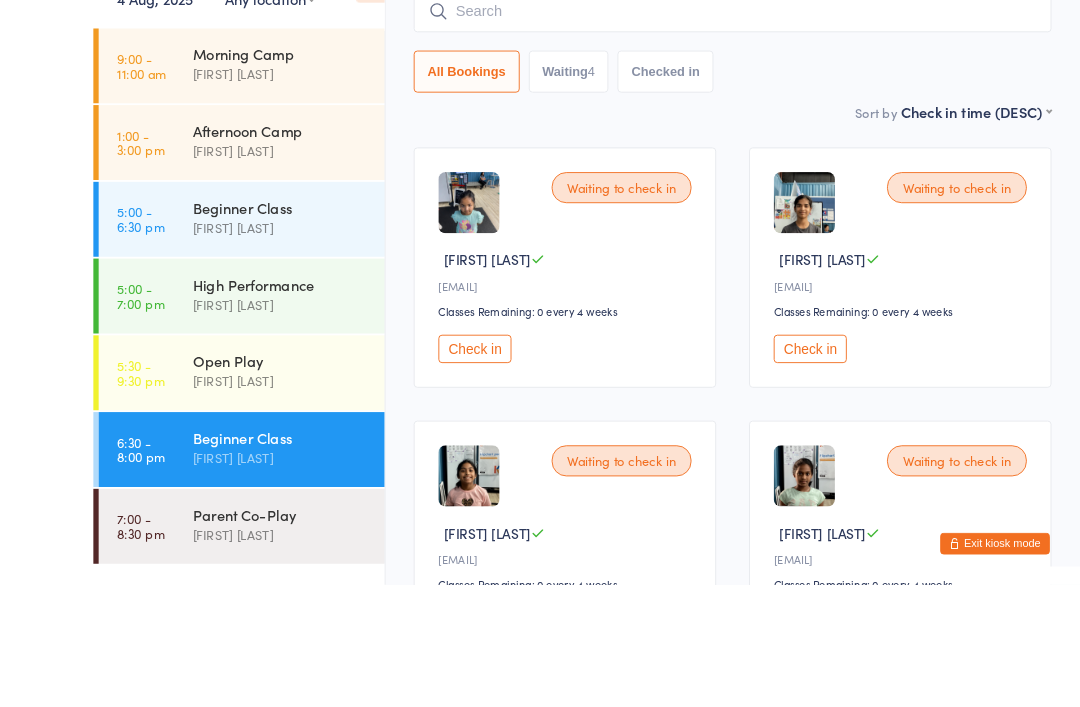 scroll, scrollTop: 170, scrollLeft: 0, axis: vertical 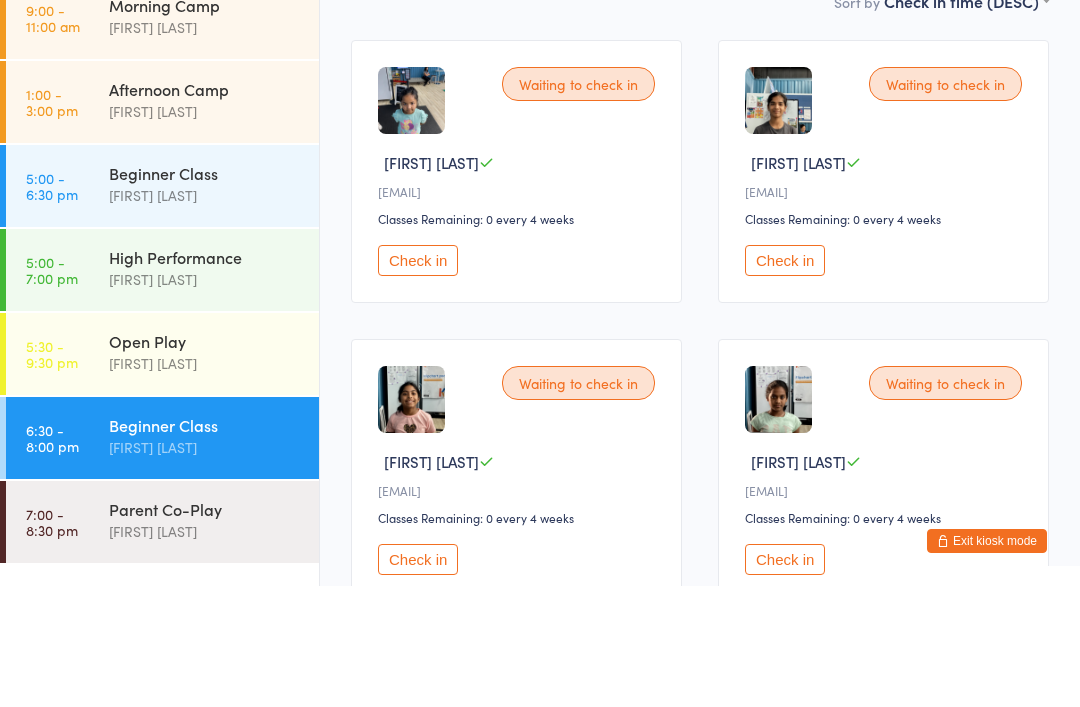 click on "9:00 - 11:00 am Morning Camp Calvin Kristanto 1:00 - 3:00 pm Afternoon Camp Calvin Kristanto 5:00 - 6:30 pm Beginner Class Belle Chatupornkarnchana 5:00 - 7:00 pm High Performance Calvin Kristanto 5:30 - 9:30 pm Open Play Calvin Kristanto 6:30 - 8:00 pm Beginner Class Ayu Gary Luna 7:00 - 8:30 pm Parent Co-Play Belle Chatupornkarnchana" at bounding box center (159, 402) 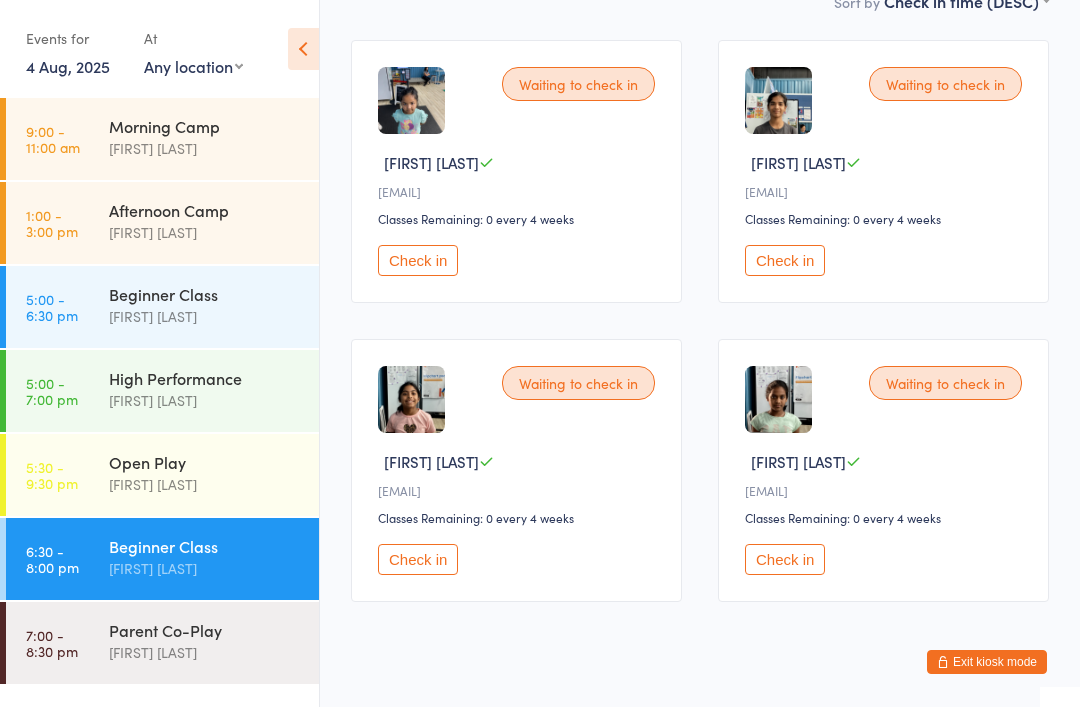 click on "[FIRST] [LAST]" at bounding box center (205, 400) 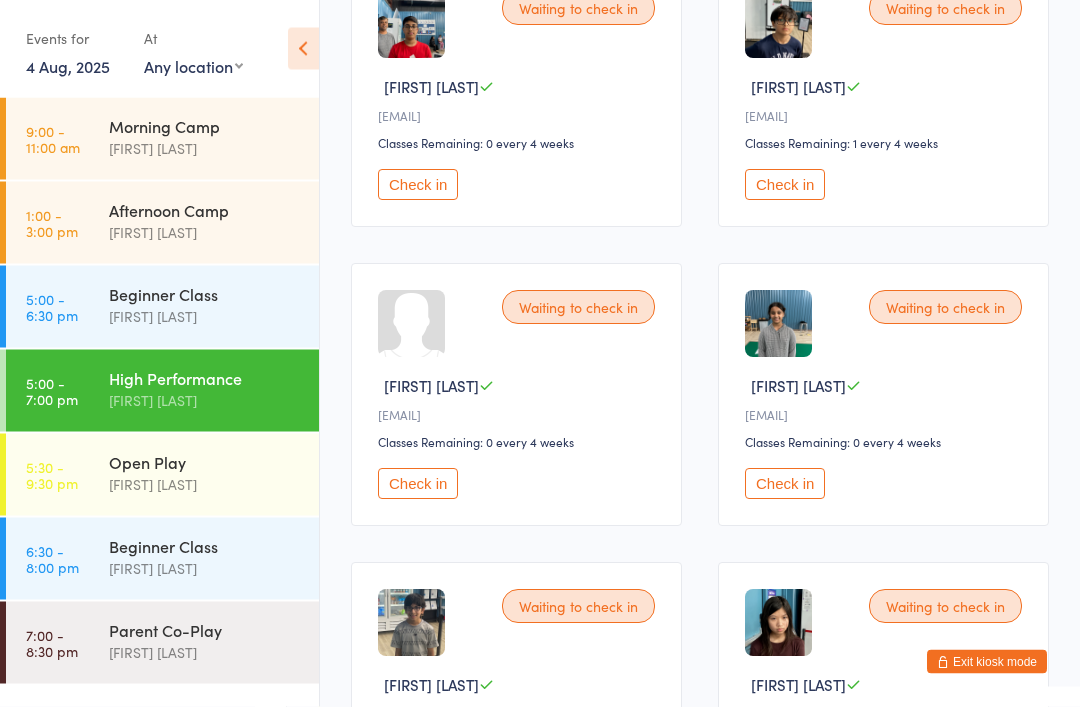 scroll, scrollTop: 368, scrollLeft: 0, axis: vertical 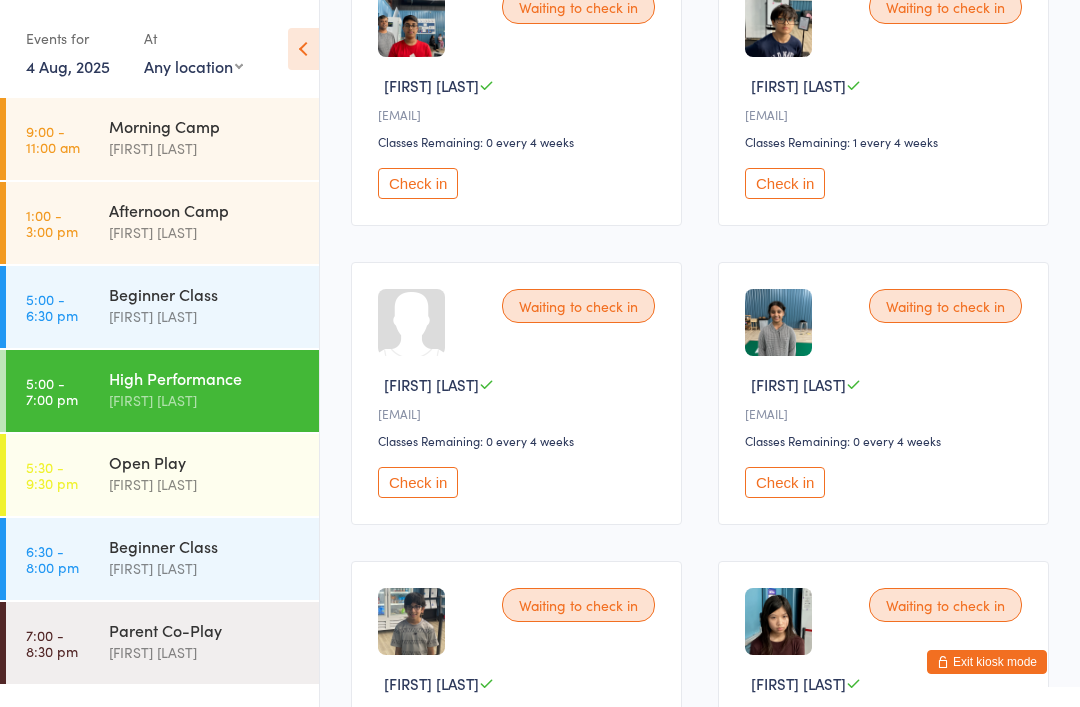 click on "Waiting to check in" at bounding box center [578, 605] 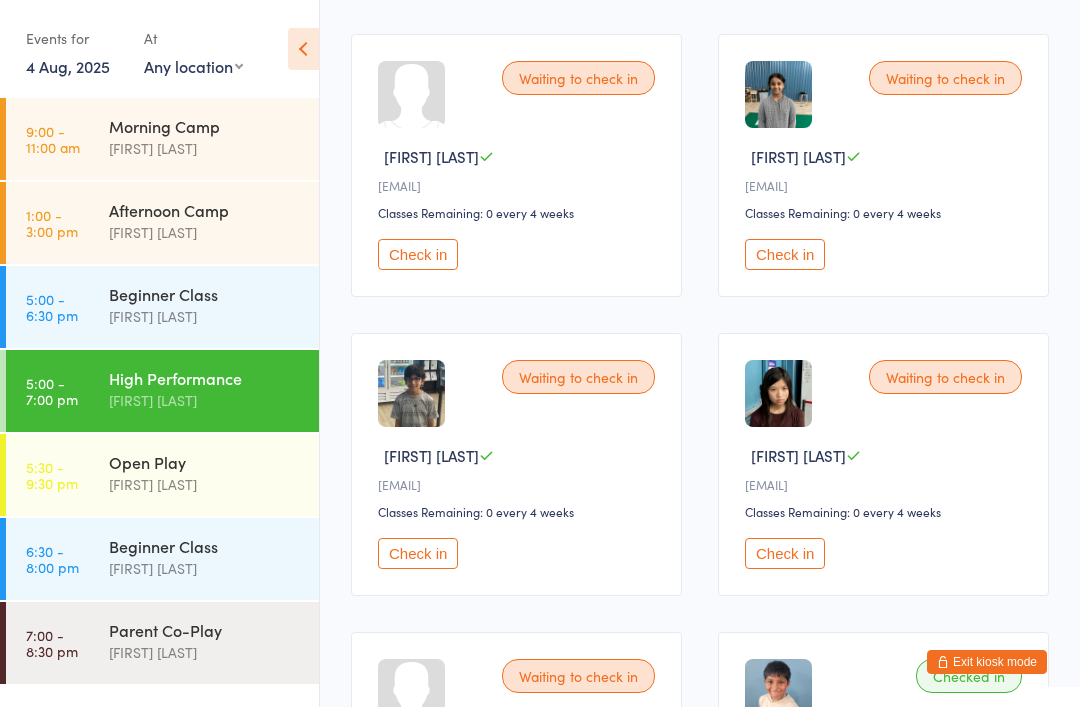scroll, scrollTop: 613, scrollLeft: 0, axis: vertical 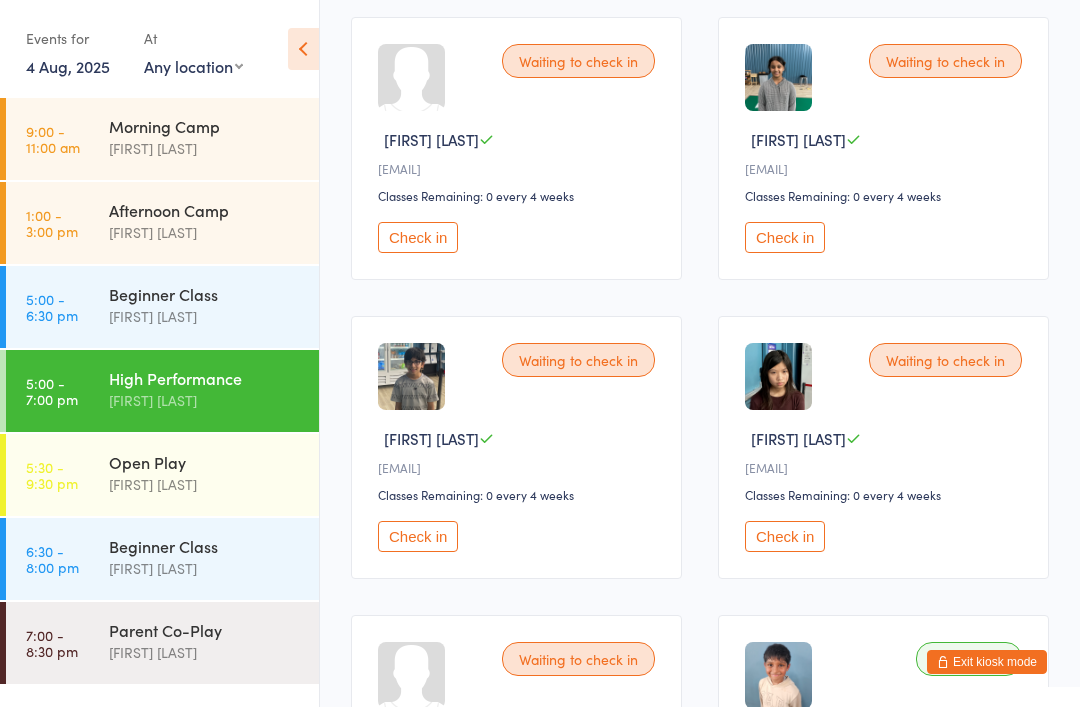 click on "Check in" at bounding box center (418, 536) 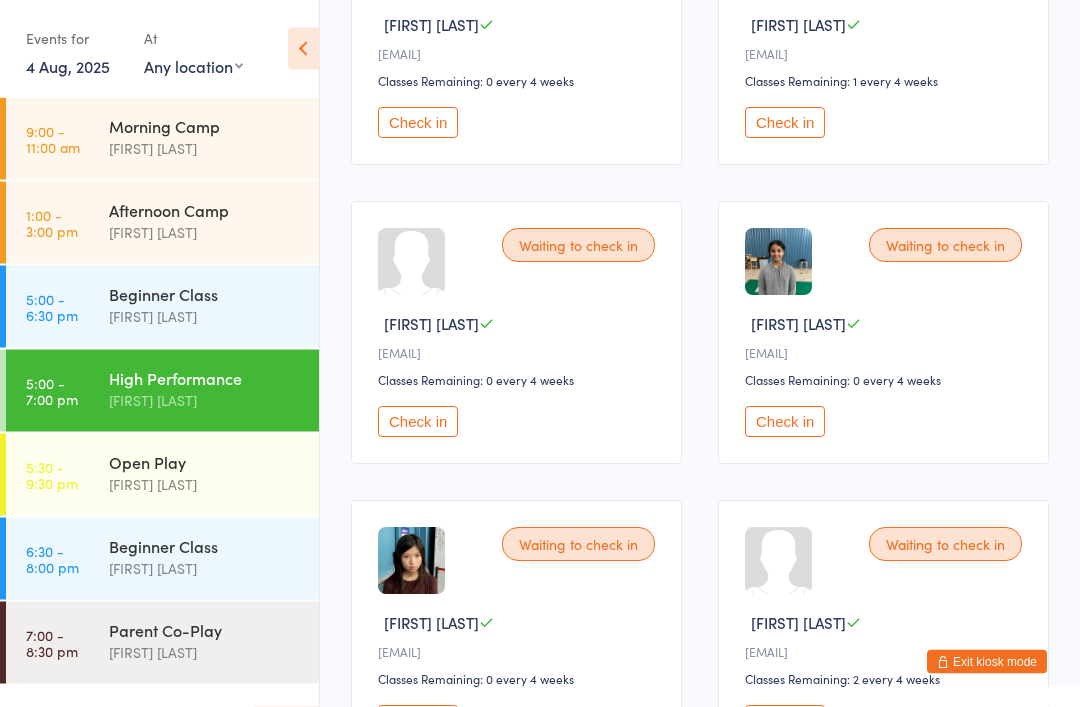scroll, scrollTop: 429, scrollLeft: 0, axis: vertical 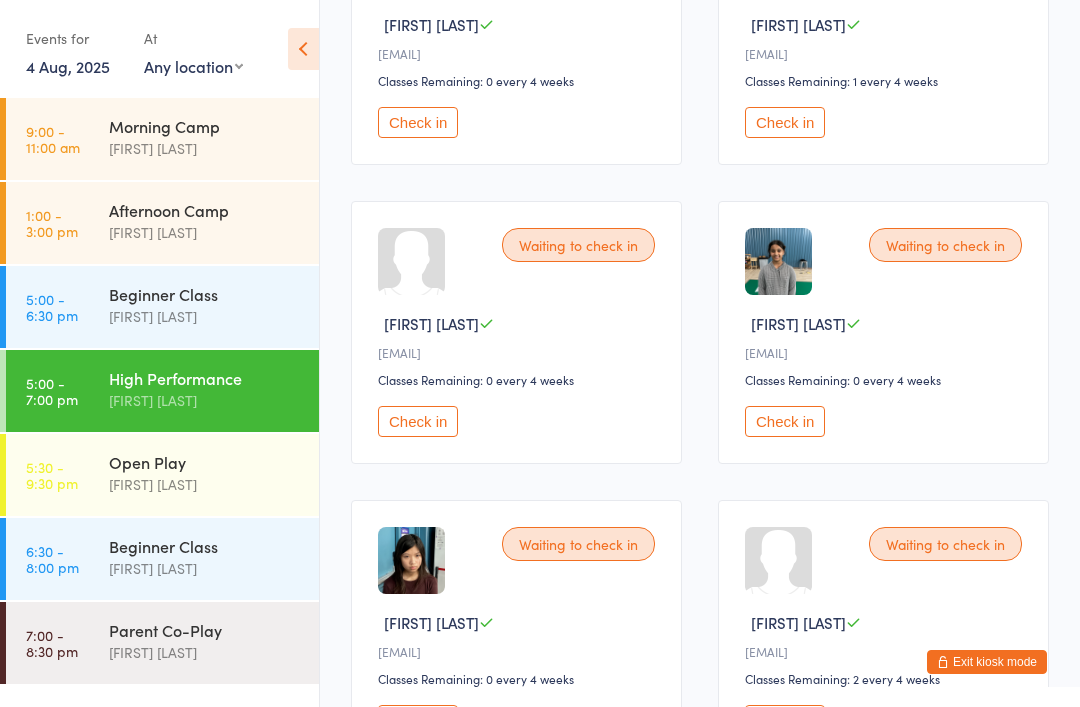 click on "Check in" at bounding box center [418, 720] 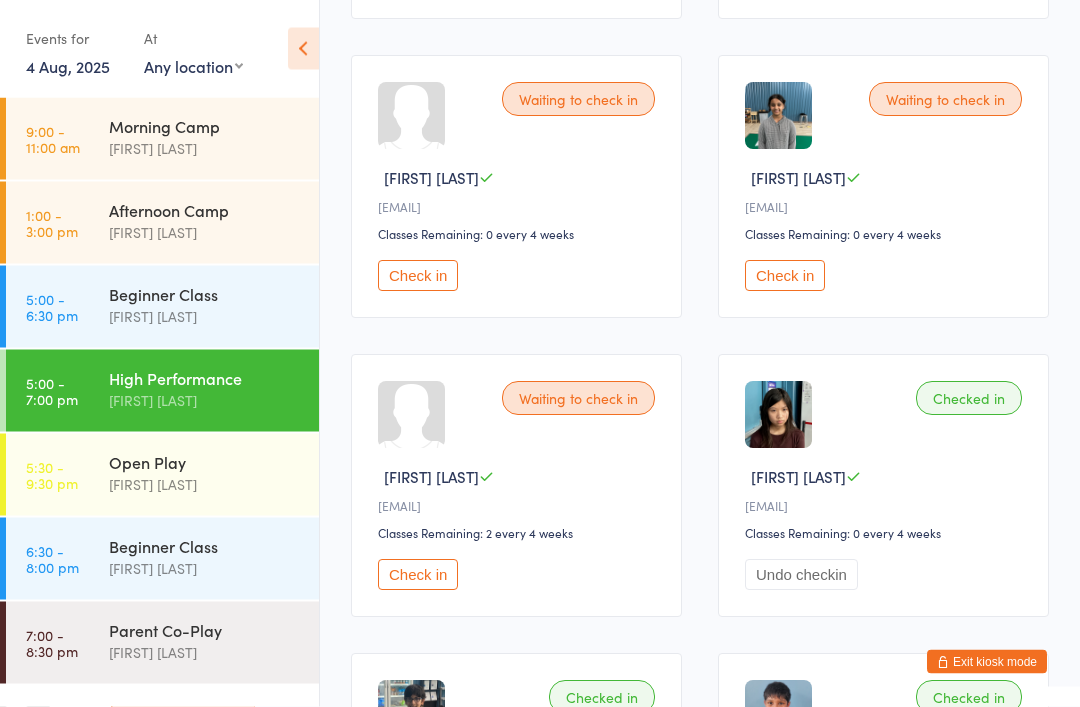 scroll, scrollTop: 623, scrollLeft: 0, axis: vertical 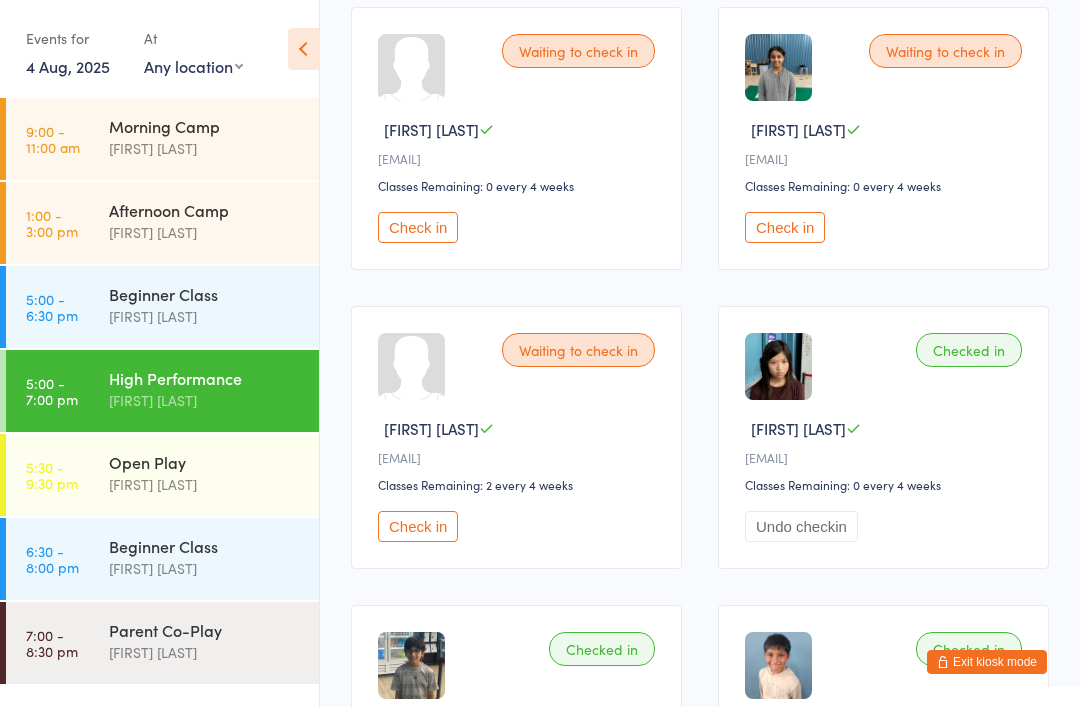 click on "Beginner Class" at bounding box center (205, 546) 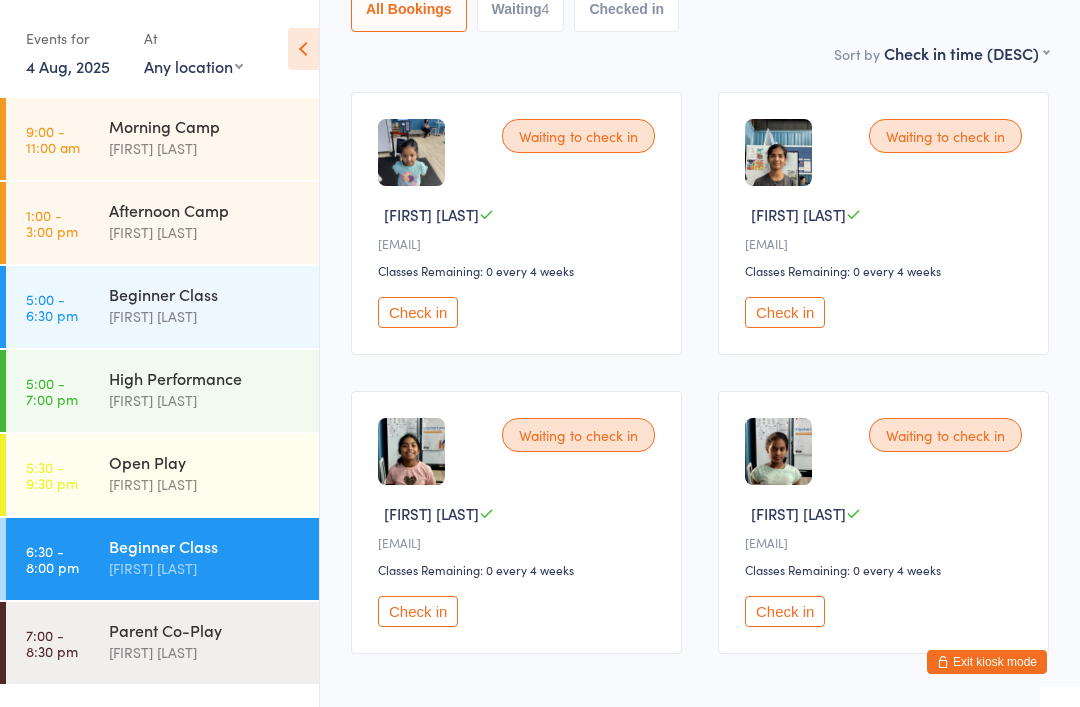 scroll, scrollTop: 292, scrollLeft: 0, axis: vertical 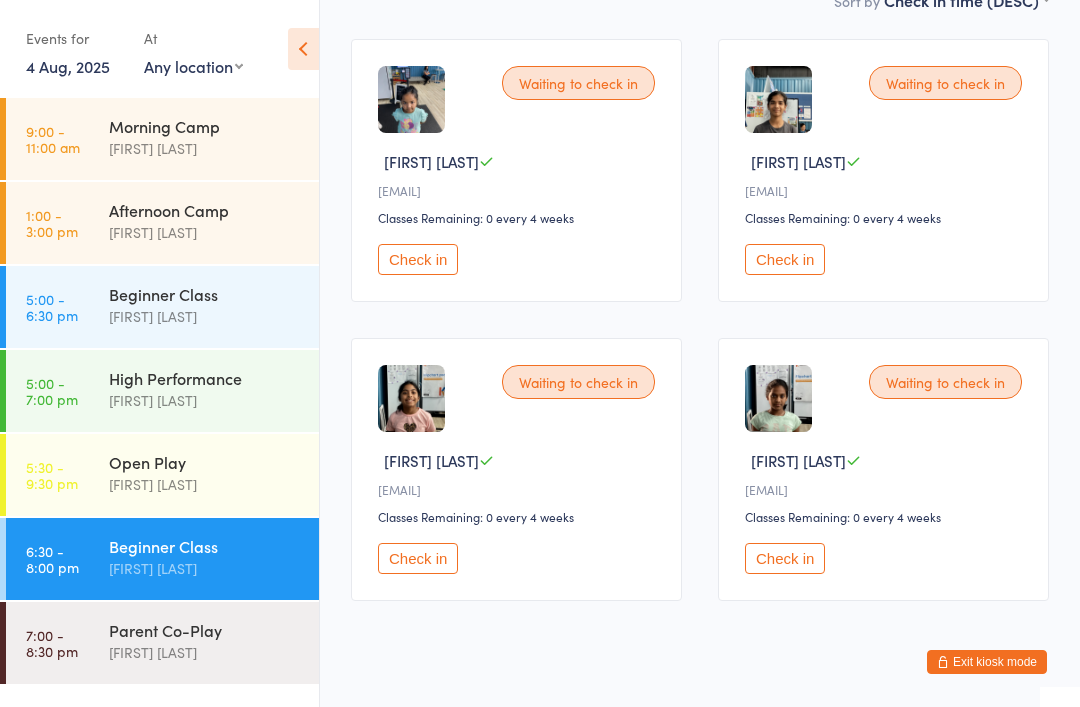click on "[FIRST] [LAST]" at bounding box center (205, 400) 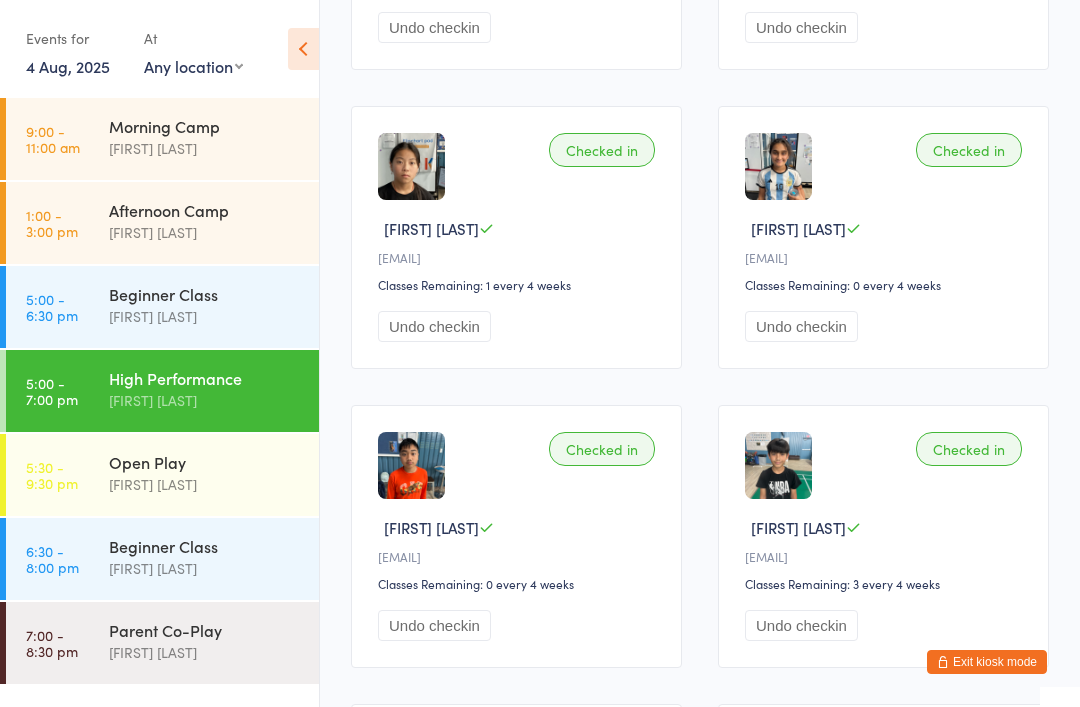 scroll, scrollTop: 1420, scrollLeft: 0, axis: vertical 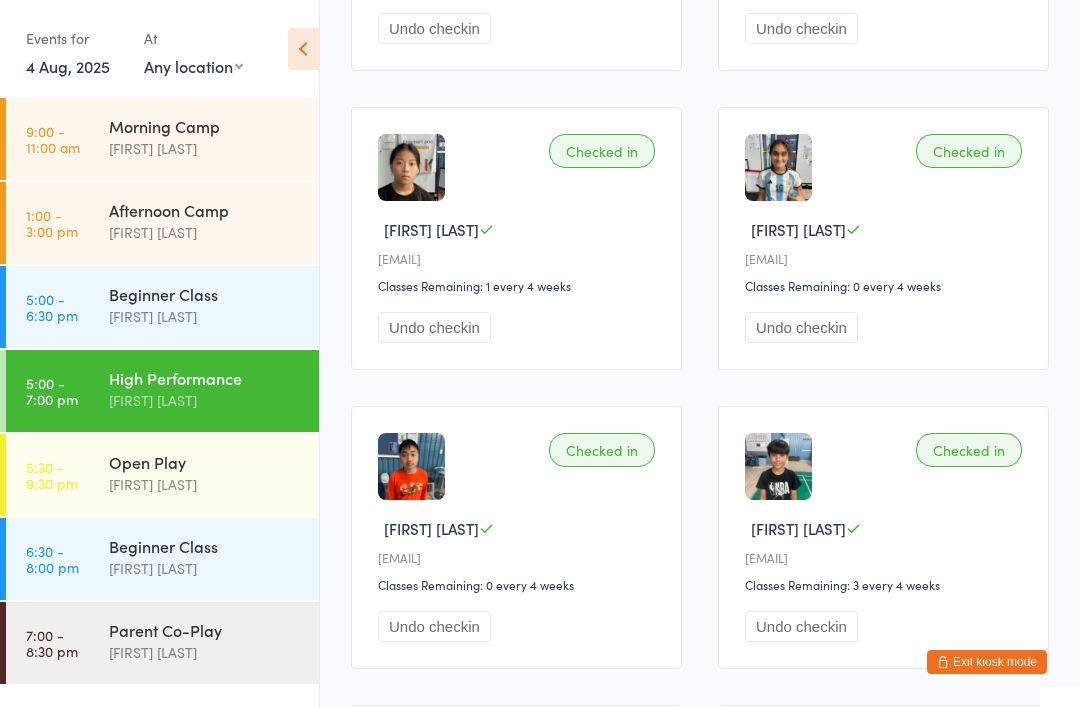click on "Ayu Gary Luna" at bounding box center (205, 568) 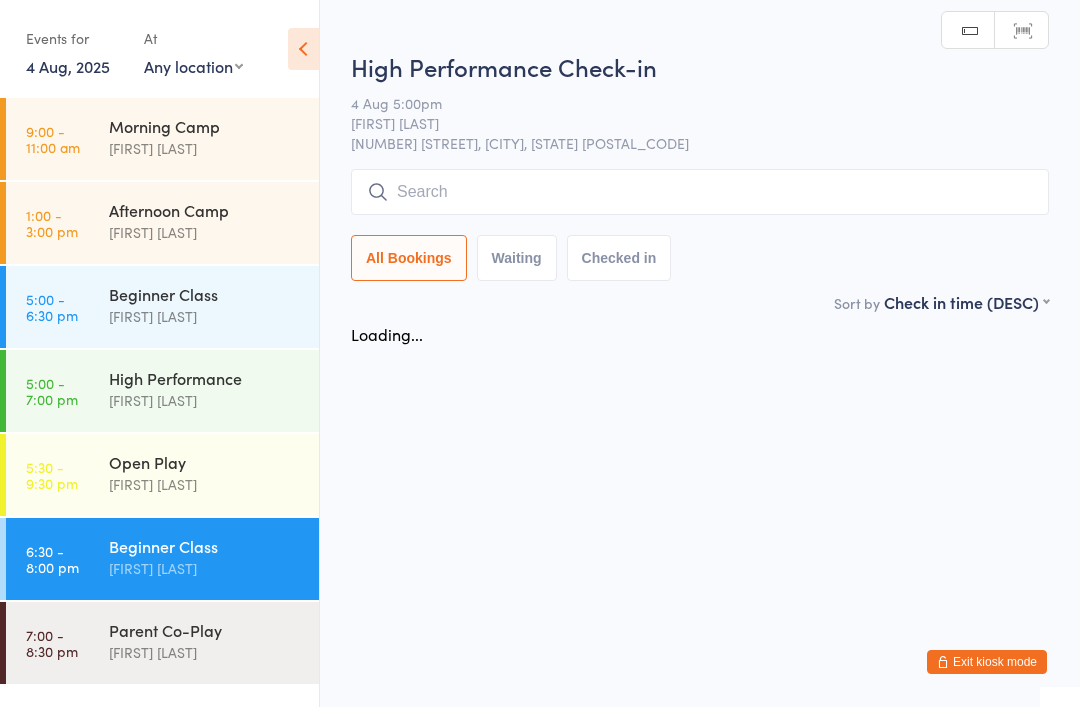 scroll, scrollTop: 0, scrollLeft: 0, axis: both 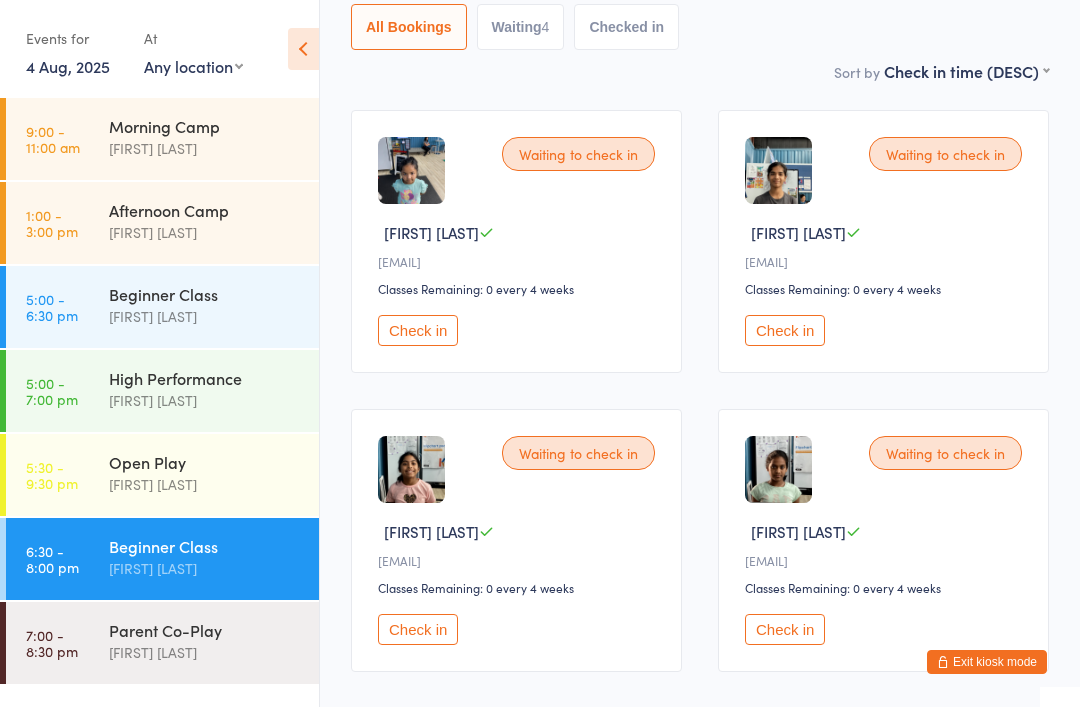 click on "Open Play Calvin Kristanto" at bounding box center (214, 473) 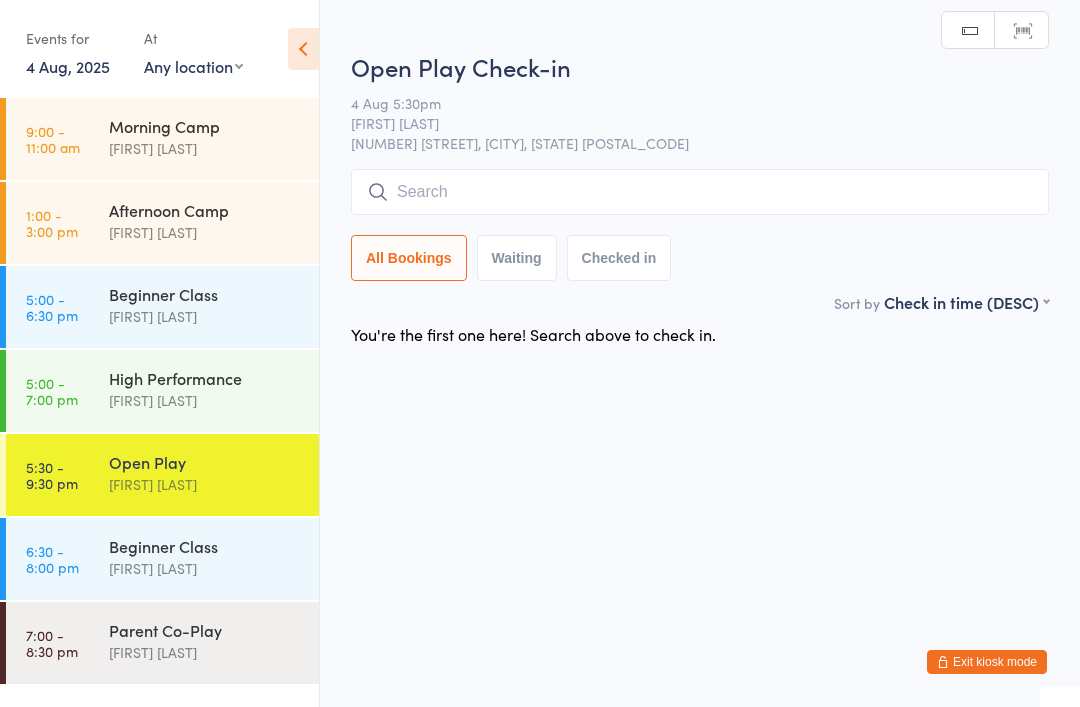 click on "Beginner Class" at bounding box center (205, 294) 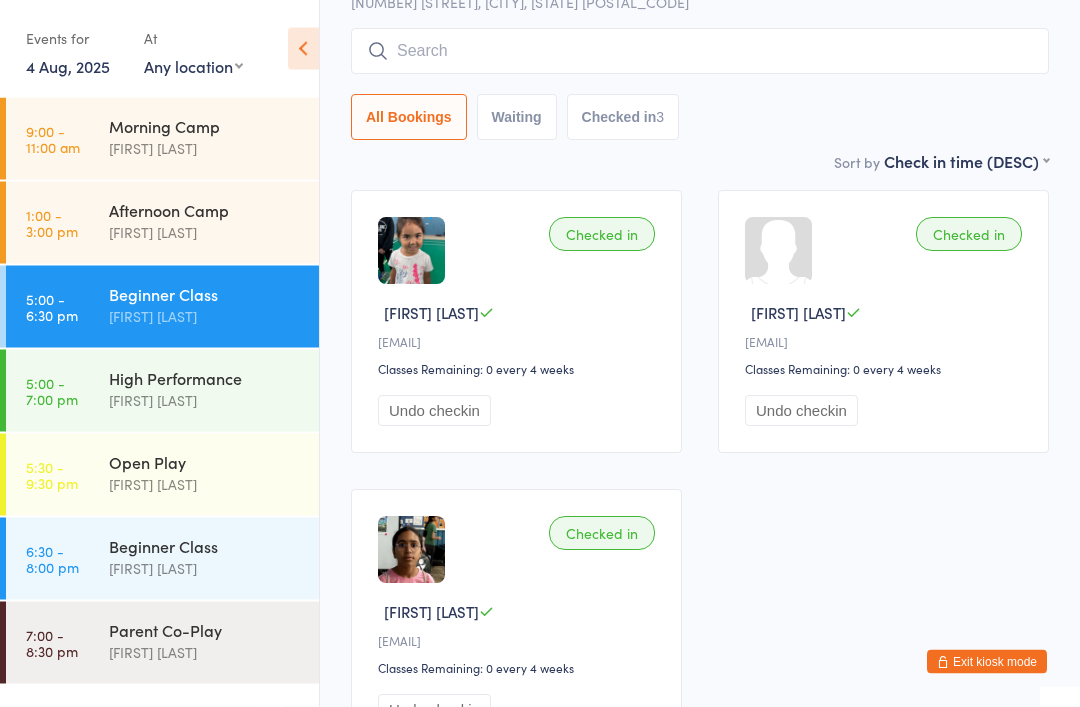 scroll, scrollTop: 143, scrollLeft: 0, axis: vertical 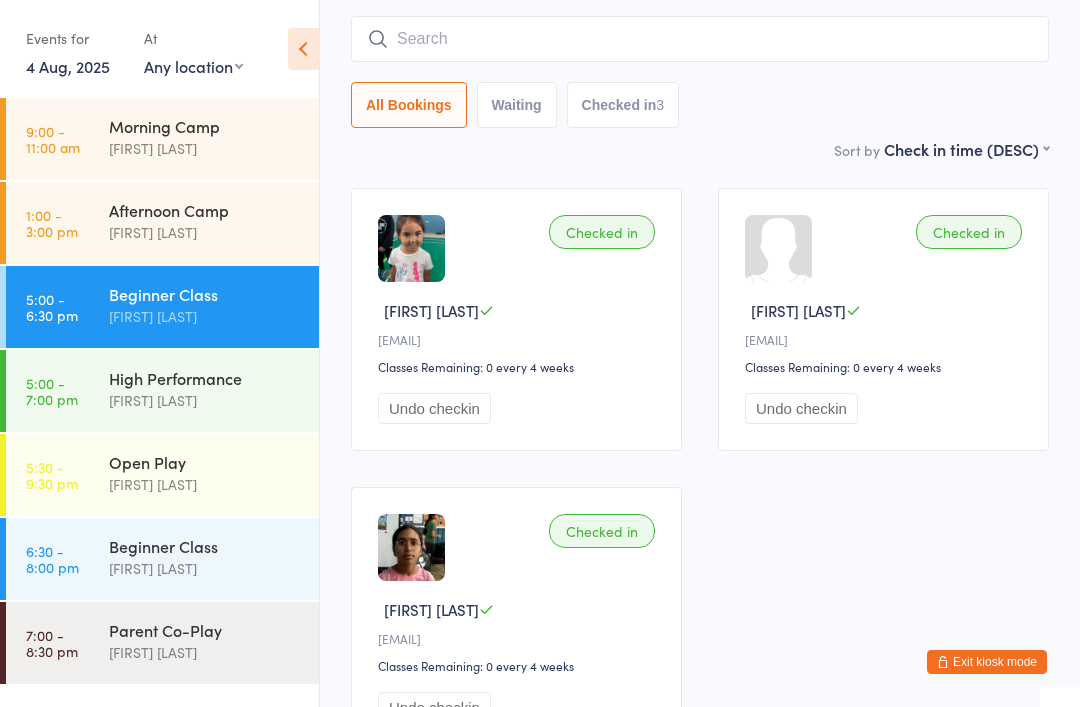 click at bounding box center (778, 248) 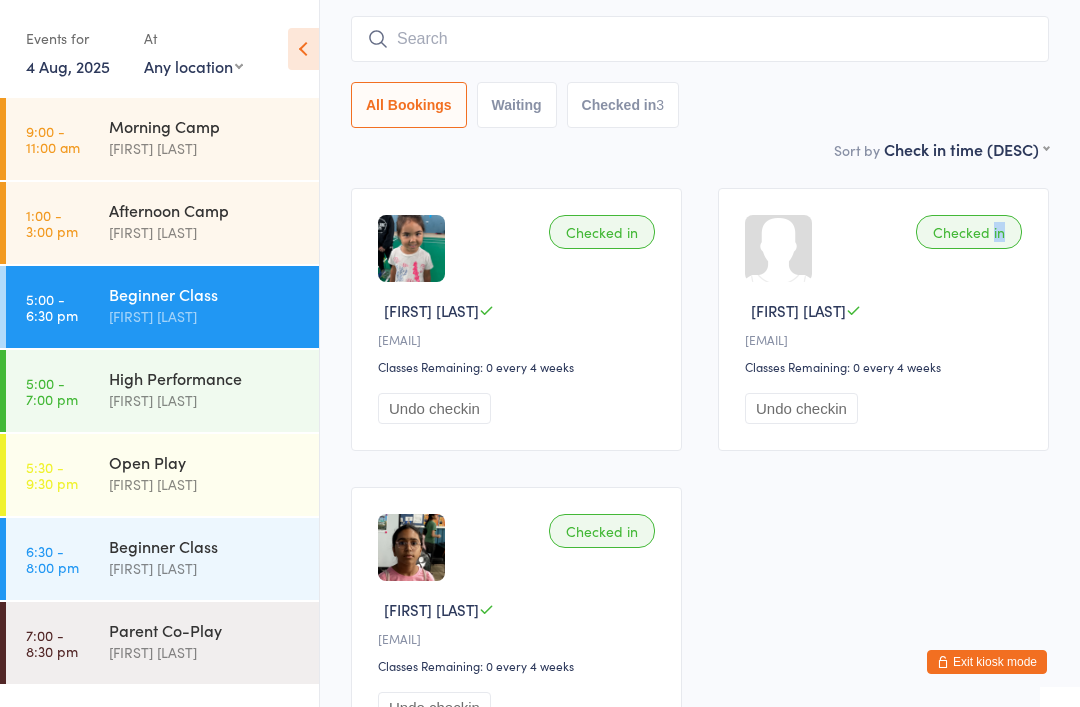 click on "Exit kiosk mode" at bounding box center [987, 662] 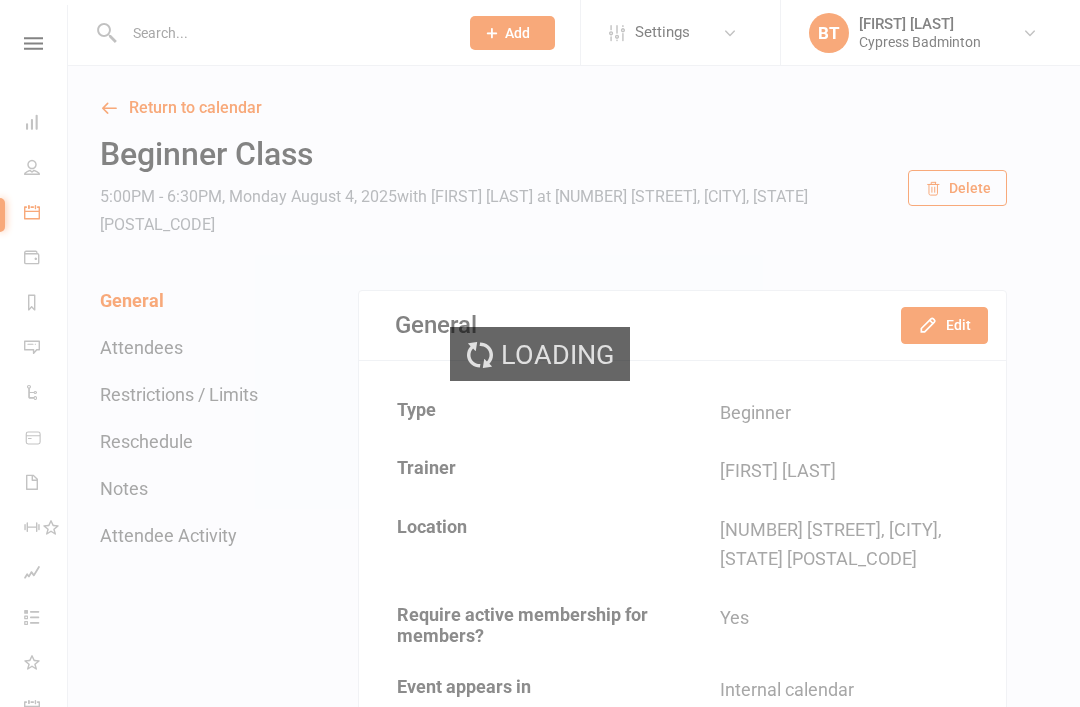 scroll, scrollTop: 0, scrollLeft: 0, axis: both 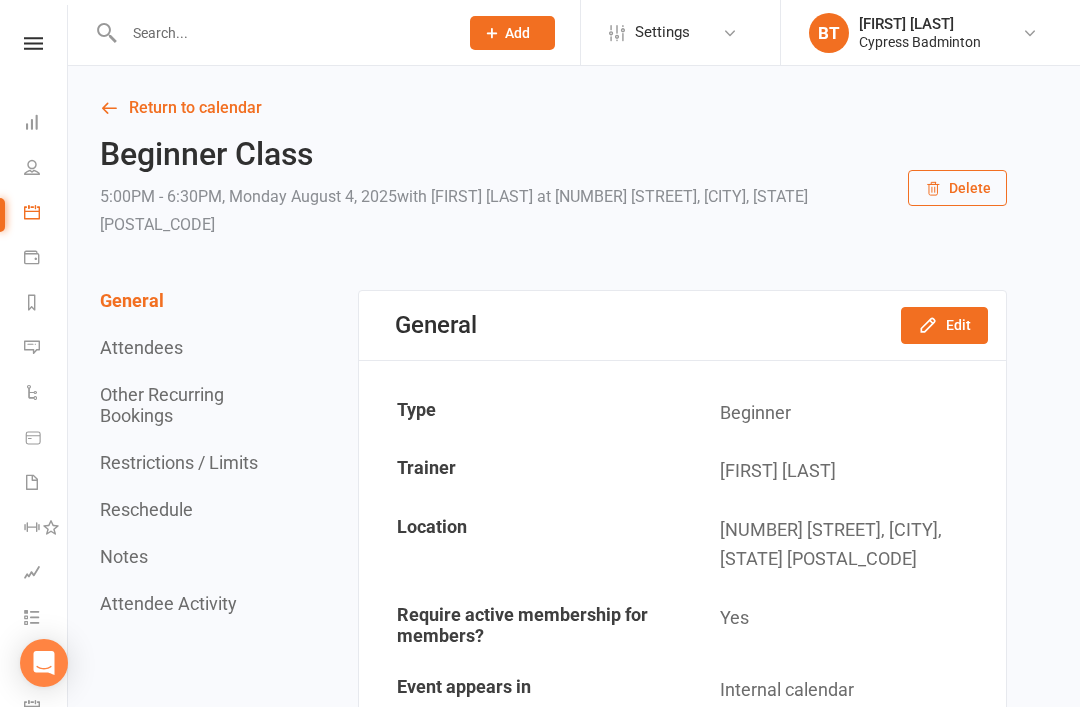click at bounding box center [281, 33] 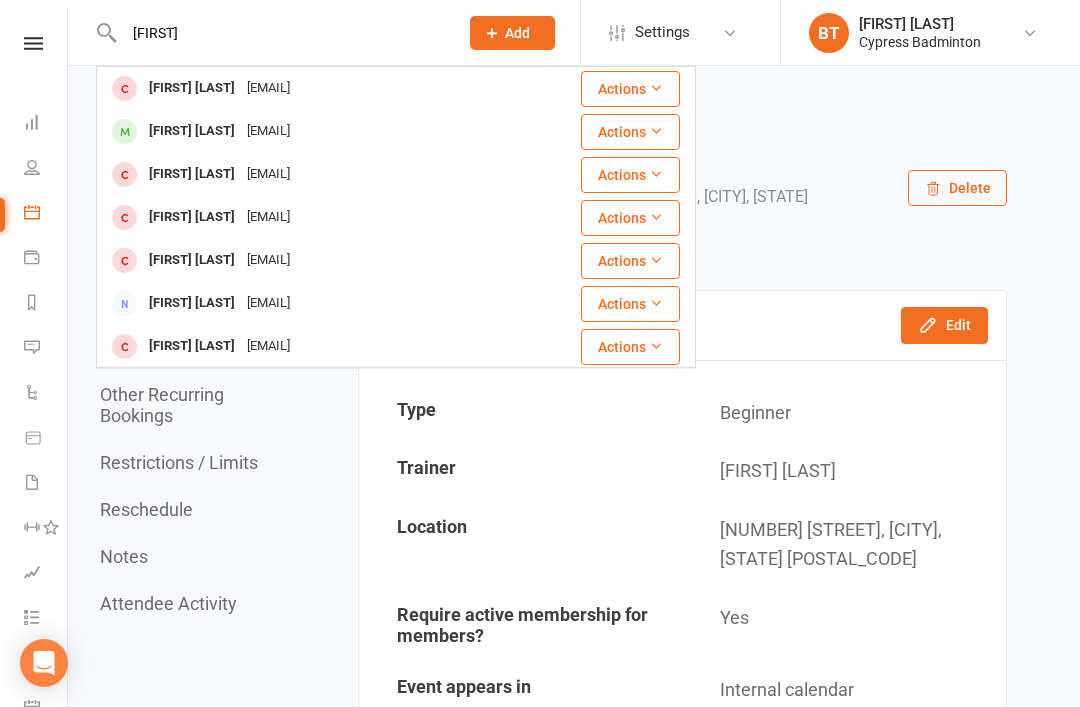 type on "Rajeev" 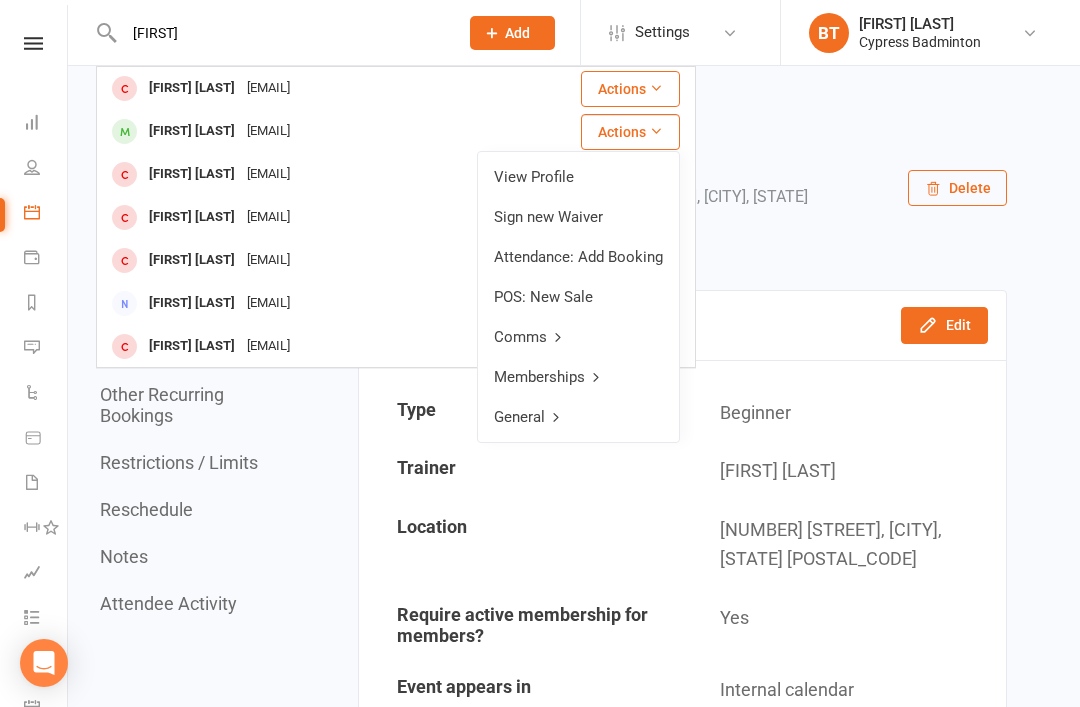 click on "View Profile" at bounding box center (578, 177) 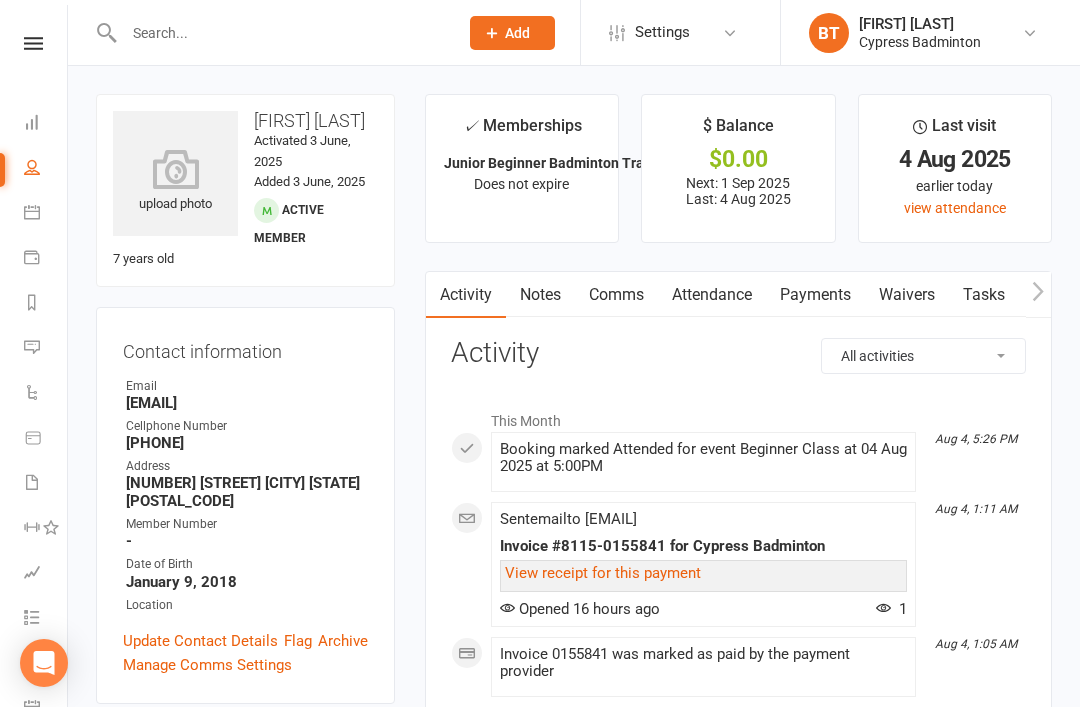 click on "upload photo" at bounding box center [175, 182] 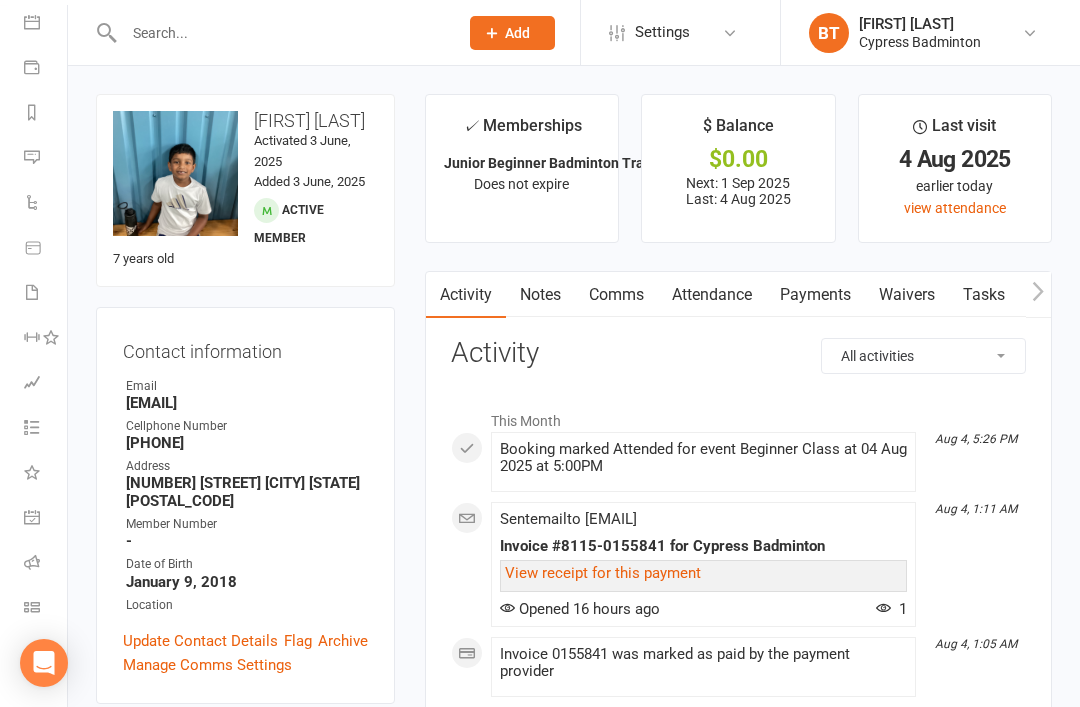 scroll, scrollTop: 190, scrollLeft: 0, axis: vertical 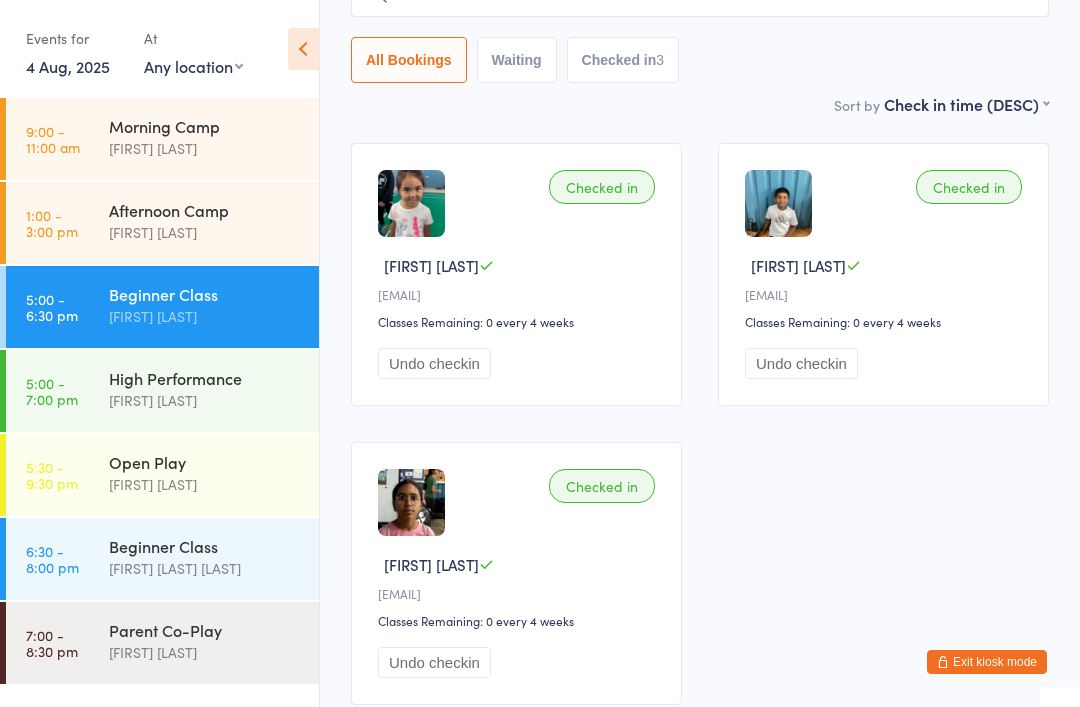 click on "[FIRST] [LAST] [LAST]" at bounding box center (205, 568) 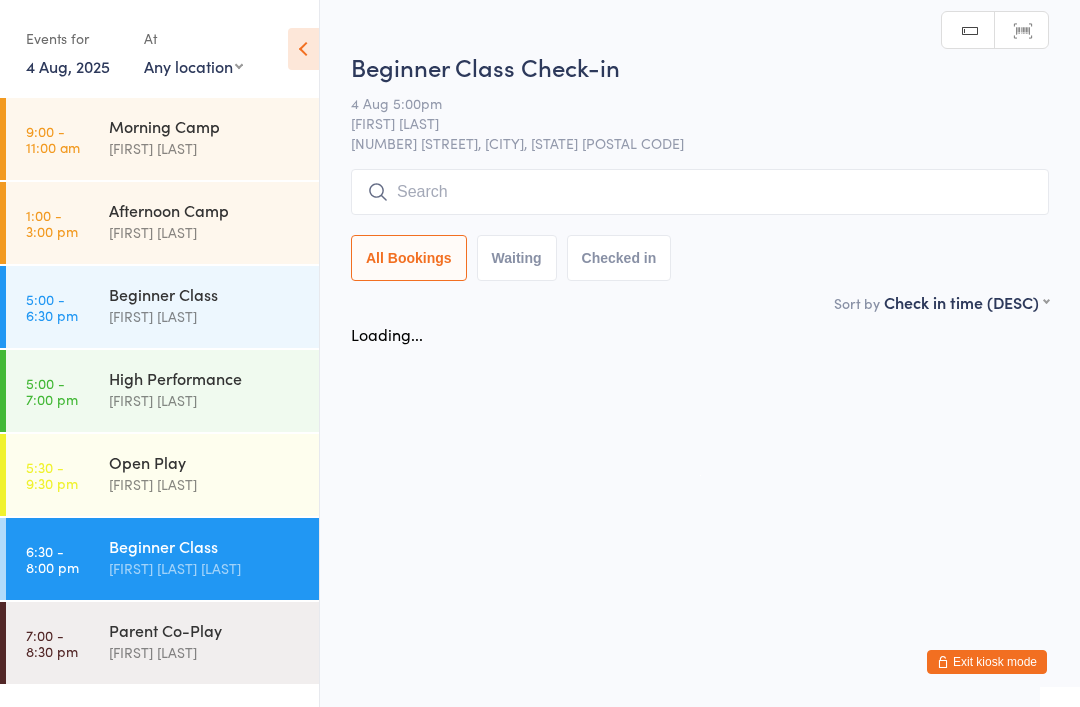 scroll, scrollTop: 0, scrollLeft: 0, axis: both 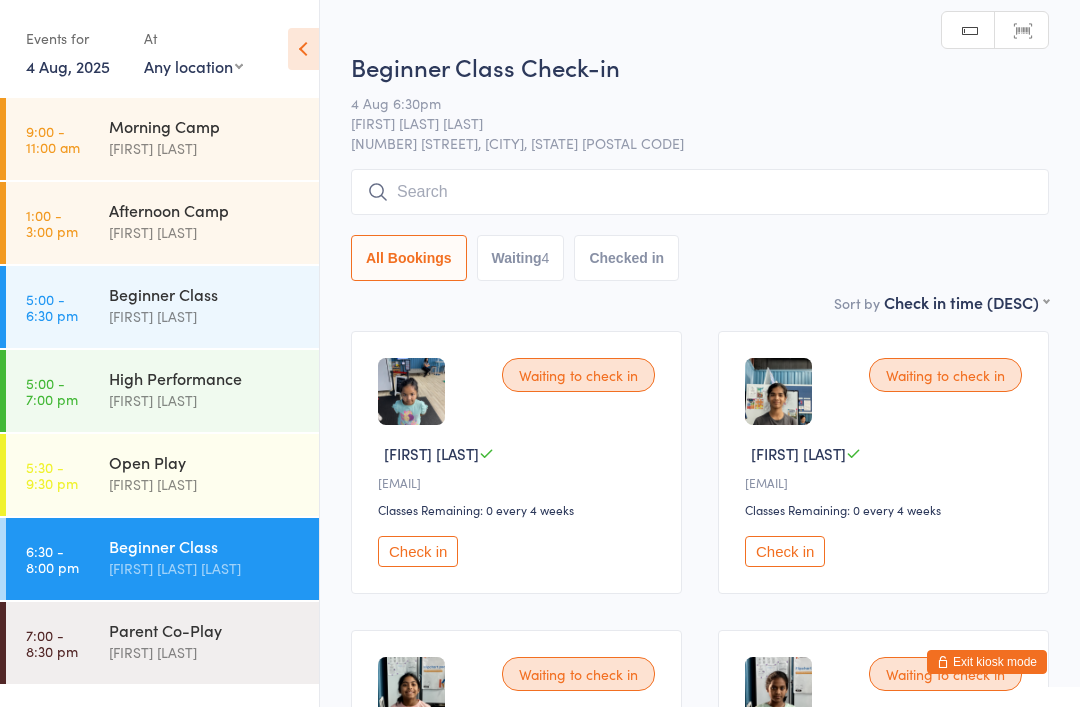 click on "High Performance" at bounding box center [205, 378] 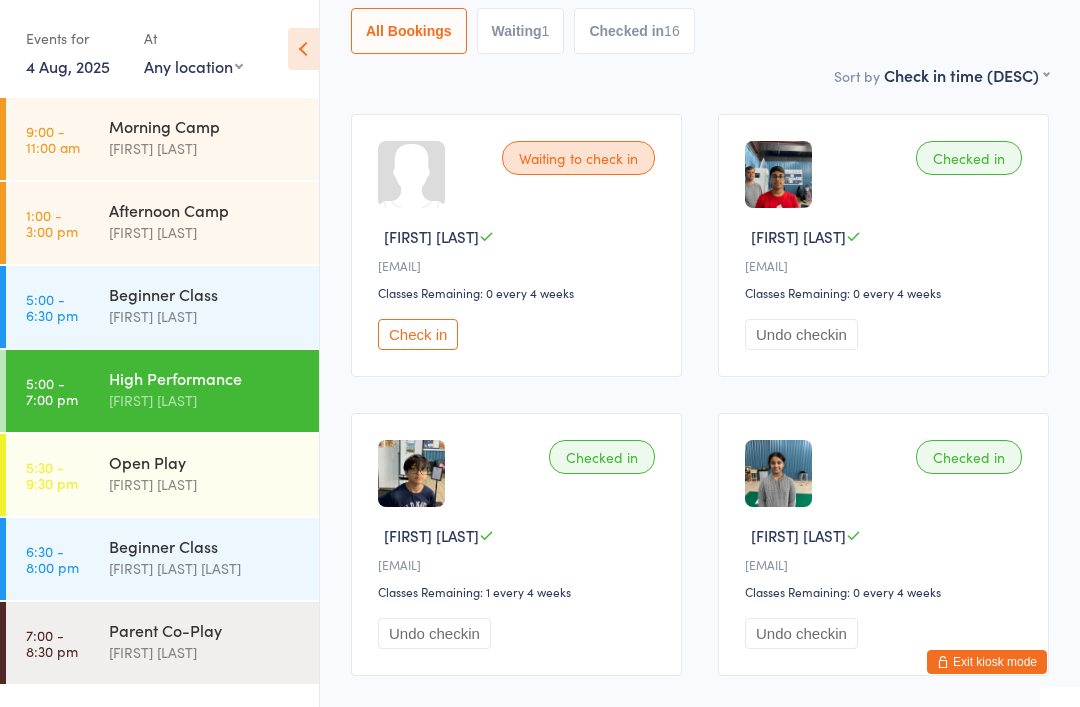 scroll, scrollTop: 0, scrollLeft: 0, axis: both 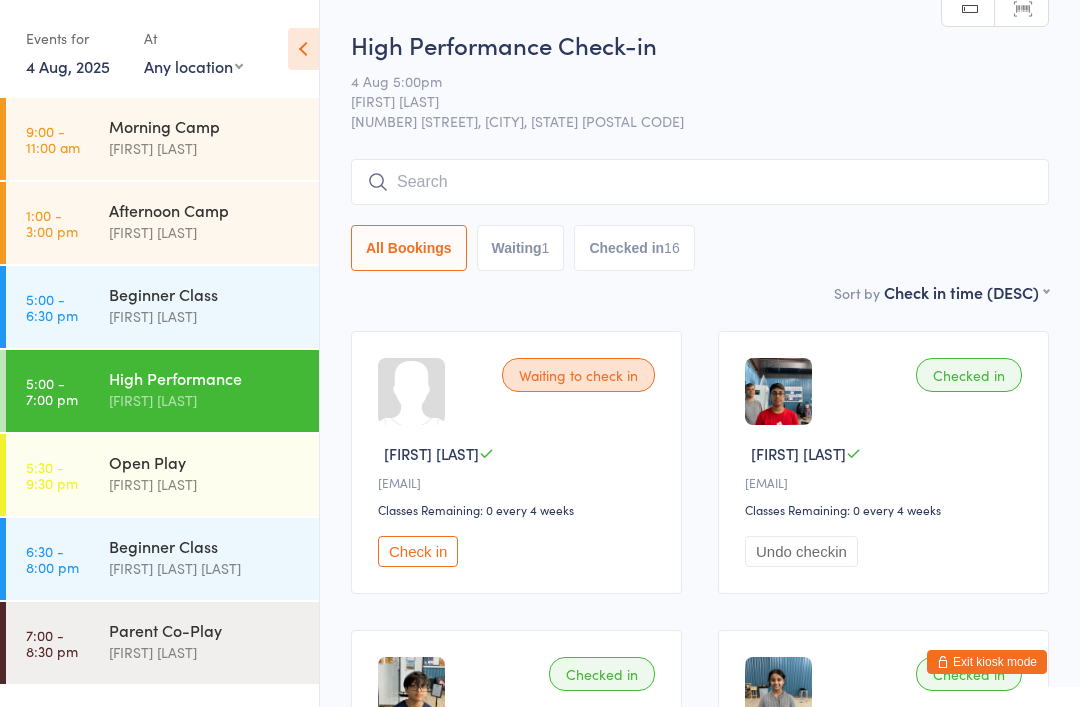 click on "Open Play" at bounding box center (205, 462) 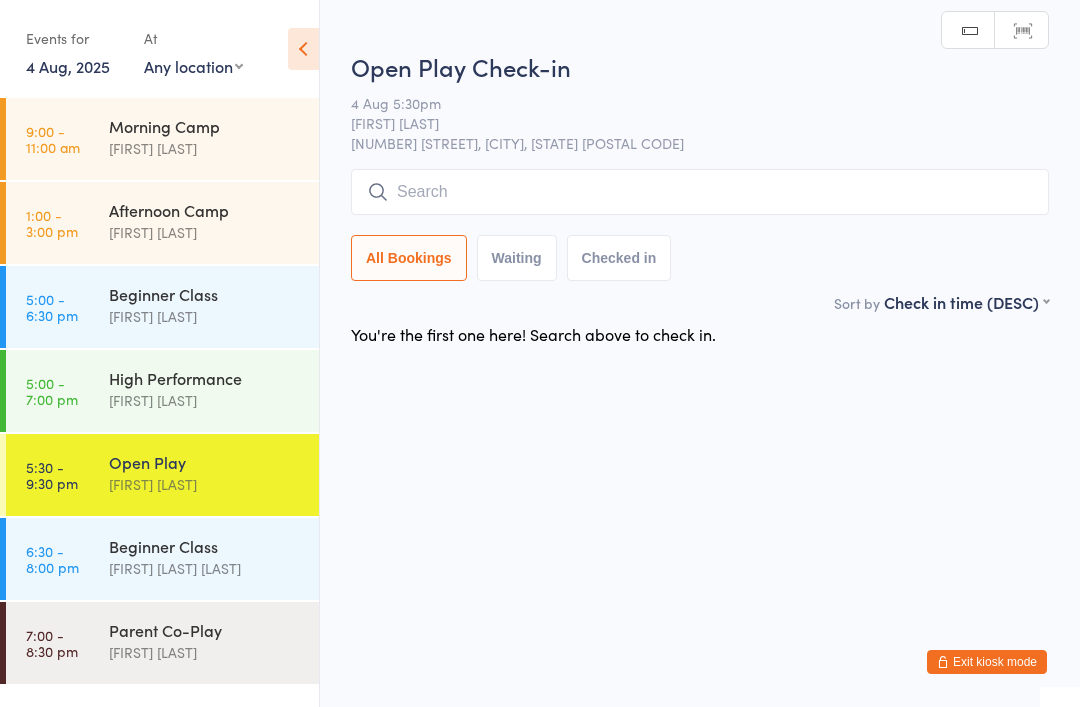 click at bounding box center [700, 192] 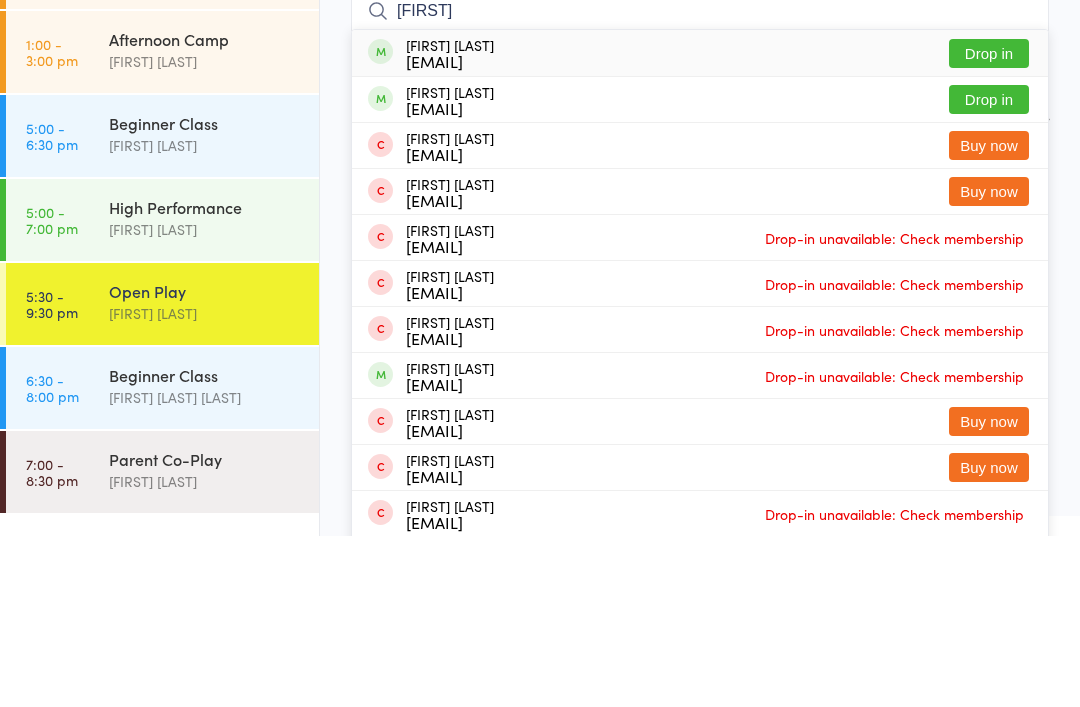type on "[FIRST]" 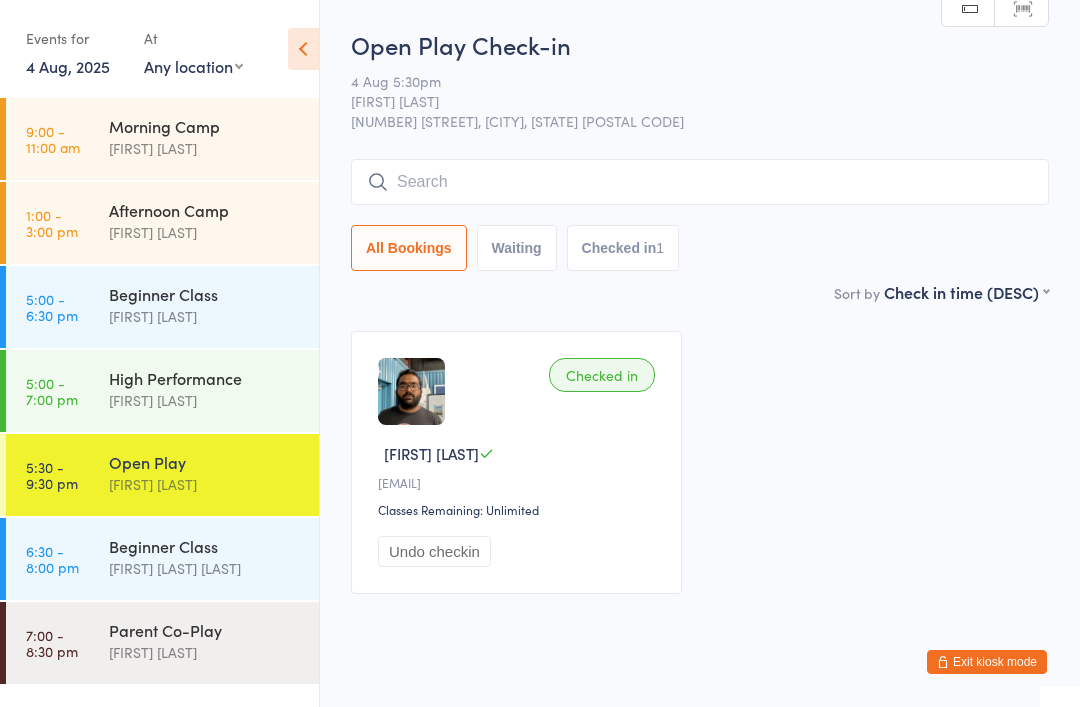 click on "Beginner Class" at bounding box center (205, 294) 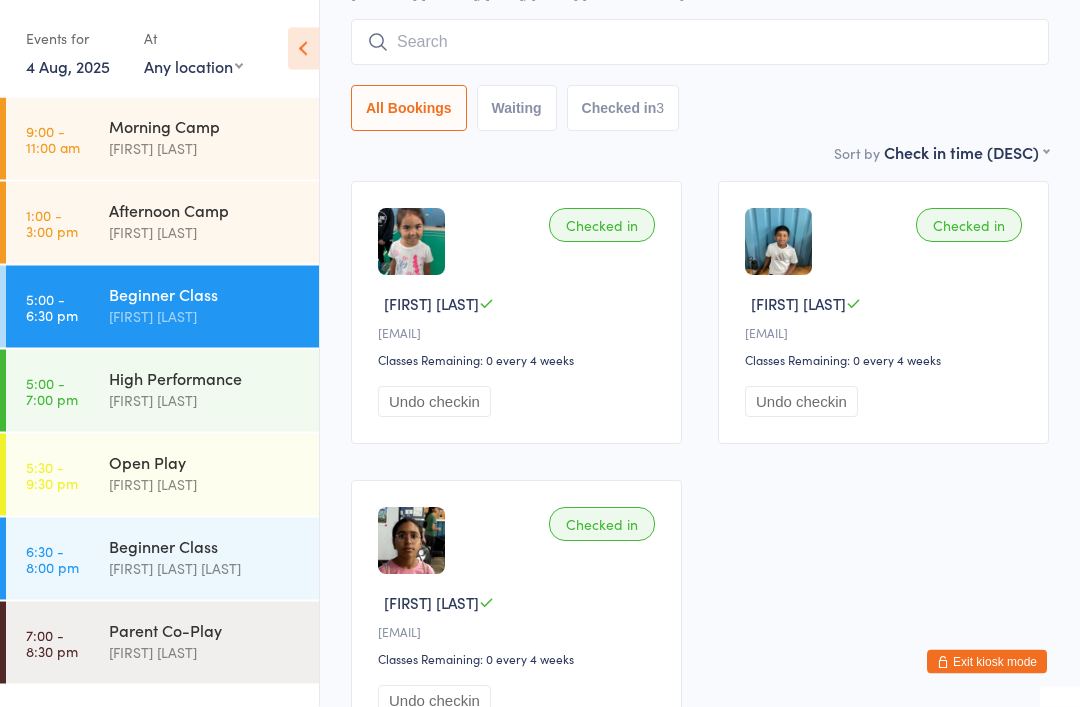 scroll, scrollTop: 168, scrollLeft: 0, axis: vertical 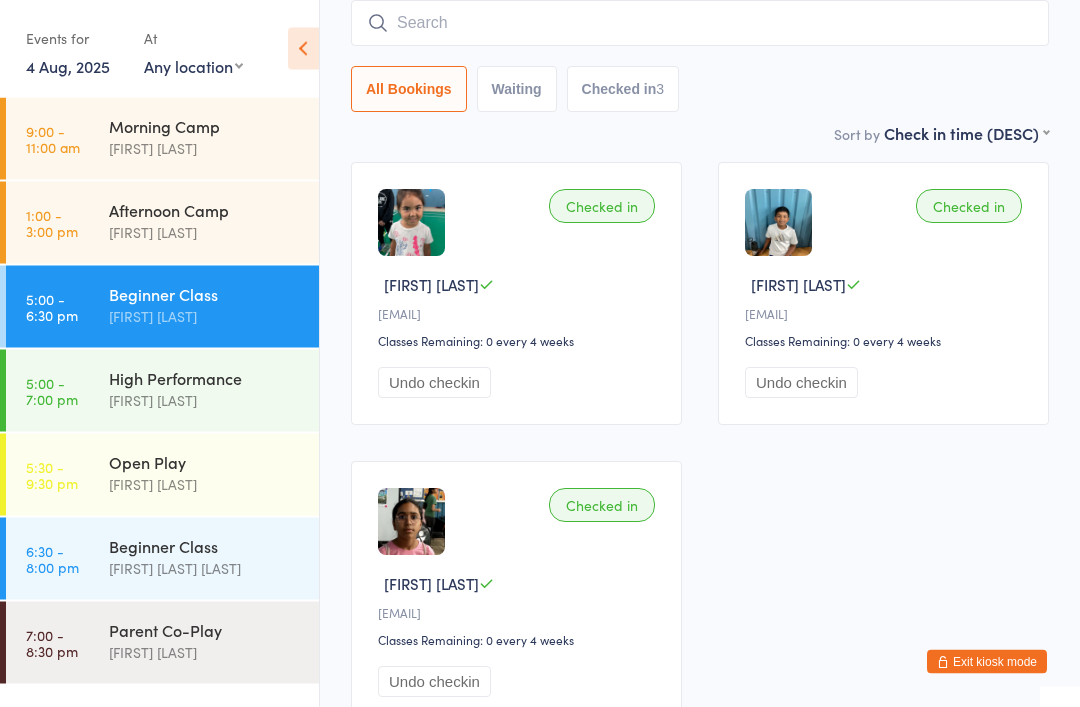 click on "High Performance" at bounding box center (205, 378) 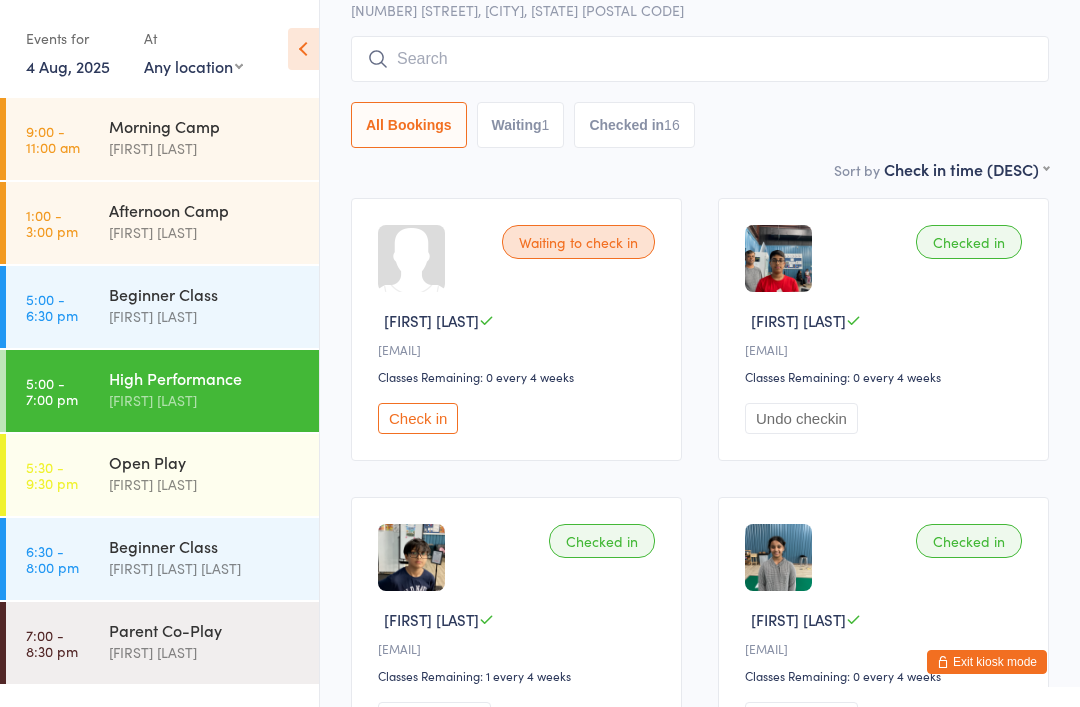 scroll, scrollTop: 0, scrollLeft: 0, axis: both 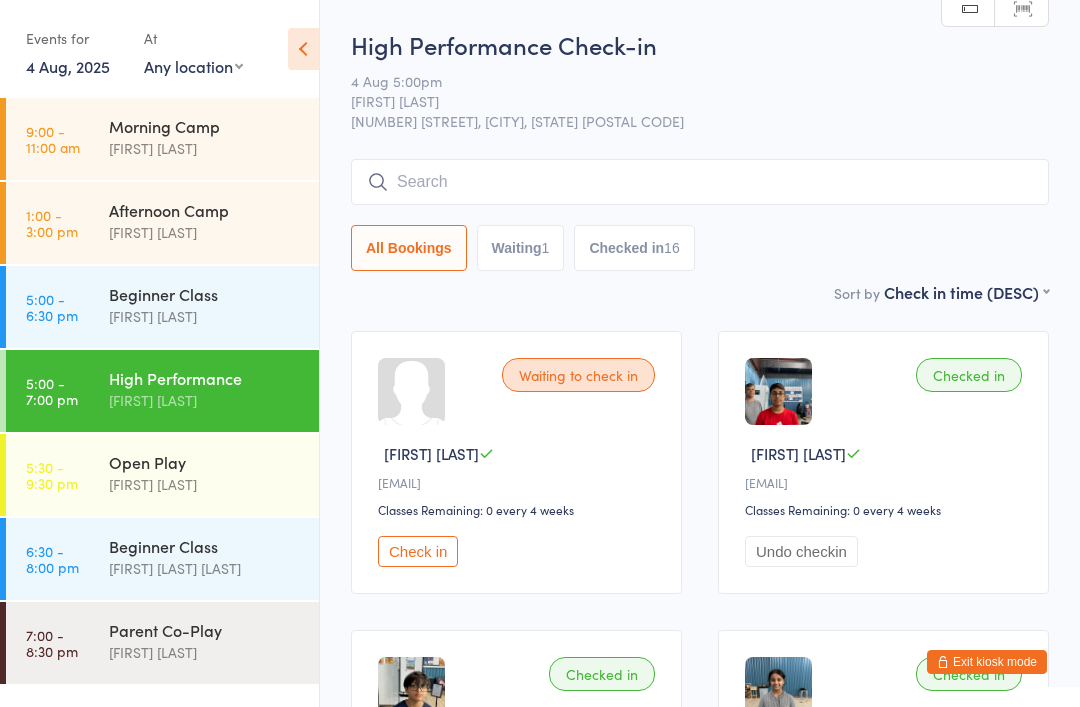 click on "[FIRST] [LAST]" at bounding box center (205, 484) 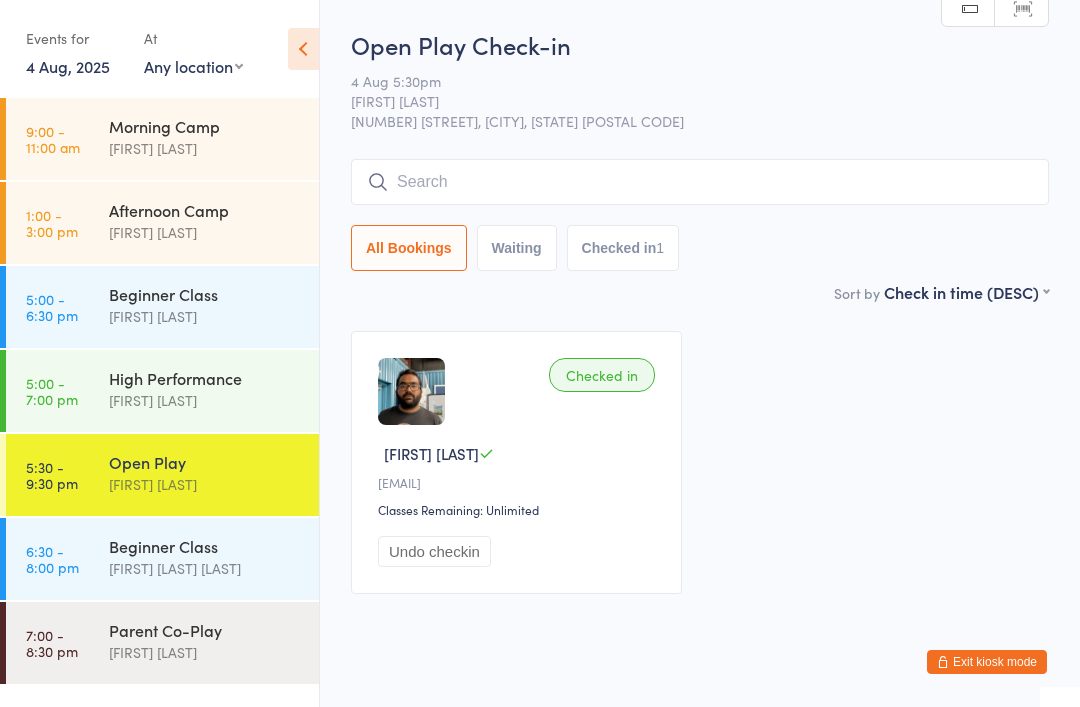click at bounding box center [700, 182] 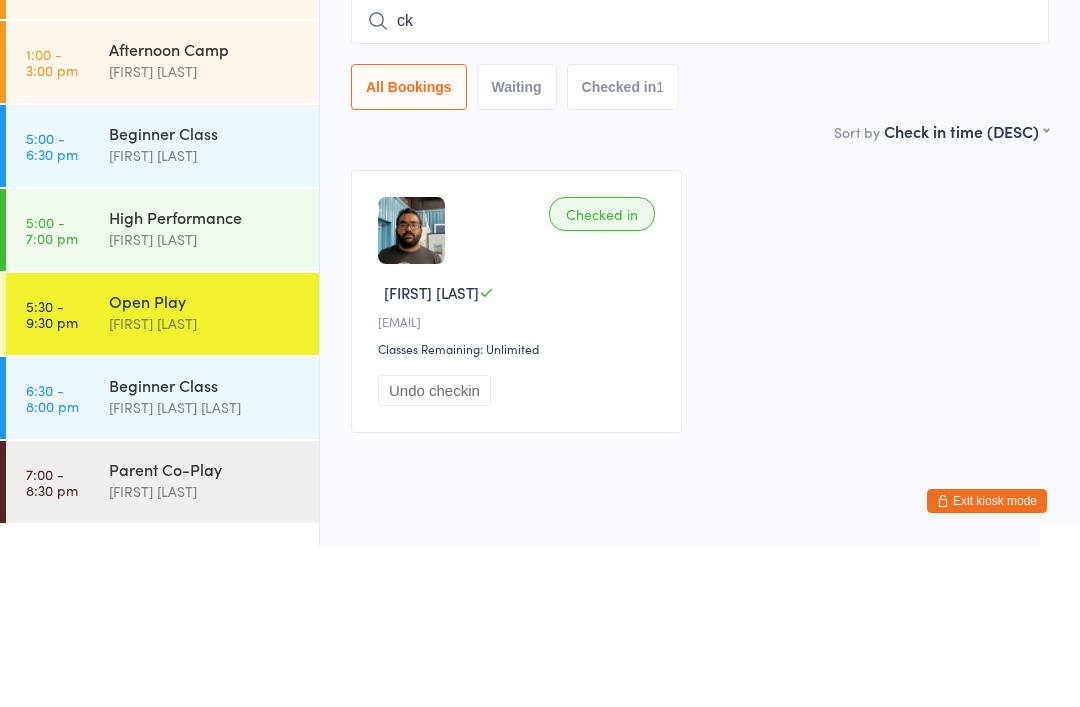 scroll, scrollTop: 51, scrollLeft: 0, axis: vertical 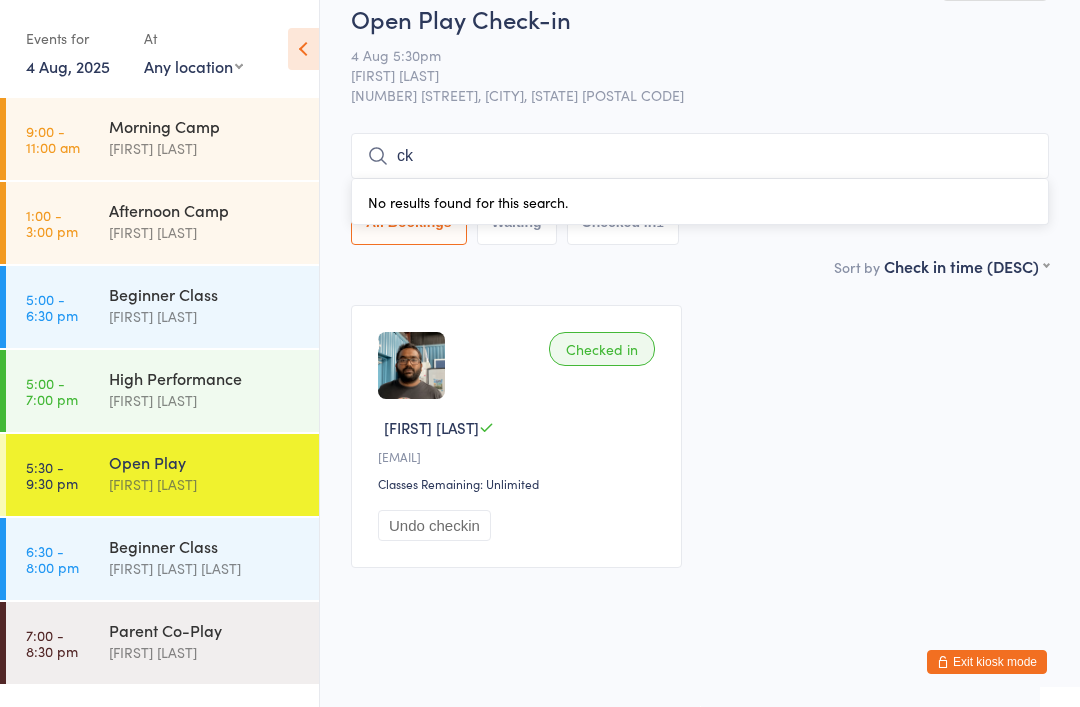 type on "c" 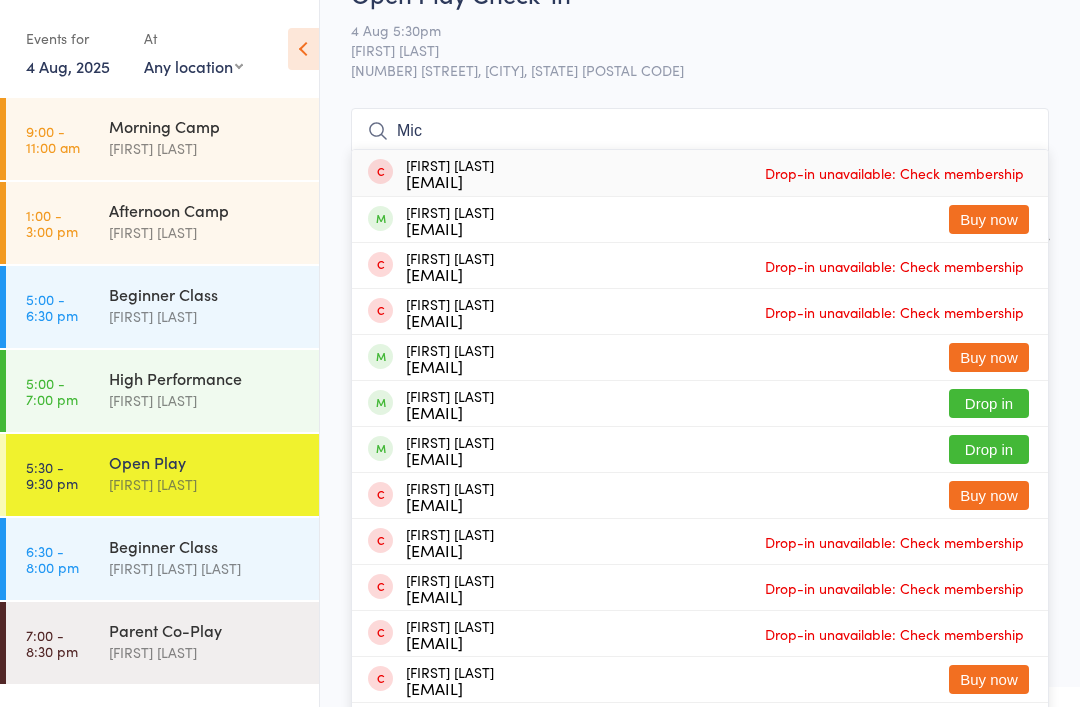 type on "Mic" 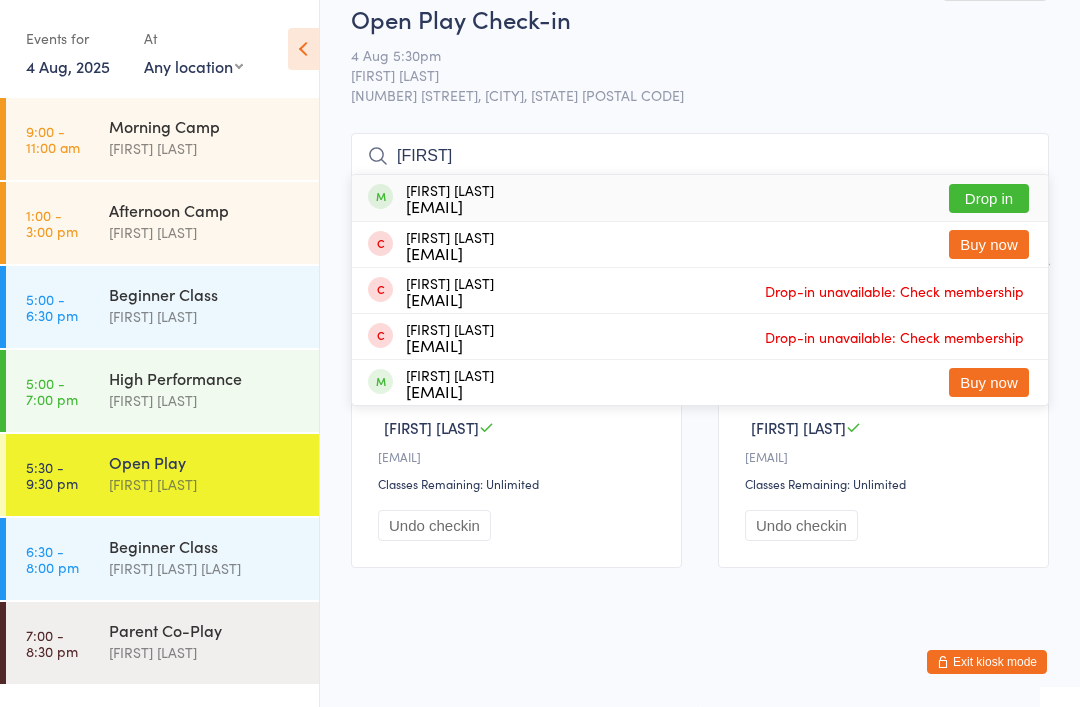 type on "Ragini" 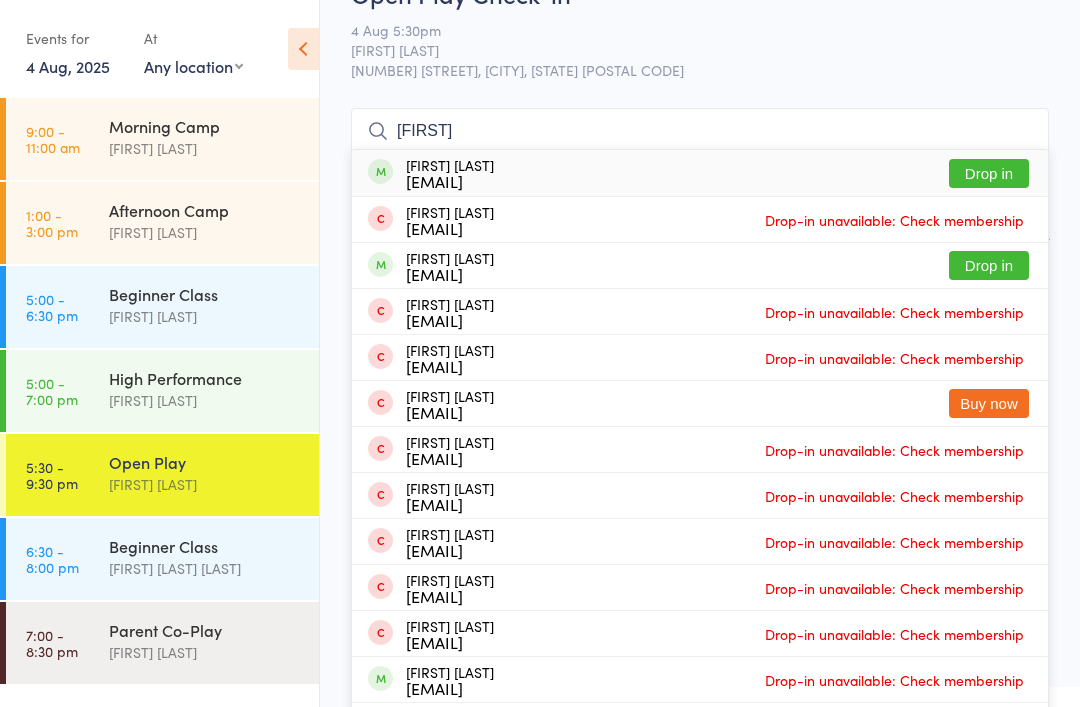 type on "Sona" 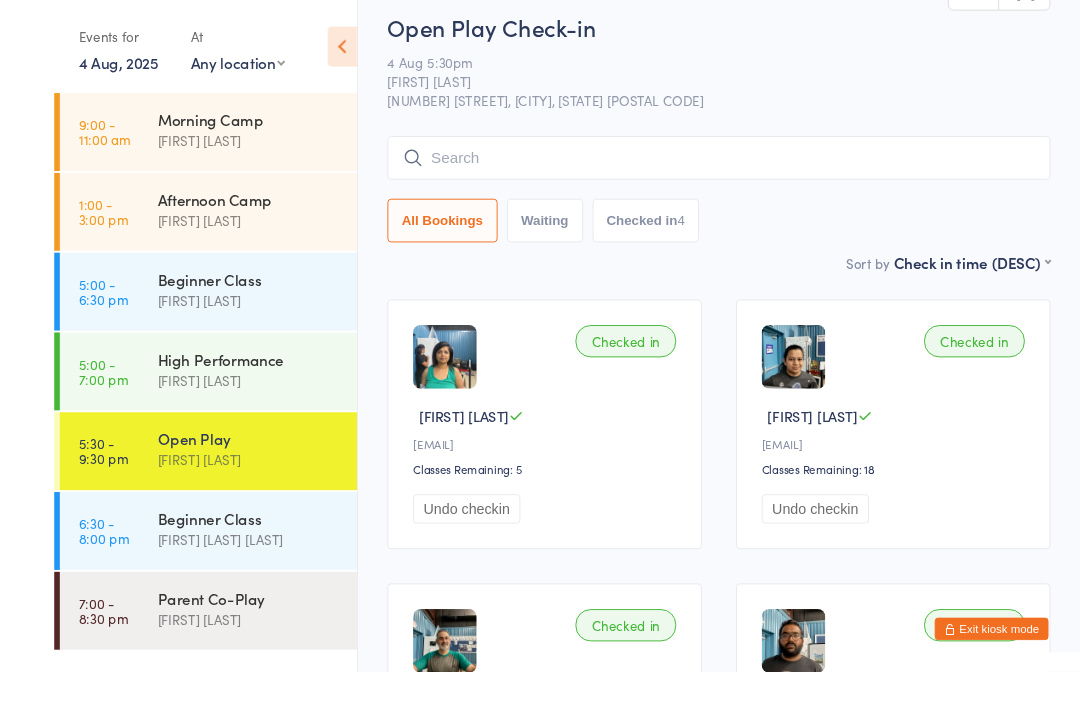 scroll, scrollTop: 9, scrollLeft: 0, axis: vertical 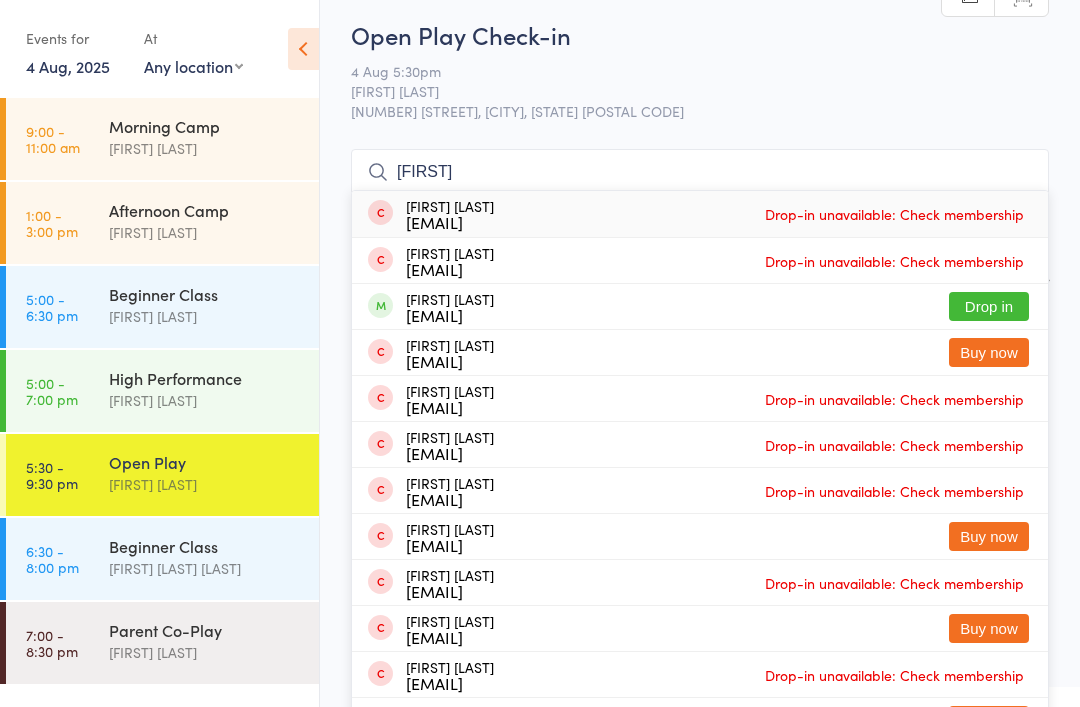 type on "Balakrish" 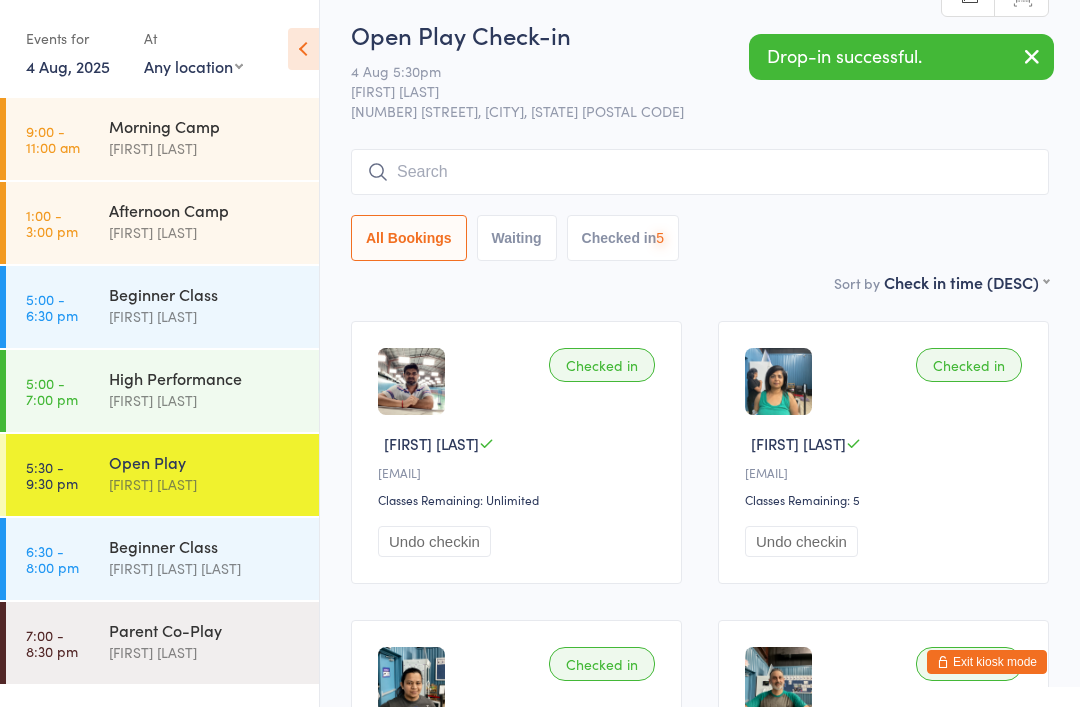 click on "Open Play Check-in 4 Aug 5:30pm  Calvin Kristanto  17518 South Dr, Cypress, TX 77433  Manual search Scanner input All Bookings Waiting  Checked in  5 Sort by   Check in time (DESC) First name (ASC) First name (DESC) Last name (ASC) Last name (DESC) Check in time (ASC) Check in time (DESC) Checked in Balakrishnan D  b••••••••d@live.com Classes Remaining: Unlimited   Undo checkin Checked in Sonali D  d••••••••••i@gmail.com Classes Remaining: 5    Undo checkin Checked in Ragini D  r••••••9@gmail.com Classes Remaining: 18    Undo checkin Checked in Micky P  v••••••••••••y@outlook.com Classes Remaining: Unlimited   Undo checkin Checked in Manogna C  m•••••••a@gmail.com Classes Remaining: Unlimited   Undo checkin" at bounding box center [700, 609] 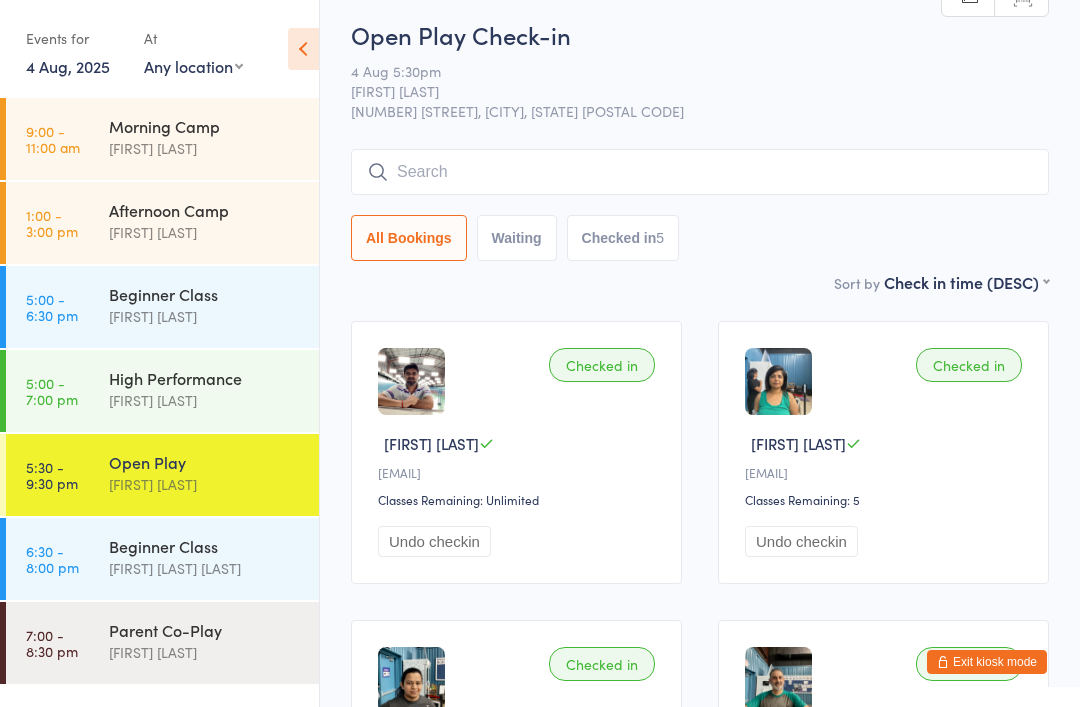 click on "[FIRST] [LAST] [LAST]" at bounding box center [205, 568] 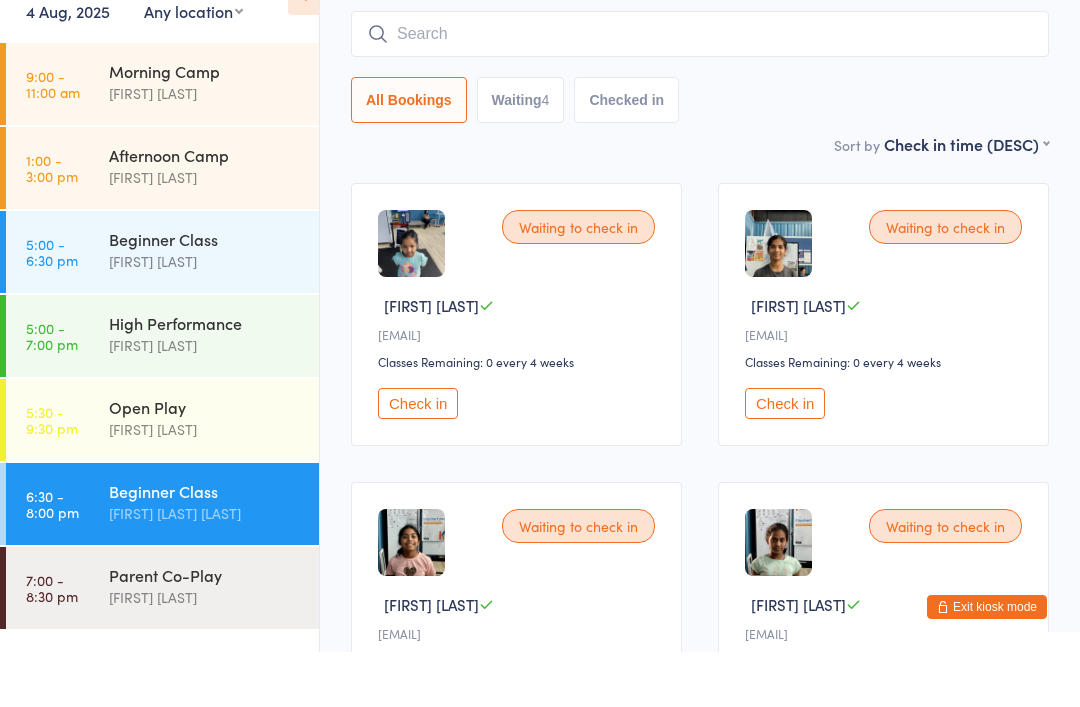 scroll, scrollTop: 107, scrollLeft: 0, axis: vertical 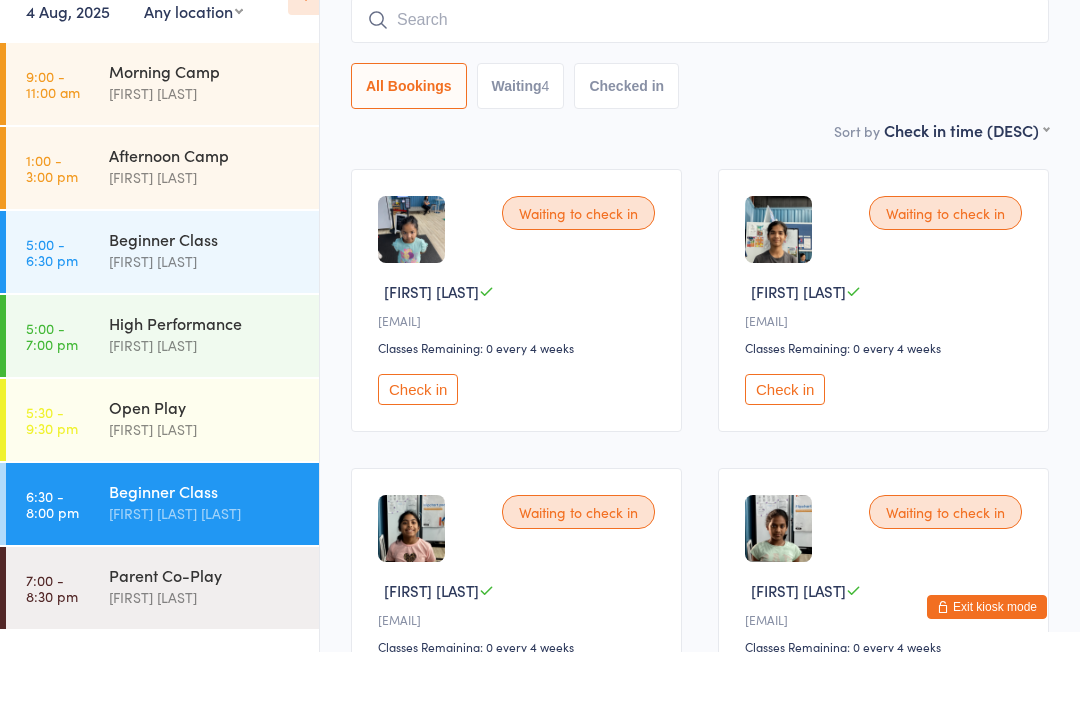 click on "Check in" at bounding box center [418, 444] 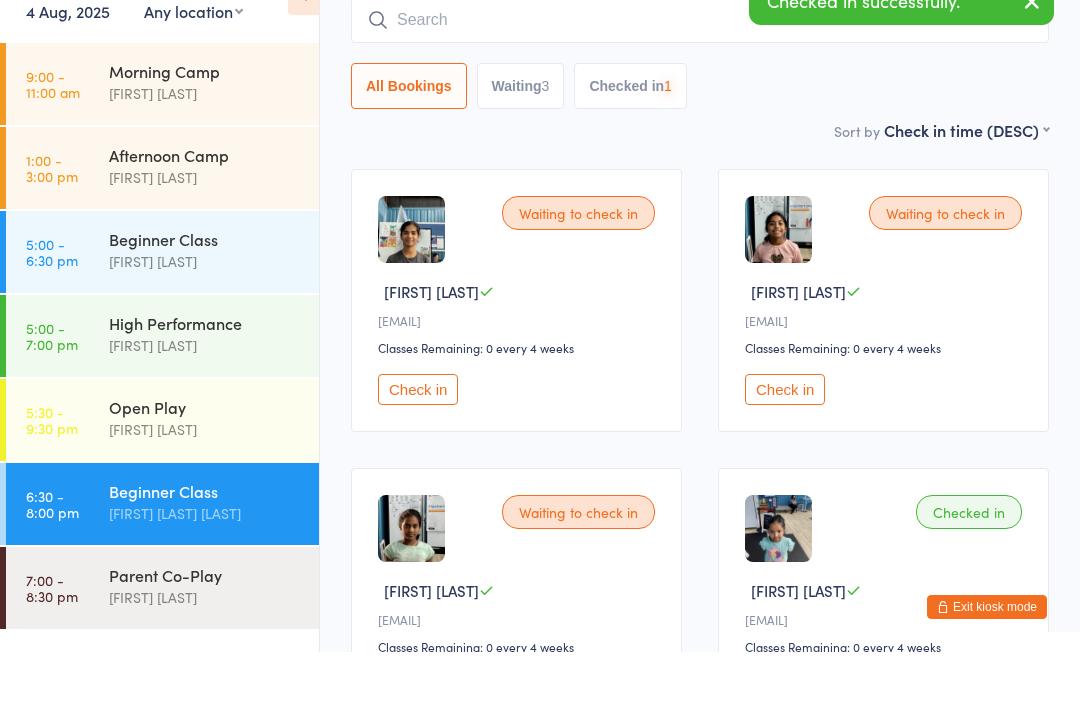 scroll, scrollTop: 162, scrollLeft: 0, axis: vertical 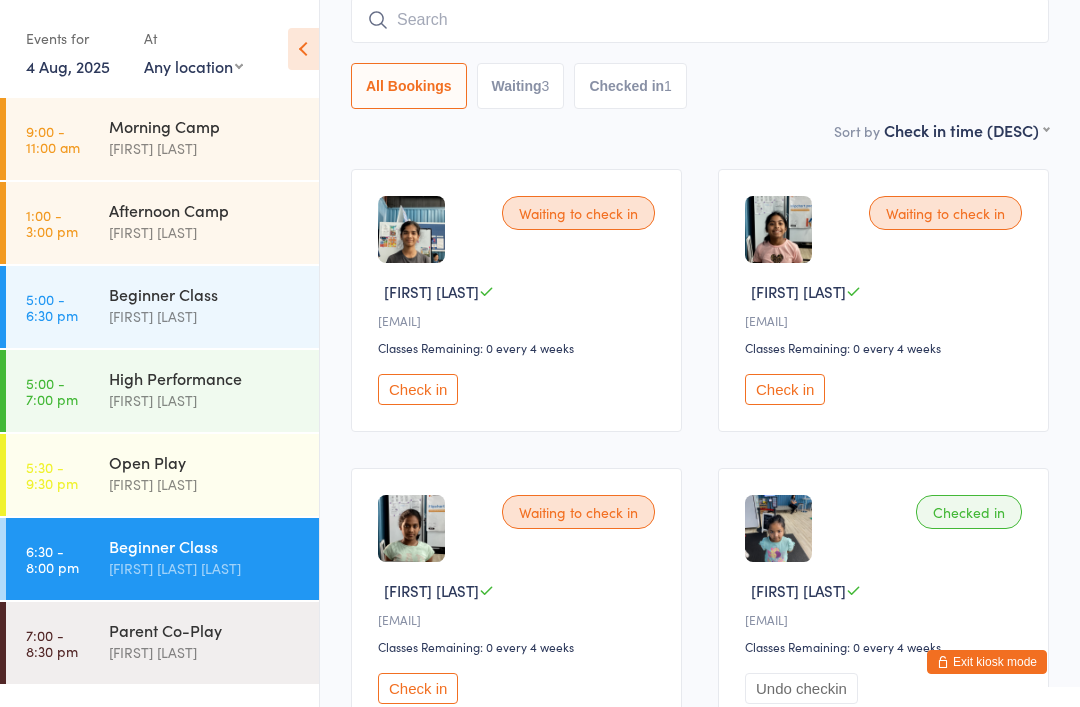 click on "Open Play" at bounding box center (205, 462) 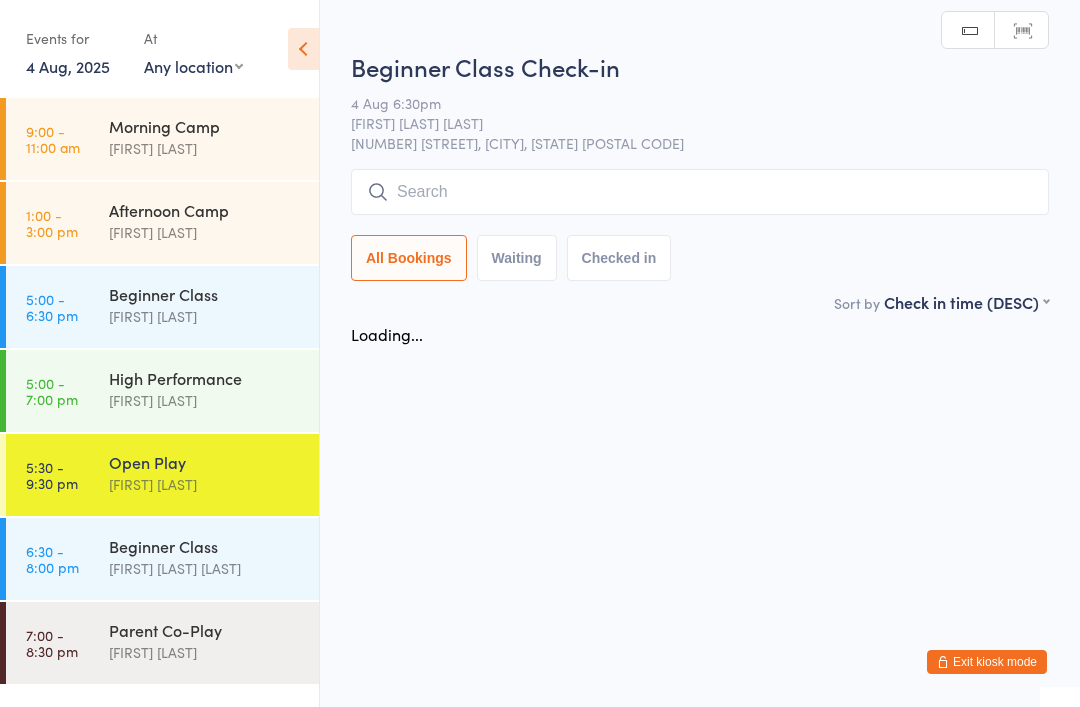 scroll, scrollTop: 0, scrollLeft: 0, axis: both 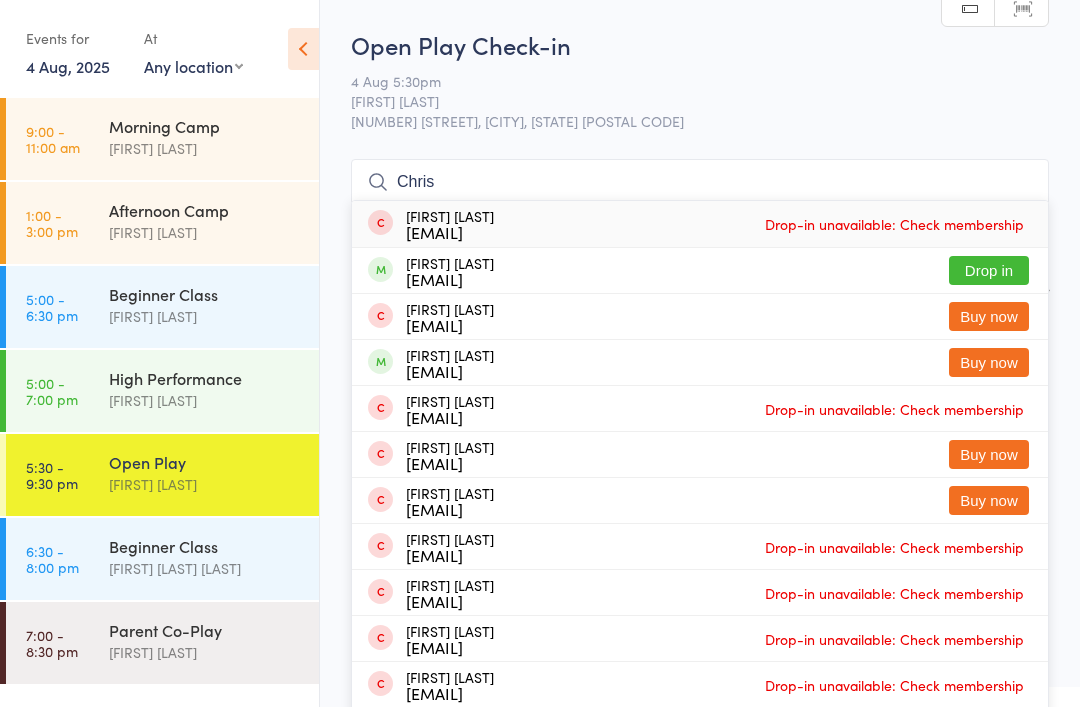 type on "Chris" 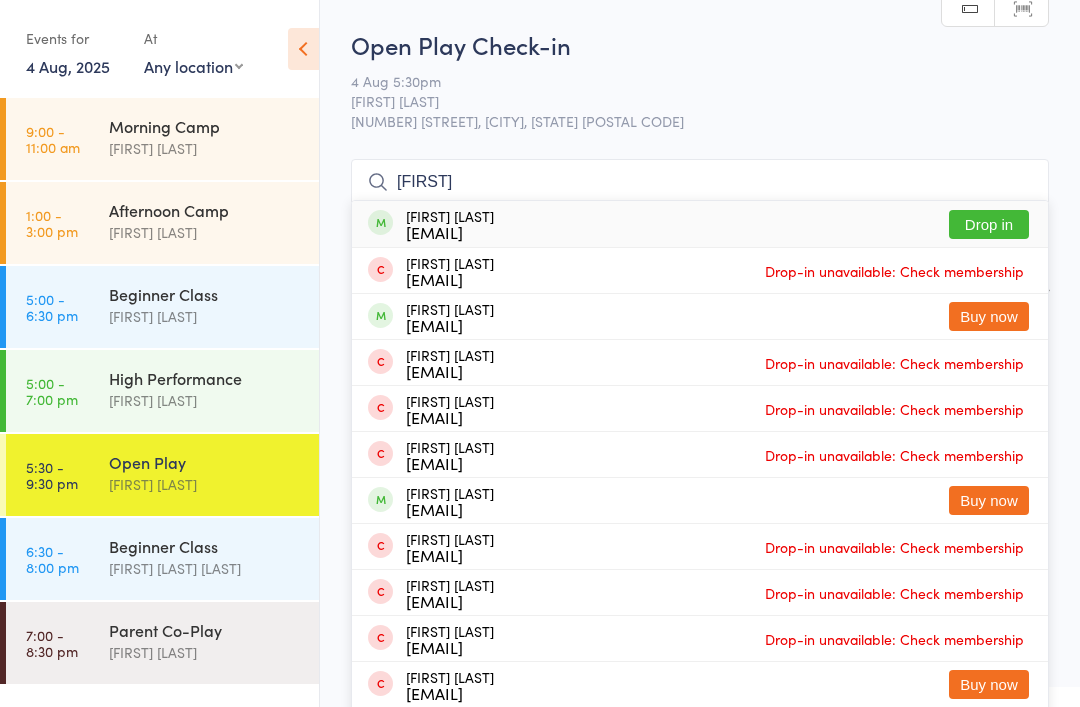 type on "Alekya" 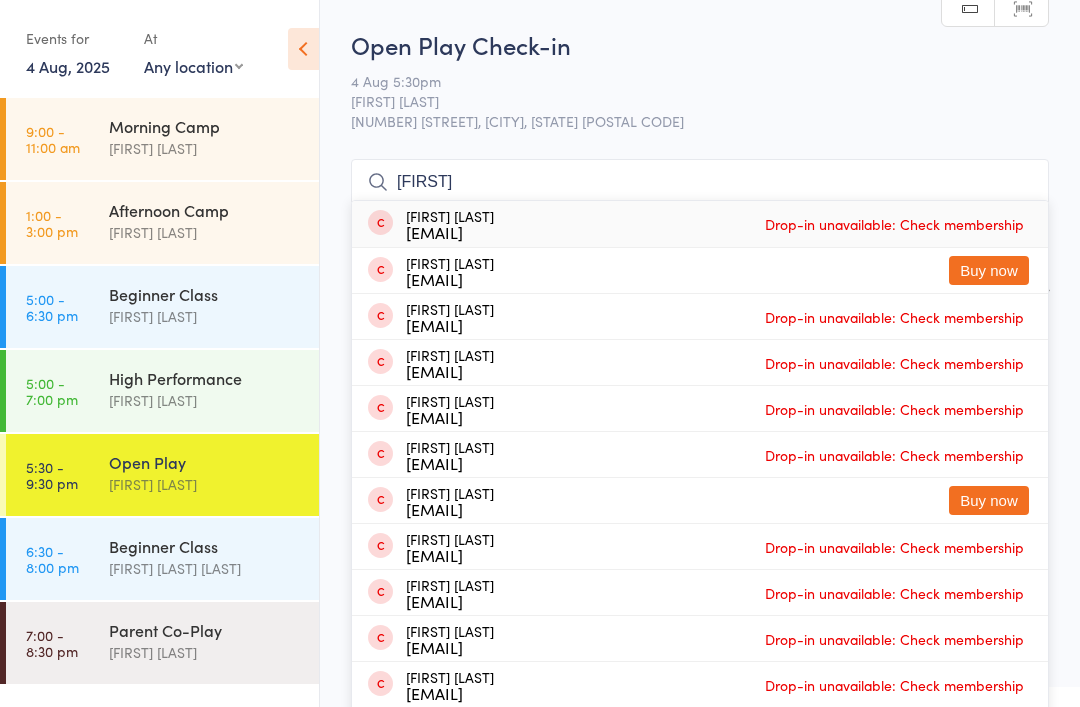 type on "Sunith" 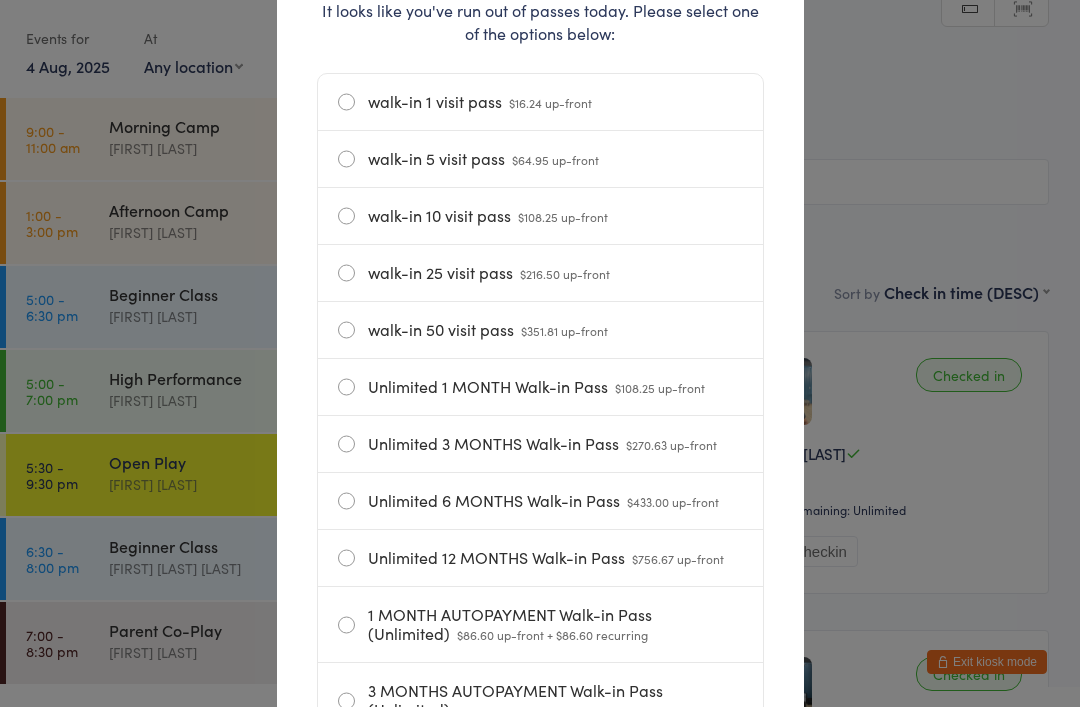 scroll, scrollTop: 295, scrollLeft: 0, axis: vertical 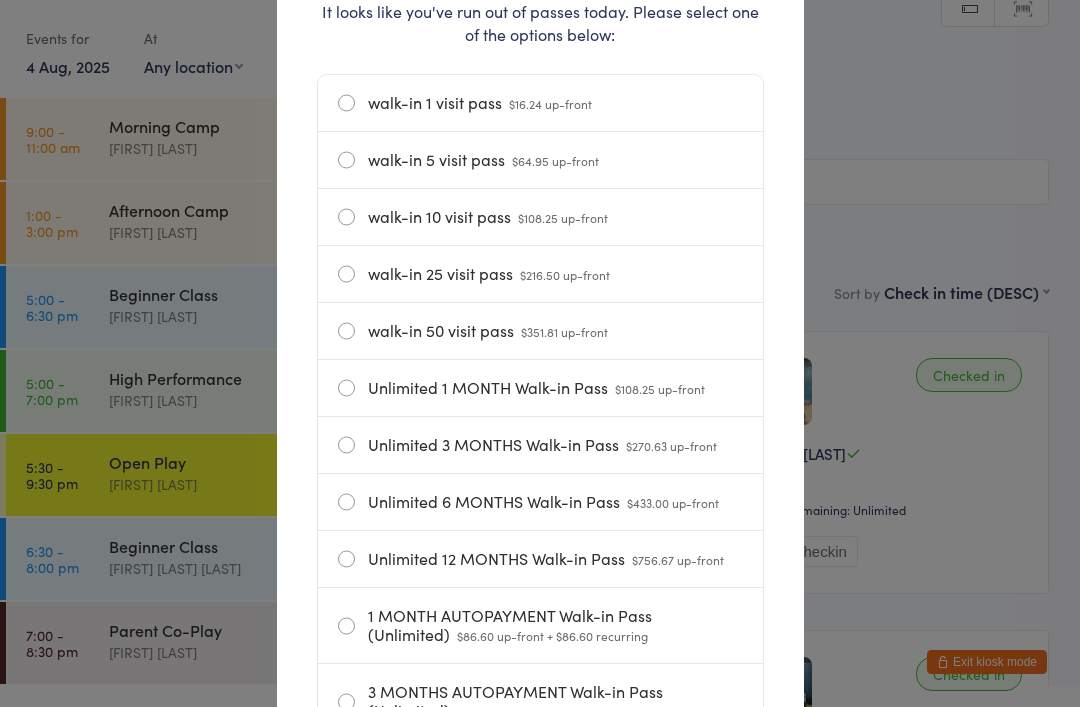 click on "Unlimited 1 MONTH Walk-in Pass  $108.25 up-front" at bounding box center (540, 388) 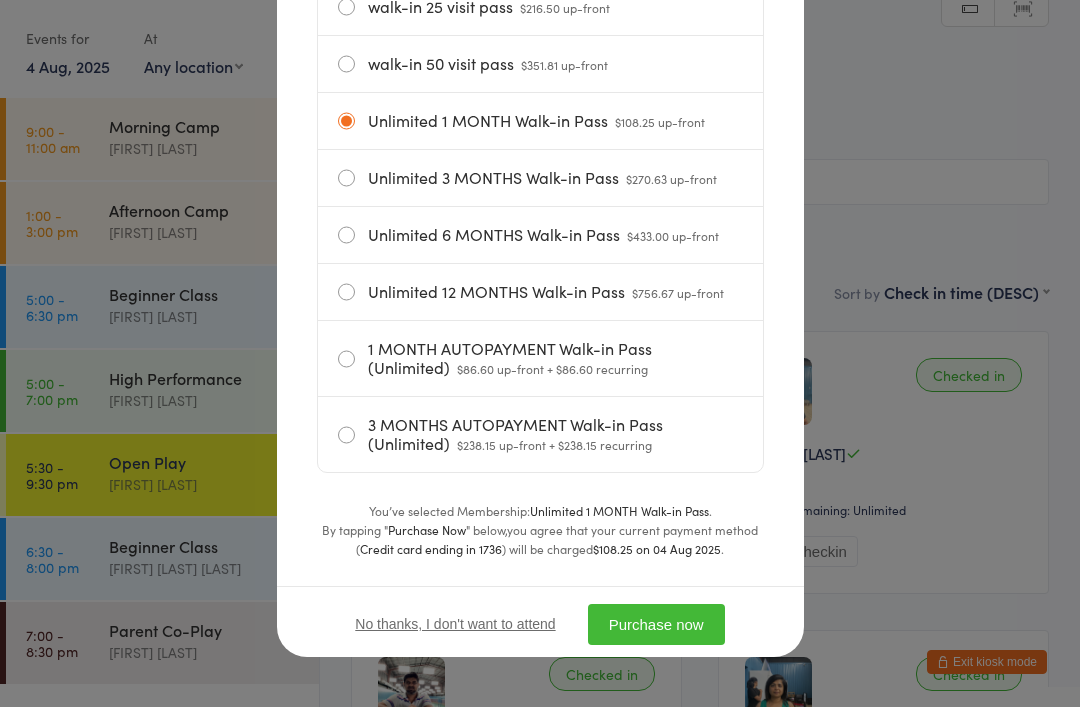 scroll, scrollTop: 573, scrollLeft: 0, axis: vertical 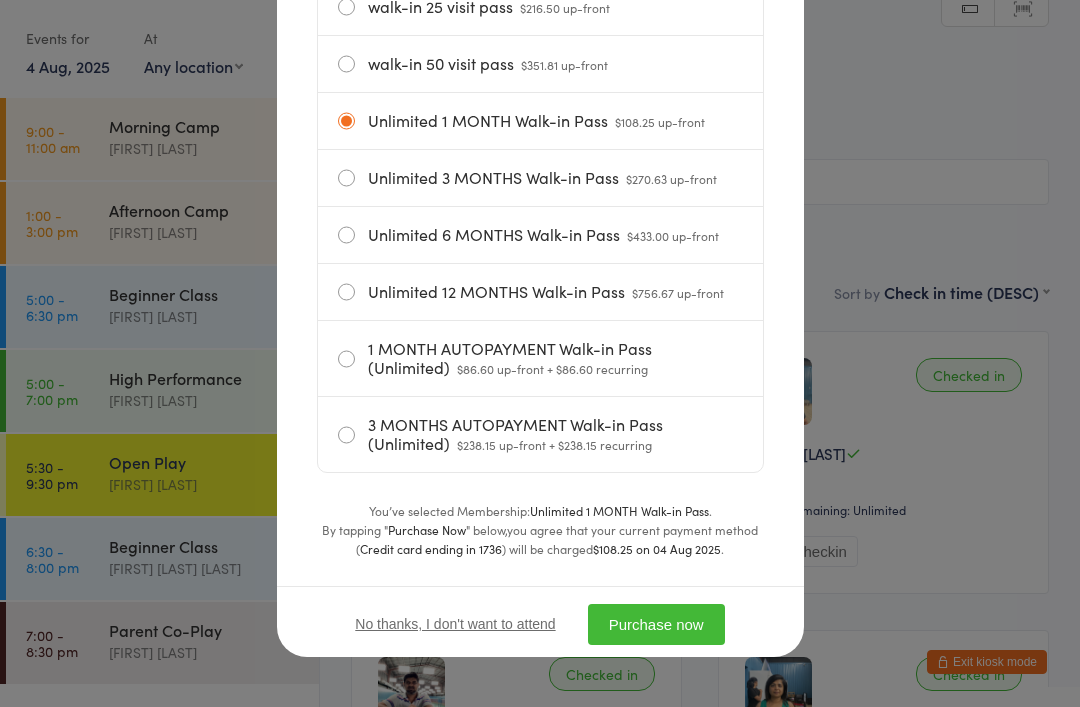 click on "Purchase now" at bounding box center (656, 624) 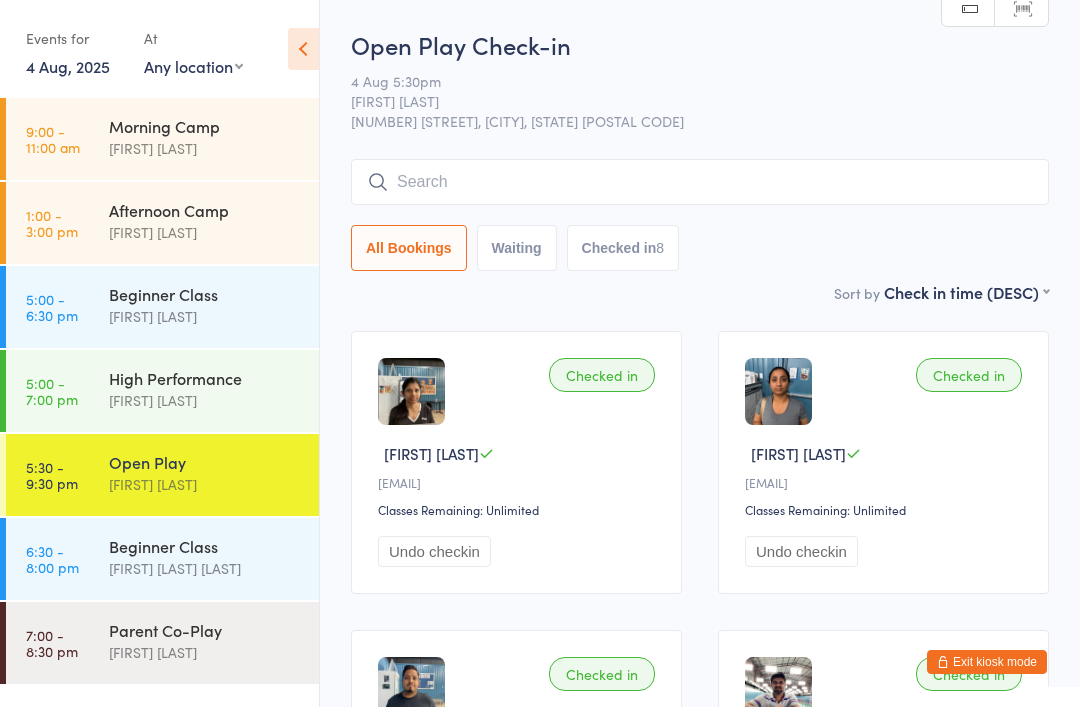 click at bounding box center (700, 182) 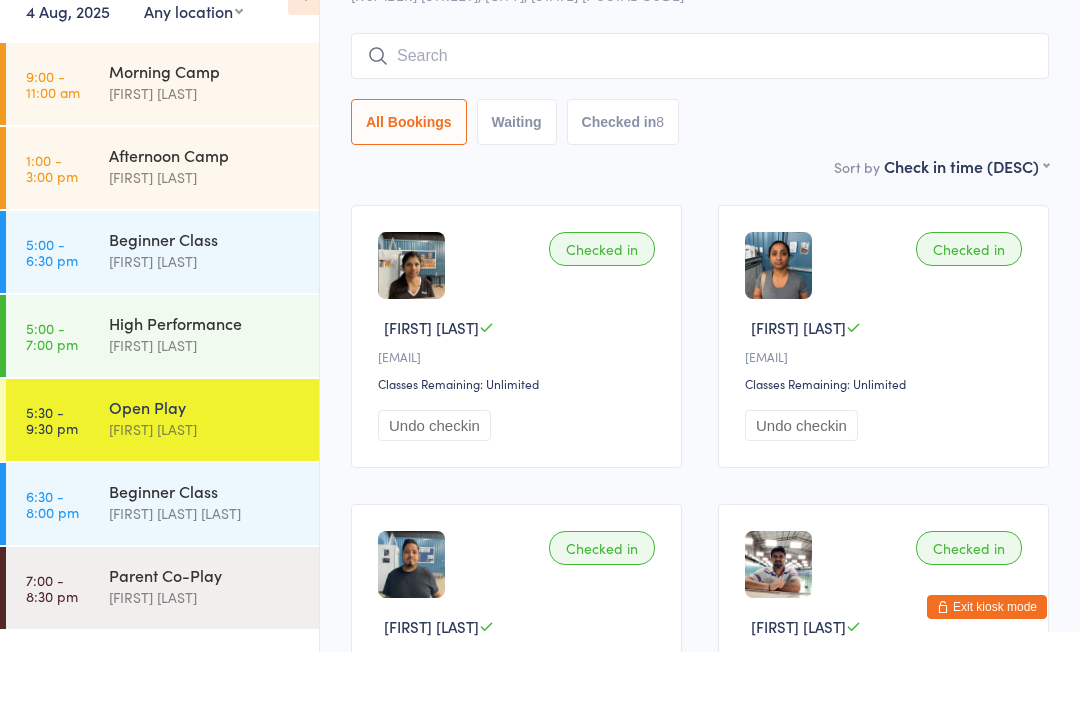scroll, scrollTop: 106, scrollLeft: 0, axis: vertical 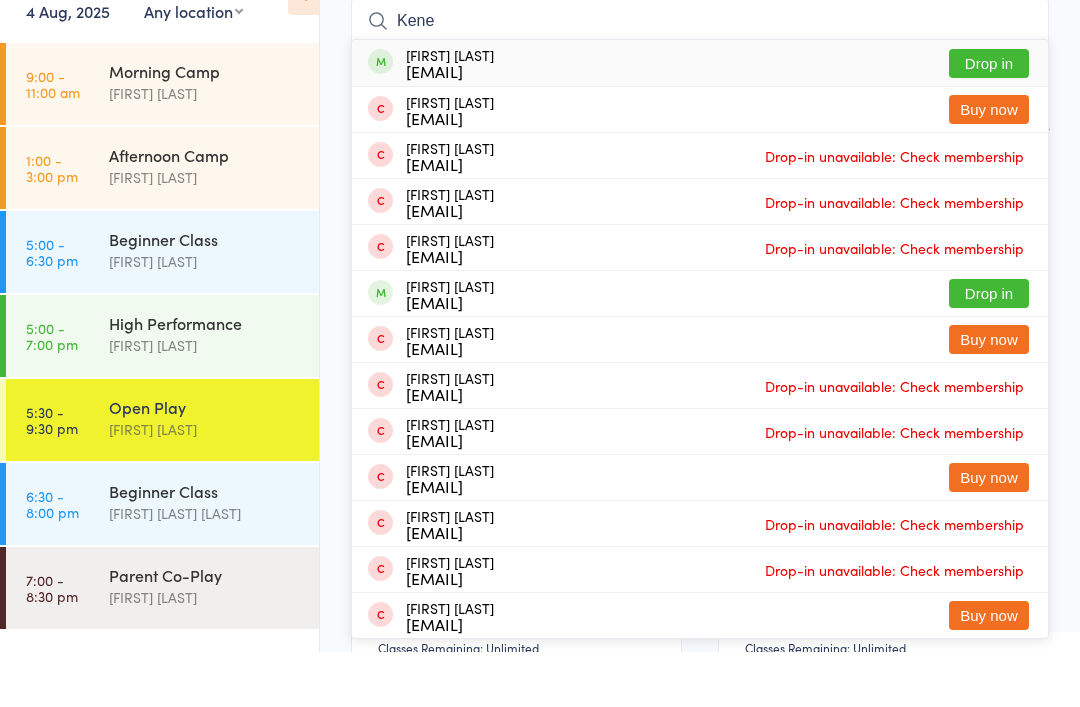 type on "Kene" 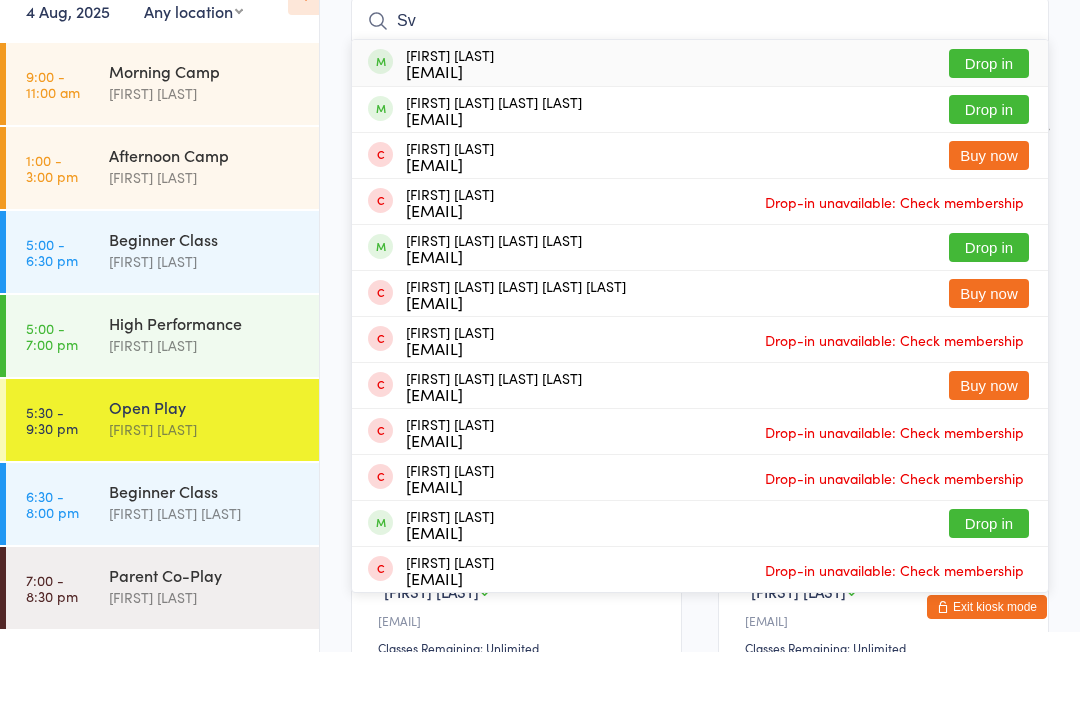 type on "S" 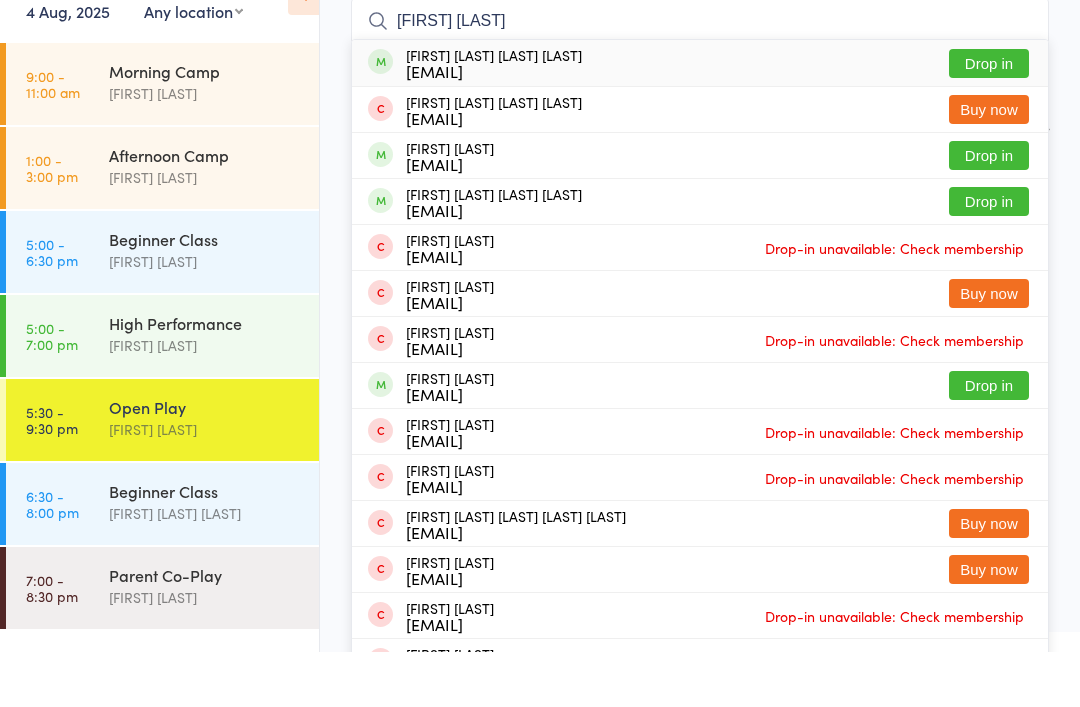 type on "Venkata naga" 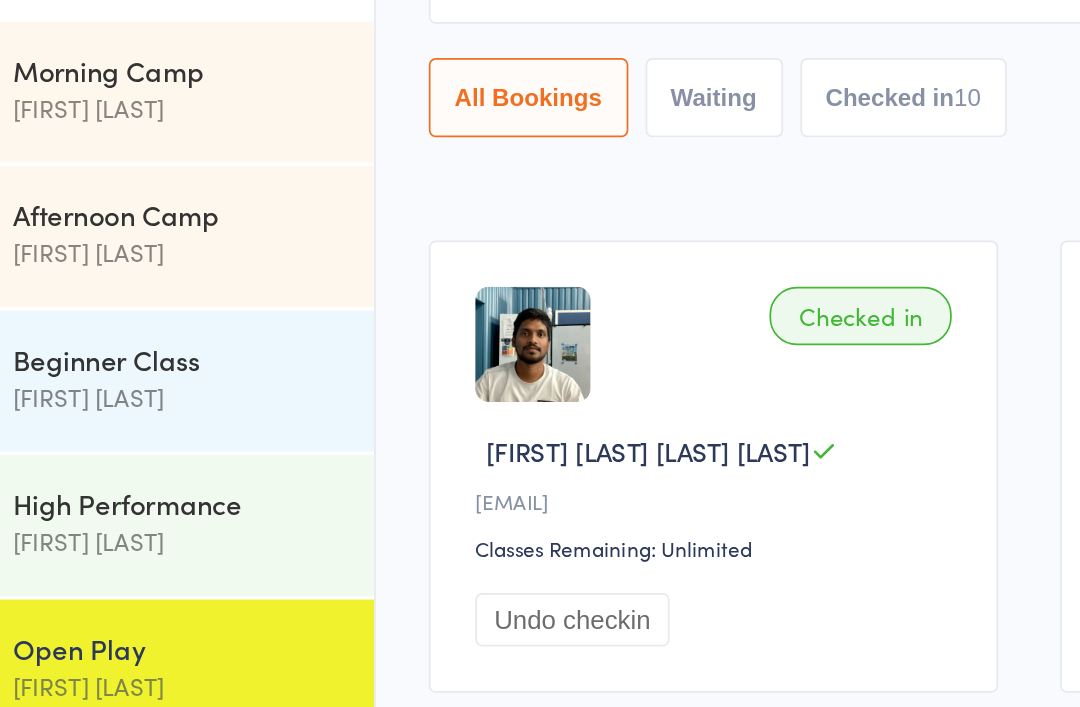 scroll, scrollTop: 48, scrollLeft: 0, axis: vertical 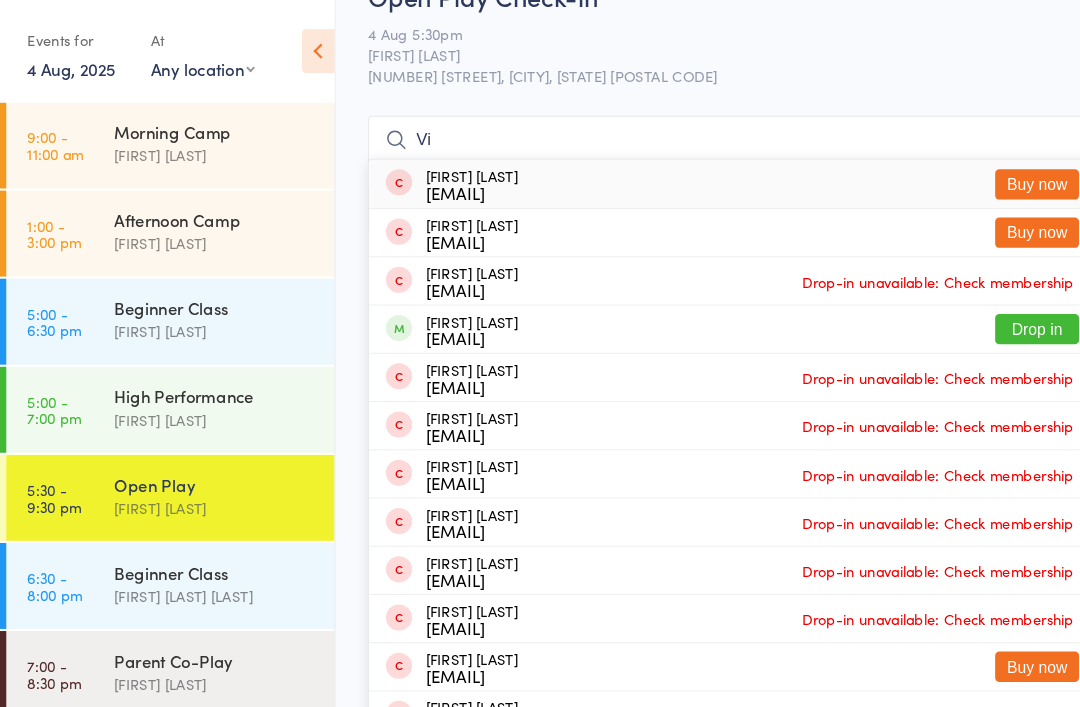 type on "V" 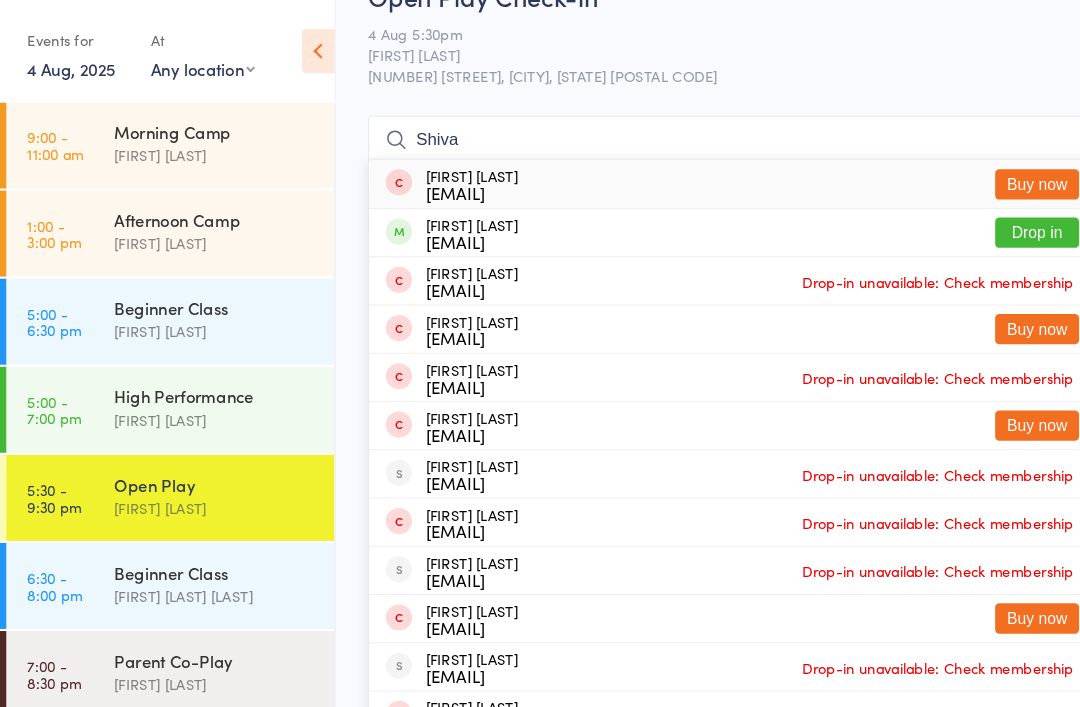 type on "Shiva" 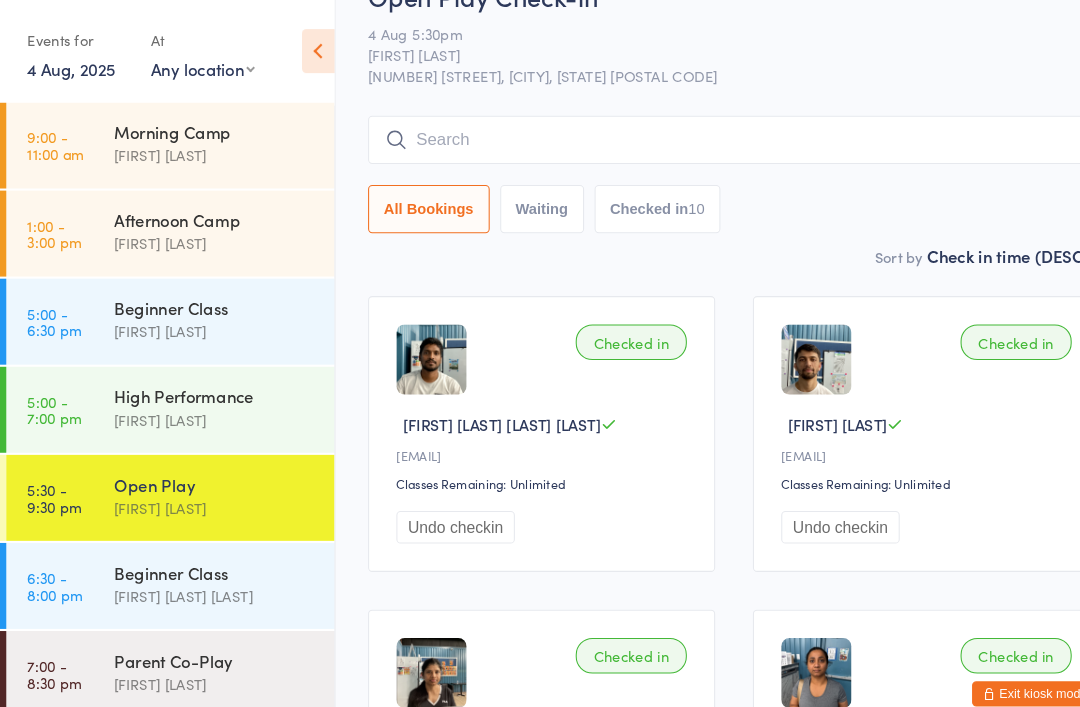 scroll, scrollTop: 0, scrollLeft: 0, axis: both 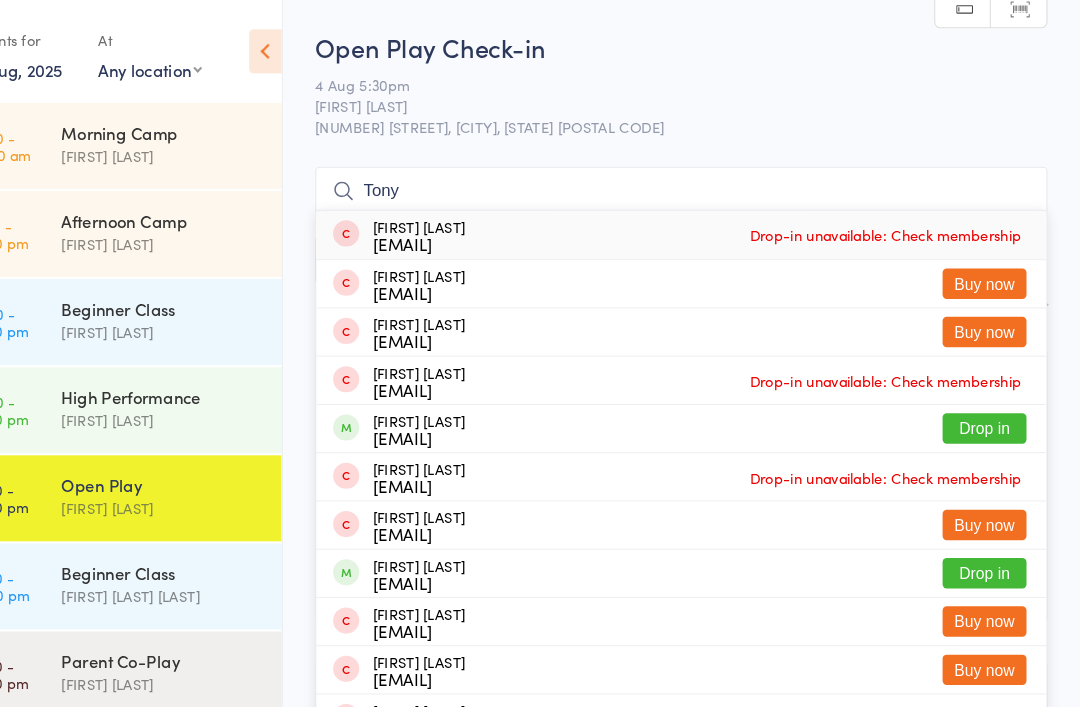 type on "Tony" 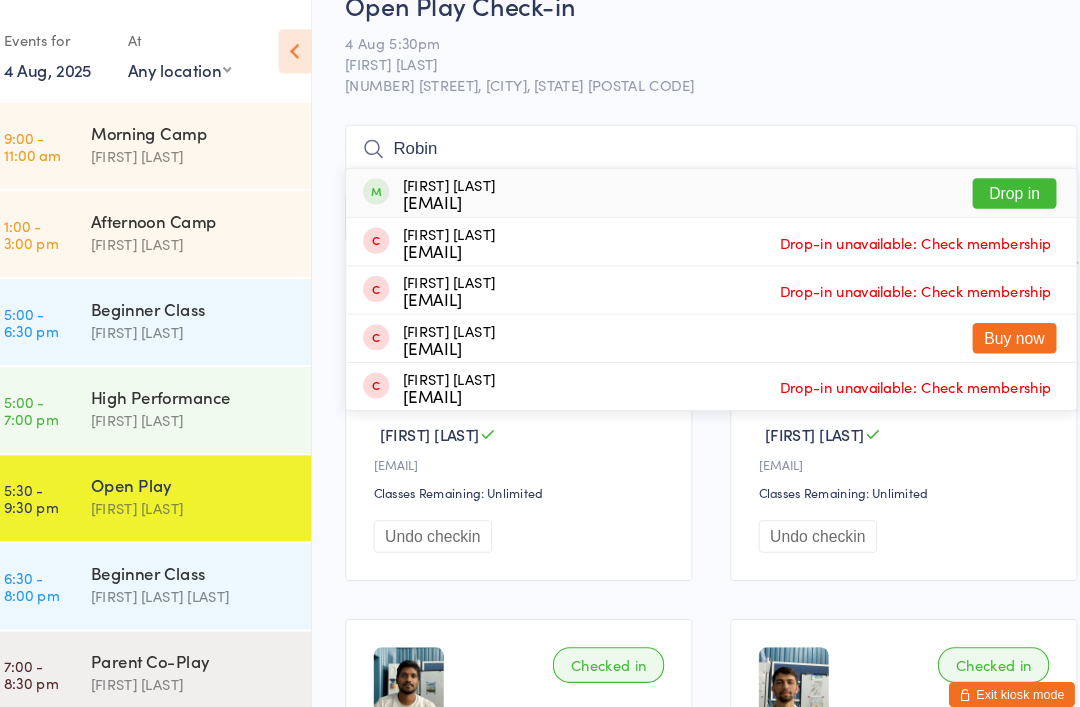 scroll, scrollTop: 29, scrollLeft: 0, axis: vertical 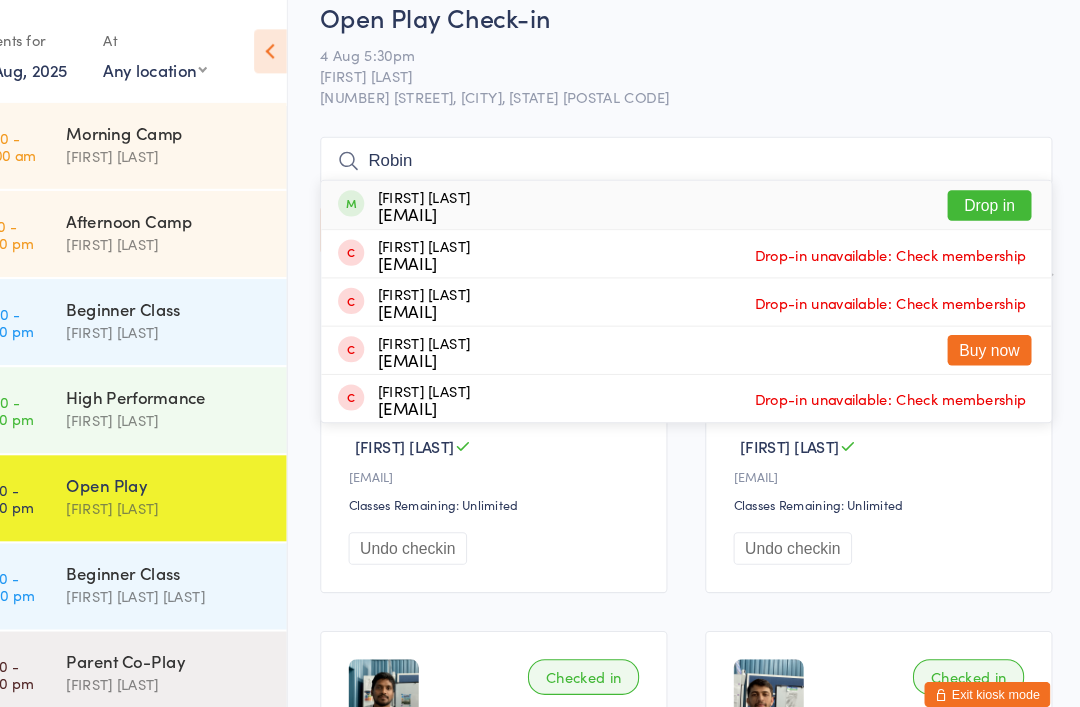 type on "Robin" 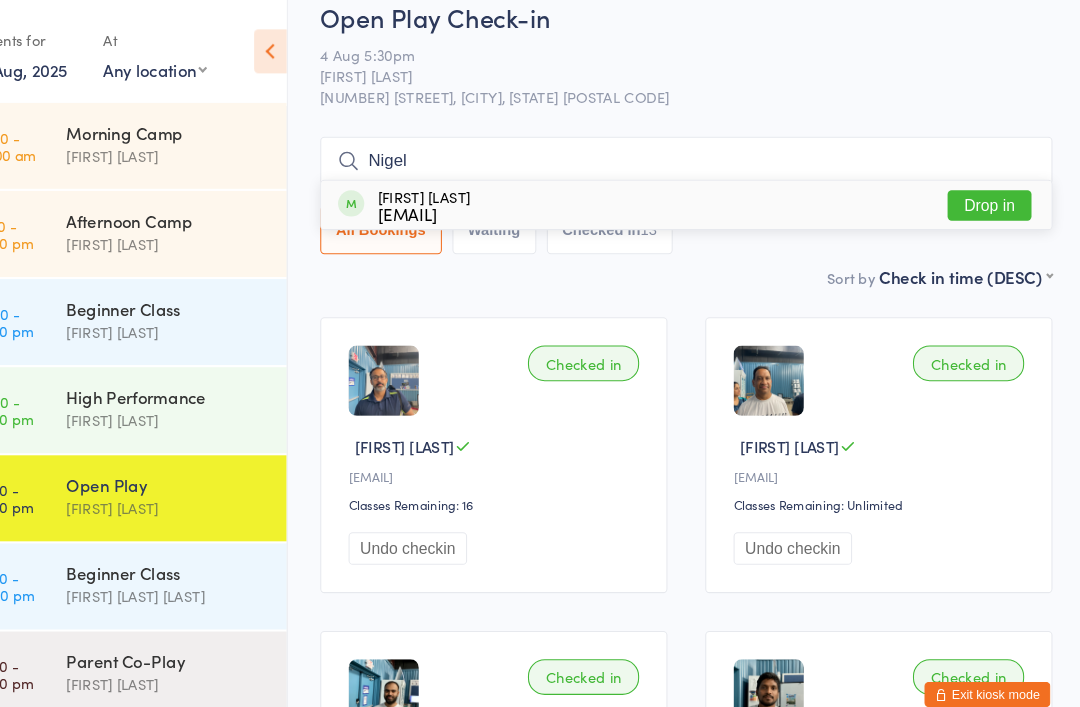type on "Nigel" 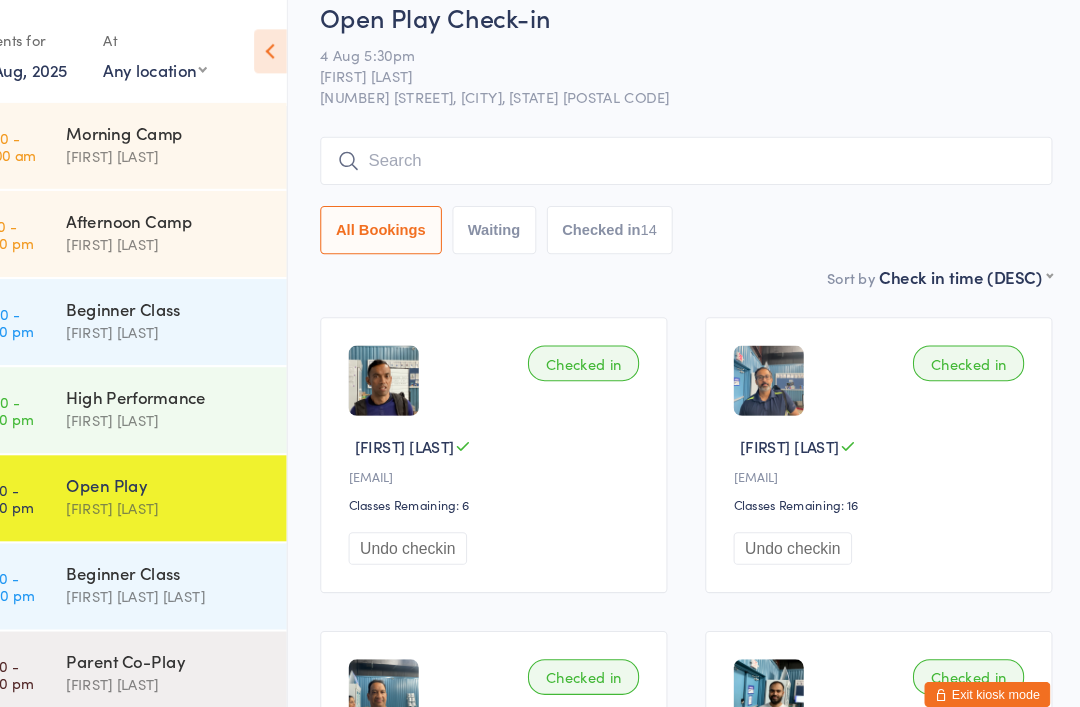 click on "Exit kiosk mode" at bounding box center (987, 662) 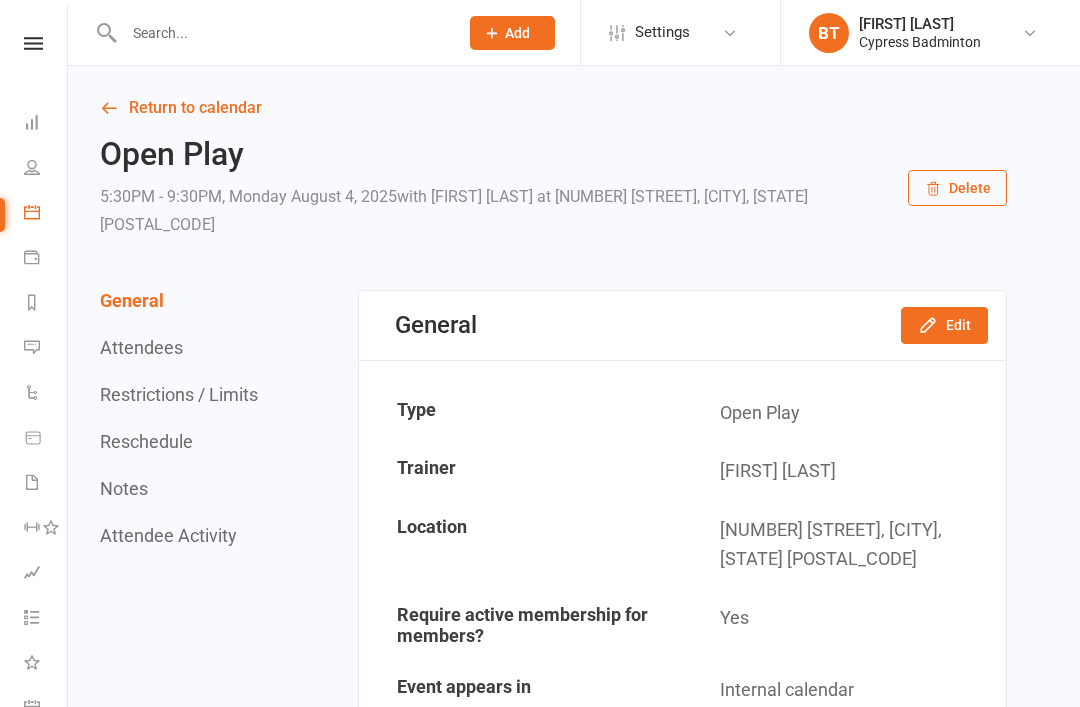 scroll, scrollTop: 0, scrollLeft: 0, axis: both 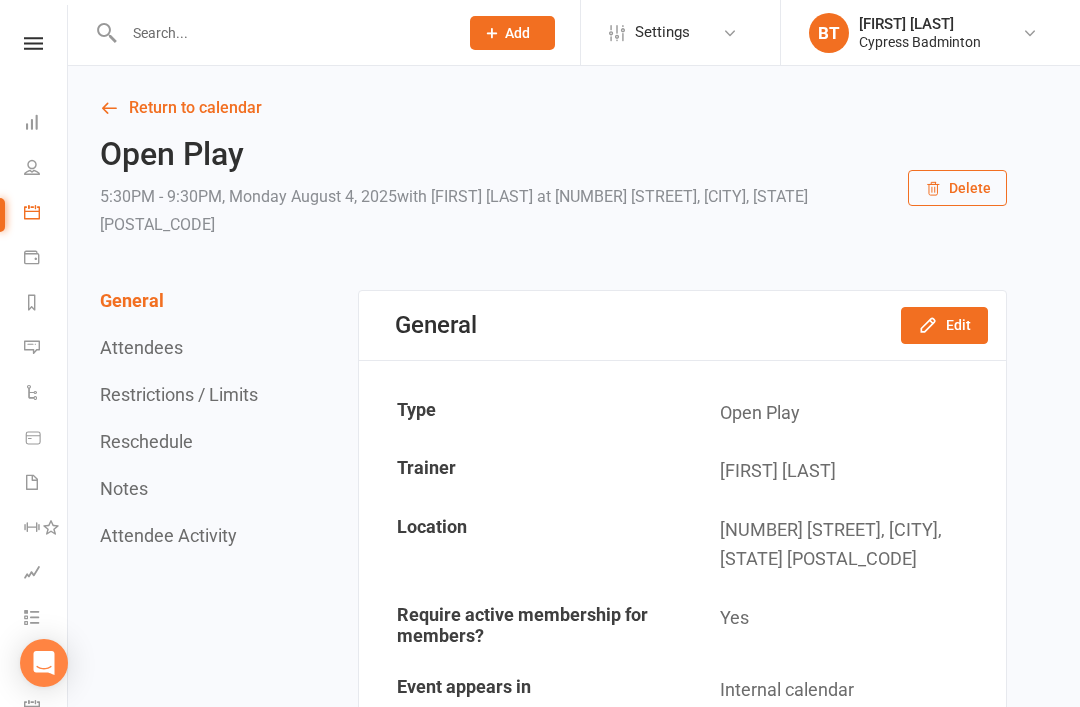 click at bounding box center [33, 43] 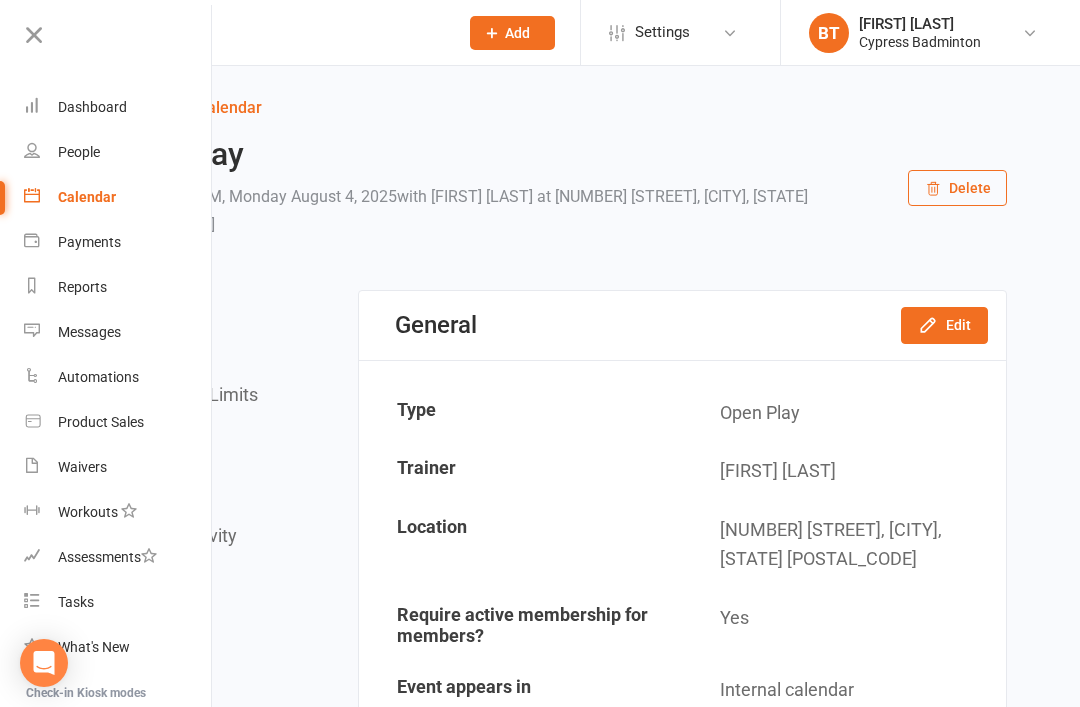click on "Product Sales" at bounding box center [101, 422] 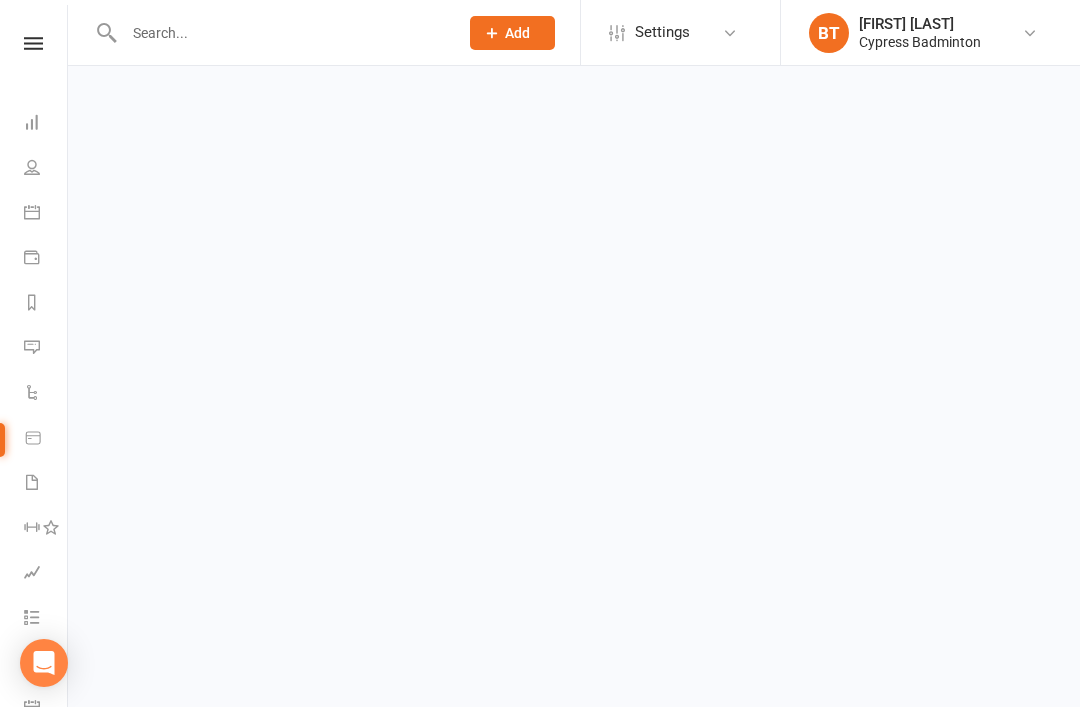 select on "100" 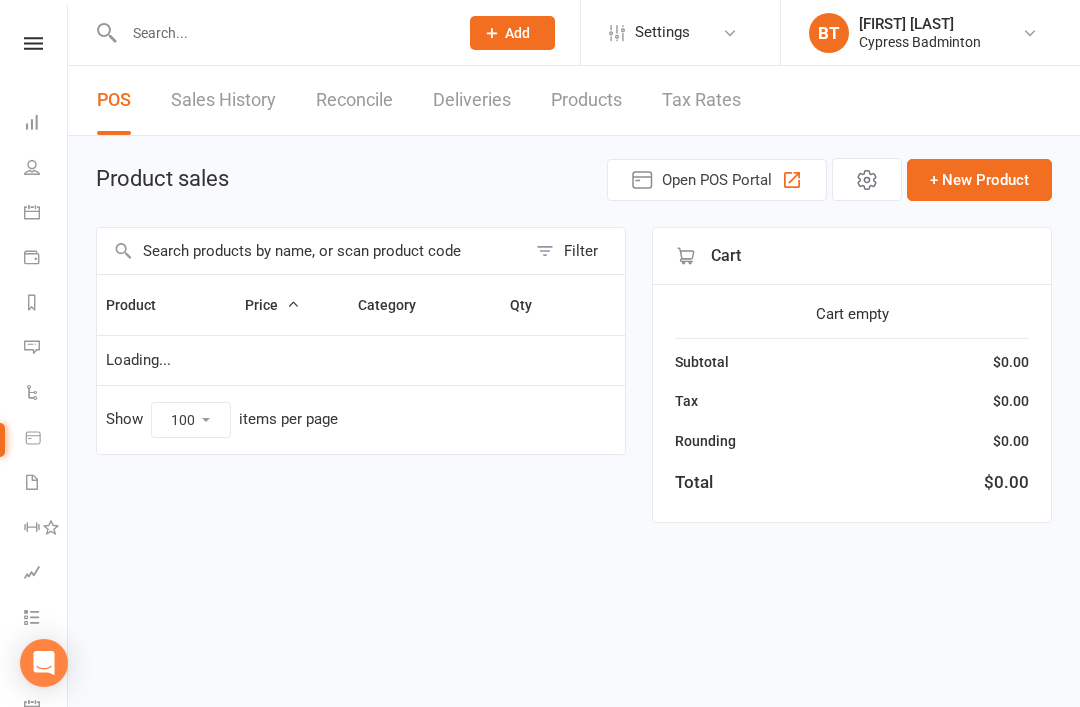 click at bounding box center [311, 251] 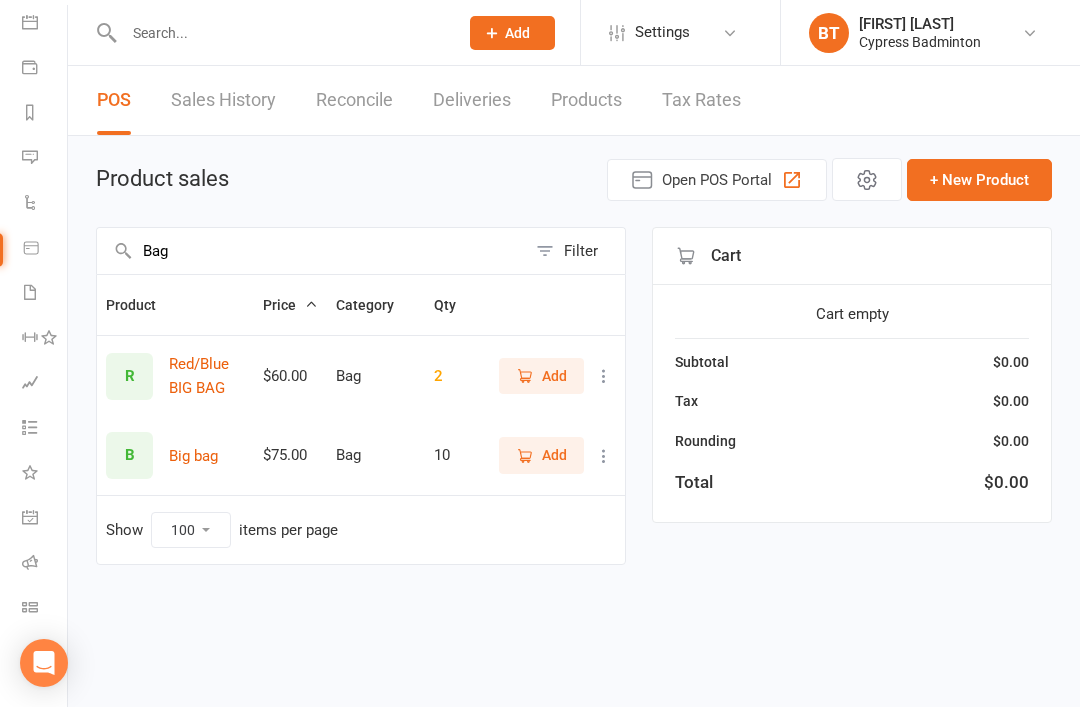 scroll, scrollTop: 190, scrollLeft: 2, axis: both 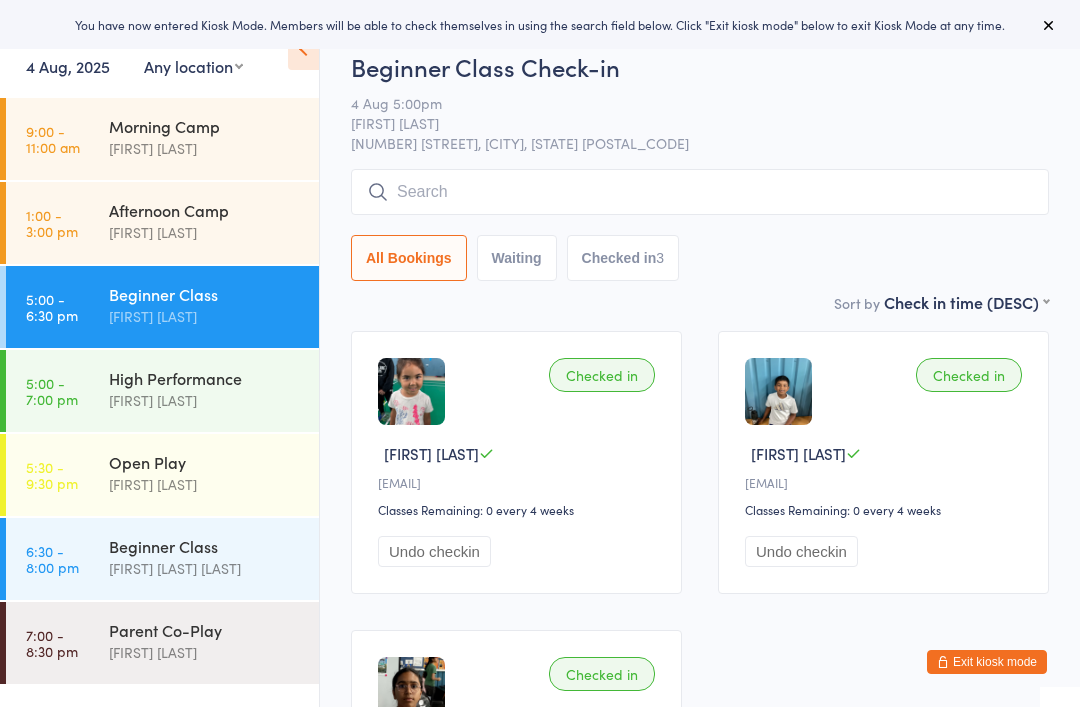 click on "Open Play" at bounding box center [205, 462] 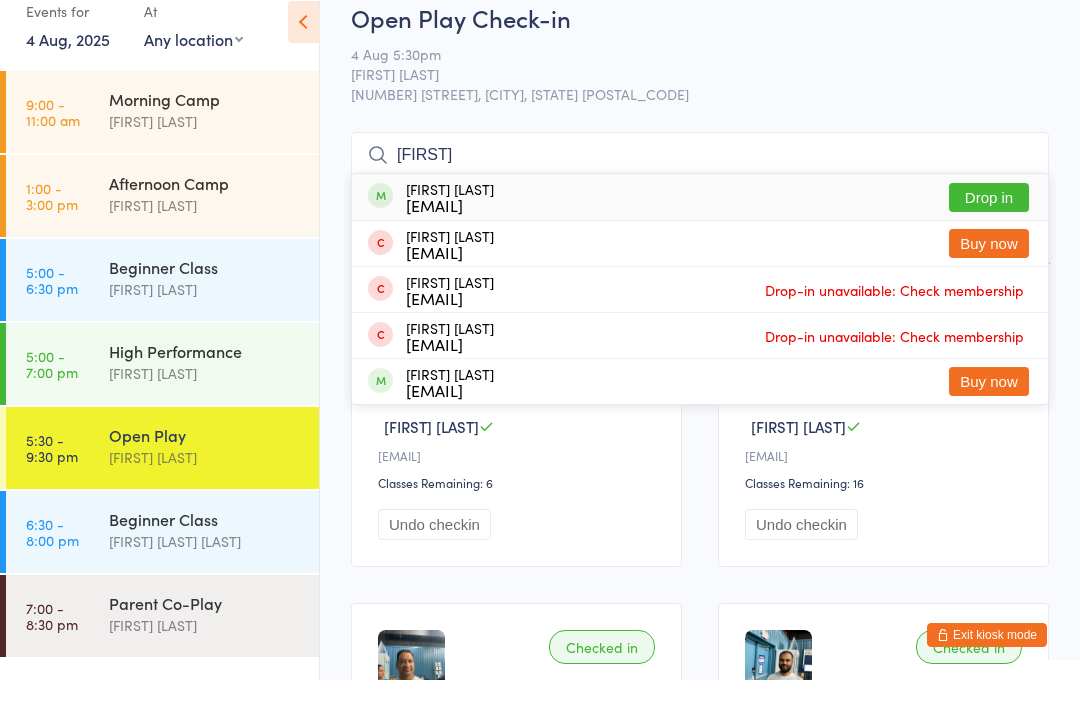 type on "[FIRST]" 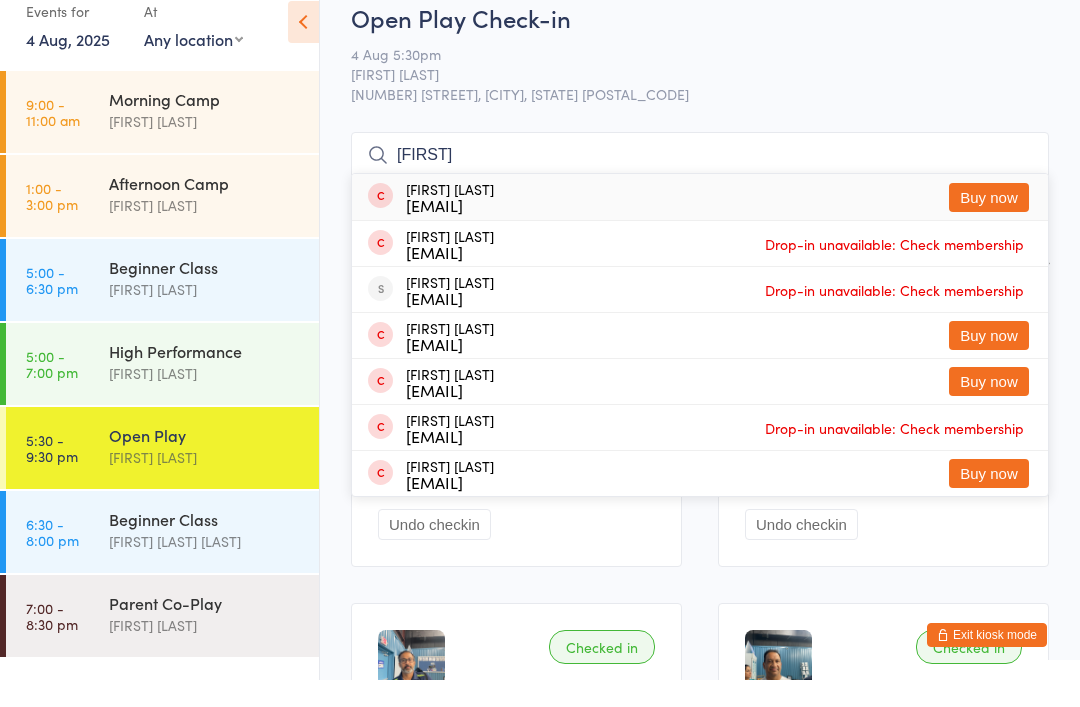 type on "[FIRST]" 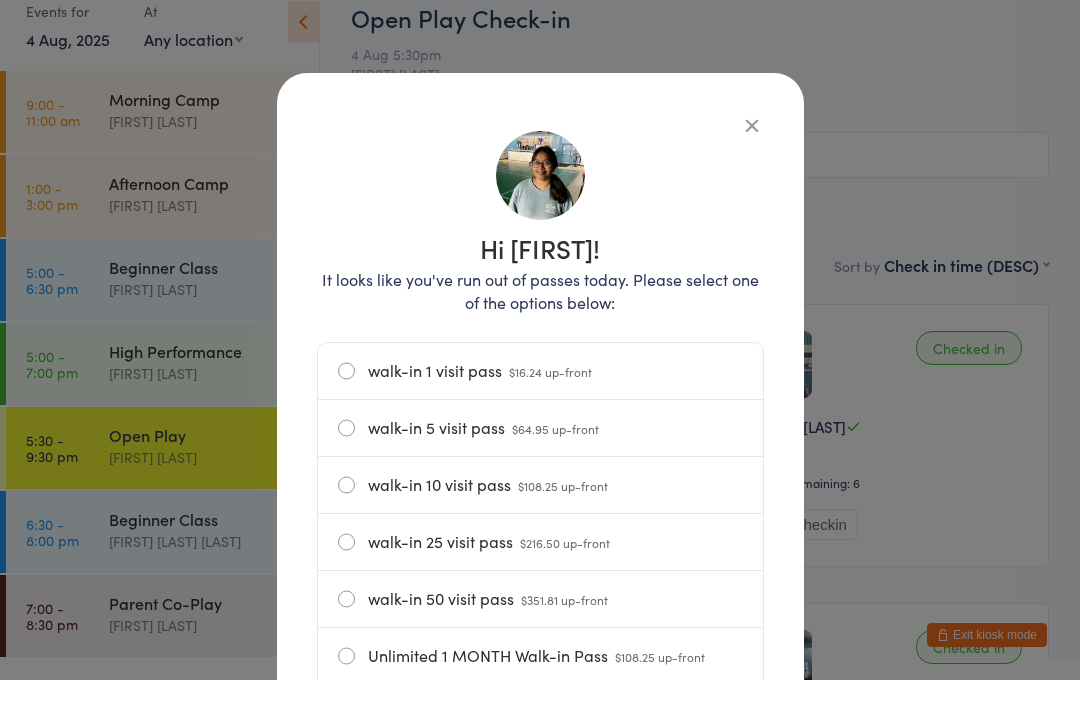 scroll, scrollTop: 27, scrollLeft: 0, axis: vertical 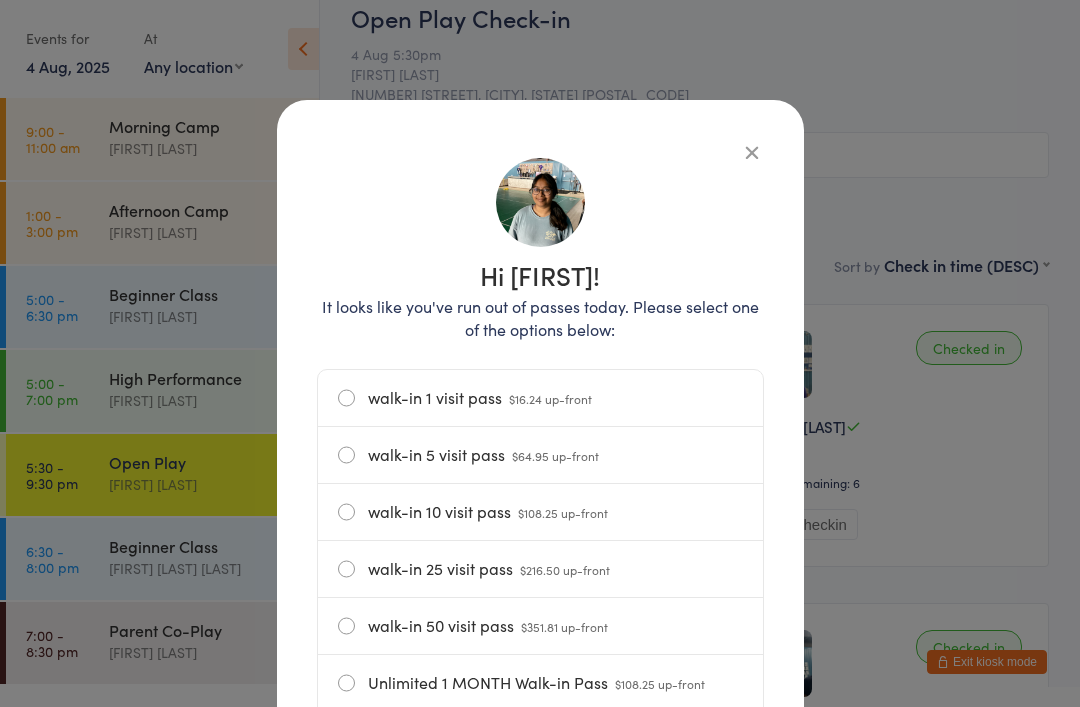 click on "walk-in 1 visit pass  $16.24 up-front" at bounding box center [540, 398] 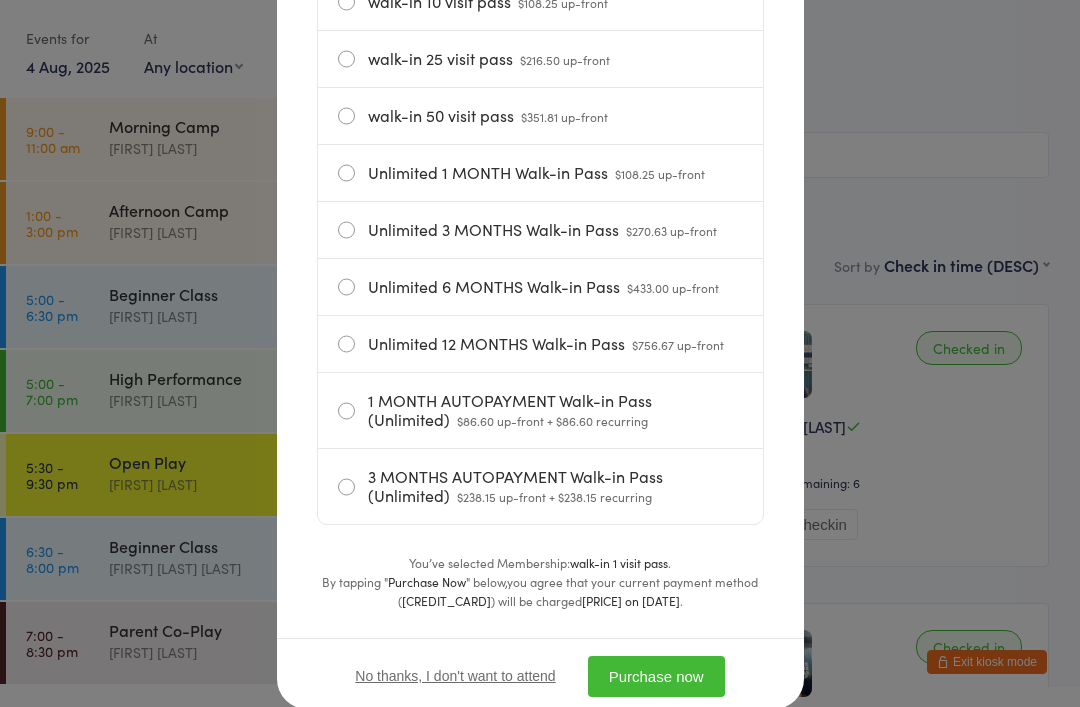 scroll, scrollTop: 509, scrollLeft: 0, axis: vertical 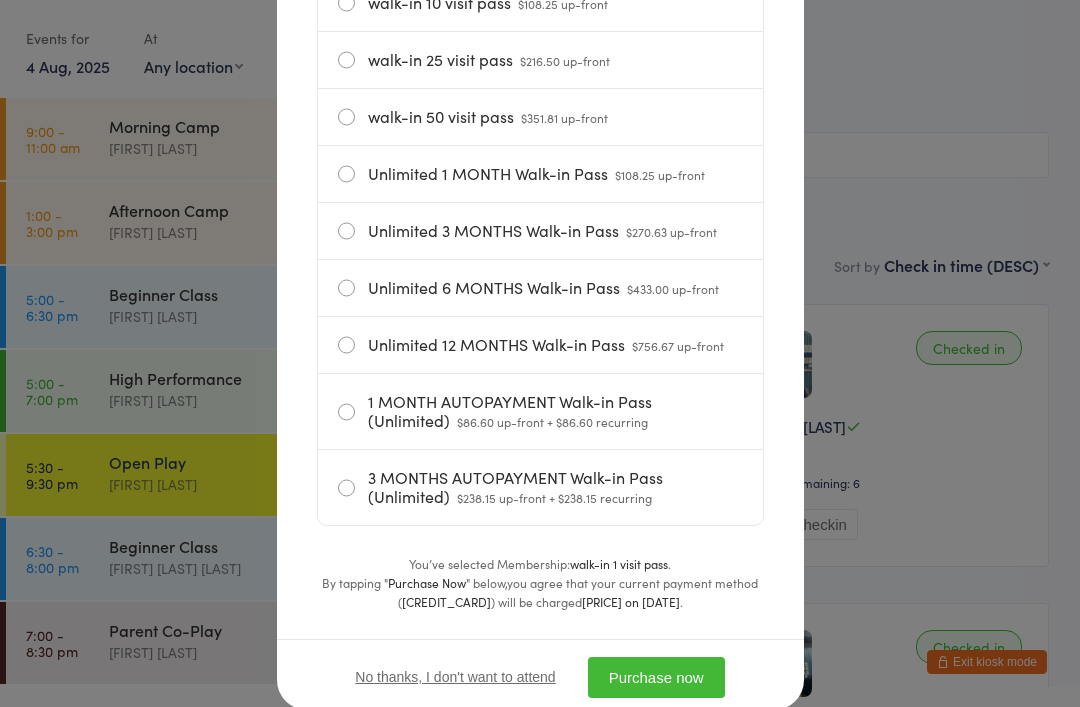 click on "Purchase now" at bounding box center (656, 677) 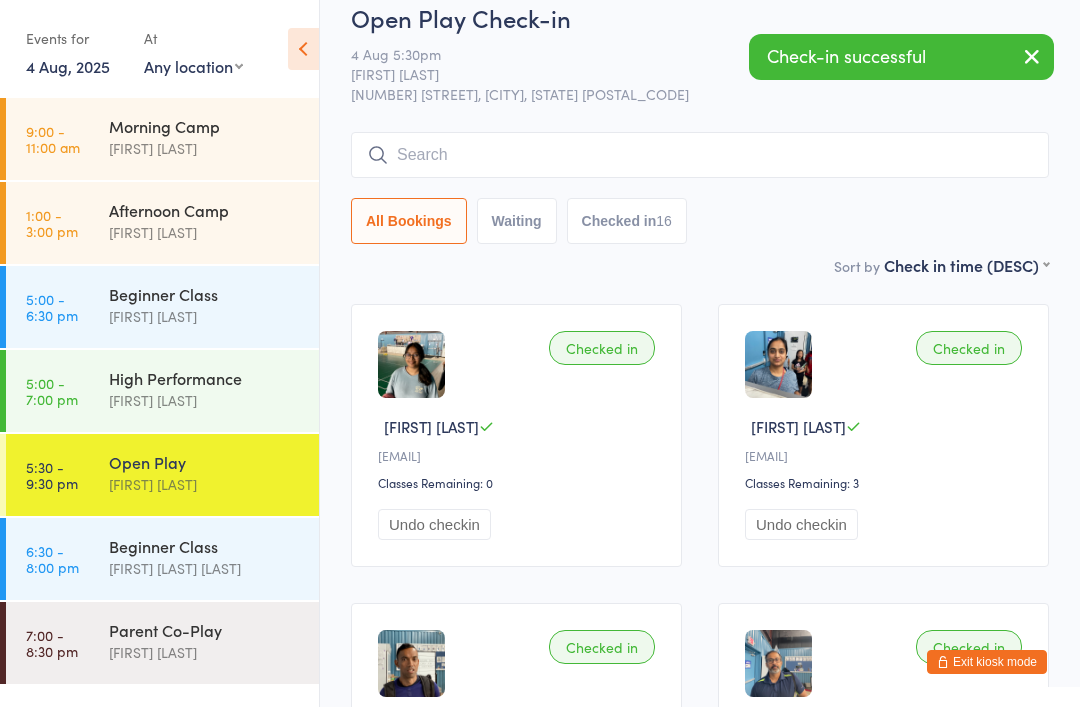 click on "Exit kiosk mode" at bounding box center [987, 662] 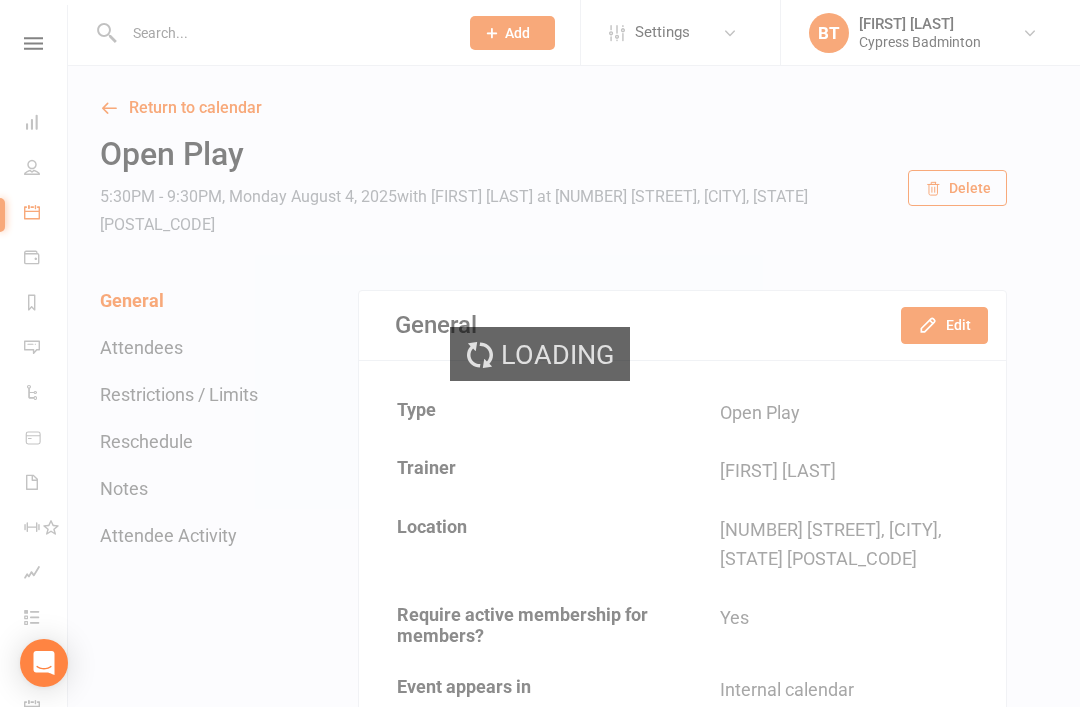 scroll, scrollTop: 0, scrollLeft: 0, axis: both 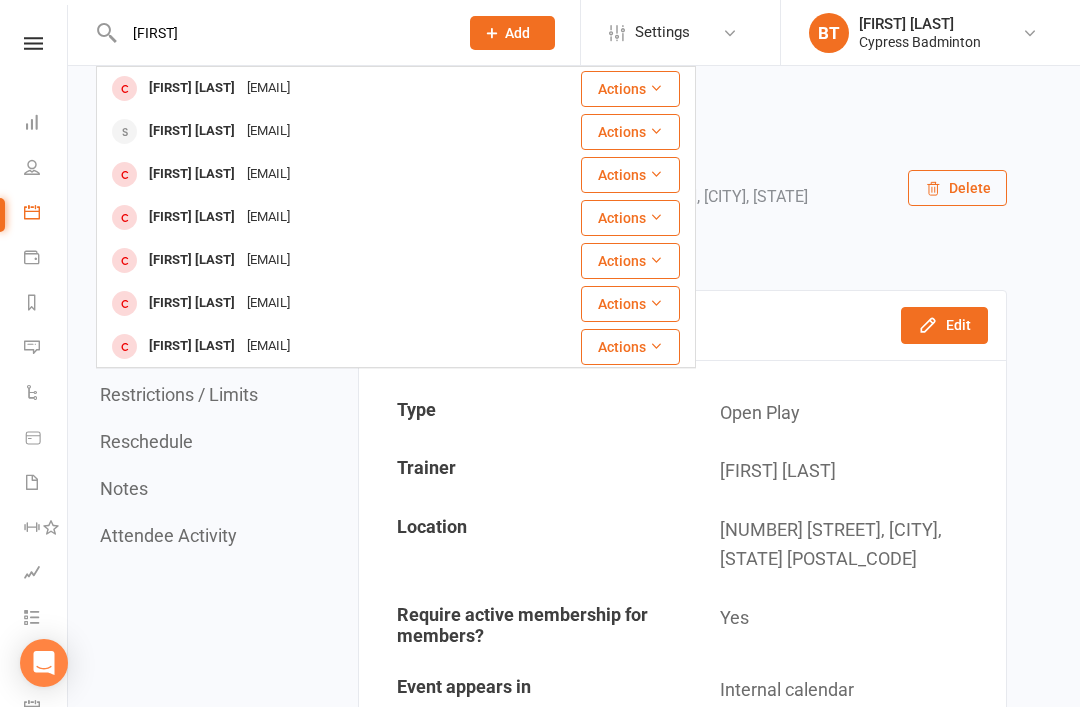 type on "[FIRST]" 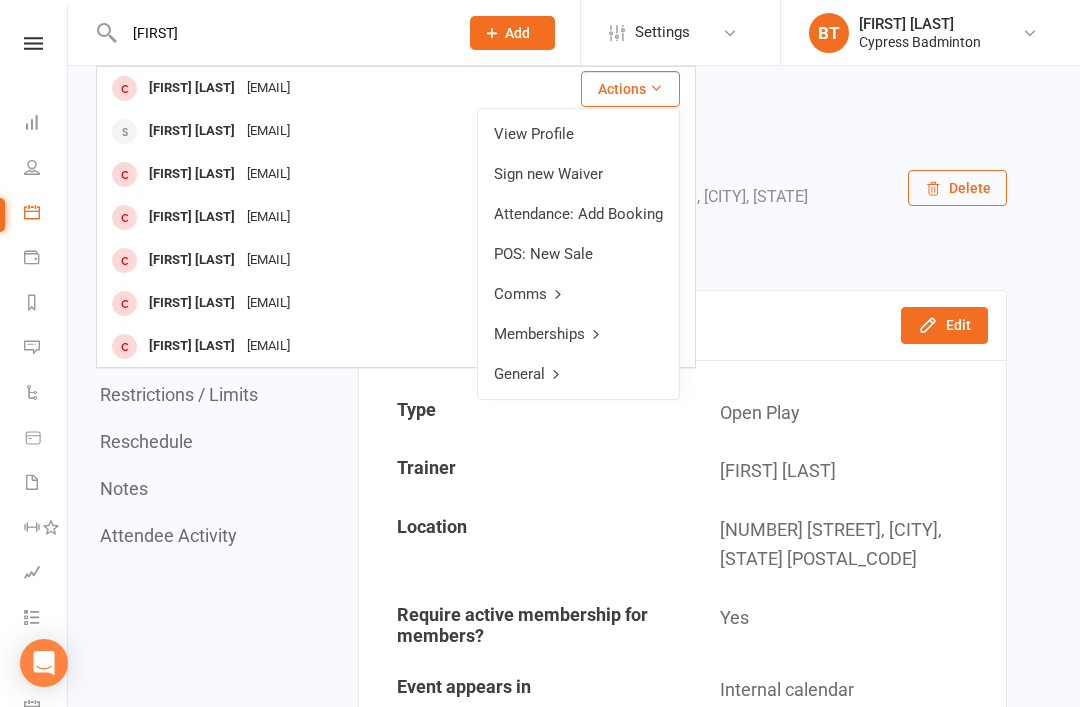 click on "View Profile" at bounding box center [578, 134] 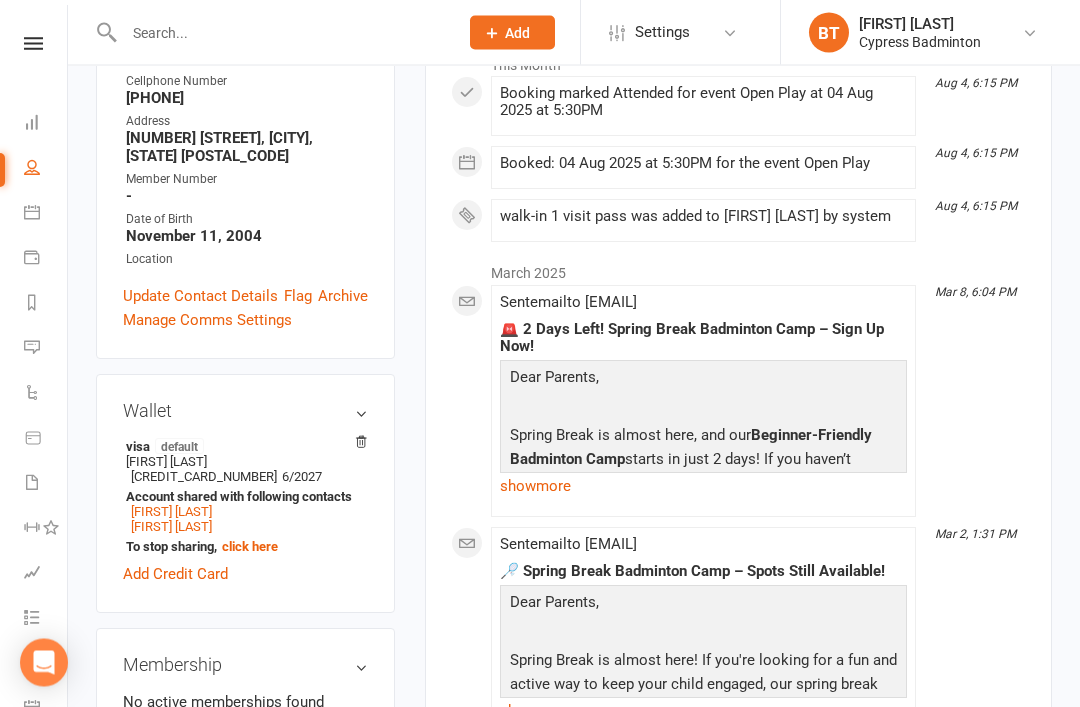 scroll, scrollTop: 360, scrollLeft: 0, axis: vertical 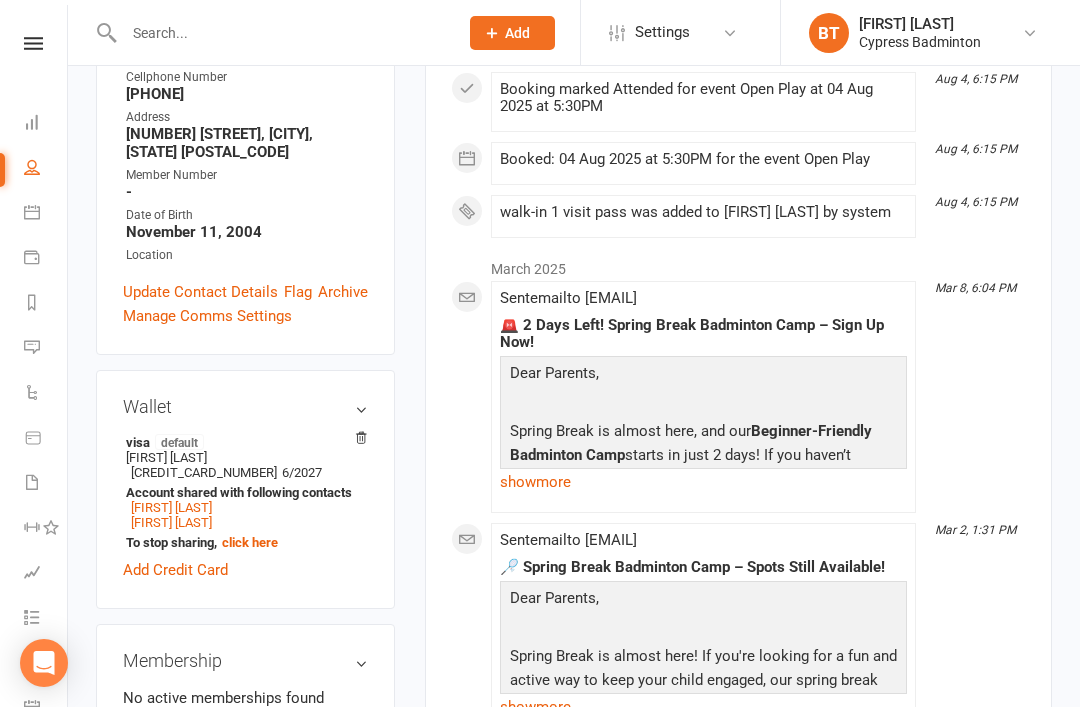 click on "Clubworx Dashboard People Calendar Payments Reports Messages   Automations   Product Sales Waivers   Workouts   Assessments  Tasks   What's New Check-in Kiosk modes General attendance Roll call Class check-in" at bounding box center (34, 358) 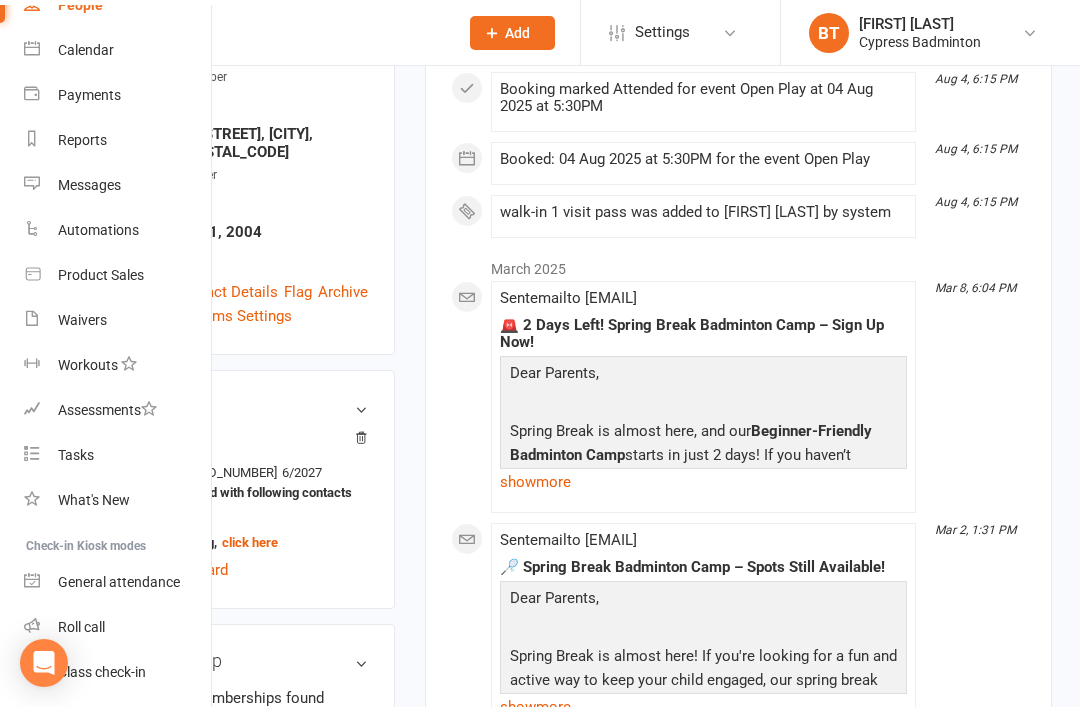 scroll, scrollTop: 146, scrollLeft: 0, axis: vertical 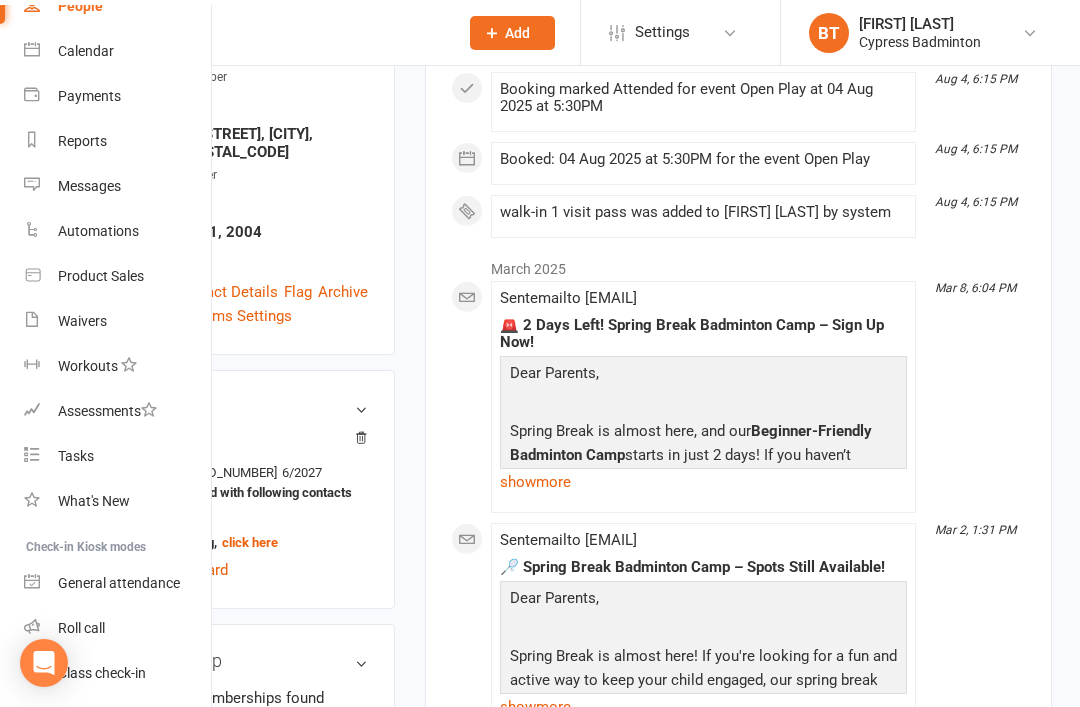 click on "Class check-in" at bounding box center [102, 673] 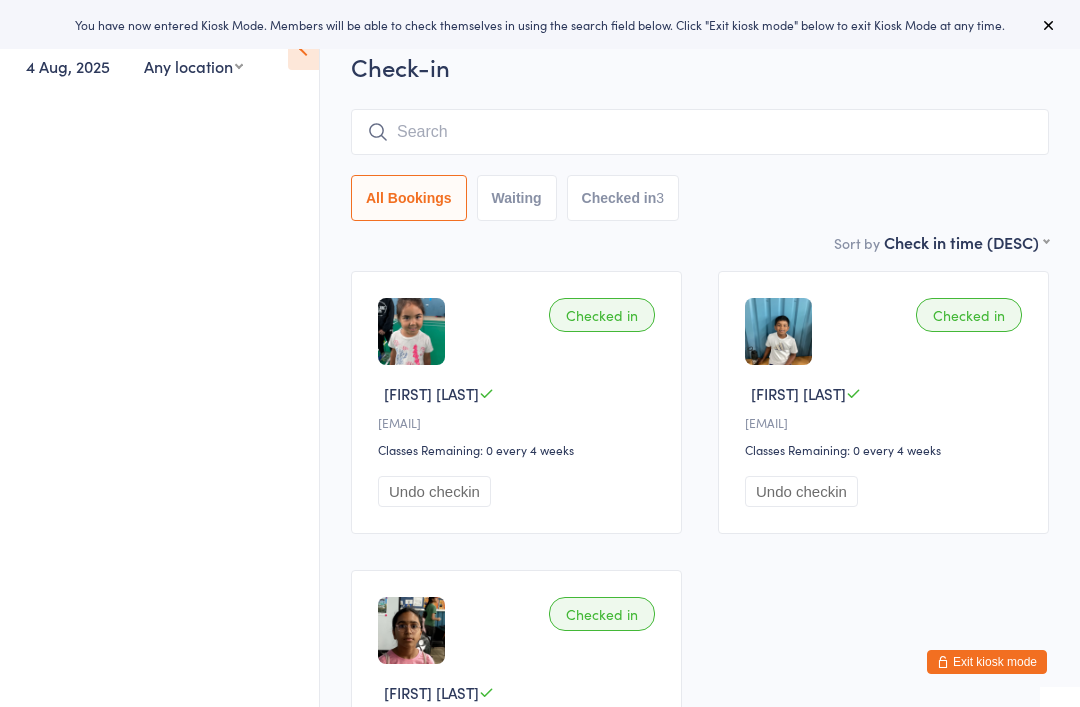 scroll, scrollTop: 0, scrollLeft: 0, axis: both 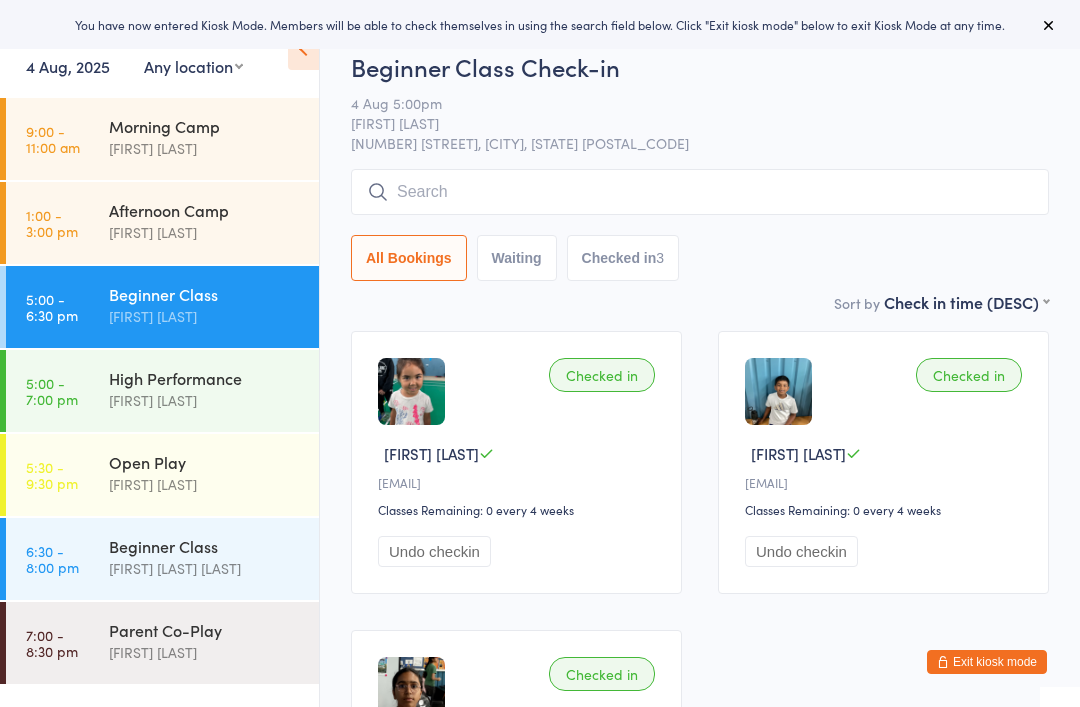 click on "Open Play" at bounding box center (205, 462) 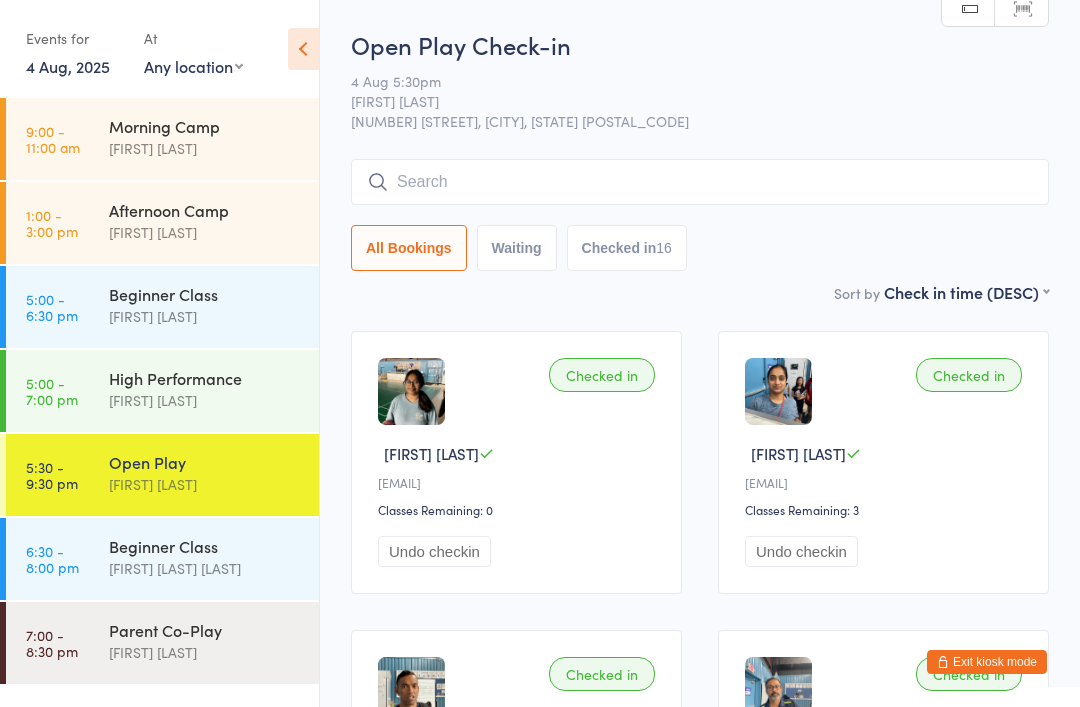 type on "V" 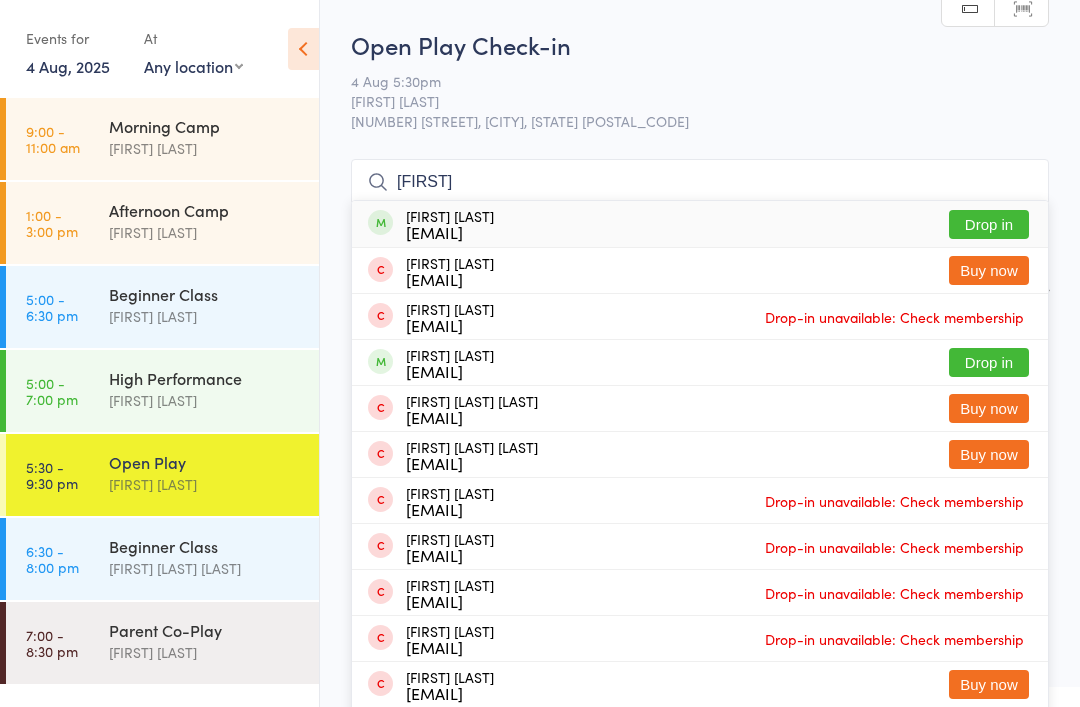 type on "Vino" 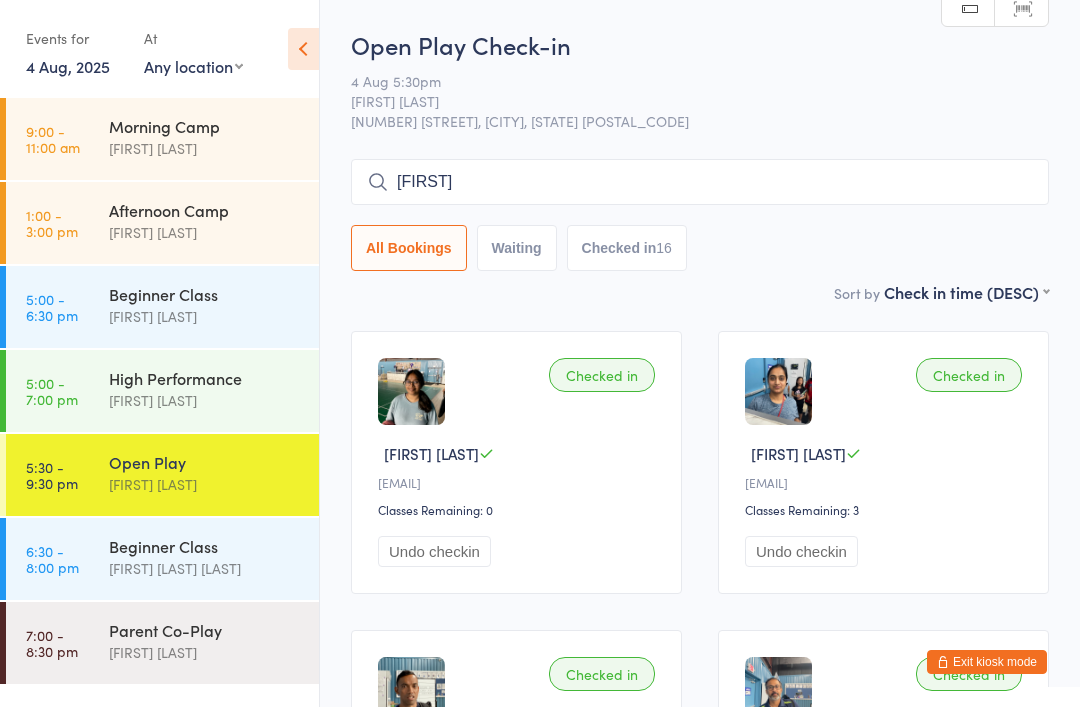 type 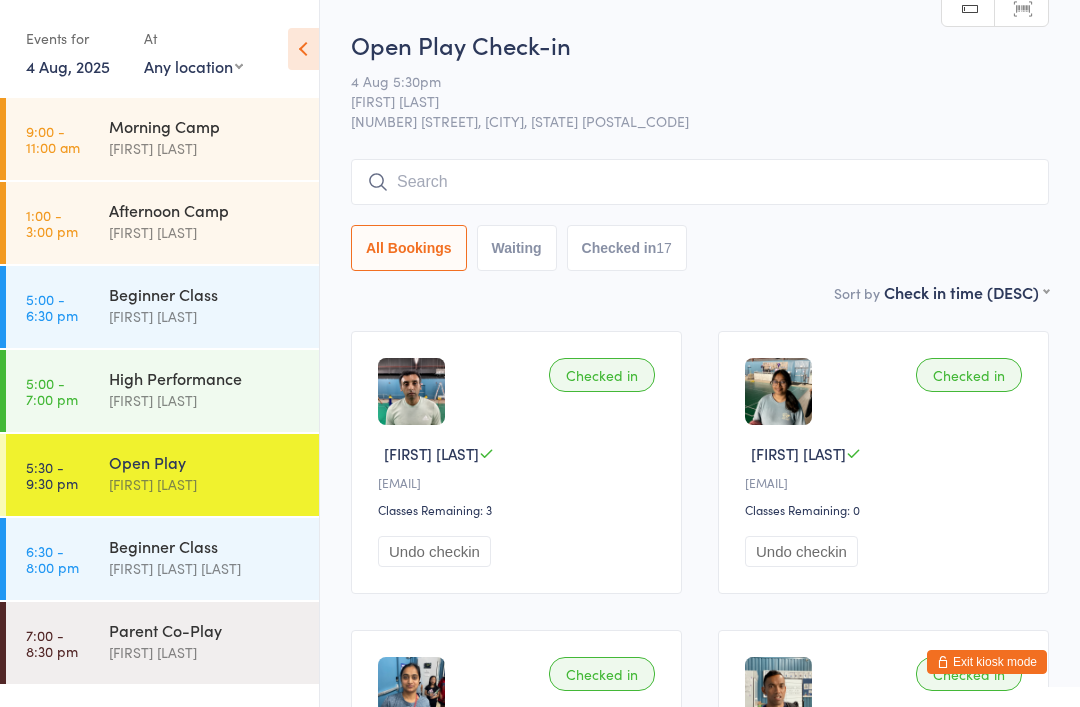 click on "Exit kiosk mode" at bounding box center (987, 662) 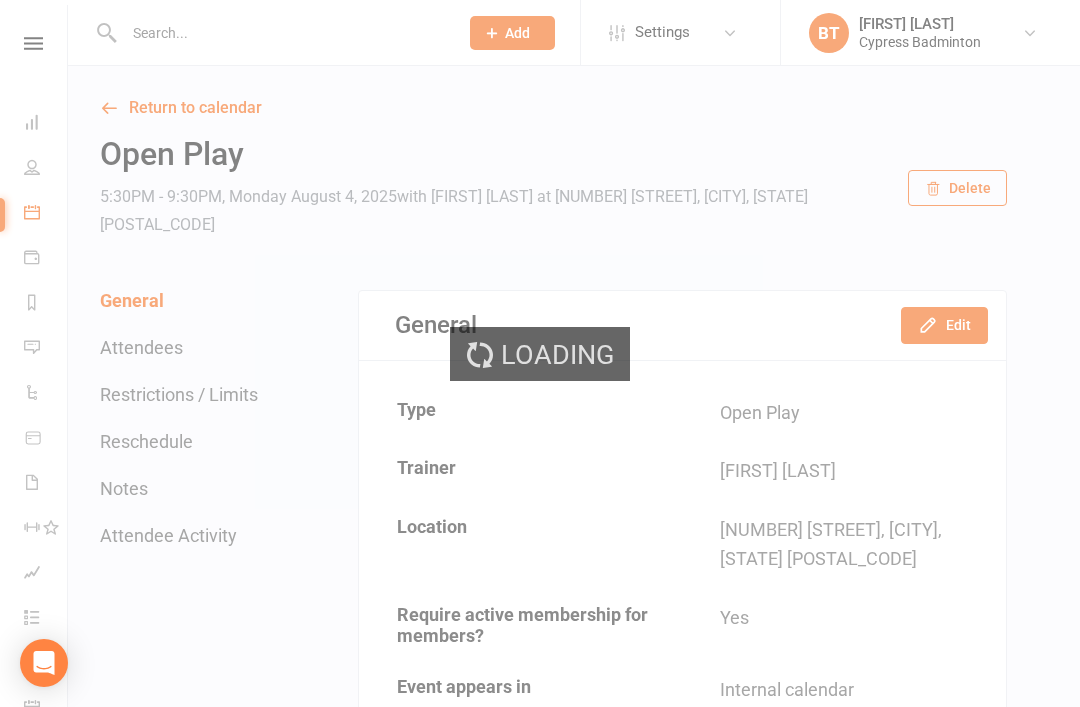 scroll, scrollTop: 0, scrollLeft: 0, axis: both 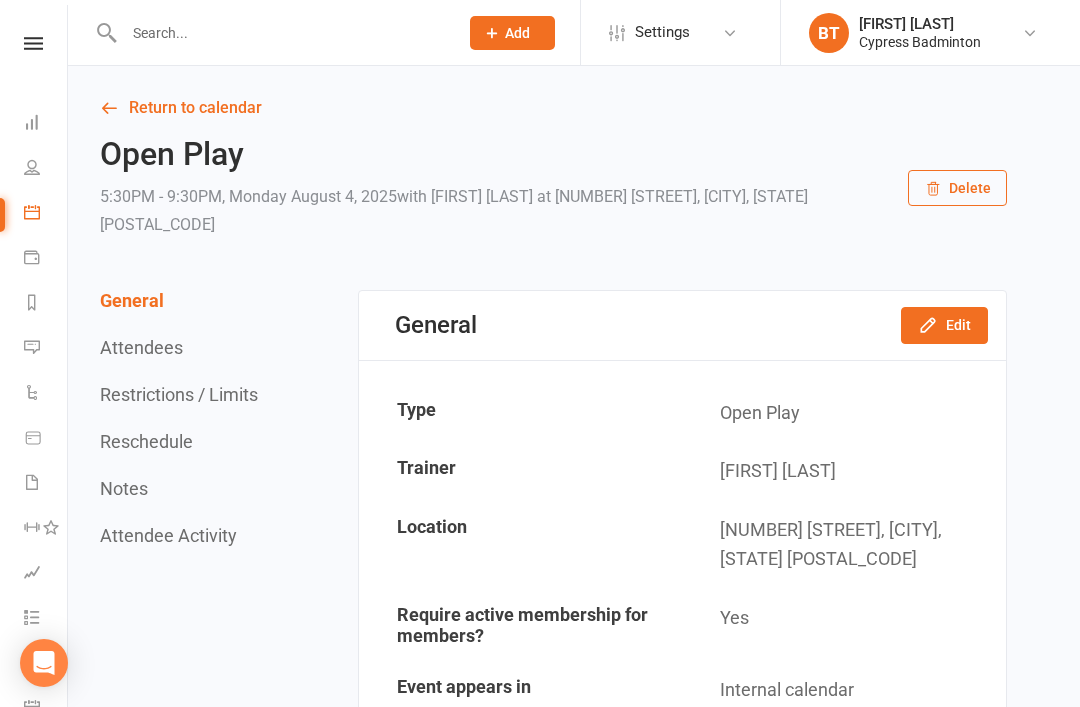 click at bounding box center [33, 43] 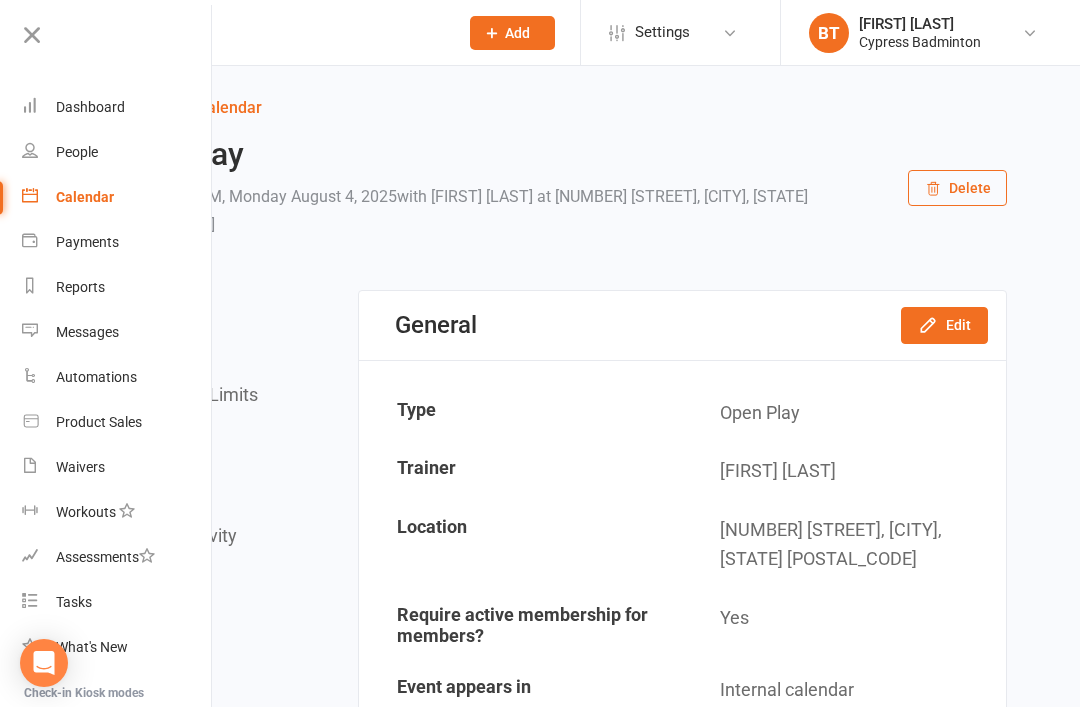 scroll, scrollTop: 0, scrollLeft: 2, axis: horizontal 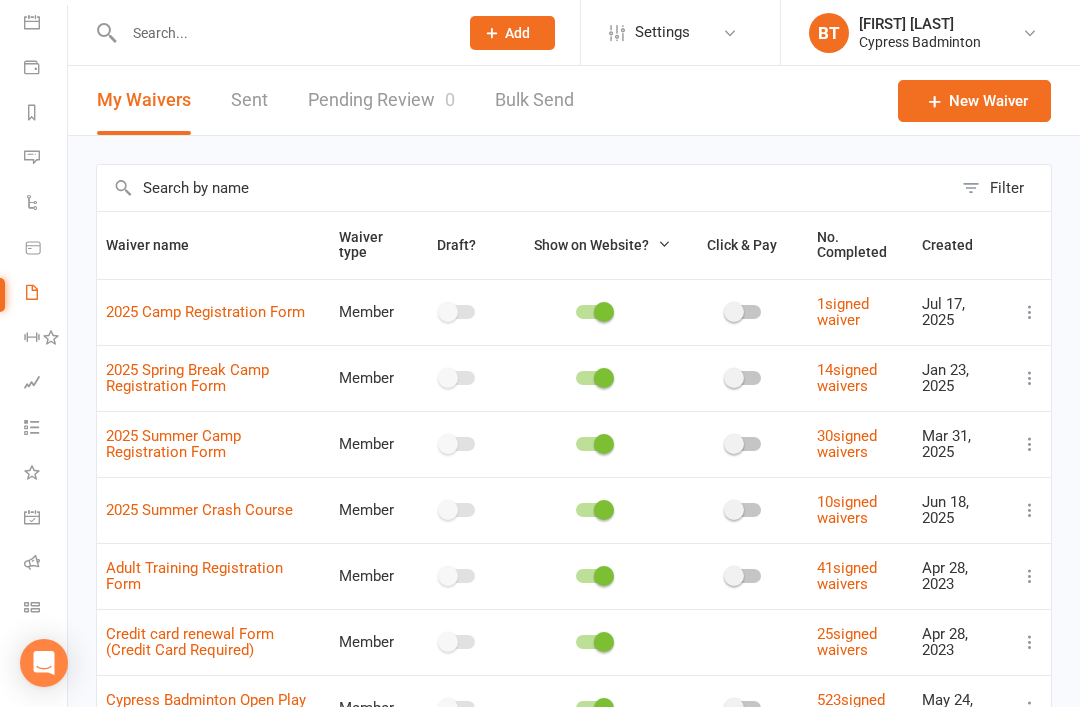 click on "Class check-in" at bounding box center [46, 609] 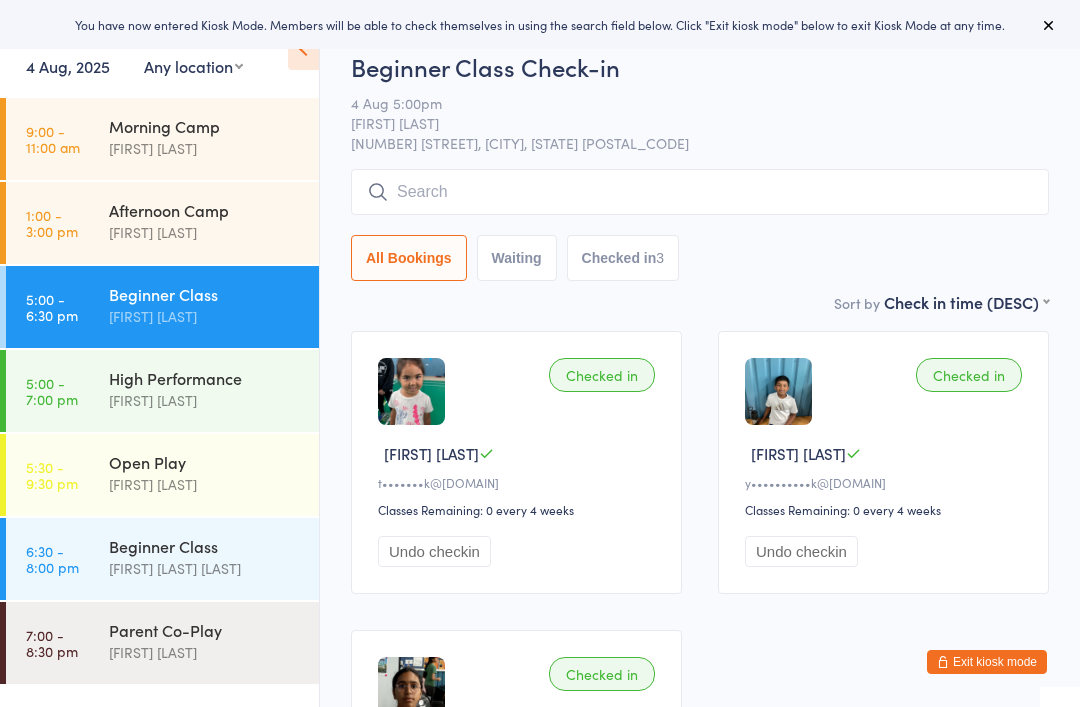 scroll, scrollTop: 0, scrollLeft: 0, axis: both 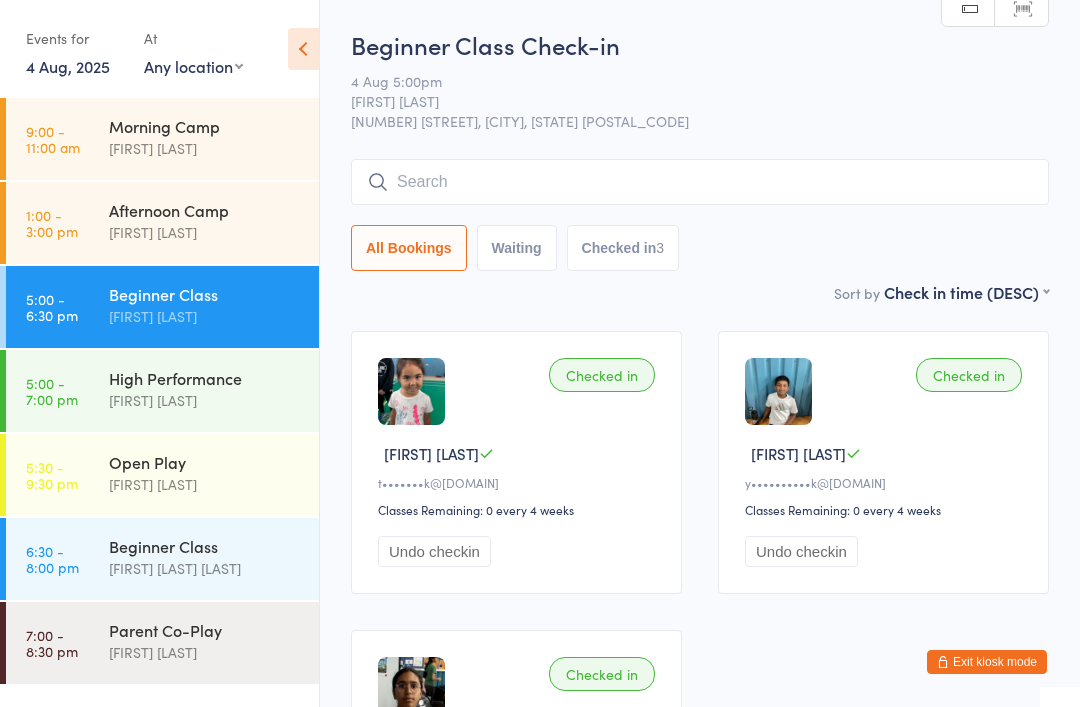 click on "Open Play" at bounding box center [205, 462] 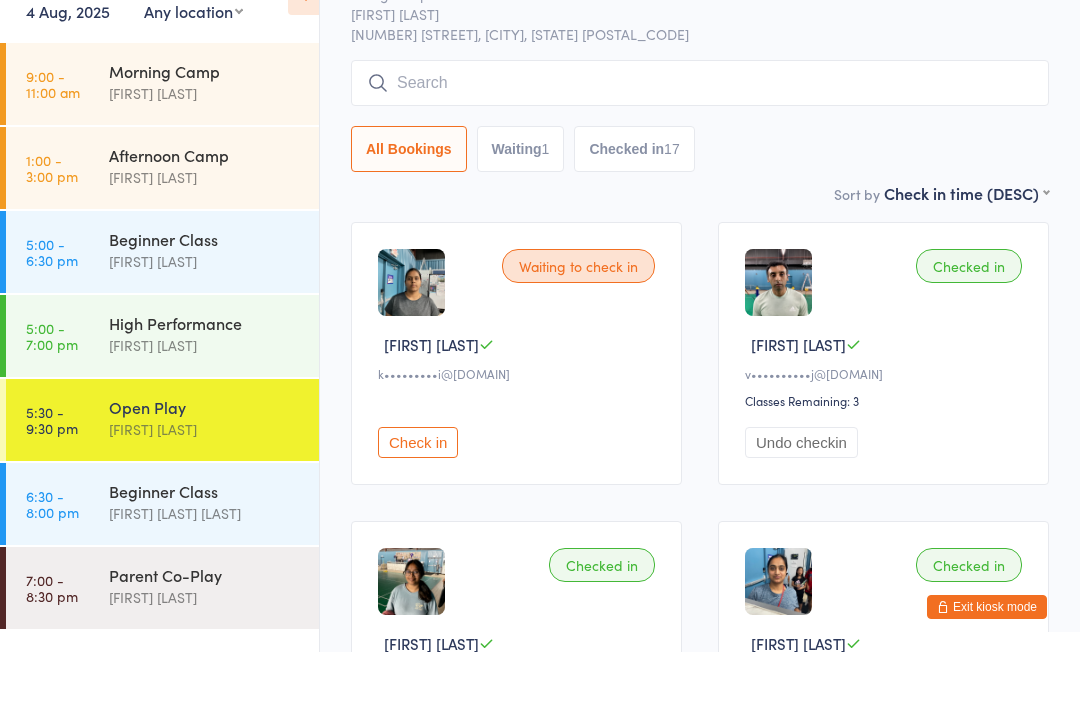 scroll, scrollTop: 67, scrollLeft: 0, axis: vertical 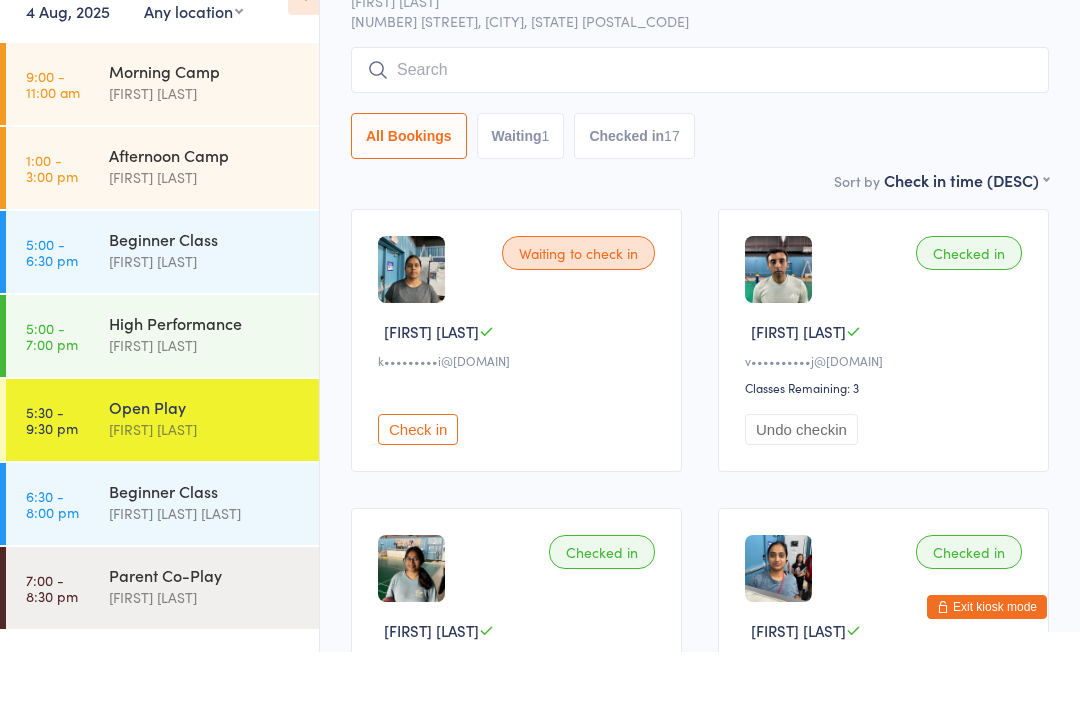 click on "Check in" at bounding box center (418, 484) 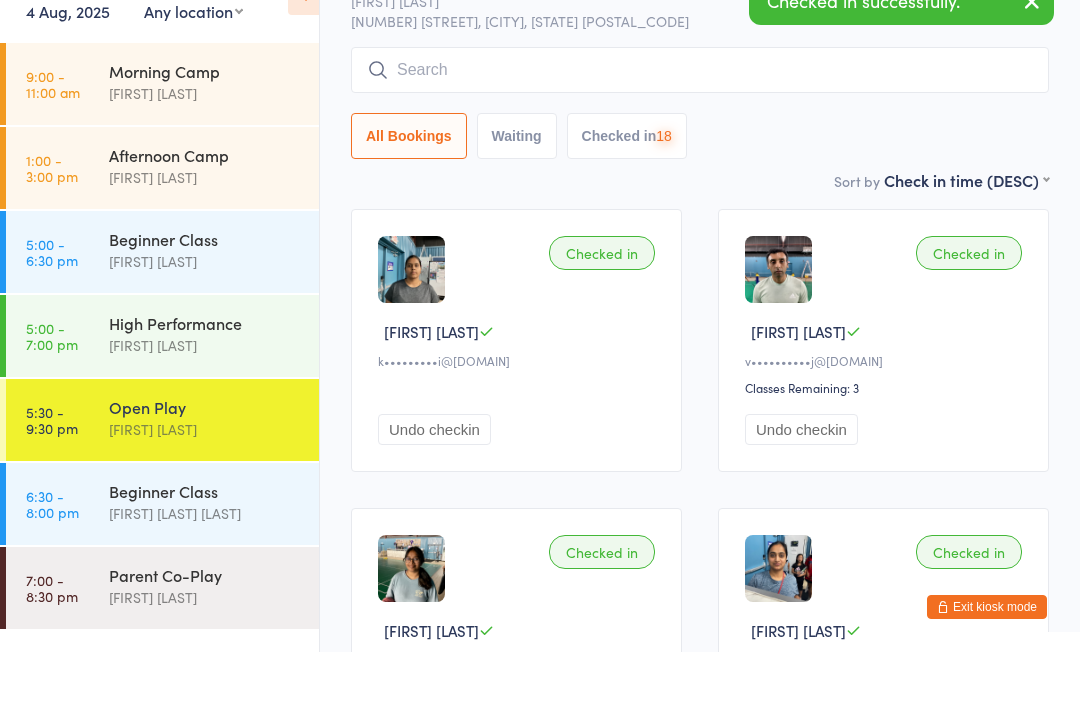 scroll, scrollTop: 122, scrollLeft: 0, axis: vertical 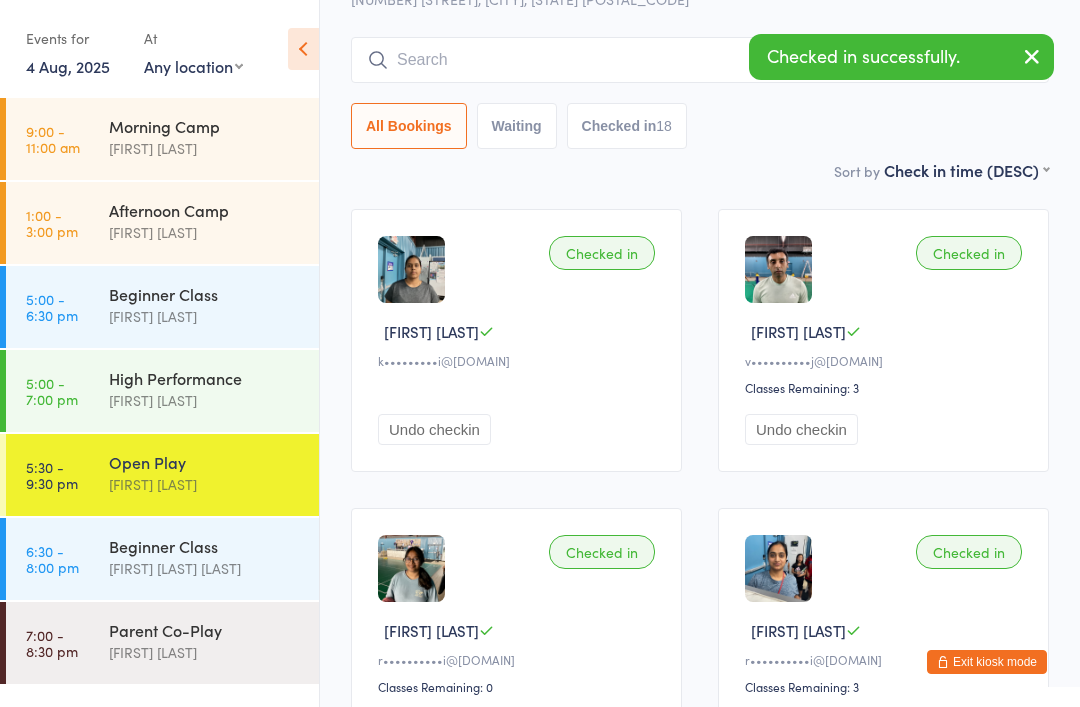click on "Open Play Check-in 4 Aug 5:30pm  Calvin Kristanto  17518 South Dr, Cypress, TX 77433  Manual search Scanner input All Bookings Waiting  Checked in  18" at bounding box center [700, 32] 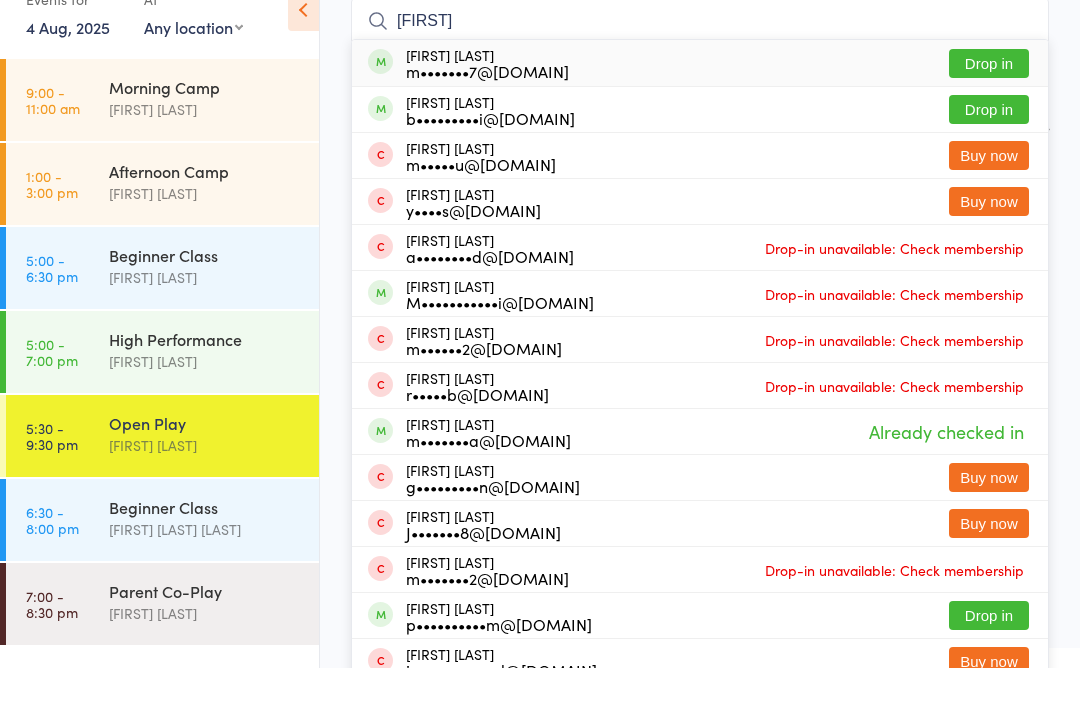 type on "Manoj" 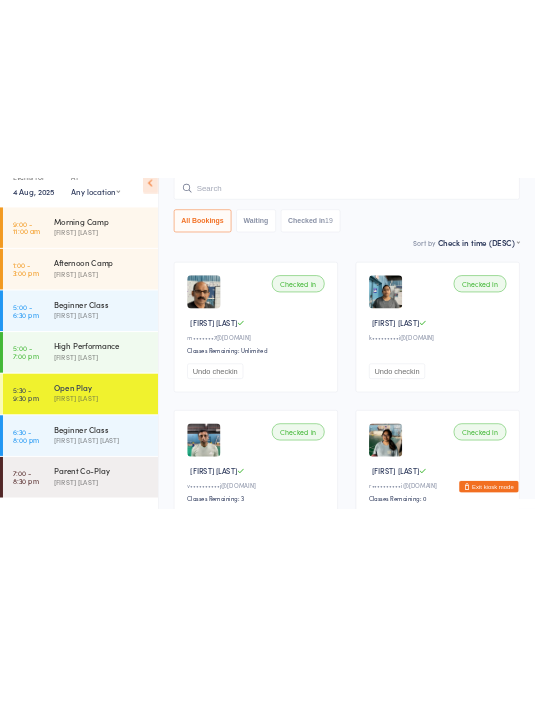 scroll, scrollTop: 106, scrollLeft: 0, axis: vertical 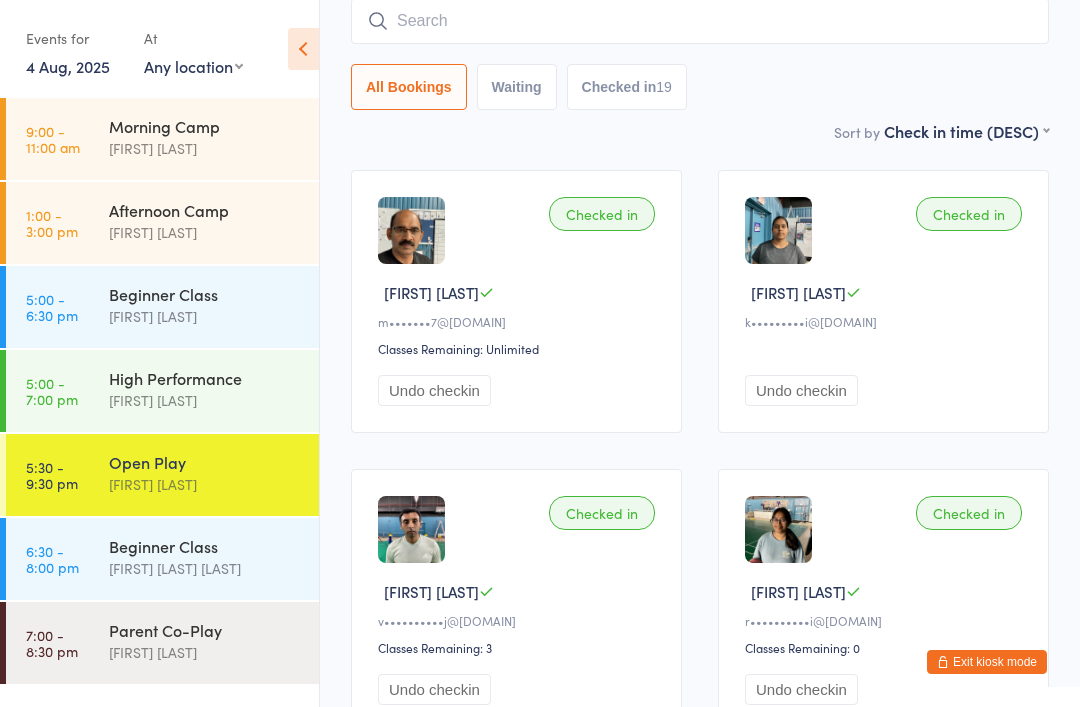 click on "Parent Co-Play" at bounding box center [205, 630] 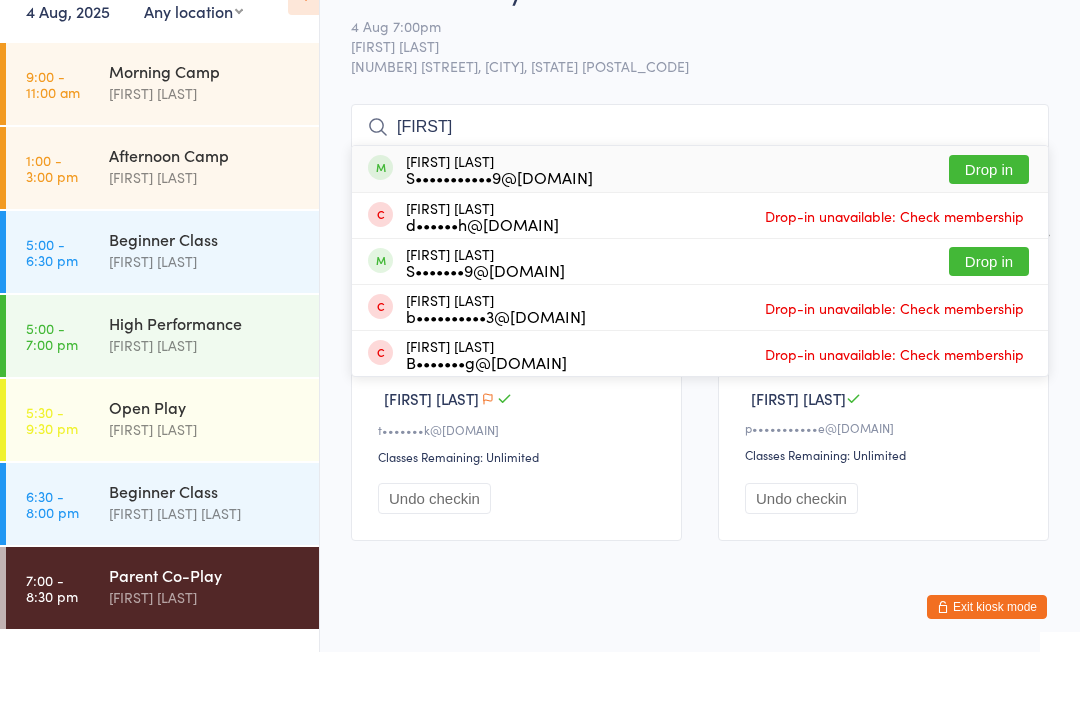 type on "Dilip" 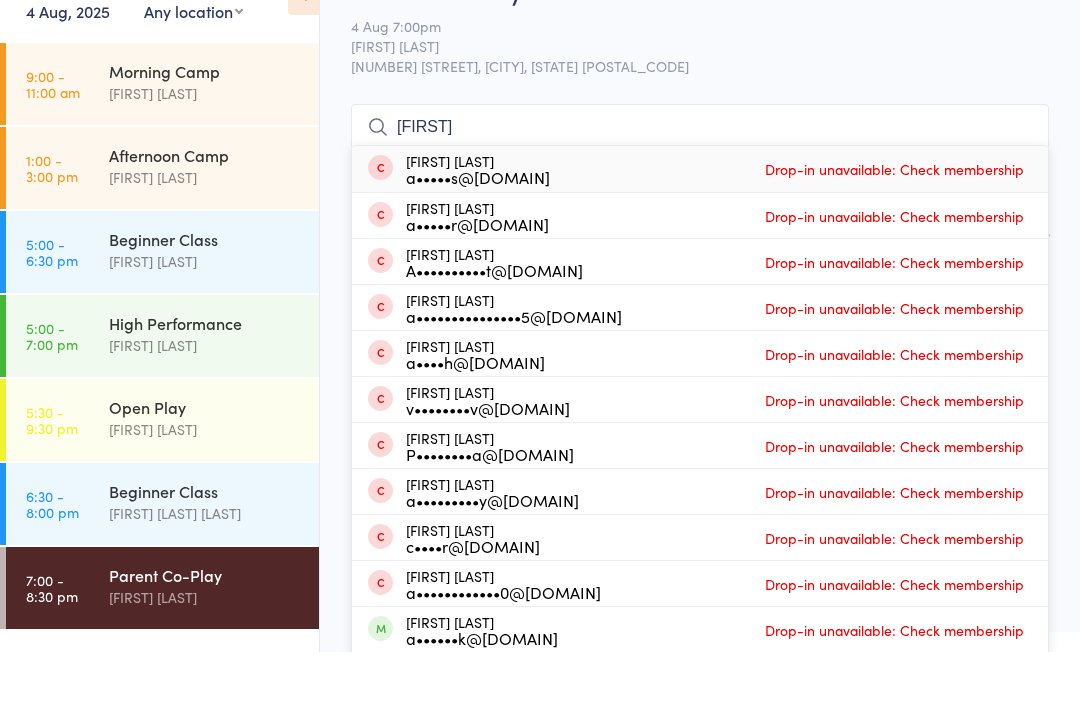 type on "Ashok" 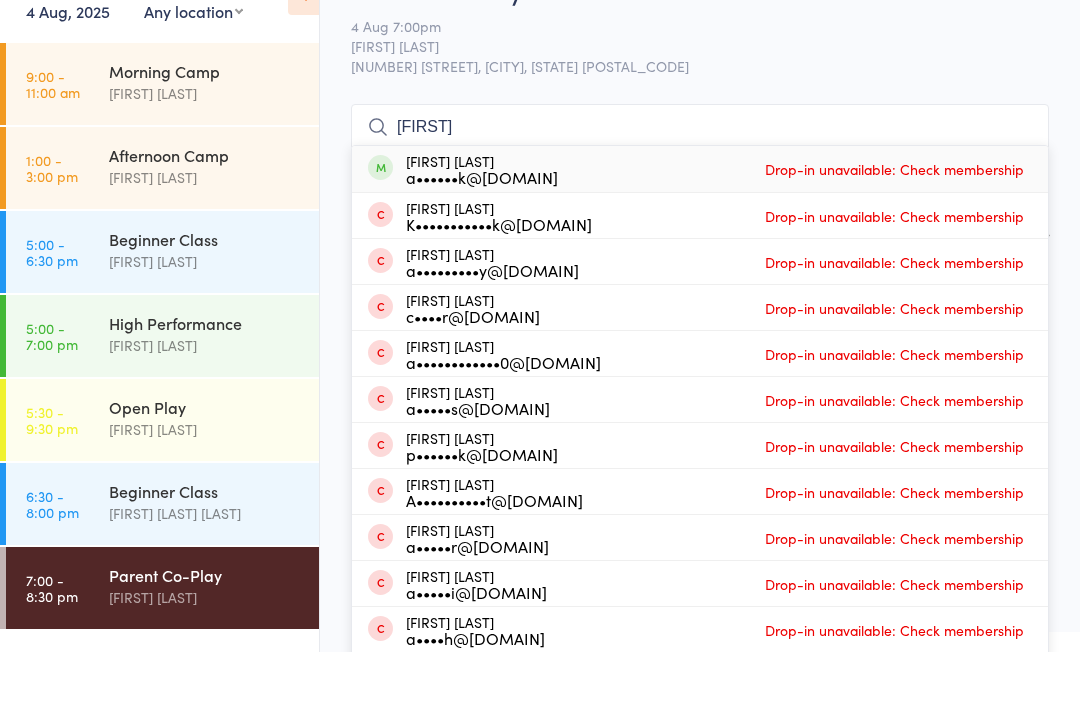 click on "Calvin Kristanto" at bounding box center (205, 484) 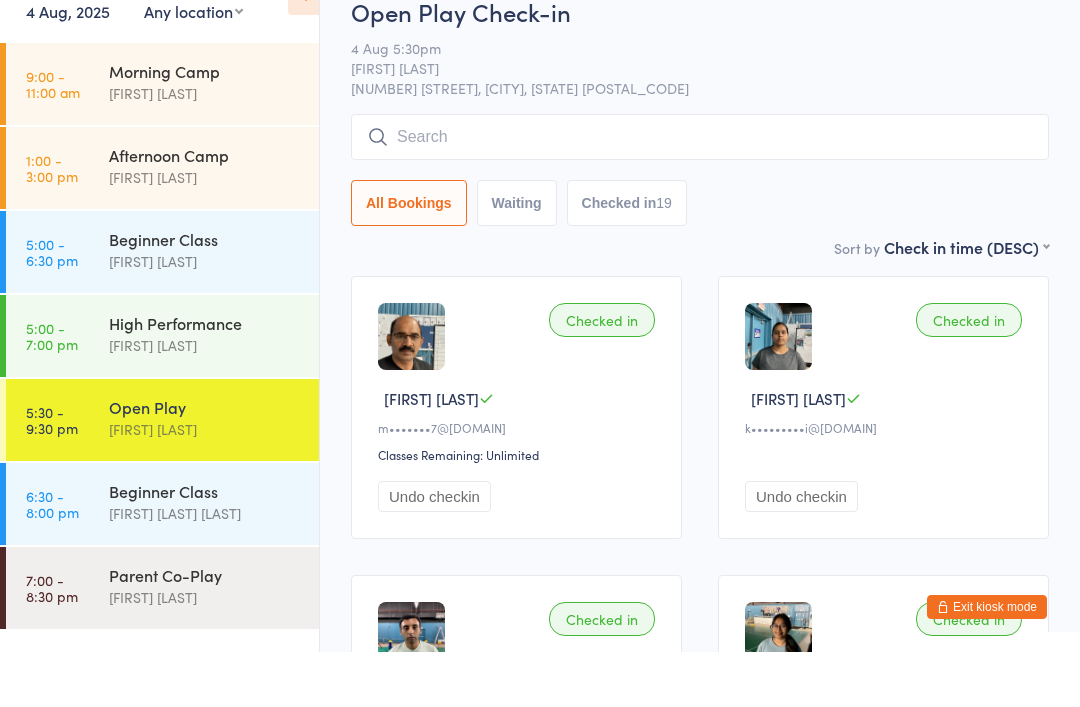 click at bounding box center (700, 192) 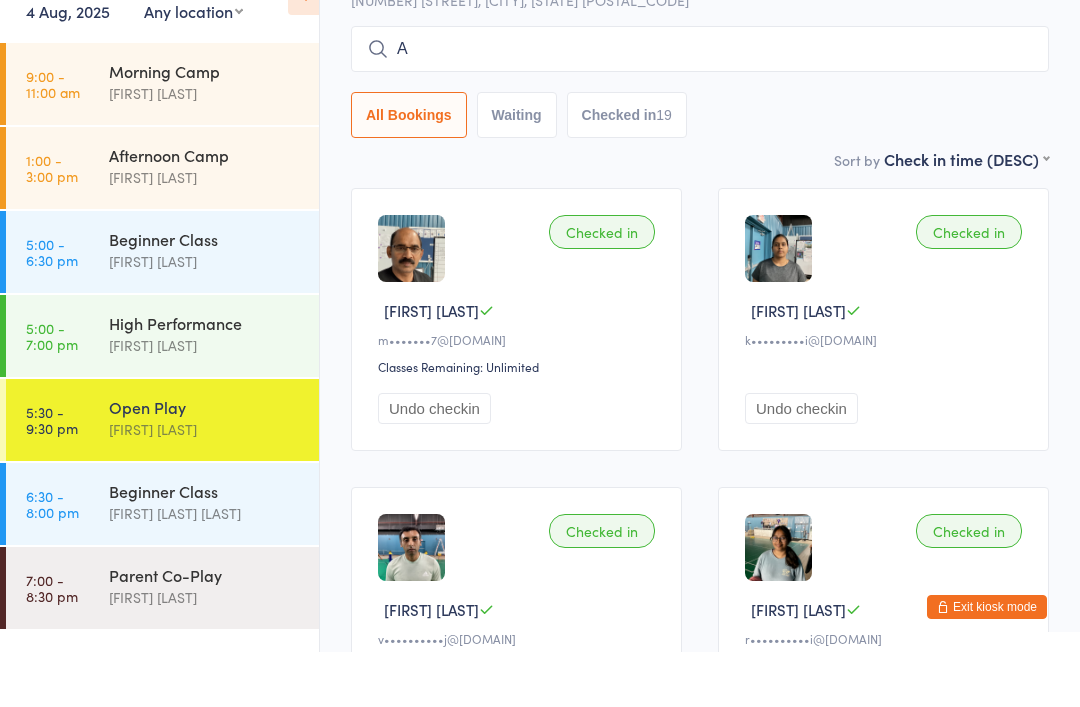 scroll, scrollTop: 111, scrollLeft: 0, axis: vertical 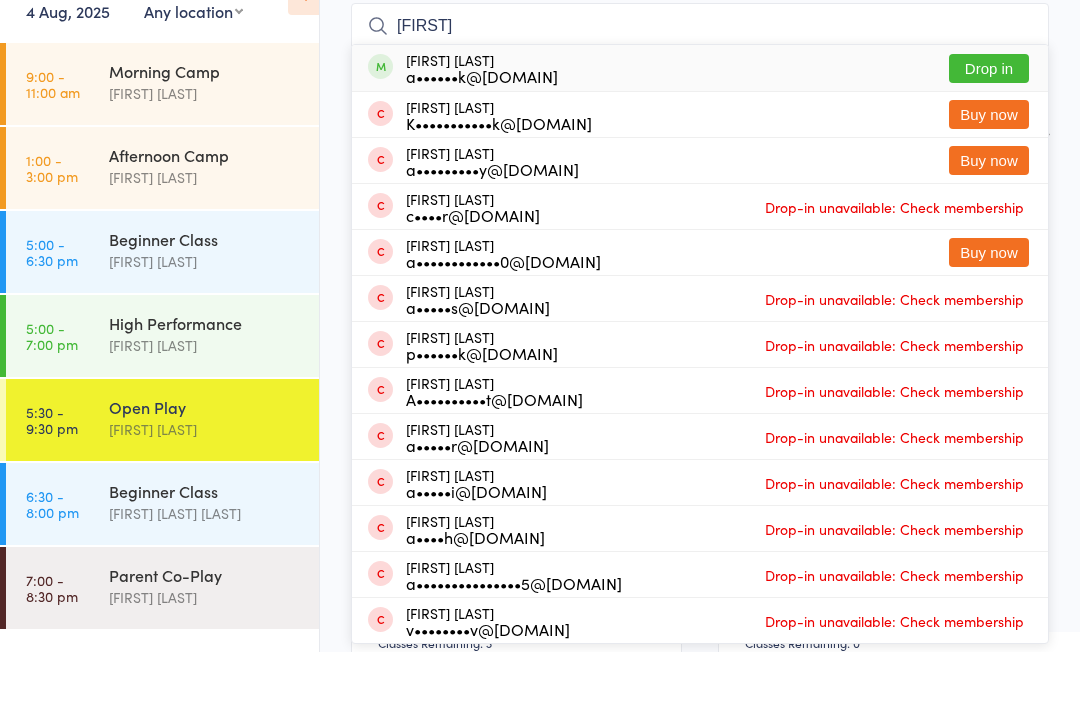 type on "Ashok" 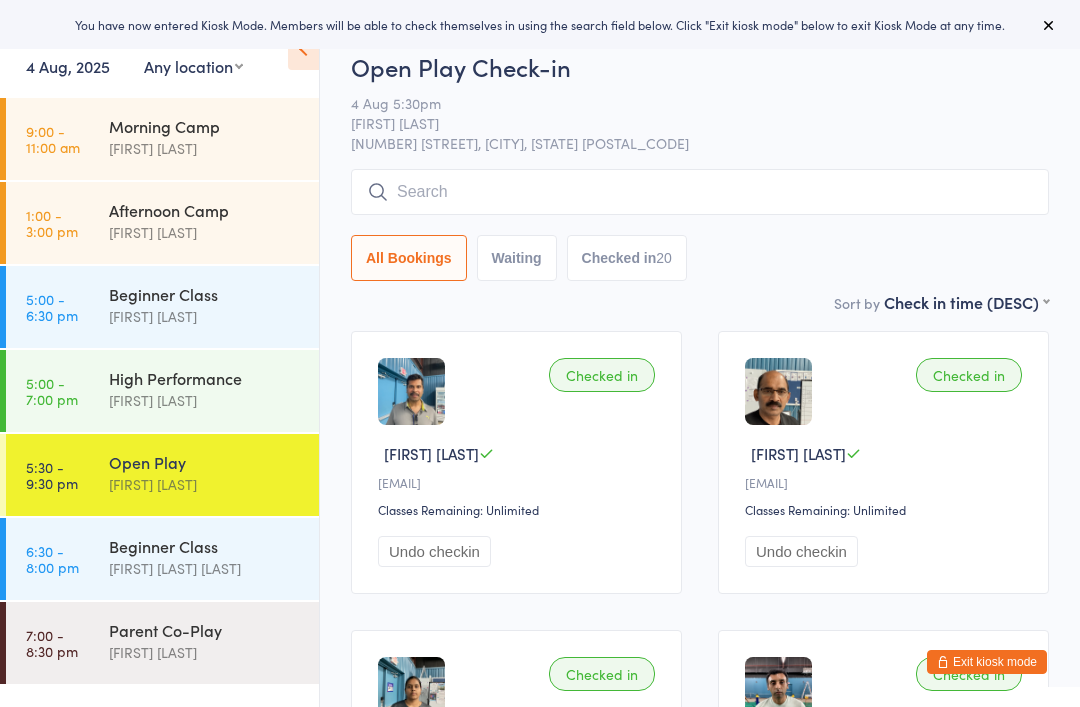 scroll, scrollTop: 166, scrollLeft: 0, axis: vertical 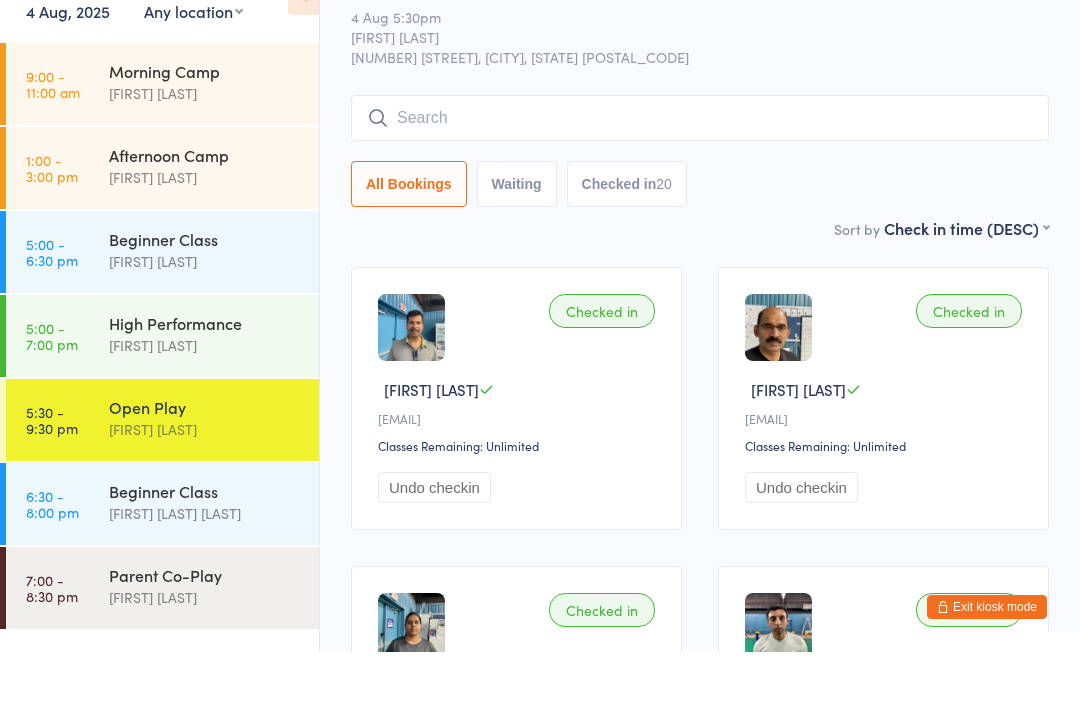 click on "Exit kiosk mode" at bounding box center [987, 662] 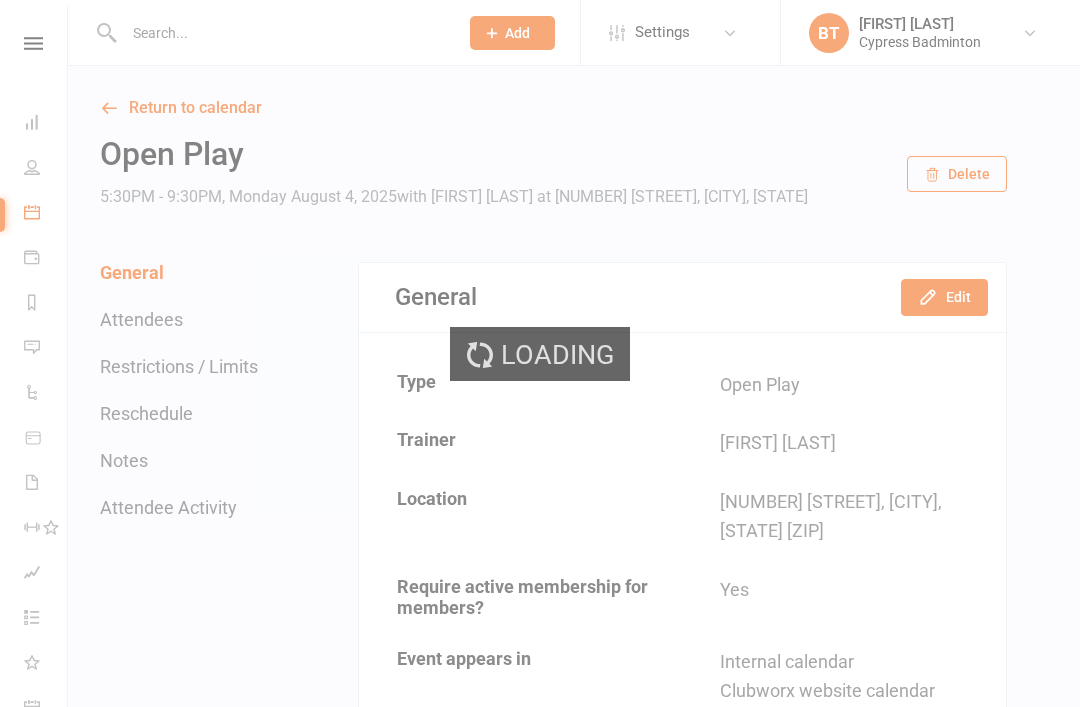 scroll, scrollTop: 0, scrollLeft: 0, axis: both 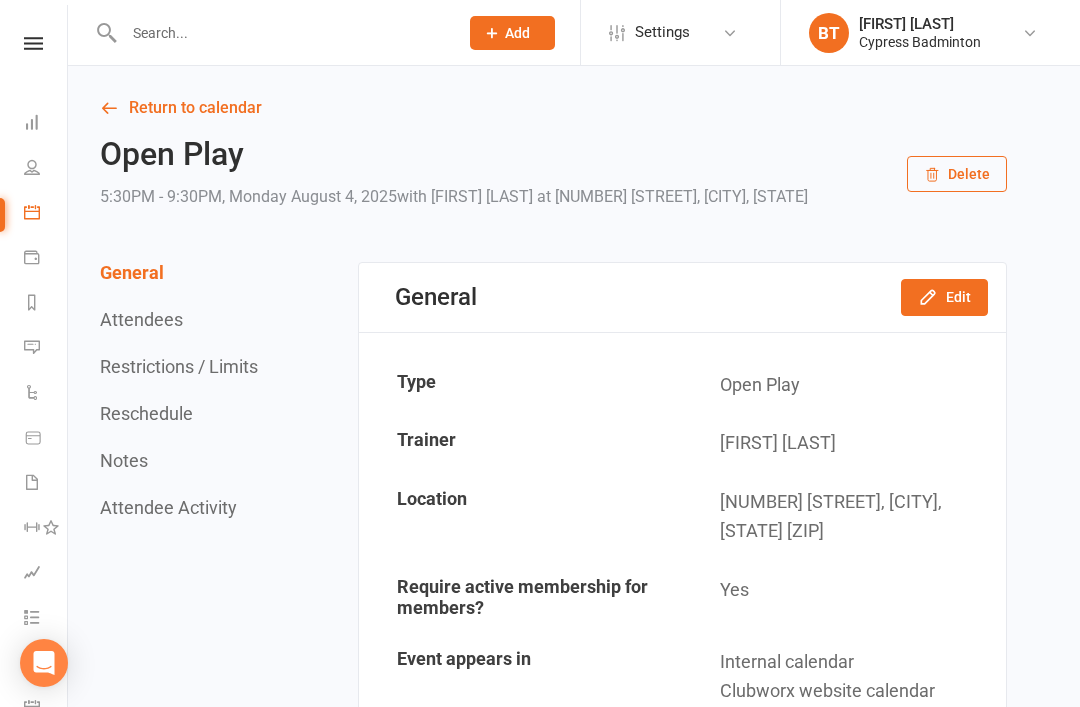 click at bounding box center (281, 33) 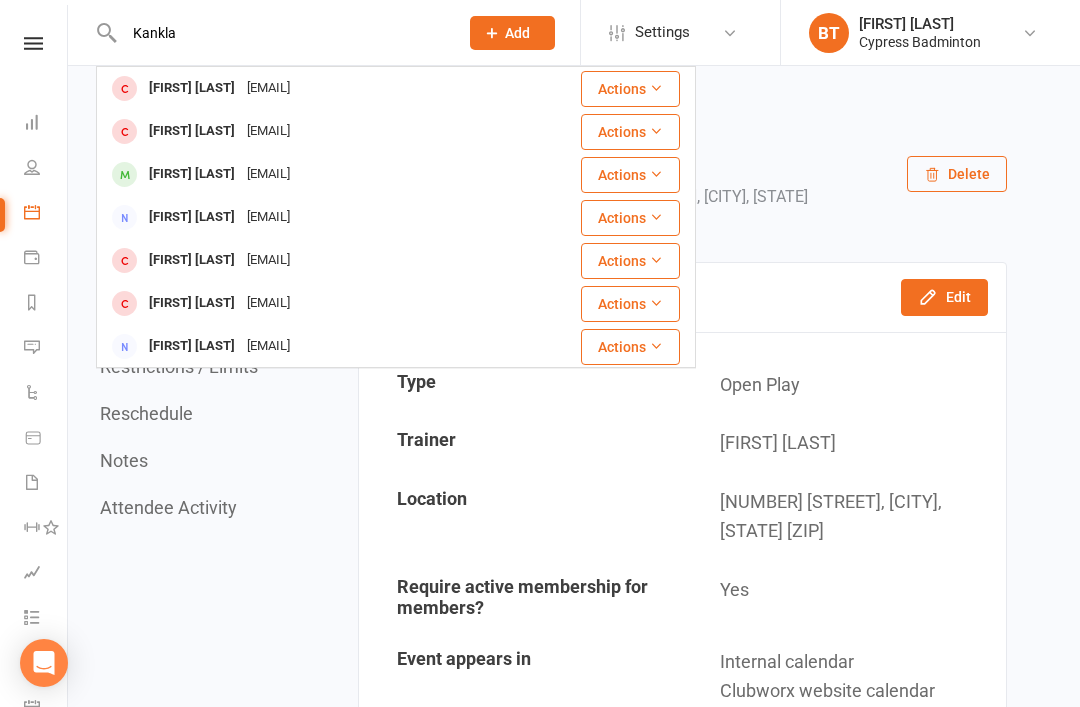 type on "Kankla" 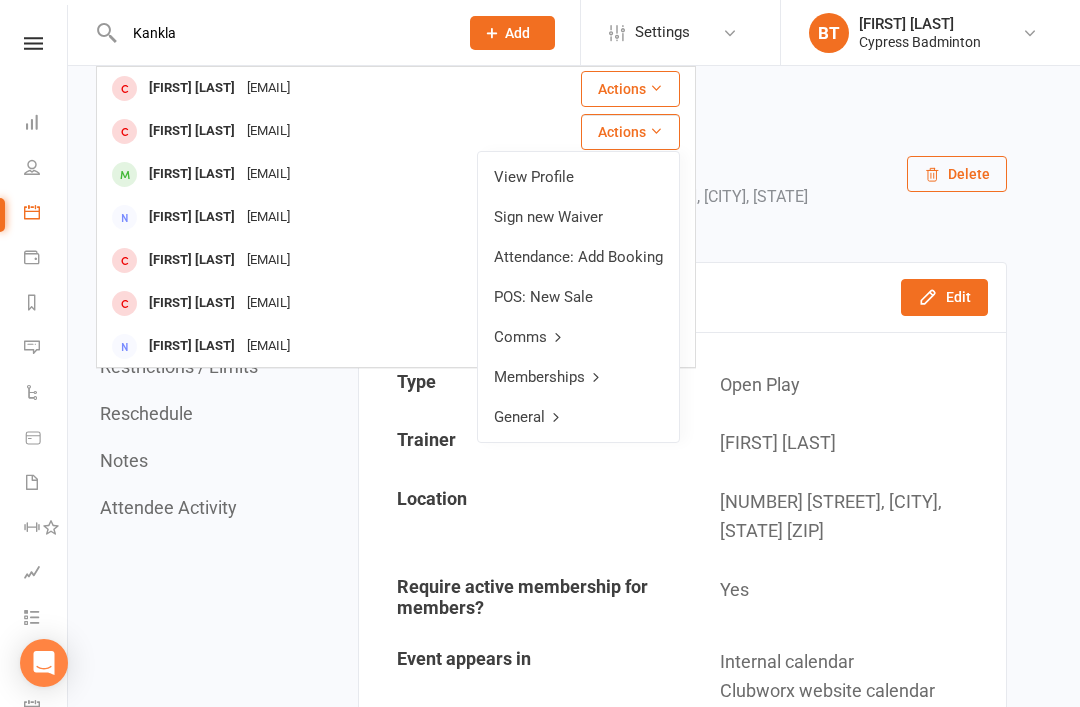 click on "View Profile" at bounding box center [578, 177] 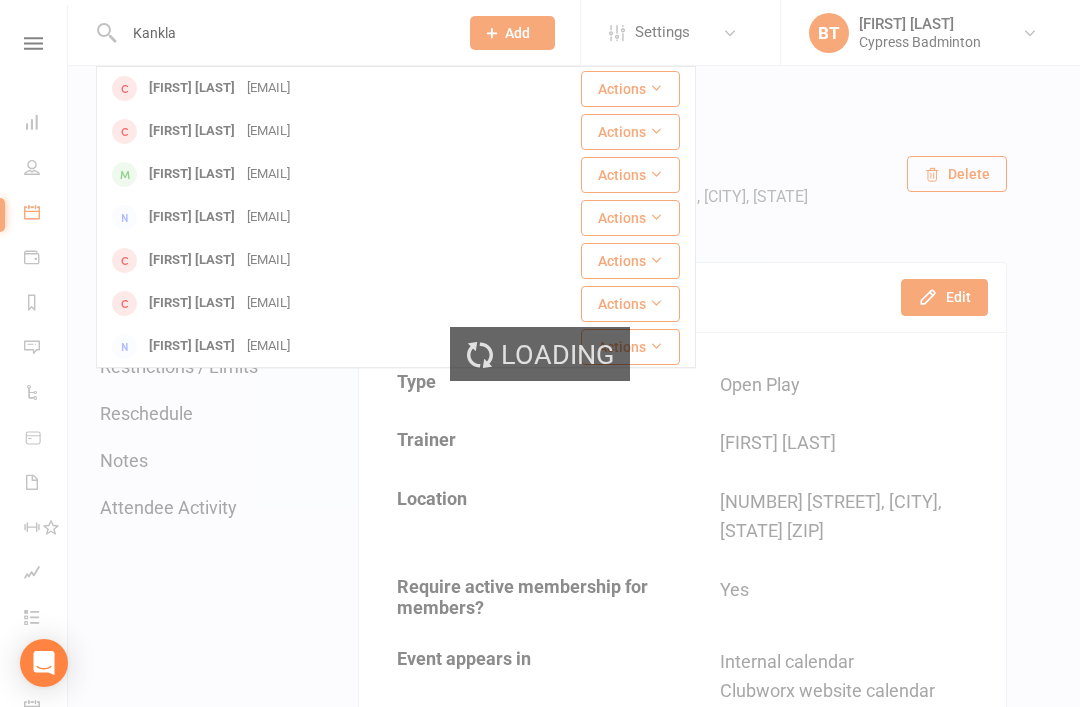 type 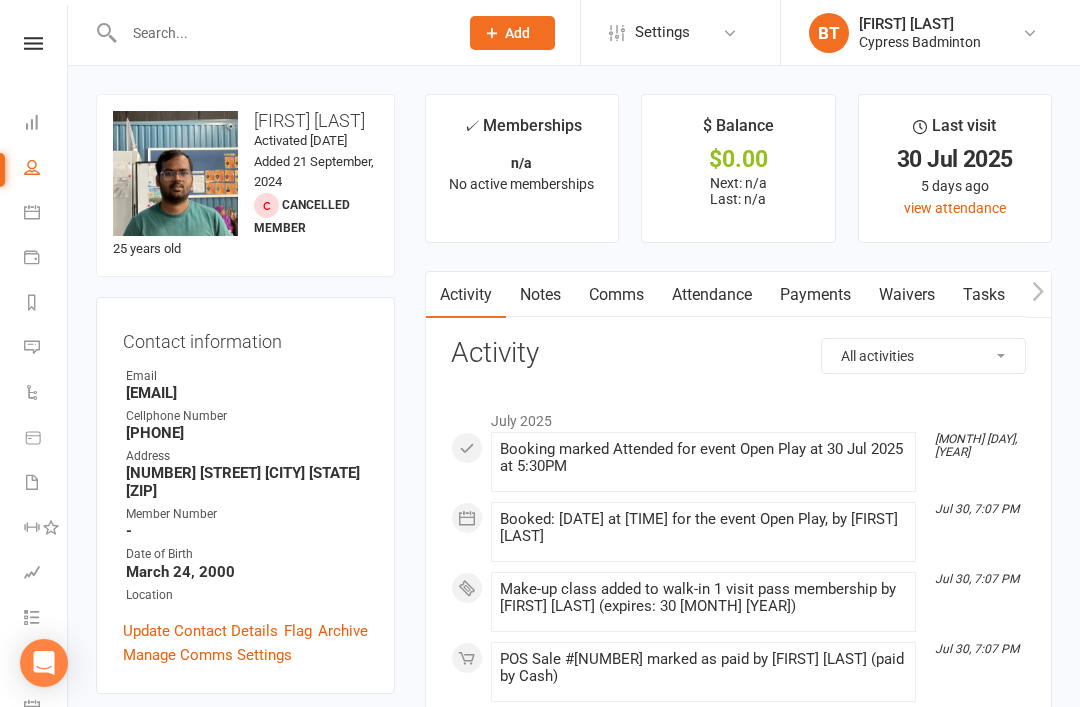 click on "Booking marked Attended for event Open Play at 30 Jul 2025 at 5:30PM" at bounding box center (703, 458) 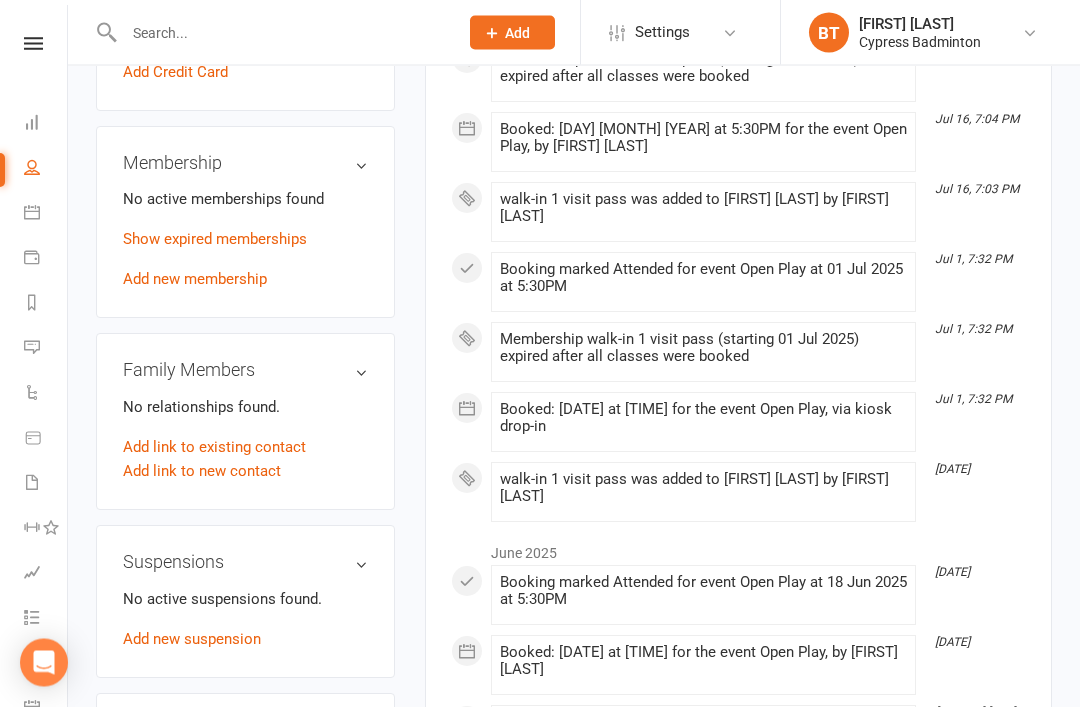 scroll, scrollTop: 732, scrollLeft: 0, axis: vertical 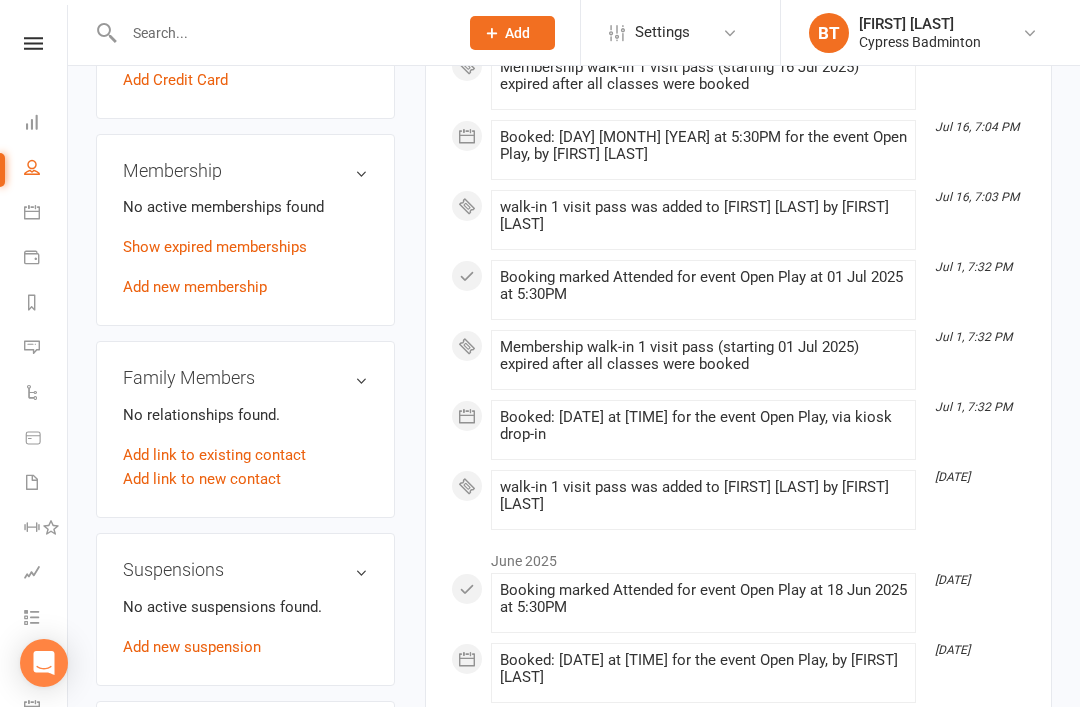 click on "Show expired memberships" at bounding box center [215, 247] 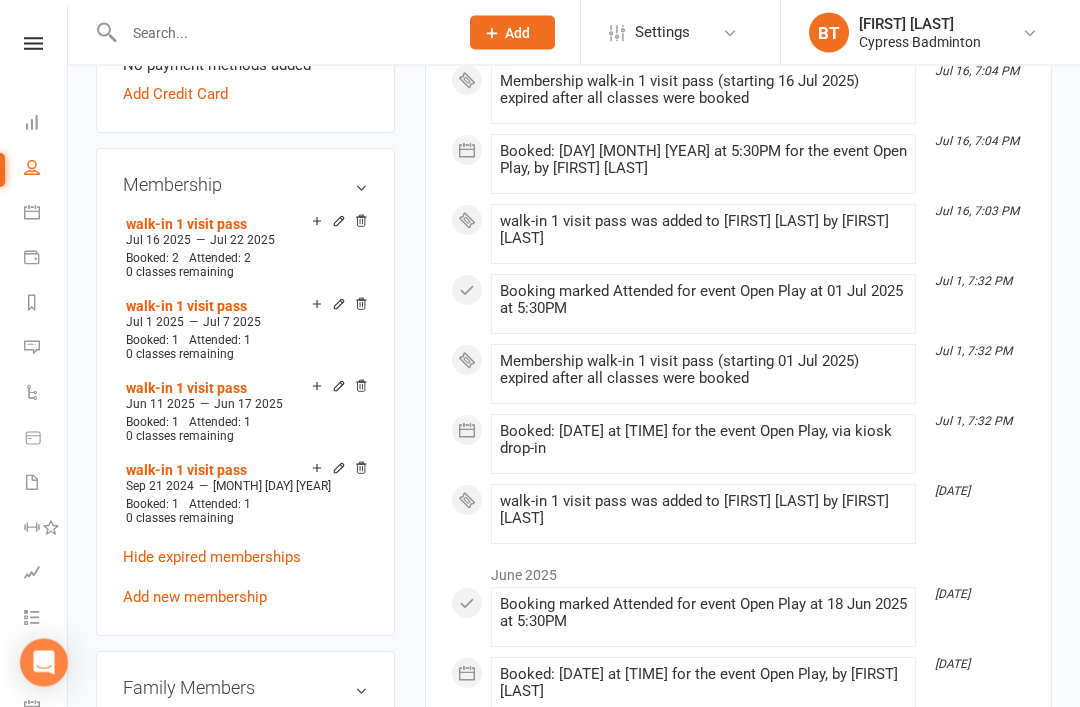 scroll, scrollTop: 711, scrollLeft: 0, axis: vertical 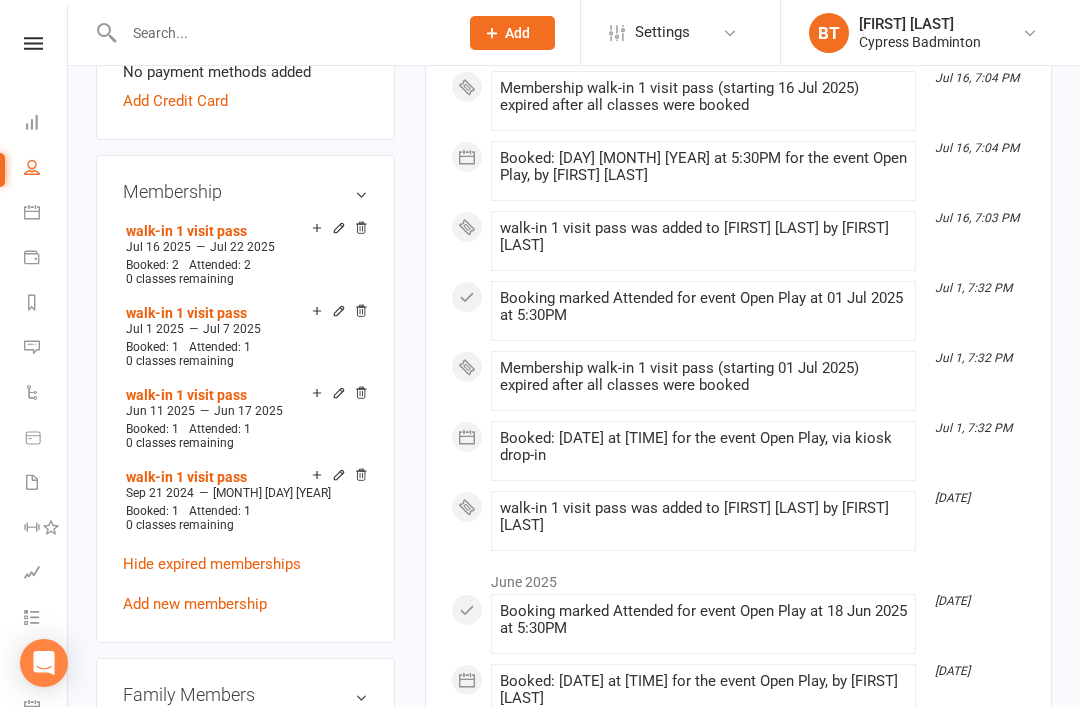 click on "Add new membership" at bounding box center (195, 604) 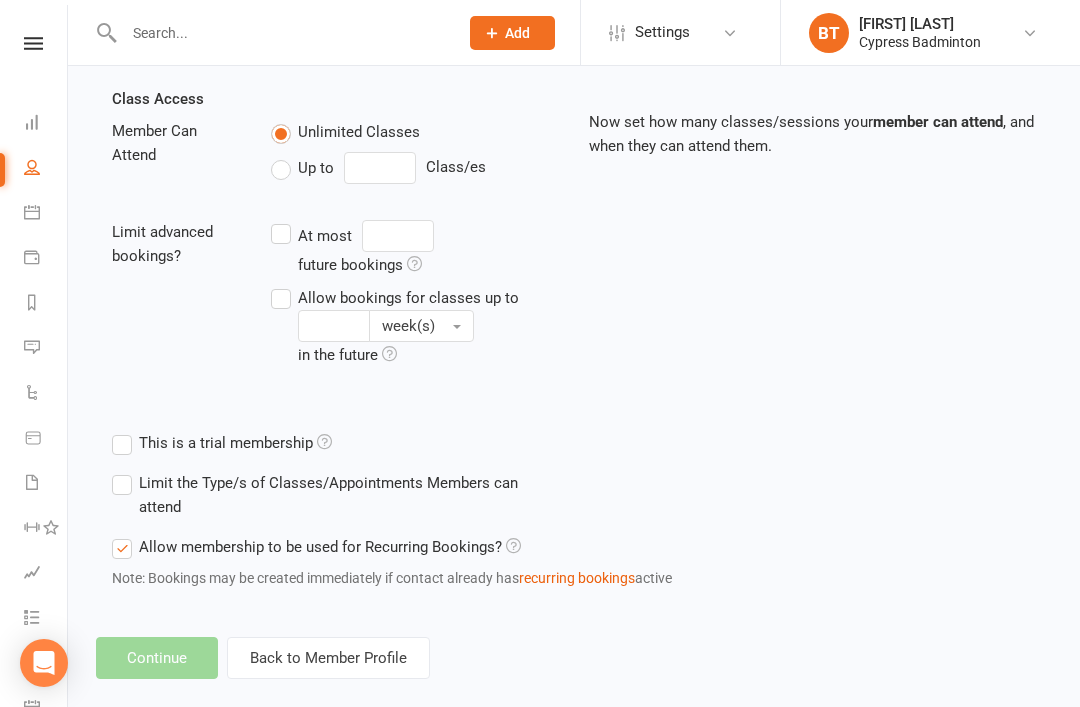 scroll, scrollTop: 0, scrollLeft: 0, axis: both 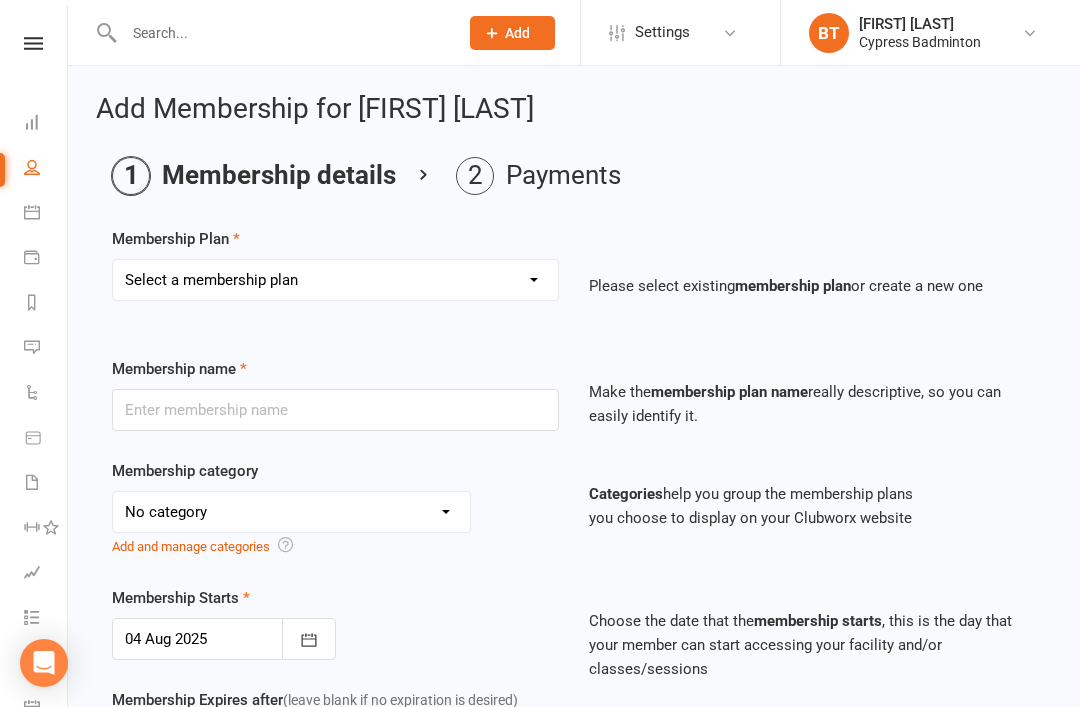 click on "Select a membership plan Create new Membership Plan walk-in 1 visit pass walk-in 5 visit pass walk-in 10 visit pass walk-in 25 visit pass walk-in 50 visit pass Unlimited 1 MONTH Walk-in Pass Unlimited 3 MONTHS Walk-in Pass Unlimited 6 MONTHS Walk-in Pass Unlimited 12 MONTHS Walk-in Pass 1 MONTH AUTOPAYMENT Walk-in Pass (Unlimited) 3 MONTHS AUTOPAYMENT Walk-in Pass (Unlimited) Junior Beginner Badminton Training Walk-in 1 trial session Junior Beginner Badminton Training Program 1x/ week Junior Beginner Badminton Training Program 2x/week Junior Beginner Badminton Training 4 session package Junior Beginner Badminton Training 8 session package JR Intermediate Badminton Training program 1X/week JR Intermediate Badminton Training 4 sessions package JR Intermediate Badminton Training 8 sessions package HP Badminton Training 2X/WEEK HP Badminton Training 3X/WEEK HP Badminton Training 4x/week Program Pre Tournament 2X/WEEK Pre Tournament 3X/WEEK Pre Tournament 4x/week Walk in Adult group training 1 session Grip" at bounding box center [335, 280] 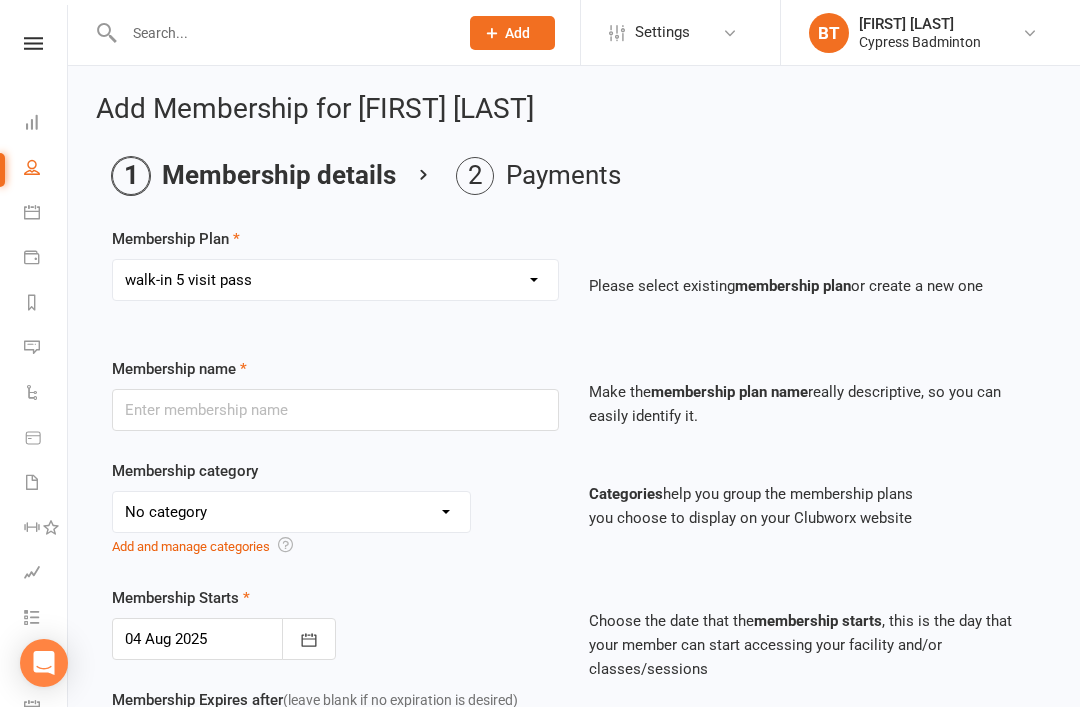 type on "walk-in 5 visit pass" 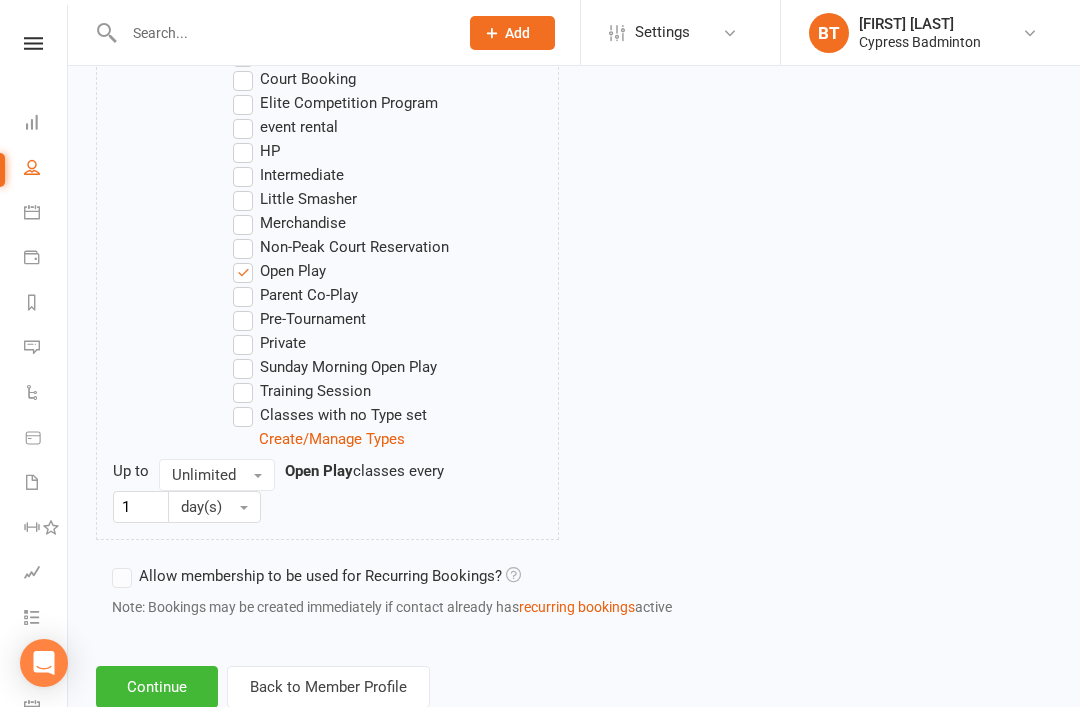 scroll, scrollTop: 1228, scrollLeft: 0, axis: vertical 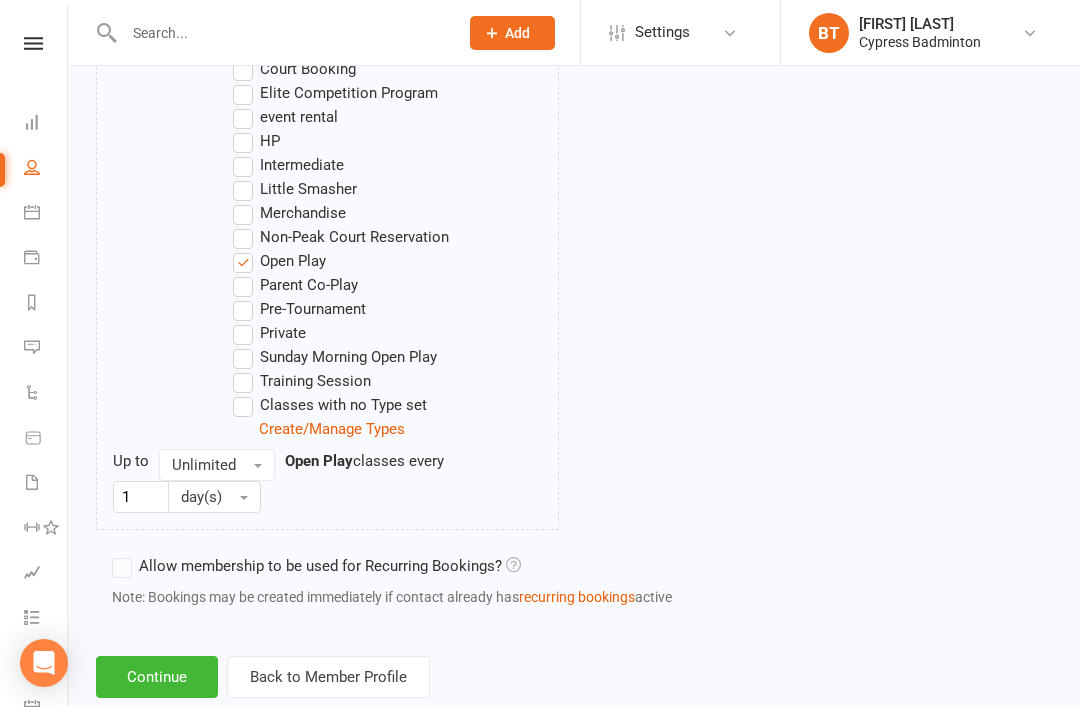 click on "Continue" at bounding box center (157, 677) 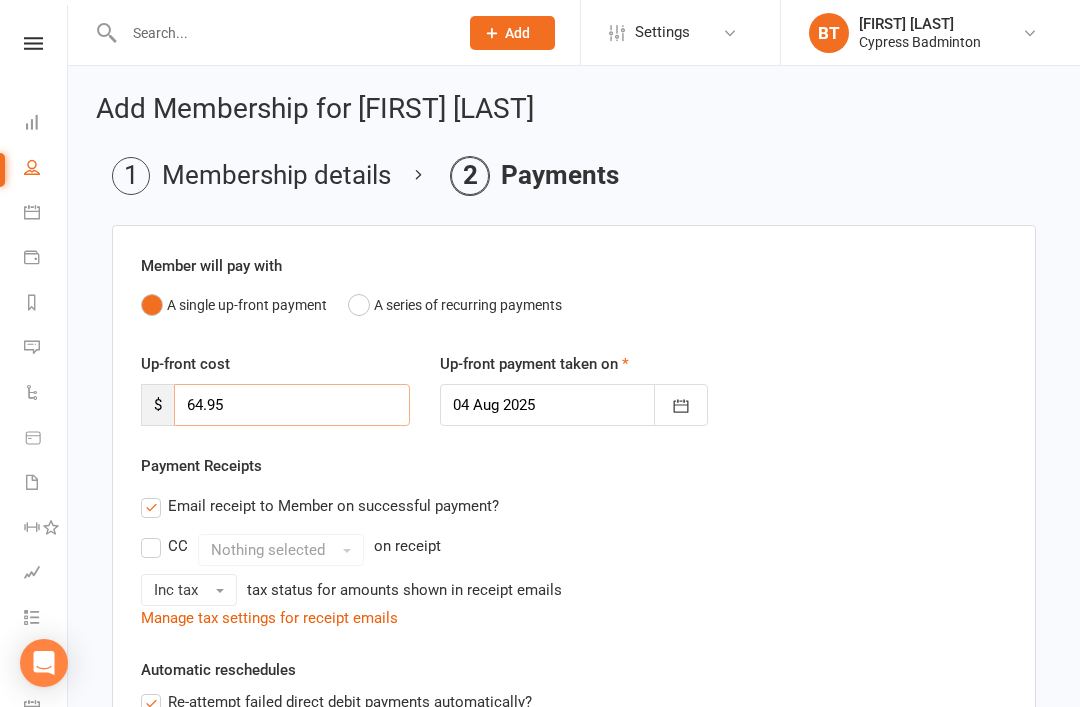 click on "64.95" at bounding box center (292, 405) 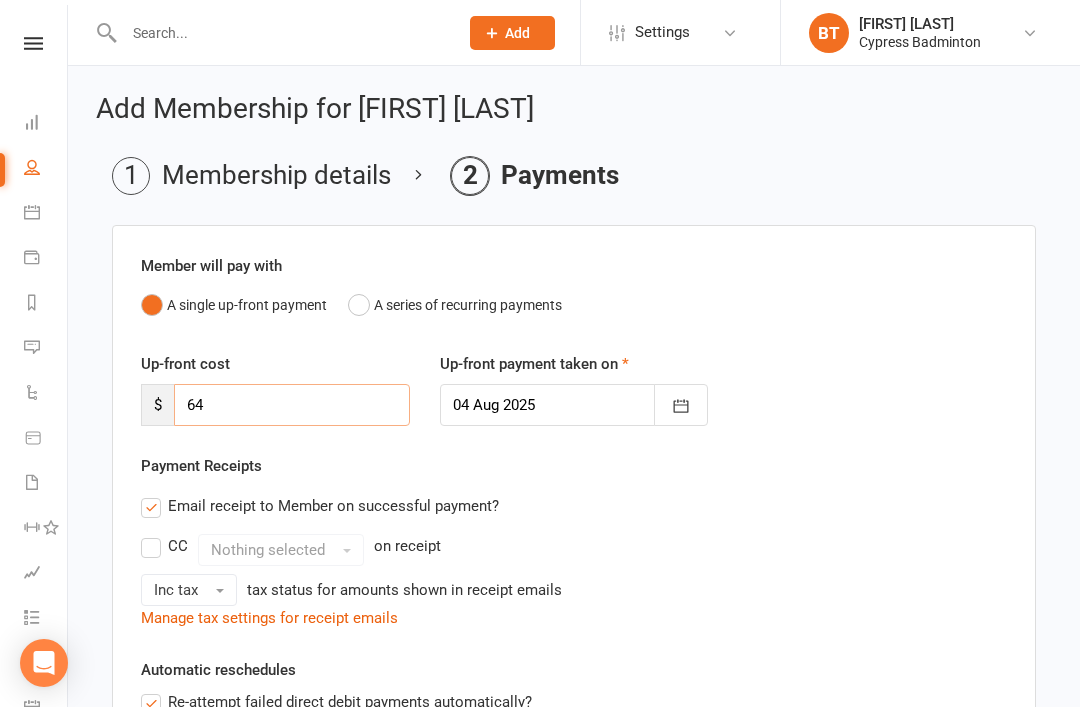 type on "6" 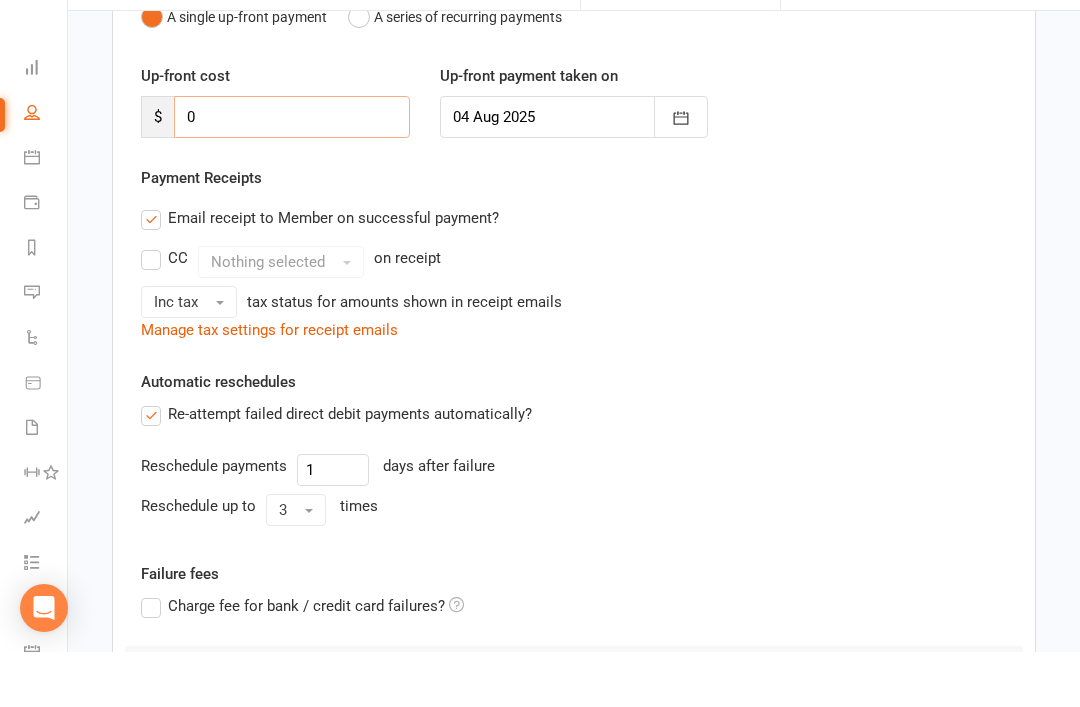 scroll, scrollTop: 469, scrollLeft: 0, axis: vertical 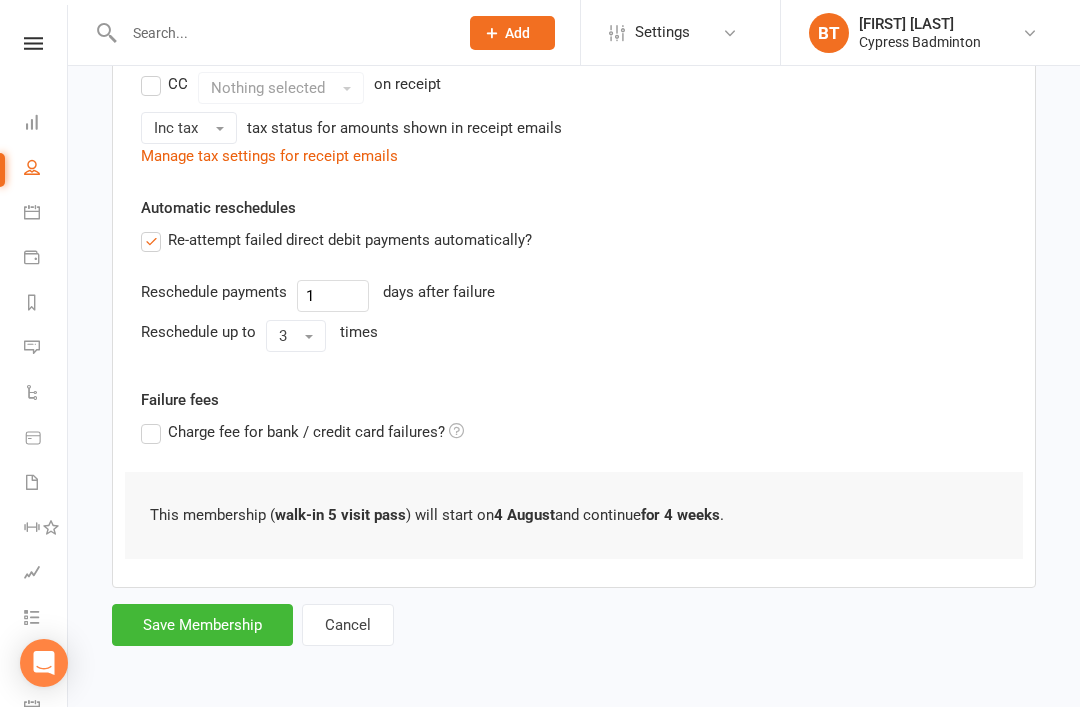 type on "0" 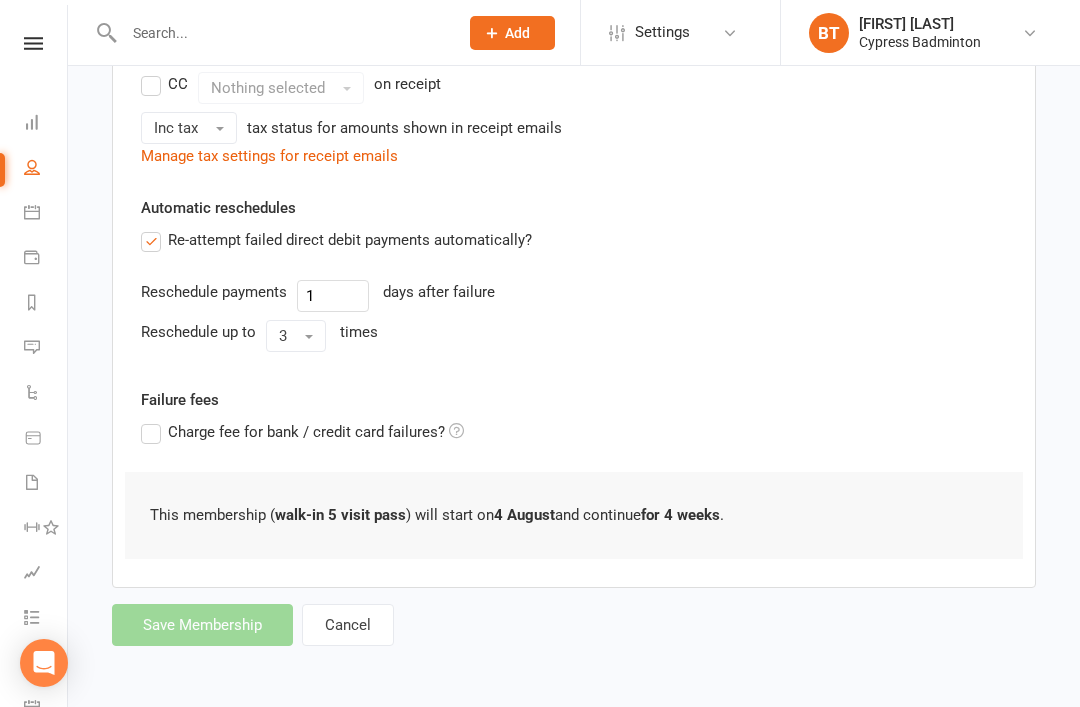 scroll, scrollTop: 414, scrollLeft: 0, axis: vertical 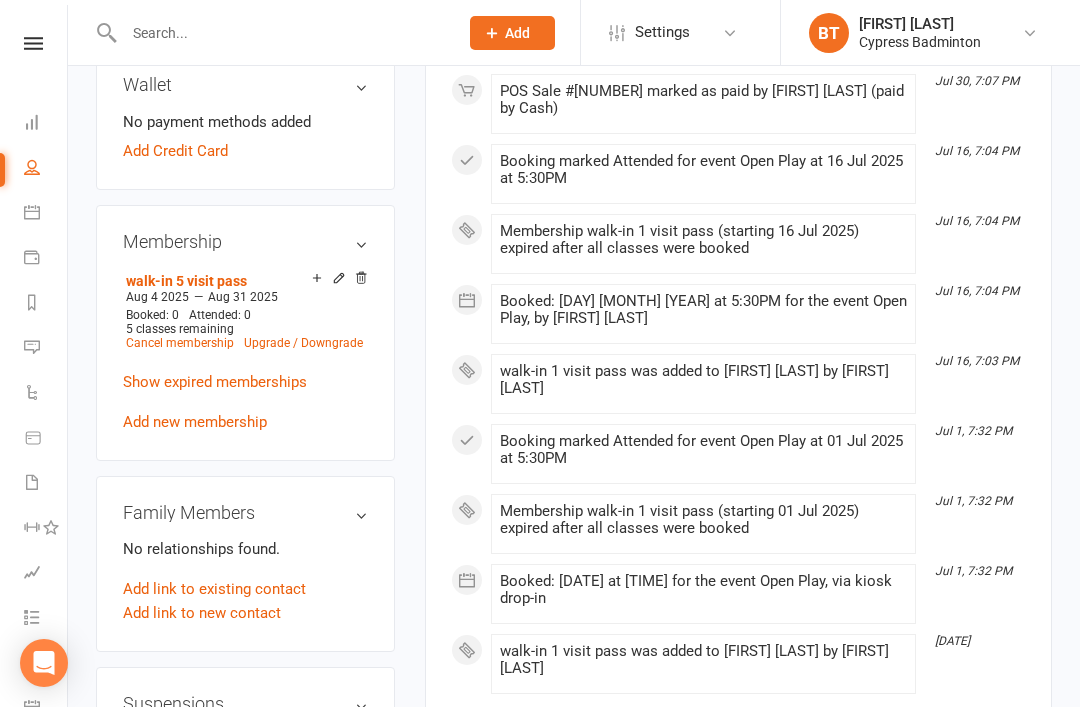 click 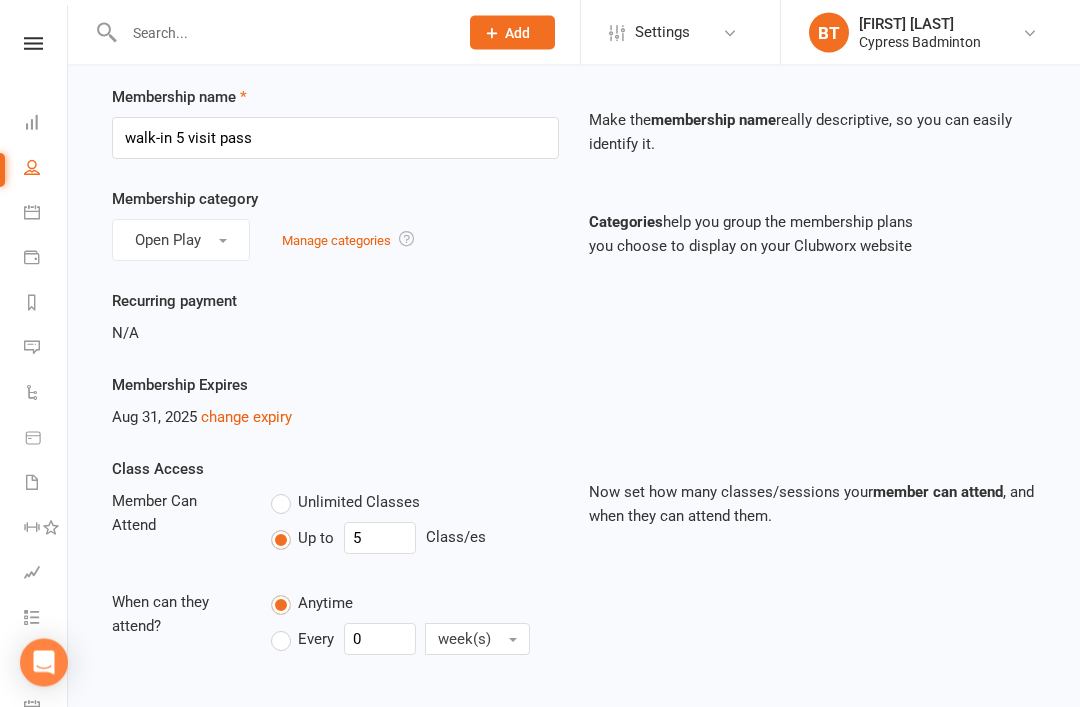scroll, scrollTop: 113, scrollLeft: 0, axis: vertical 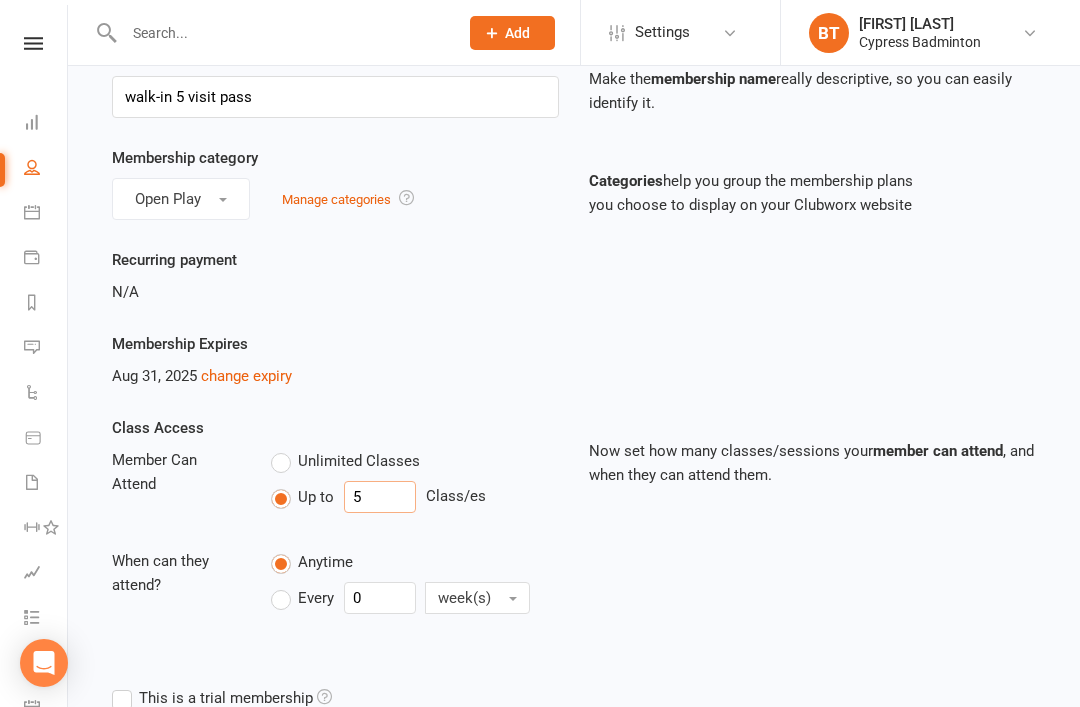 click on "5" at bounding box center (380, 497) 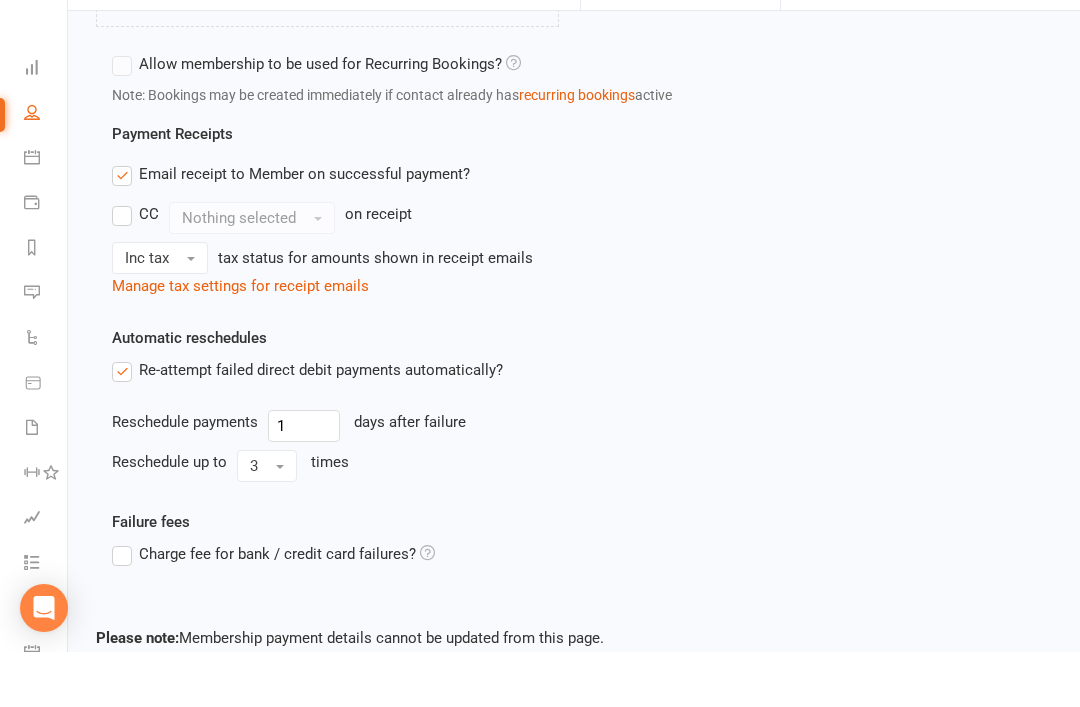 scroll, scrollTop: 1527, scrollLeft: 0, axis: vertical 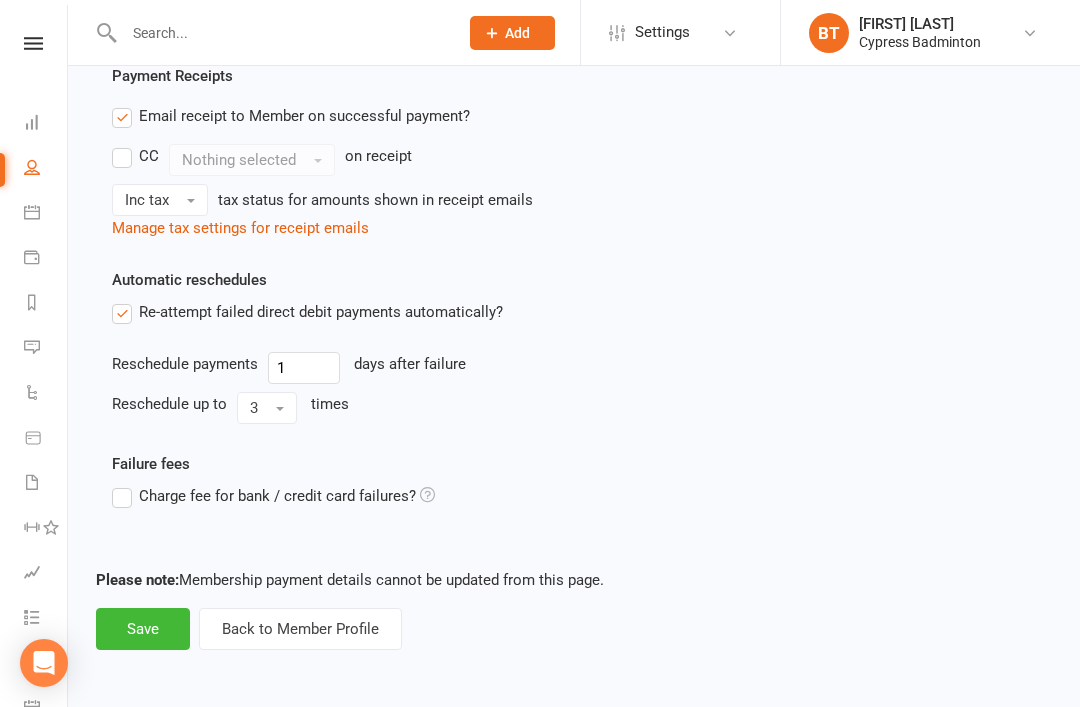 type on "4" 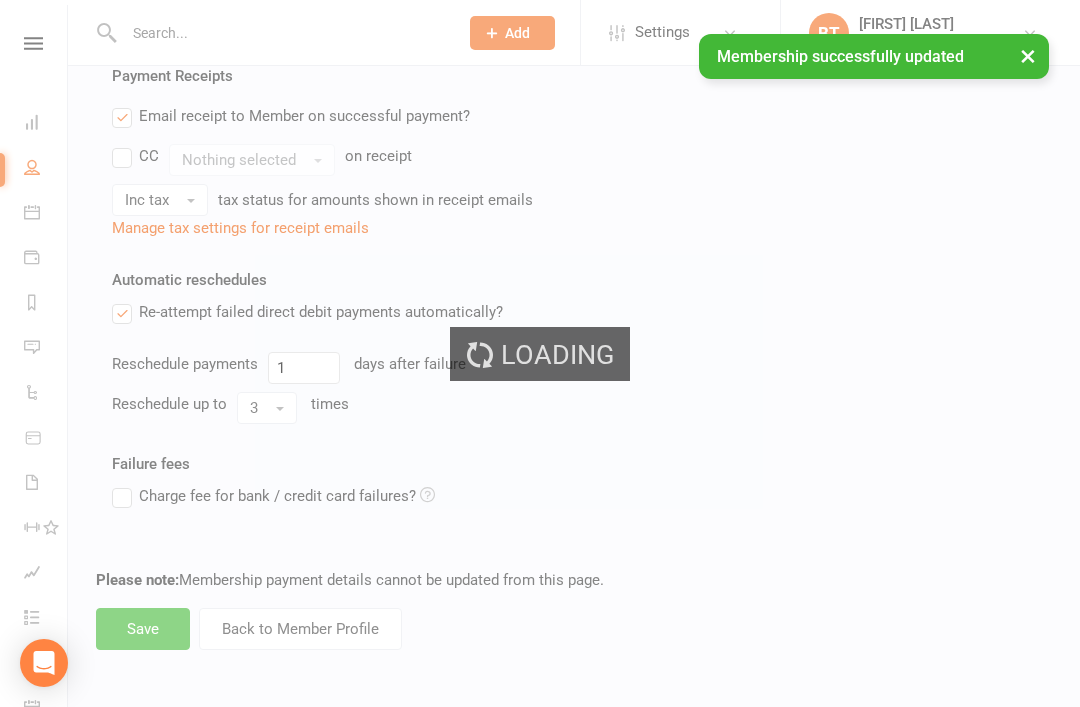 scroll, scrollTop: 1472, scrollLeft: 0, axis: vertical 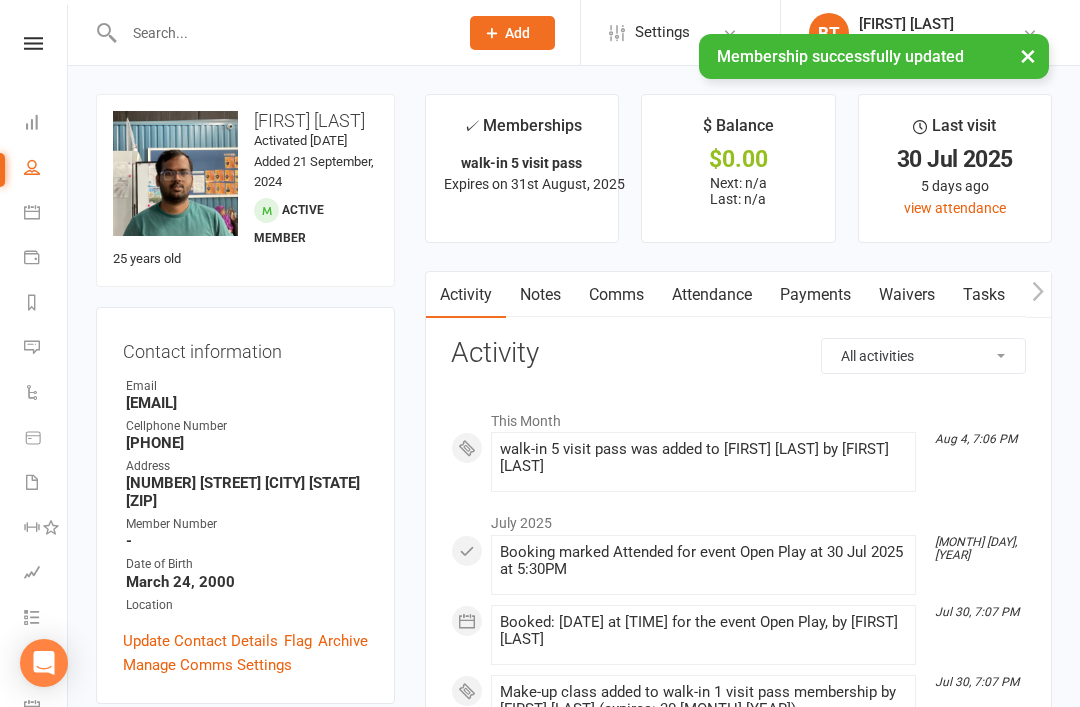 click at bounding box center (281, 33) 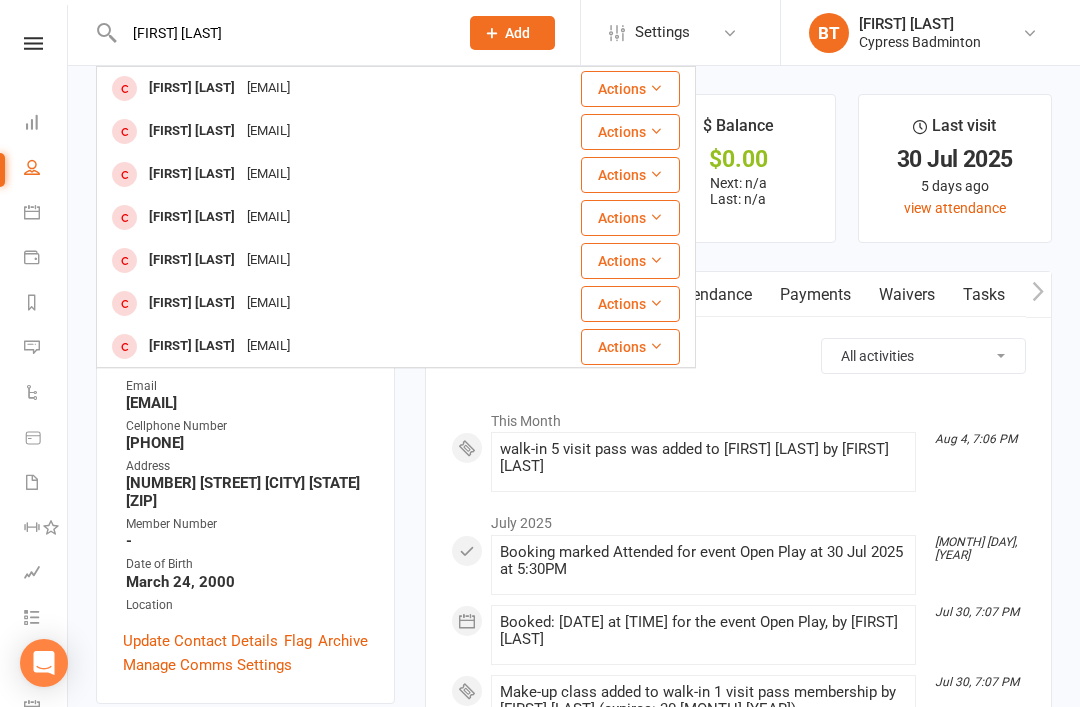 scroll, scrollTop: 0, scrollLeft: 0, axis: both 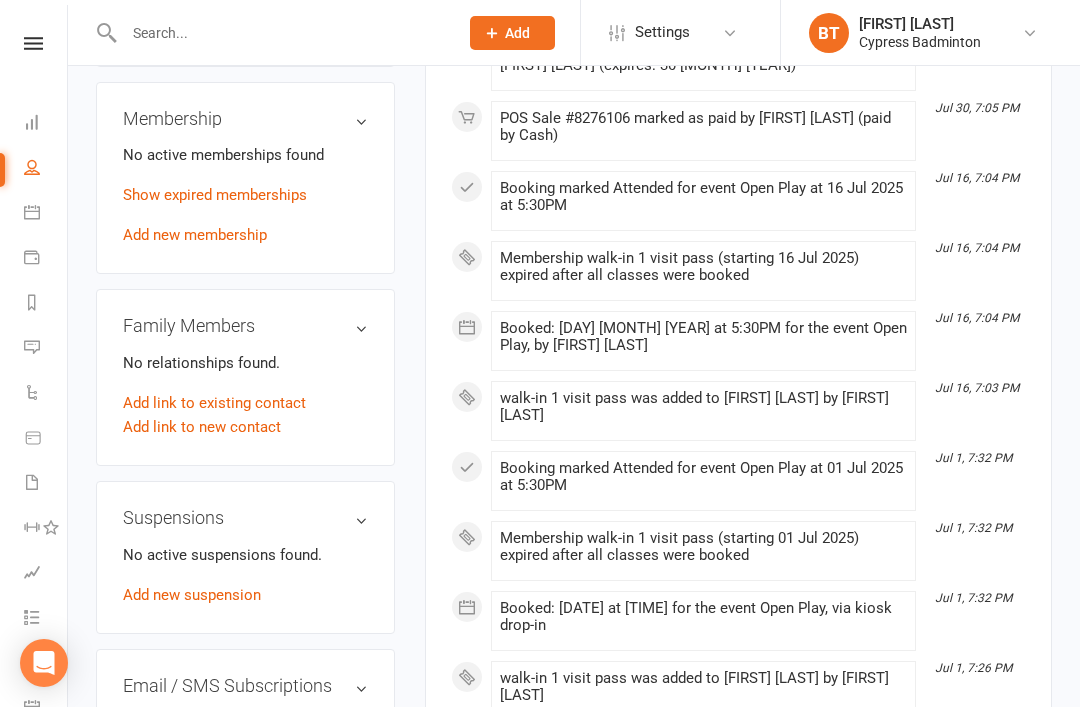 click on "Add new membership" at bounding box center (195, 235) 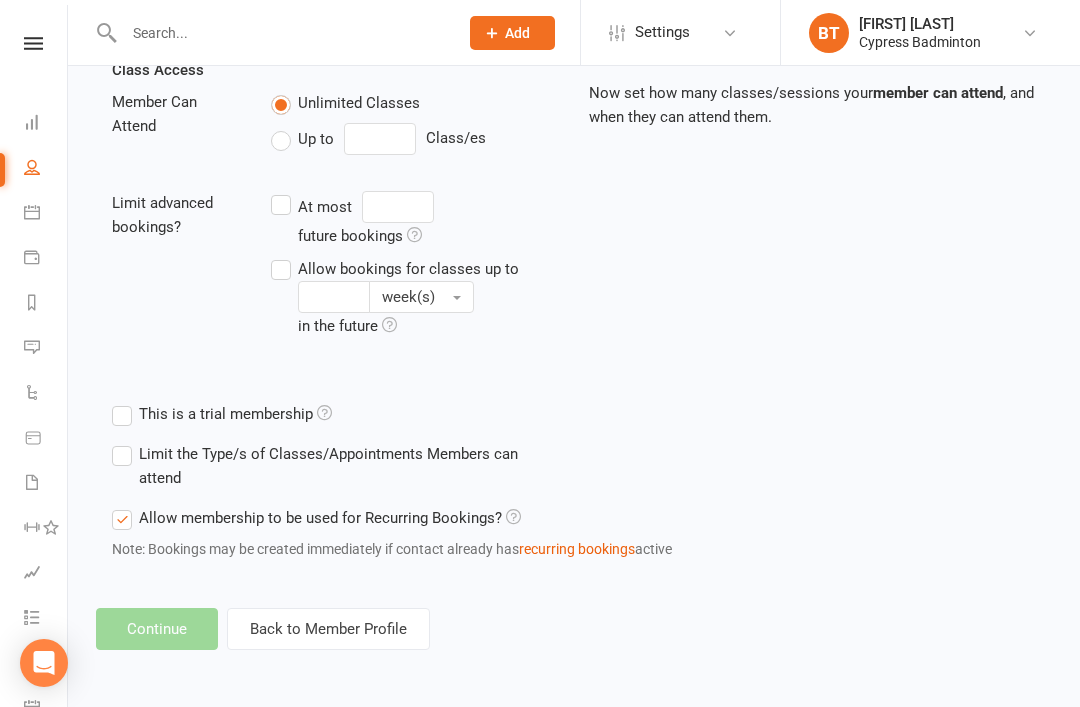 scroll, scrollTop: 0, scrollLeft: 0, axis: both 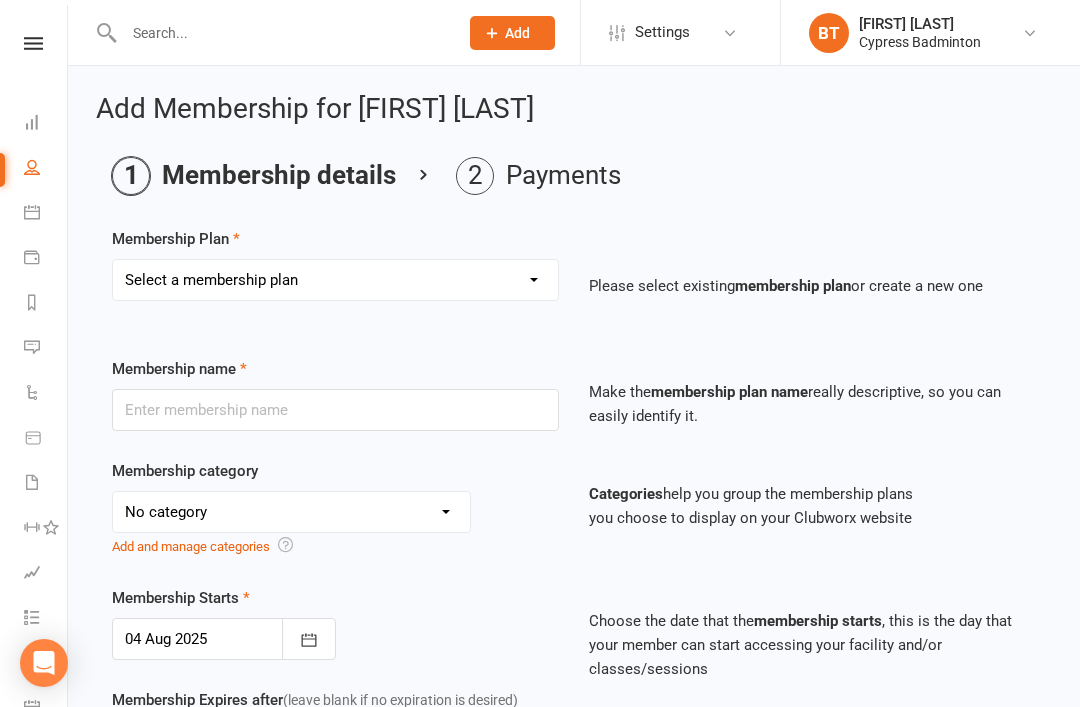 click on "Select a membership plan Create new Membership Plan walk-in 1 visit pass walk-in 5 visit pass walk-in 10 visit pass walk-in 25 visit pass walk-in 50 visit pass Unlimited 1 MONTH Walk-in Pass Unlimited 3 MONTHS Walk-in Pass Unlimited 6 MONTHS Walk-in Pass Unlimited 12 MONTHS Walk-in Pass 1 MONTH AUTOPAYMENT Walk-in Pass (Unlimited) 3 MONTHS AUTOPAYMENT Walk-in Pass (Unlimited) Junior Beginner Badminton Training Walk-in 1 trial session Junior Beginner Badminton Training Program 1x/ week Junior Beginner Badminton Training Program 2x/week Junior Beginner Badminton Training 4 session package Junior Beginner Badminton Training 8 session package JR Intermediate Badminton Training program 1X/week JR Intermediate Badminton Training 4 sessions package JR Intermediate Badminton Training 8 sessions package HP Badminton Training 2X/WEEK HP Badminton Training 3X/WEEK HP Badminton Training 4x/week Program Pre Tournament 2X/WEEK Pre Tournament 3X/WEEK Pre Tournament 4x/week Walk in Adult group training 1 session Grip" at bounding box center [335, 280] 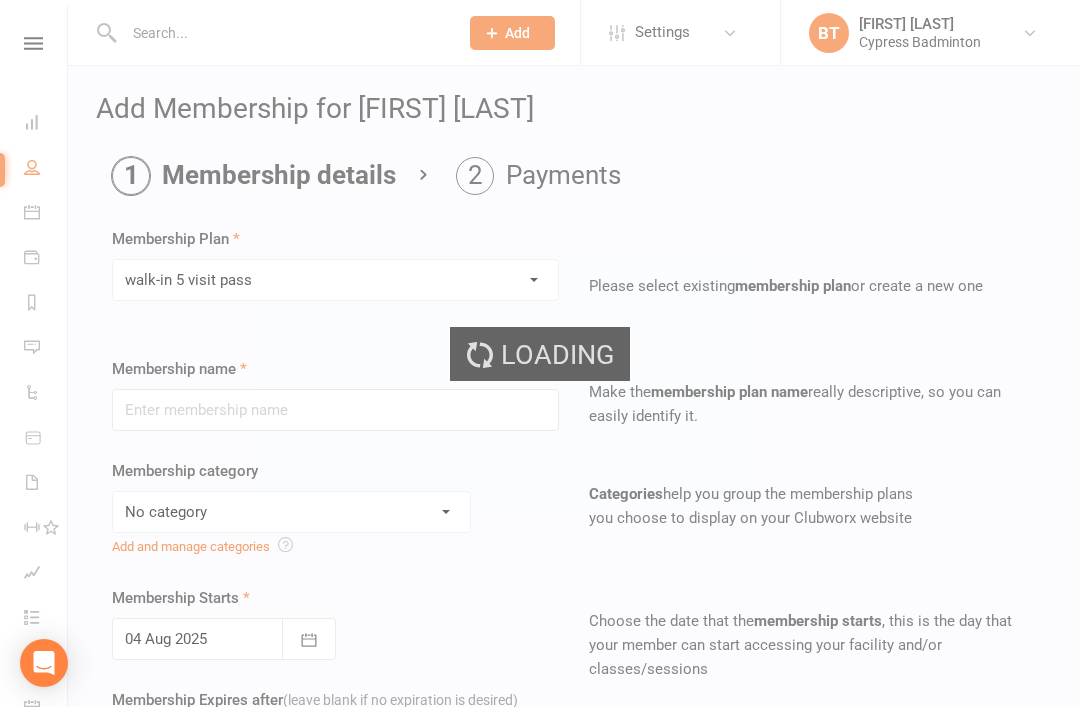 type on "walk-in 5 visit pass" 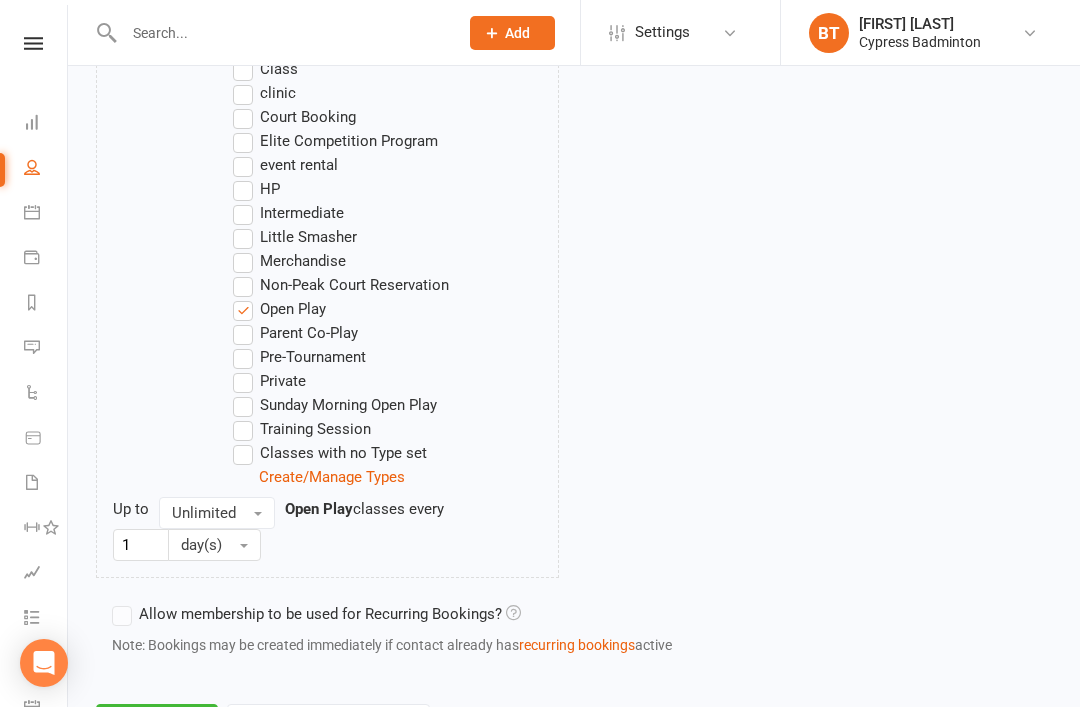scroll, scrollTop: 1228, scrollLeft: 0, axis: vertical 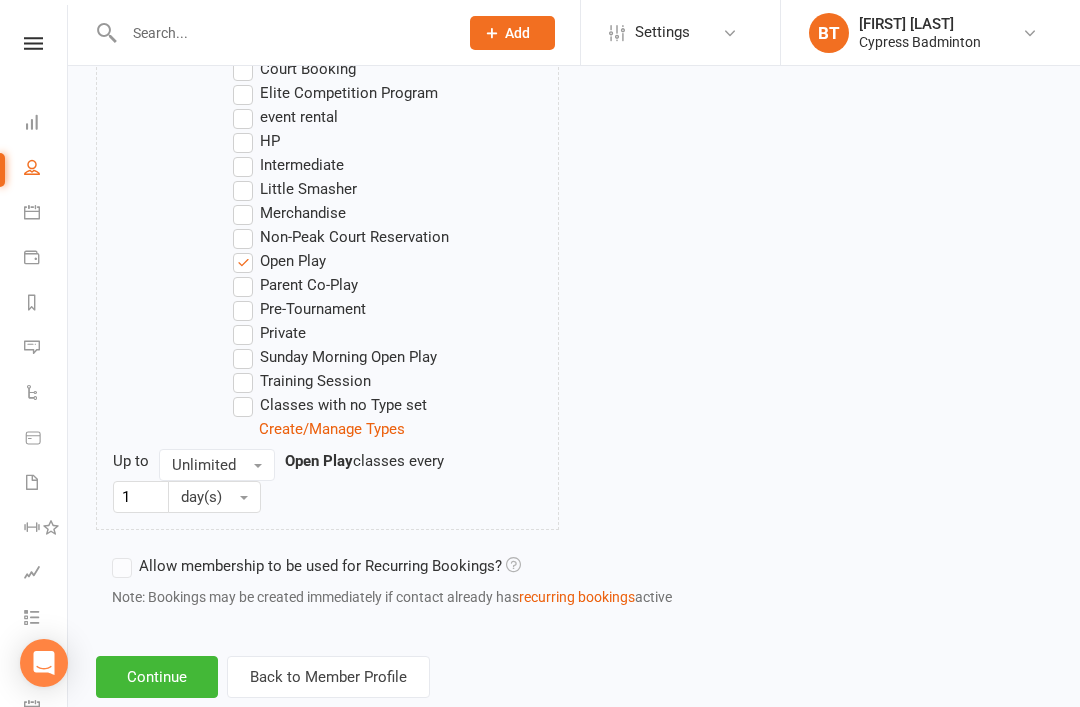 click on "Continue" at bounding box center [157, 677] 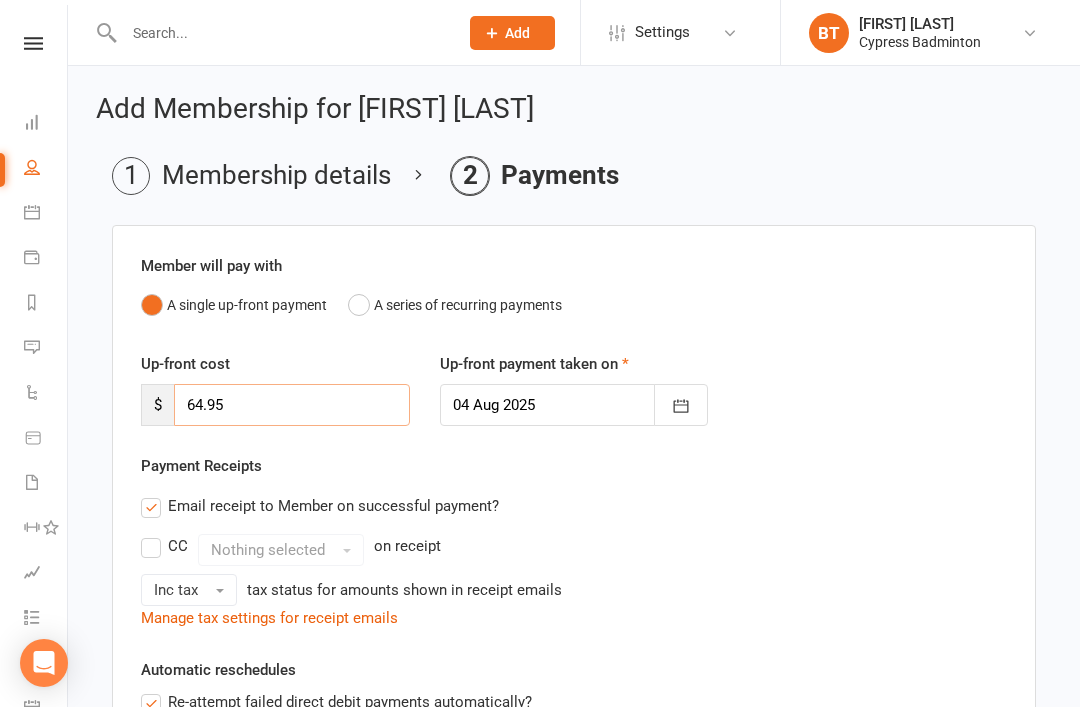 click on "64.95" at bounding box center [292, 405] 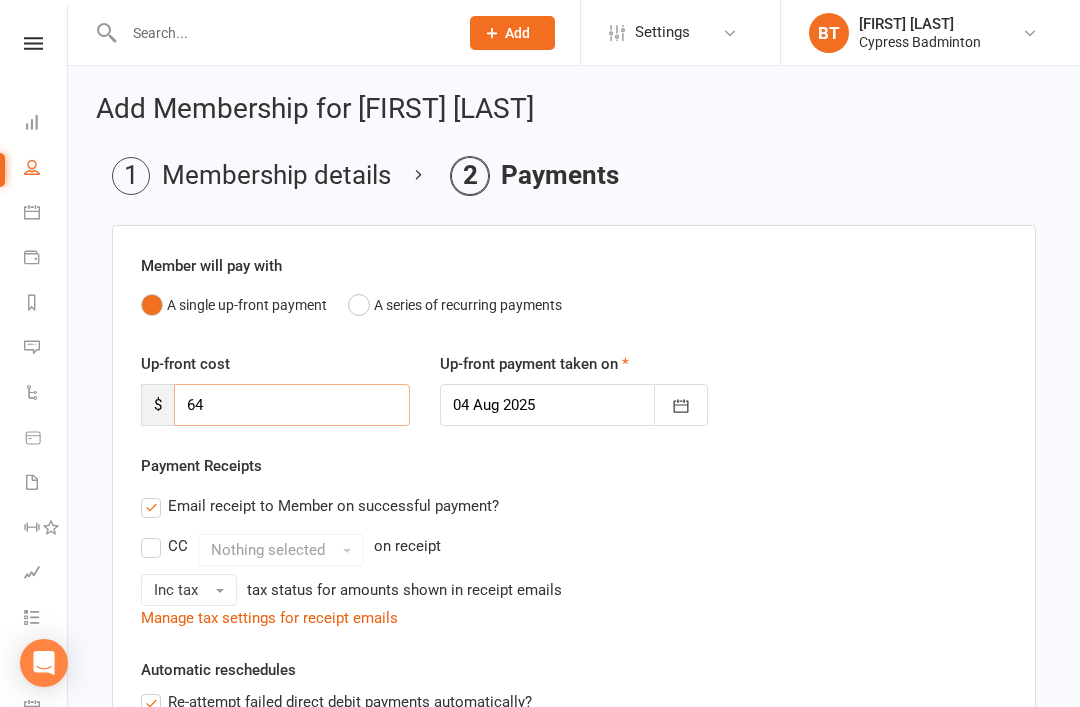 type on "6" 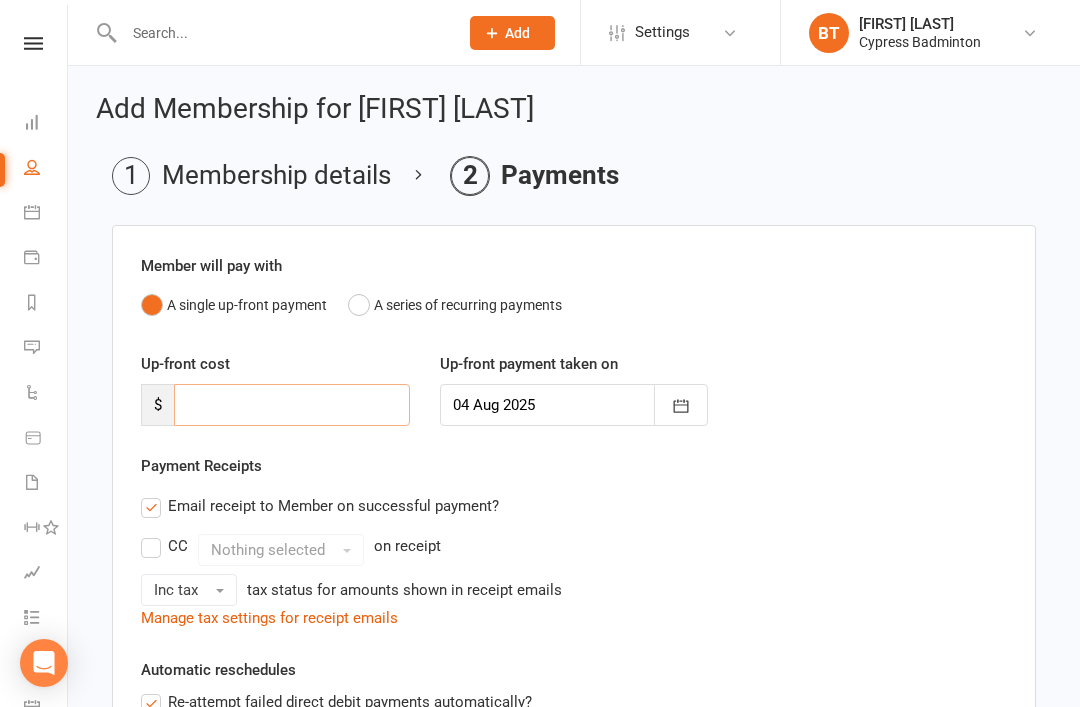 type on "0" 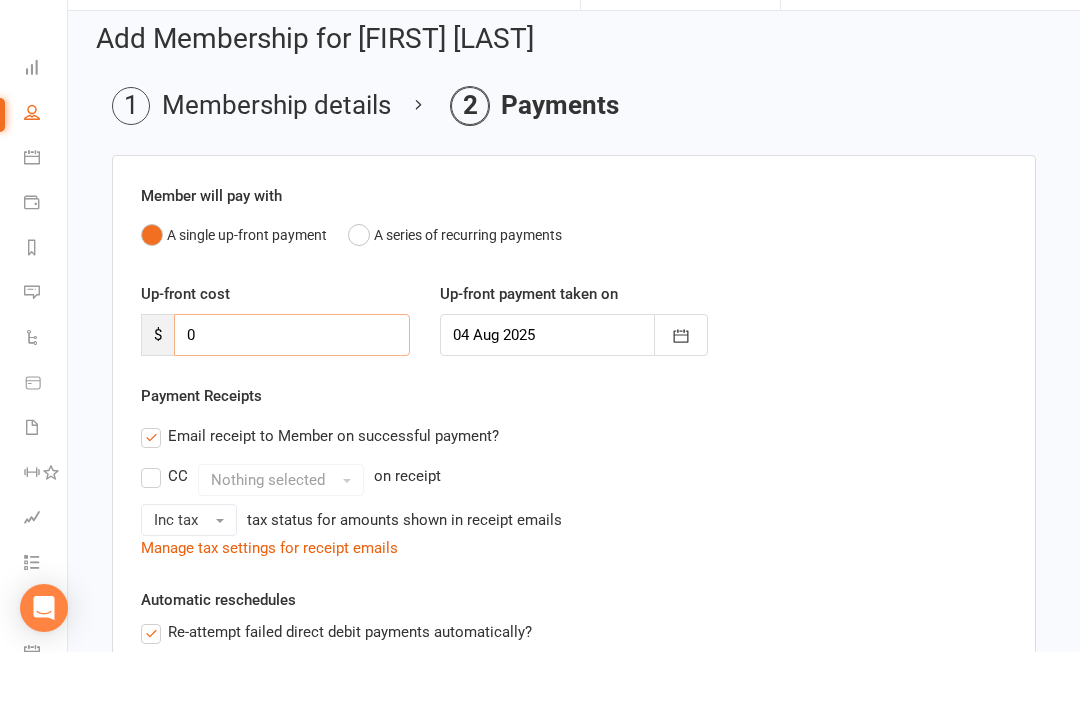 scroll, scrollTop: 17, scrollLeft: 0, axis: vertical 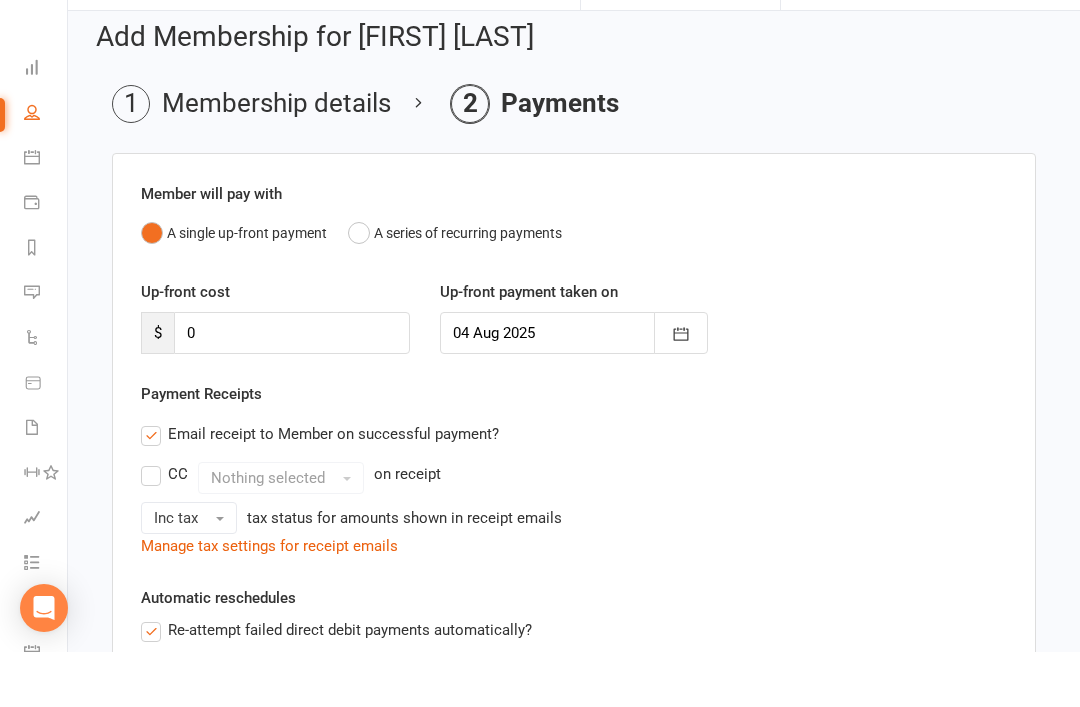 click on "Membership details" at bounding box center (251, 159) 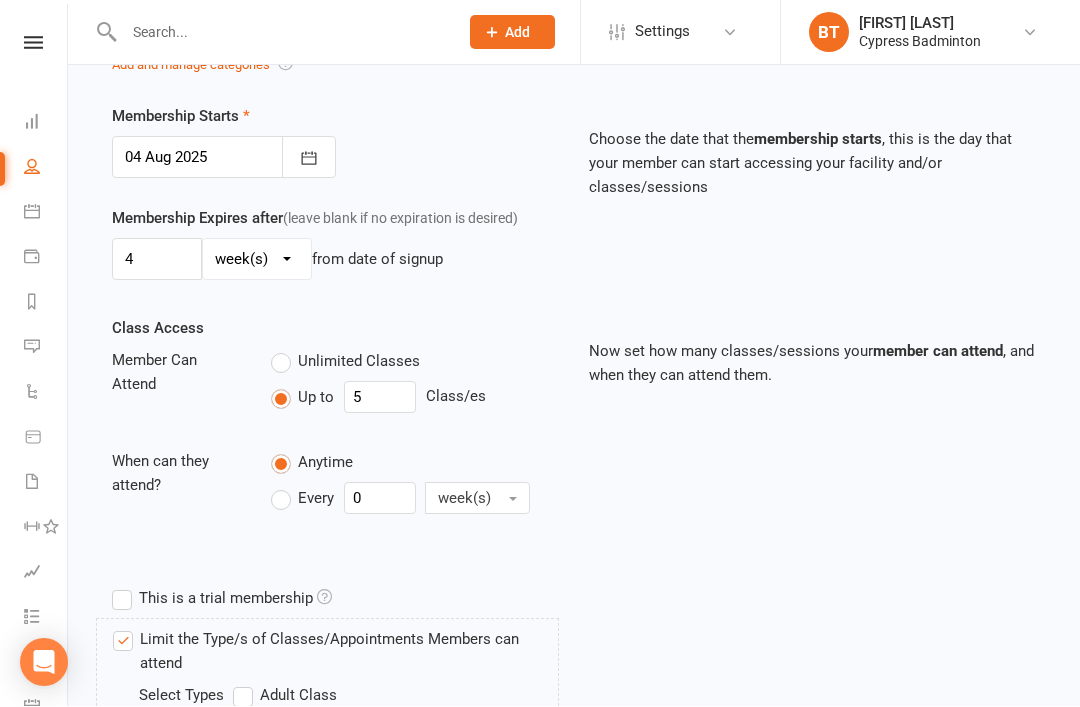 scroll, scrollTop: 482, scrollLeft: 0, axis: vertical 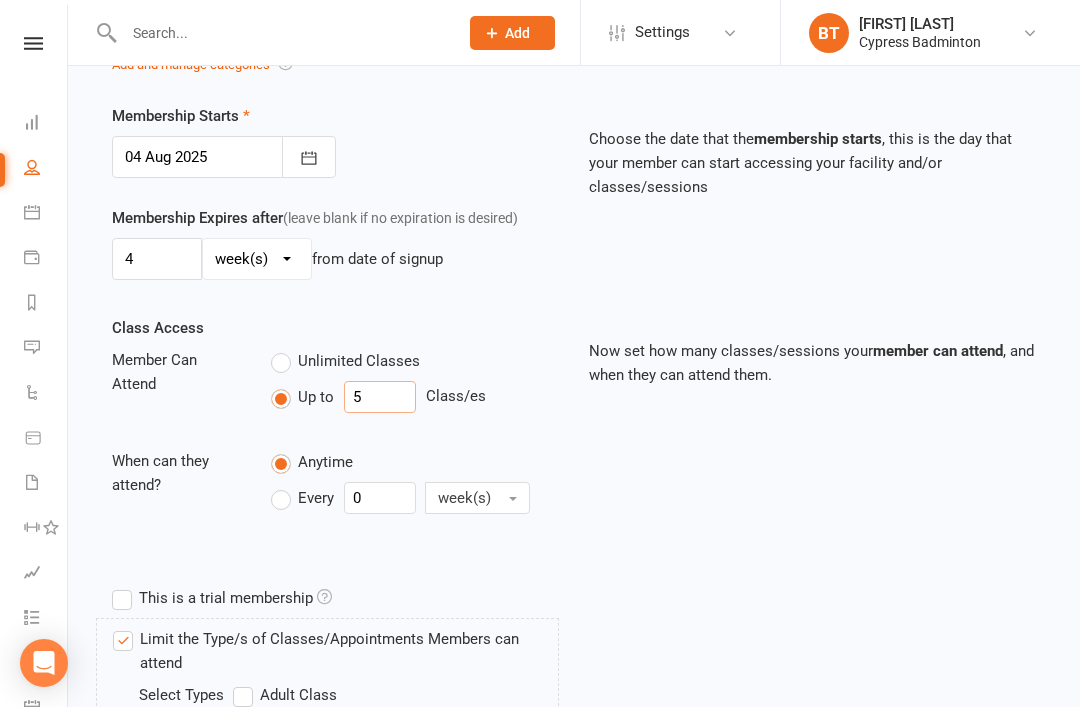 click on "5" at bounding box center [380, 397] 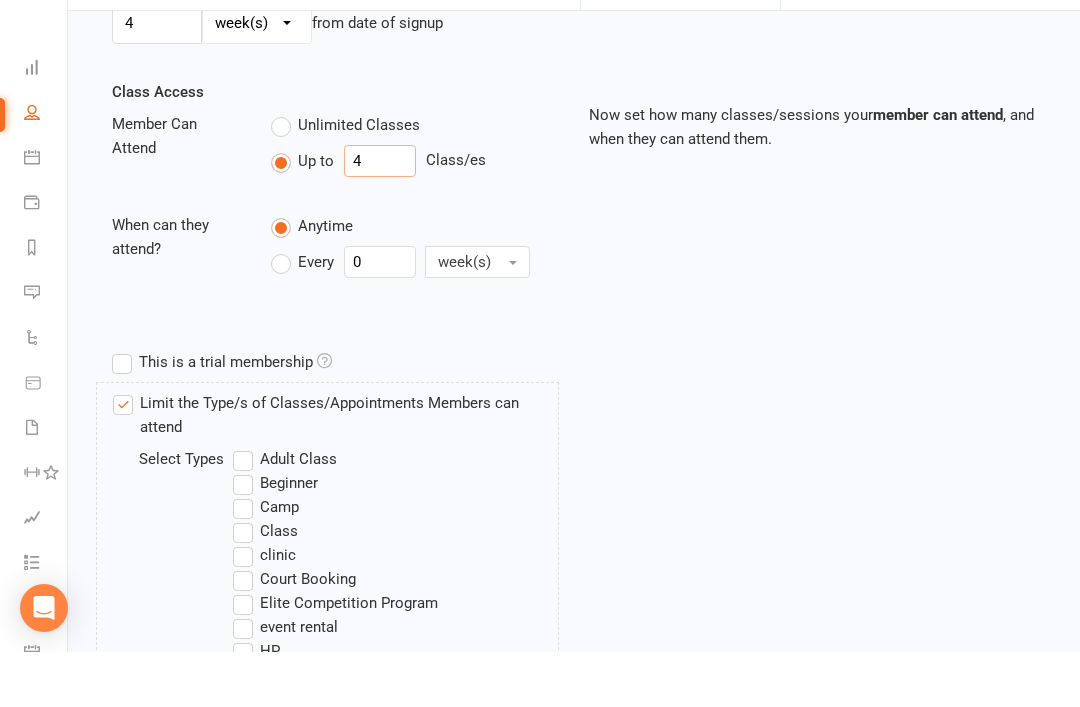 scroll, scrollTop: 1283, scrollLeft: 0, axis: vertical 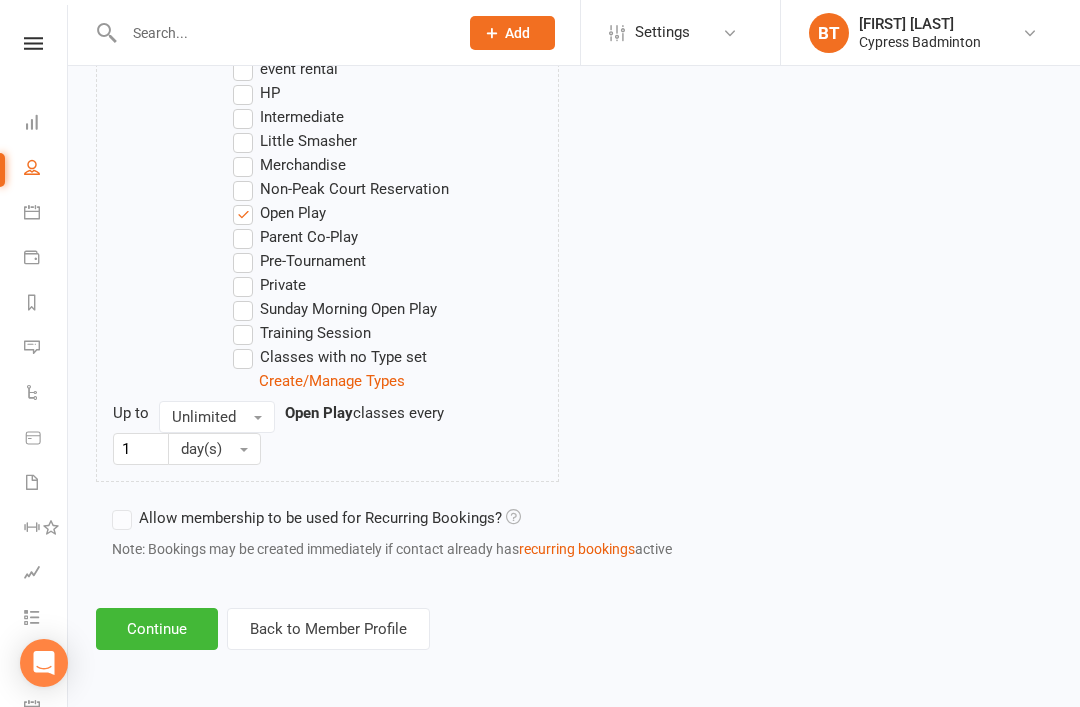 type on "4" 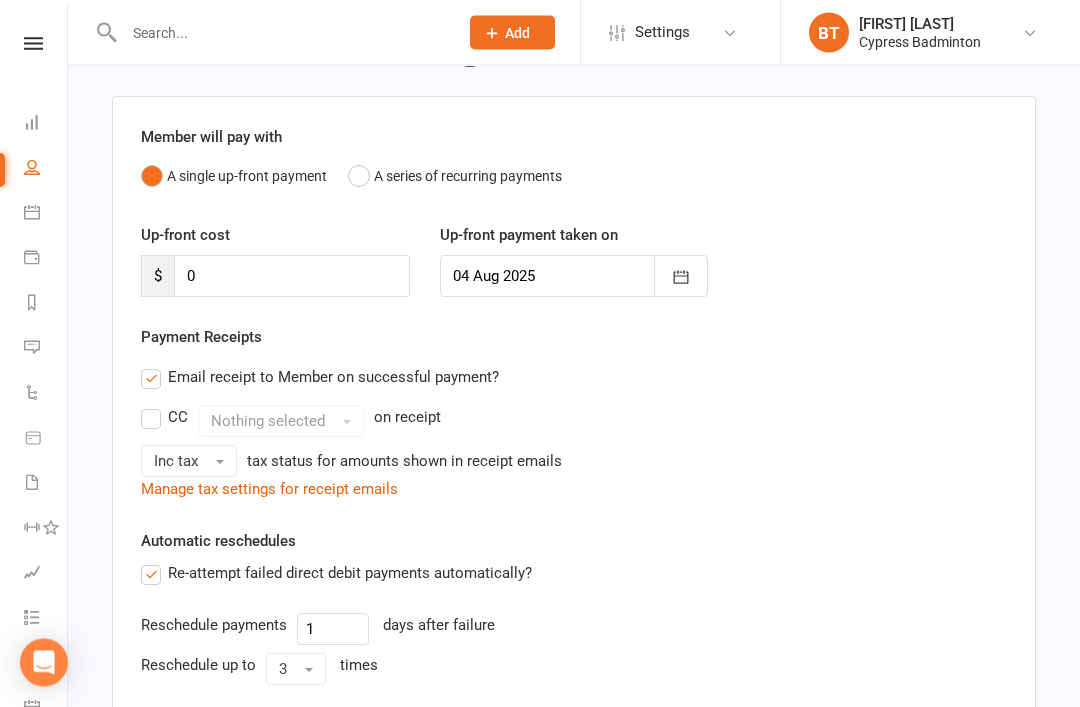 scroll, scrollTop: 414, scrollLeft: 0, axis: vertical 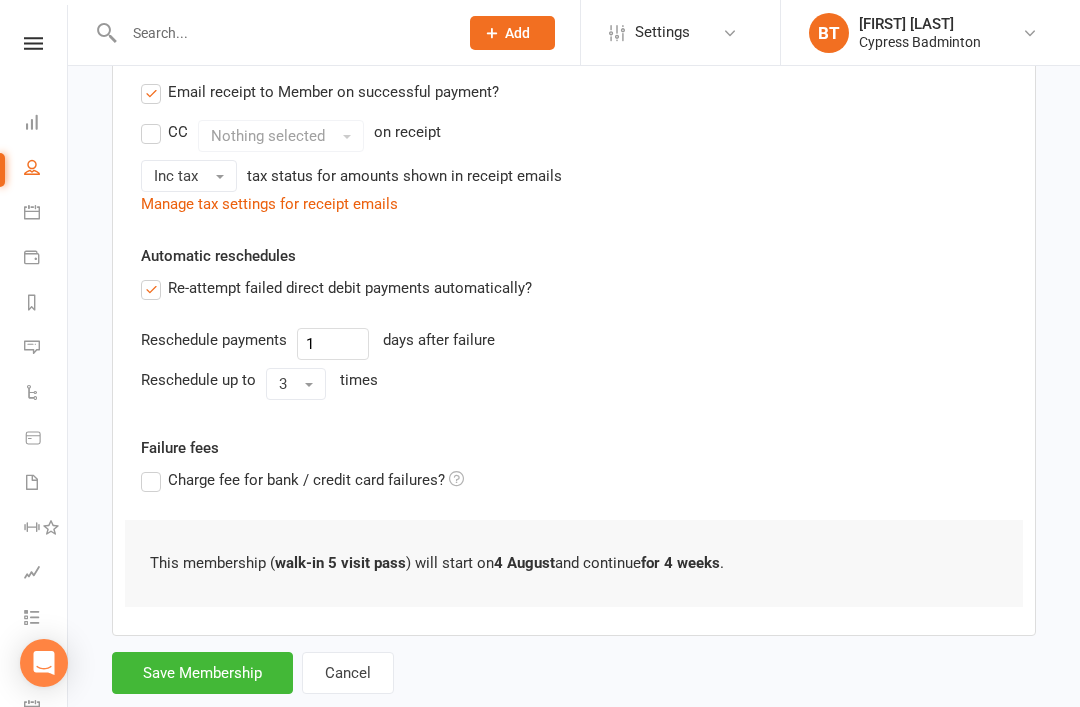click on "Save Membership" at bounding box center [202, 673] 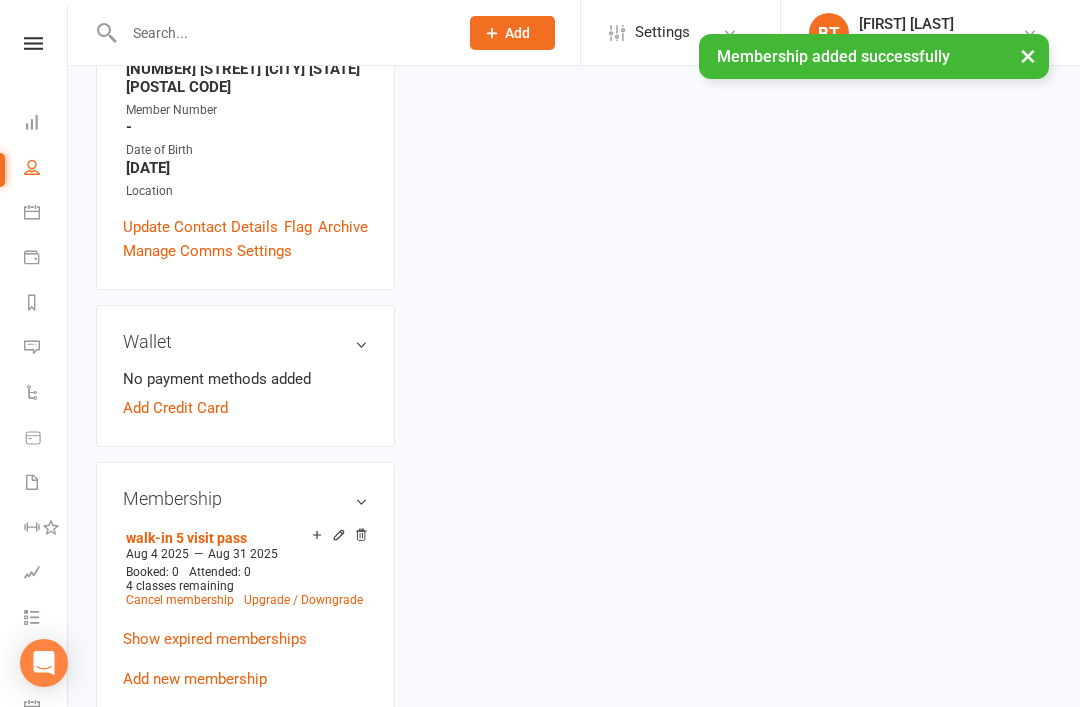 scroll, scrollTop: 0, scrollLeft: 0, axis: both 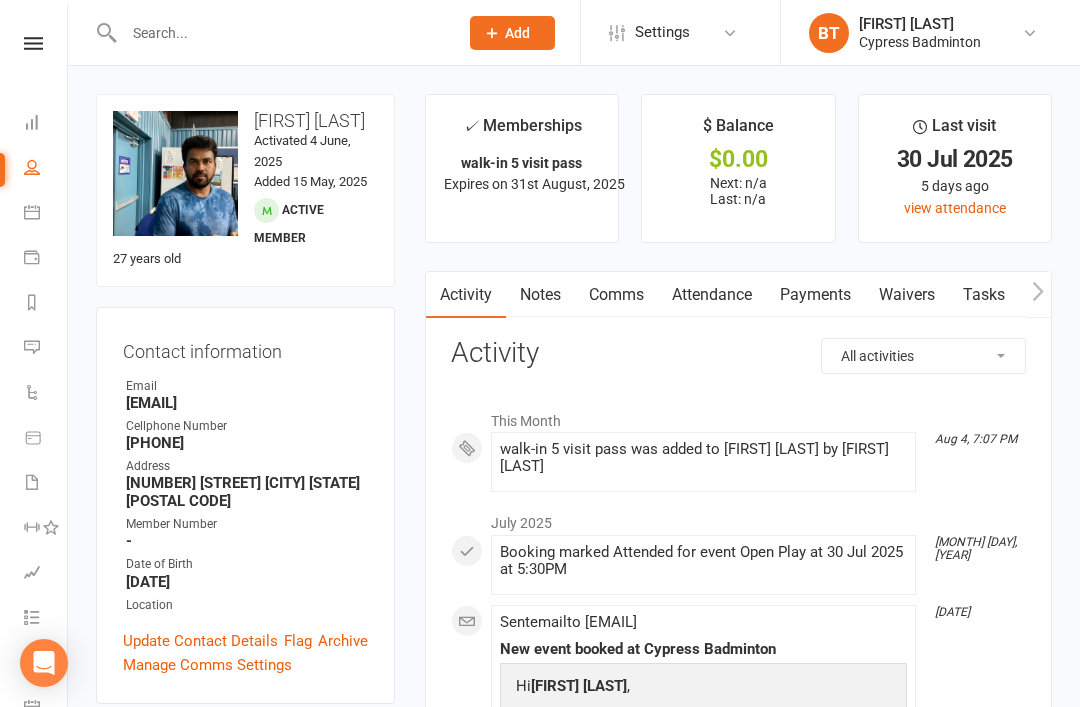 click at bounding box center [281, 33] 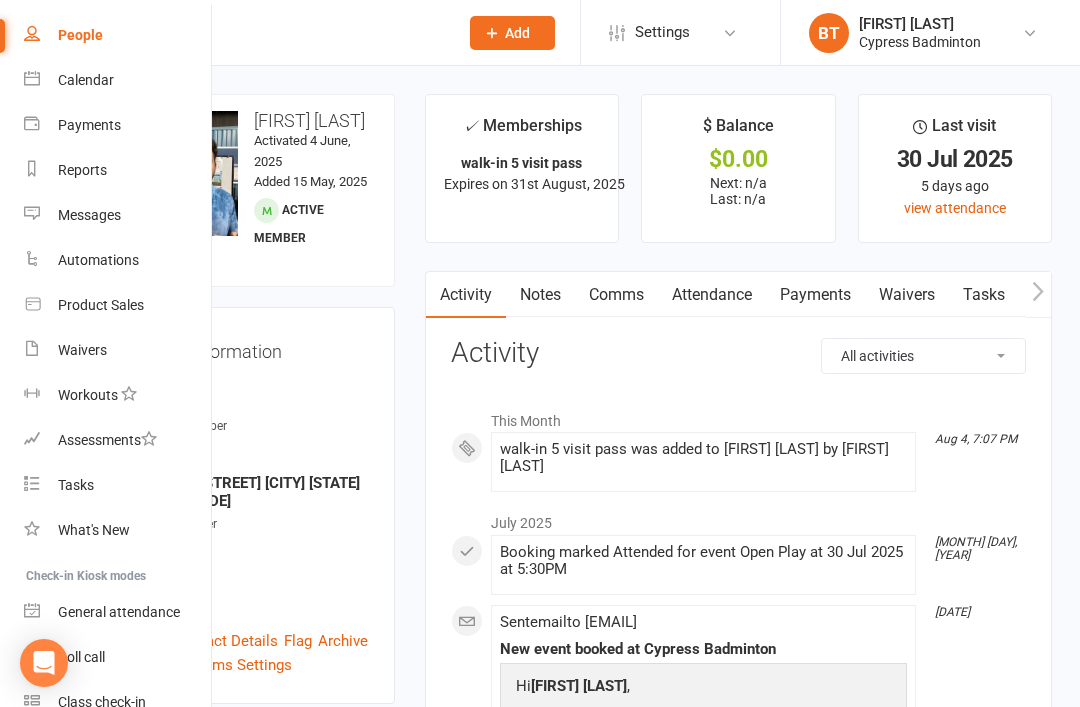 scroll, scrollTop: 120, scrollLeft: 0, axis: vertical 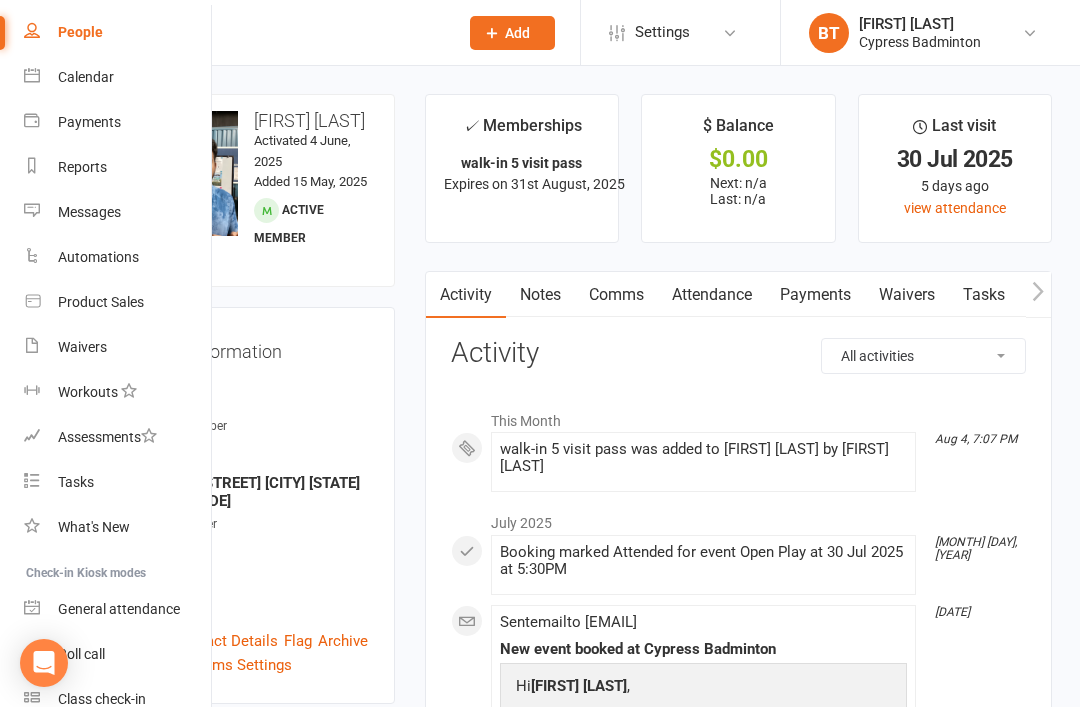 click on "Product Sales" at bounding box center [101, 302] 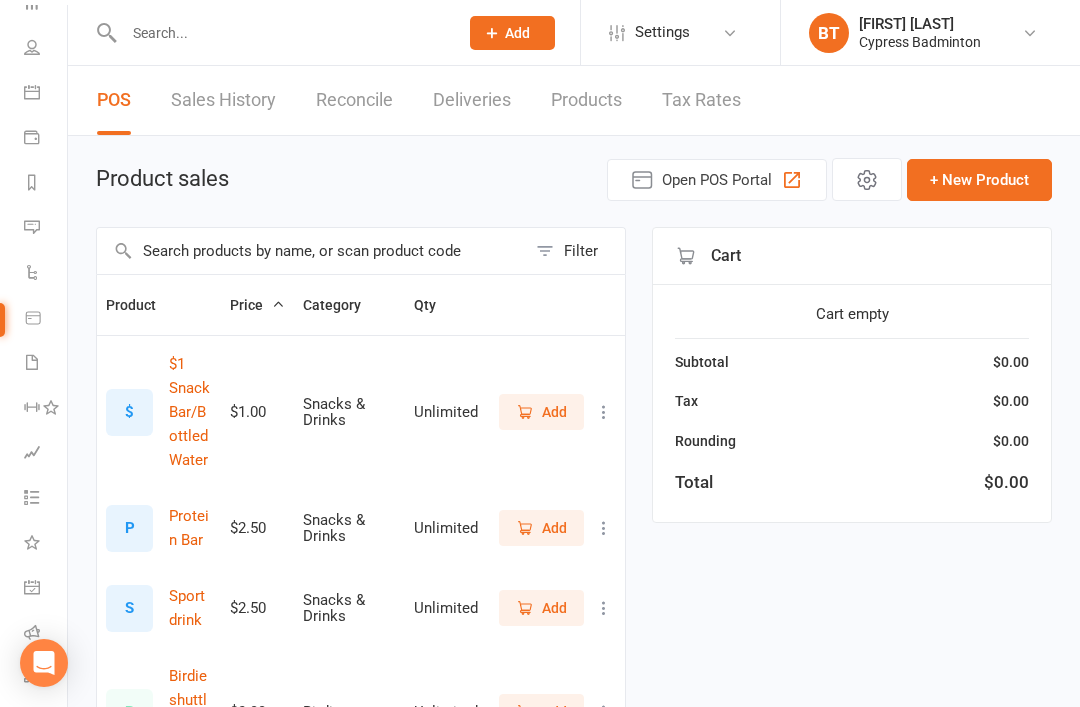 click at bounding box center (281, 33) 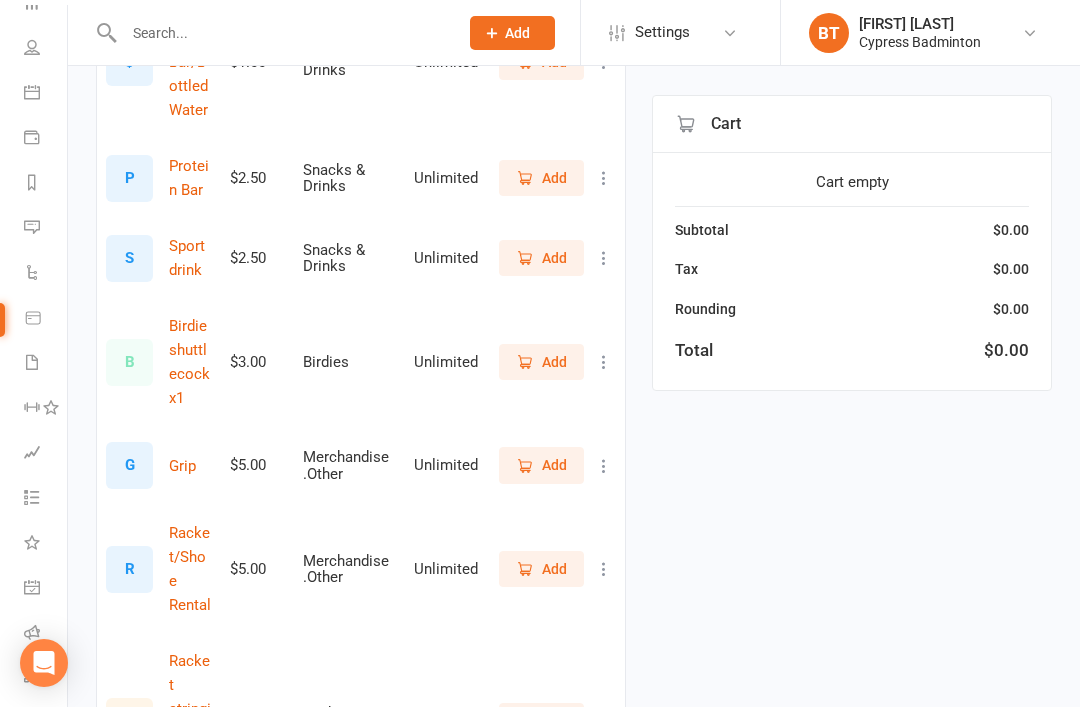scroll, scrollTop: 0, scrollLeft: 0, axis: both 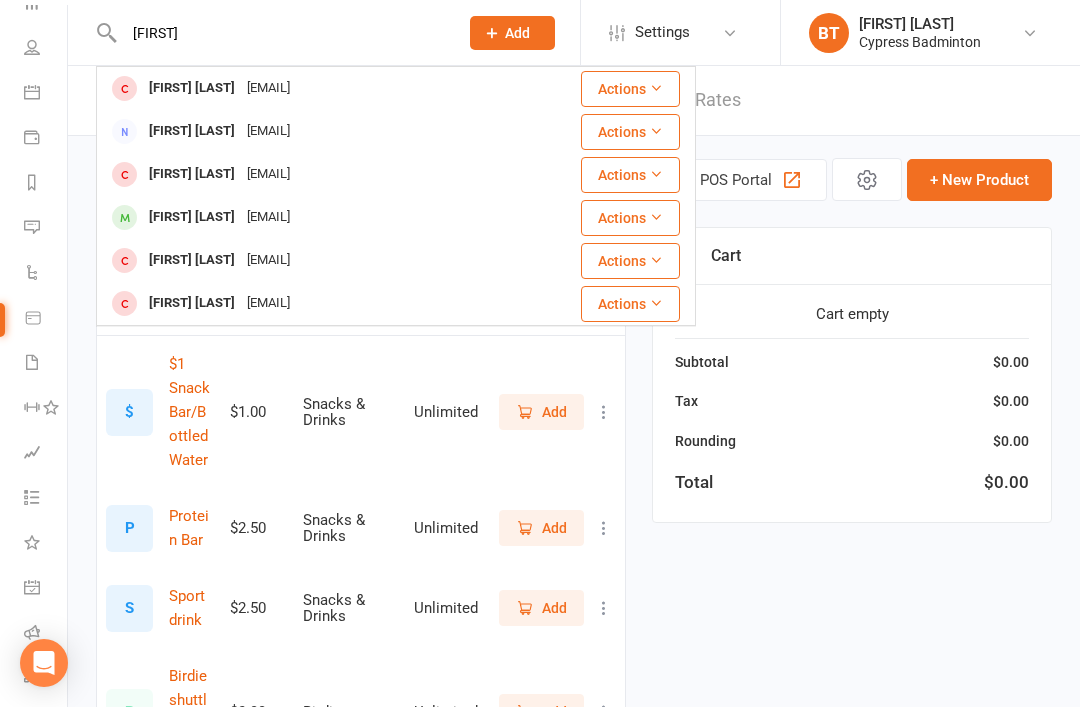 type on "Rahul" 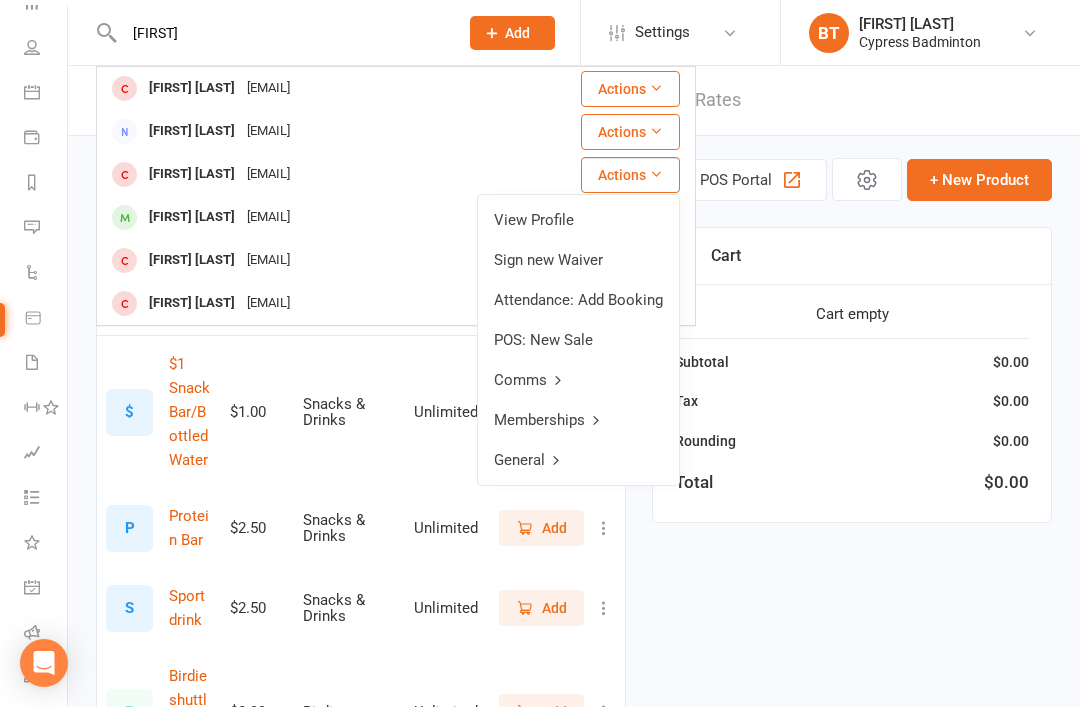 click on "Rahul Krishna Gunneri" at bounding box center (192, 174) 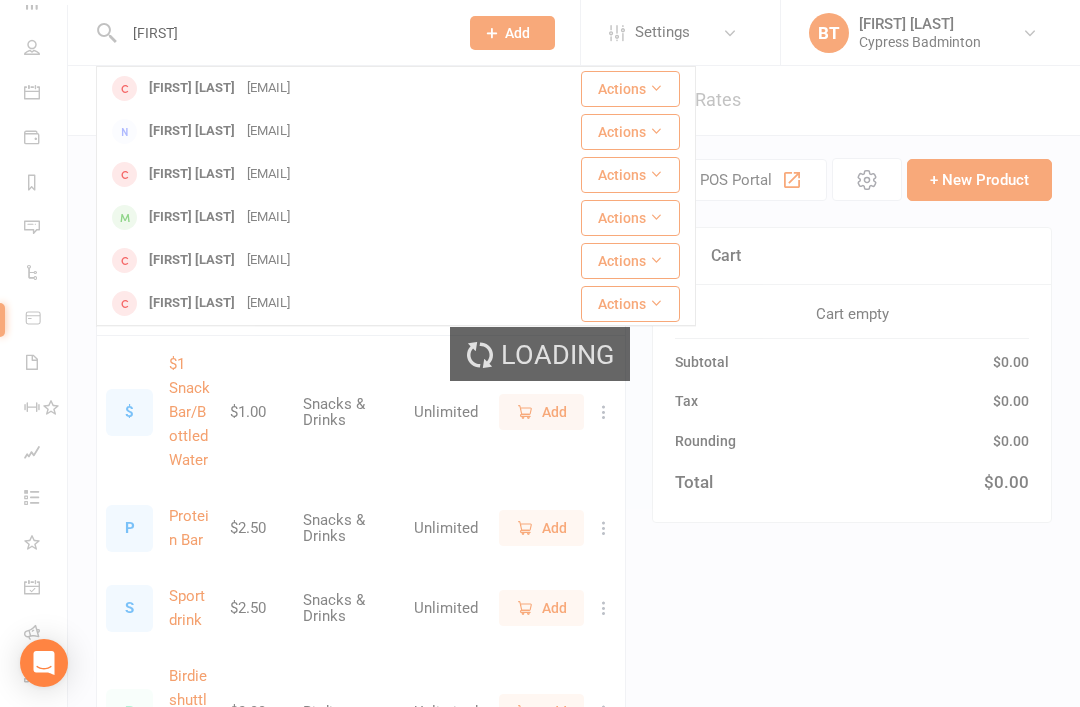 type 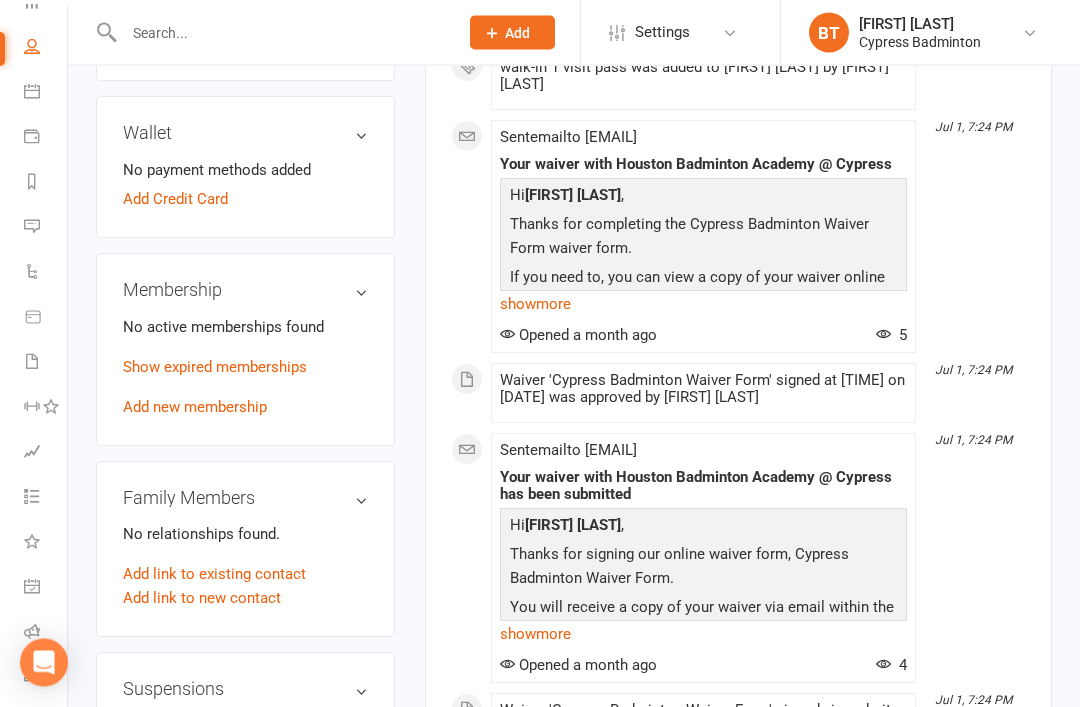 scroll, scrollTop: 592, scrollLeft: 0, axis: vertical 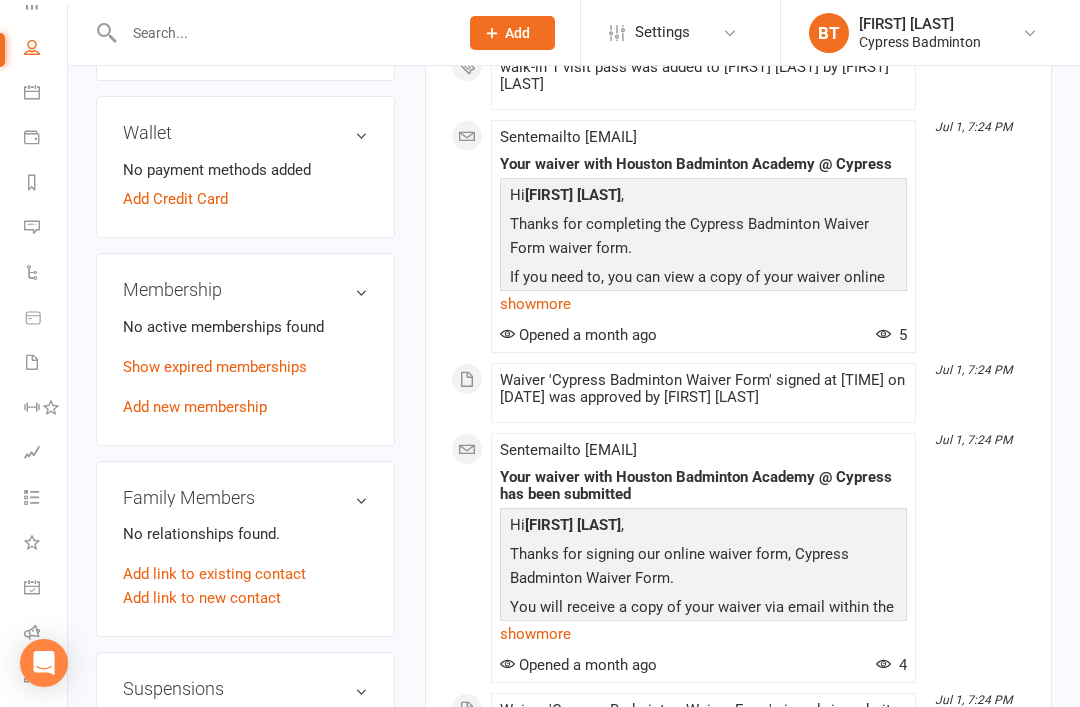 click on "Add new membership" at bounding box center (195, 407) 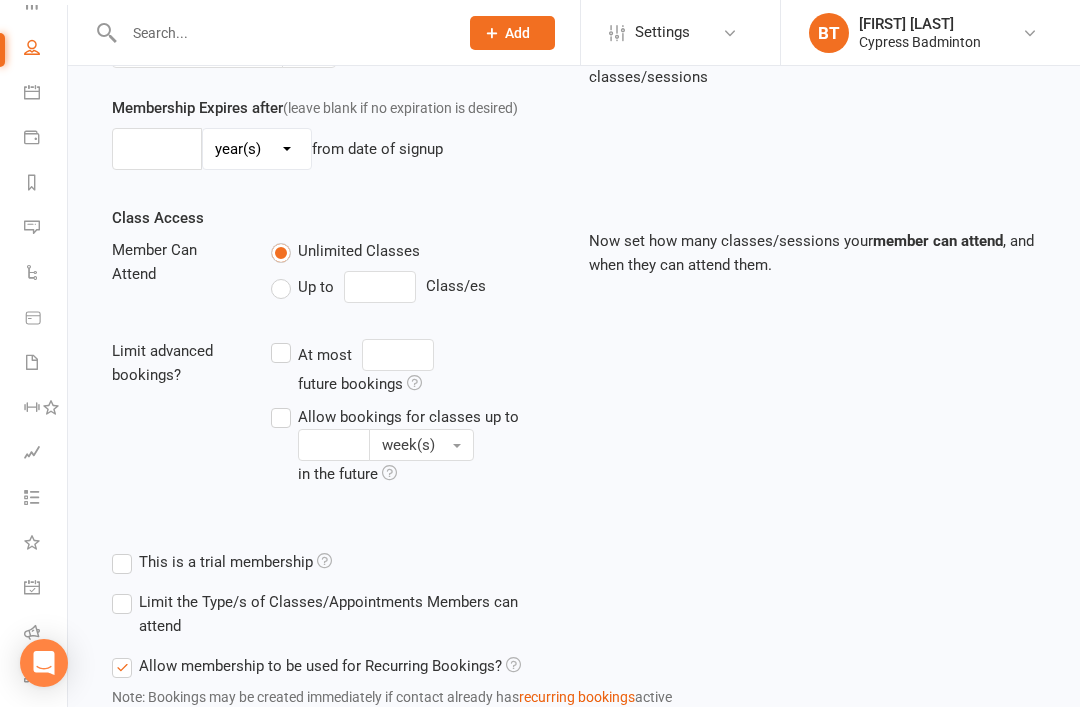 scroll, scrollTop: 0, scrollLeft: 0, axis: both 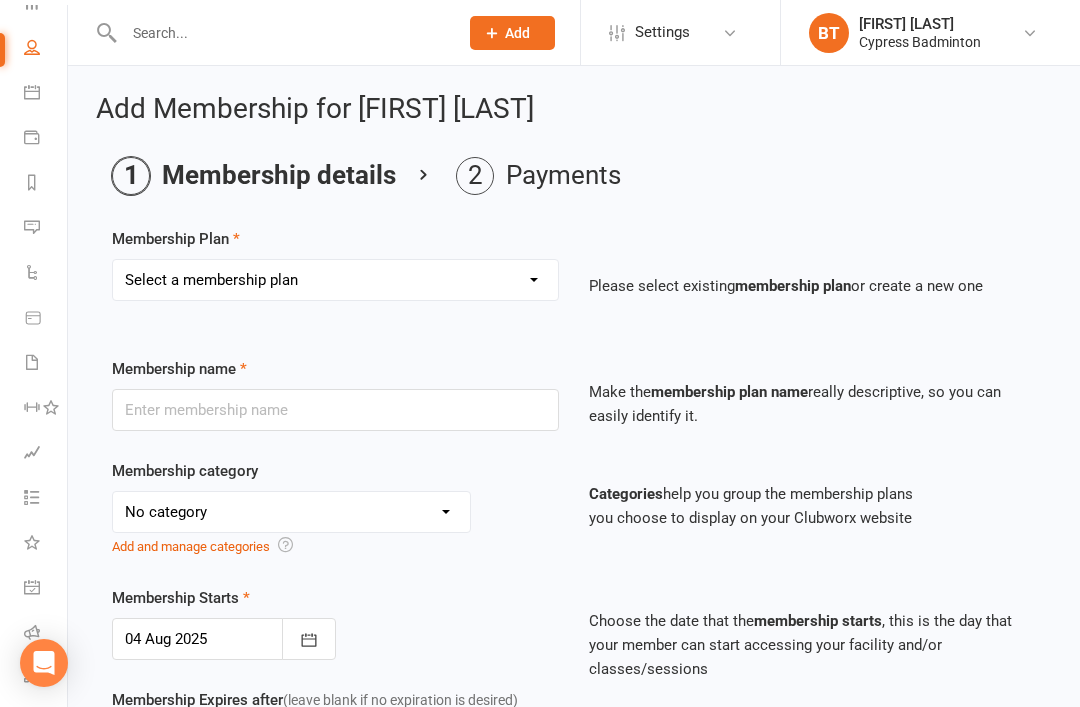 click on "Select a membership plan Create new Membership Plan walk-in 1 visit pass walk-in 5 visit pass walk-in 10 visit pass walk-in 25 visit pass walk-in 50 visit pass Unlimited 1 MONTH Walk-in Pass Unlimited 3 MONTHS Walk-in Pass Unlimited 6 MONTHS Walk-in Pass Unlimited 12 MONTHS Walk-in Pass 1 MONTH AUTOPAYMENT Walk-in Pass (Unlimited) 3 MONTHS AUTOPAYMENT Walk-in Pass (Unlimited) Junior Beginner Badminton Training Walk-in 1 trial session Junior Beginner Badminton Training Program 1x/ week Junior Beginner Badminton Training Program 2x/week Junior Beginner Badminton Training 4 session package Junior Beginner Badminton Training 8 session package JR Intermediate Badminton Training program 1X/week JR Intermediate Badminton Training 4 sessions package JR Intermediate Badminton Training 8 sessions package HP Badminton Training 2X/WEEK HP Badminton Training 3X/WEEK HP Badminton Training 4x/week Program Pre Tournament 2X/WEEK Pre Tournament 3X/WEEK Pre Tournament 4x/week Walk in Adult group training 1 session Grip" at bounding box center (335, 280) 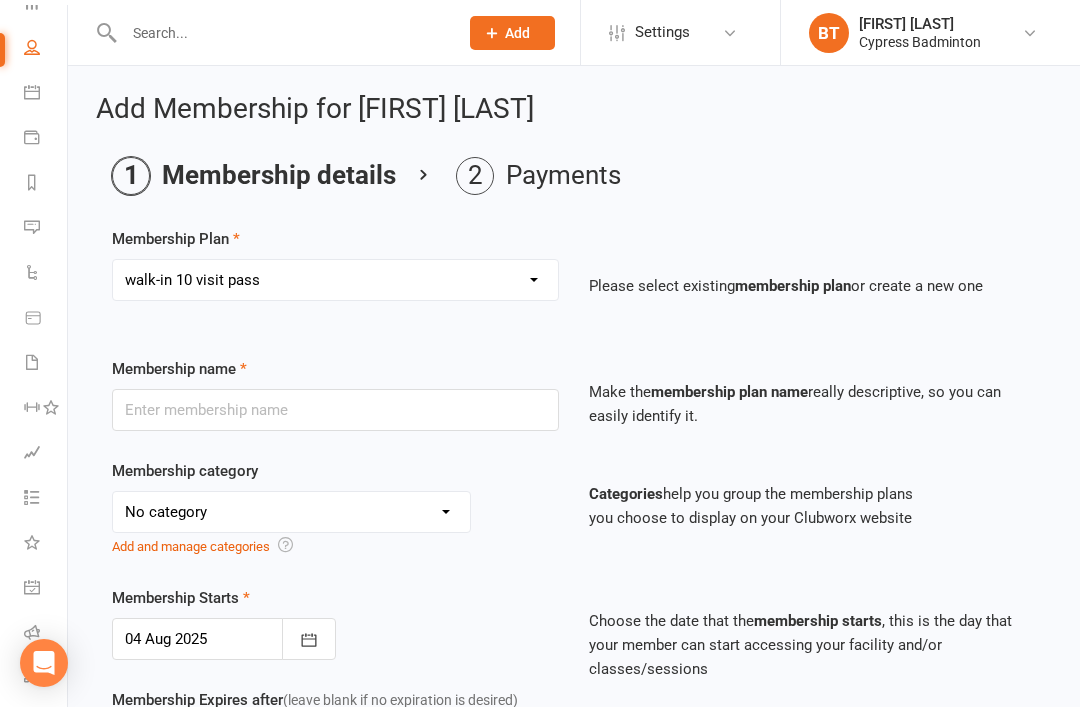 type on "walk-in 10 visit pass" 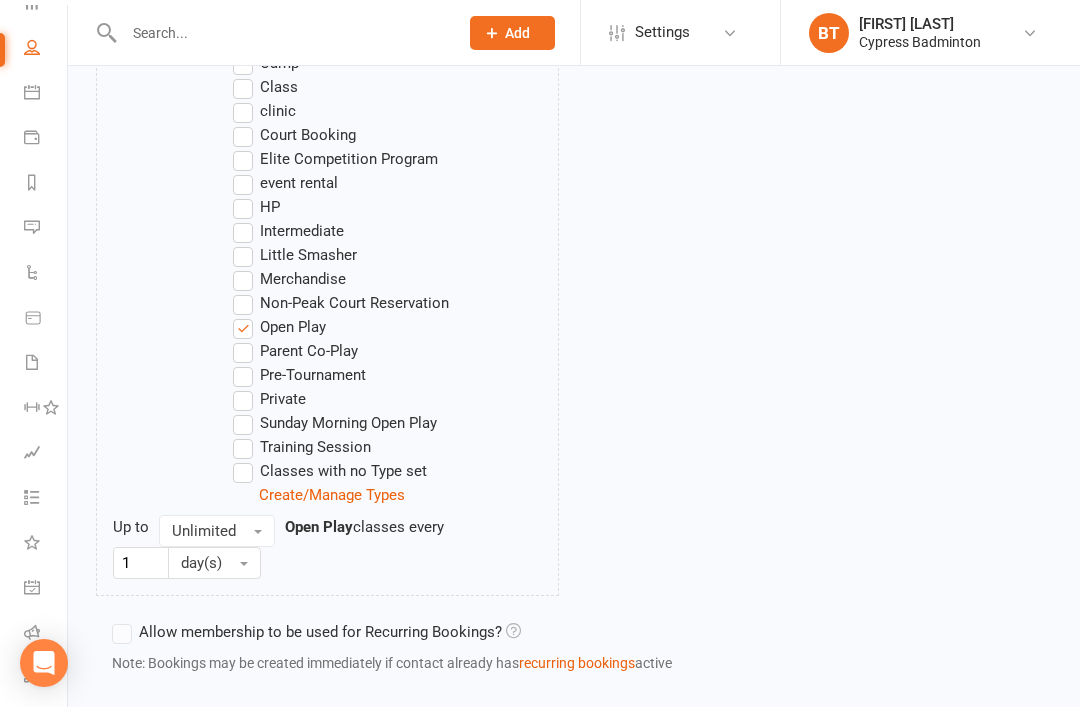 scroll, scrollTop: 1228, scrollLeft: 0, axis: vertical 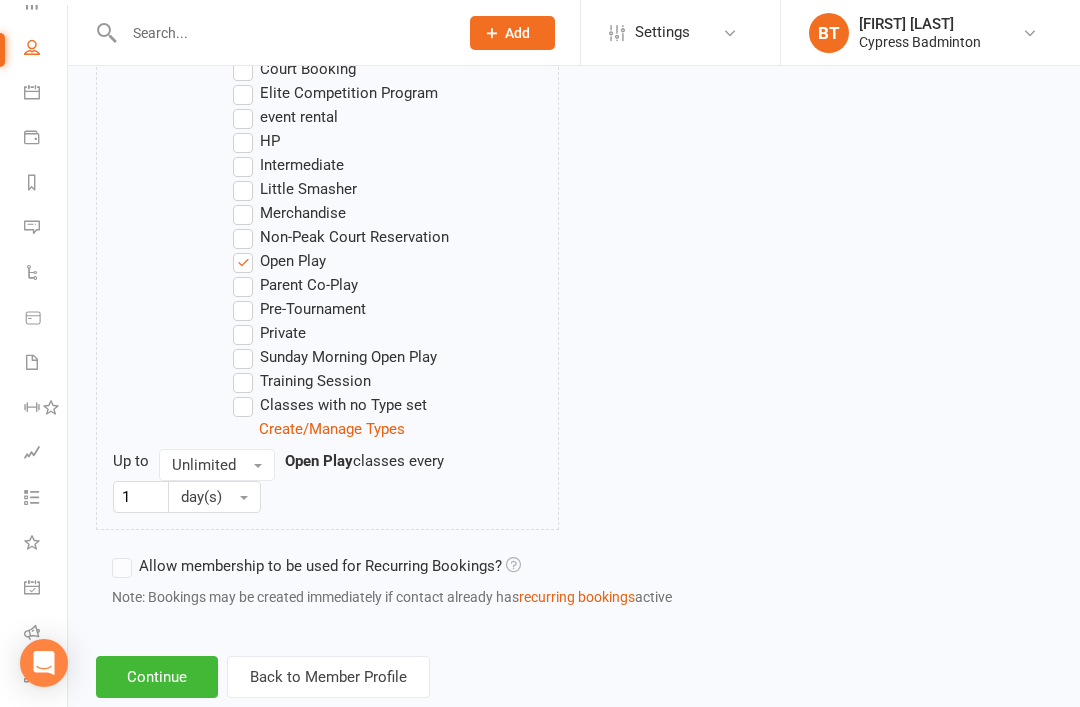 click on "Continue" at bounding box center (157, 677) 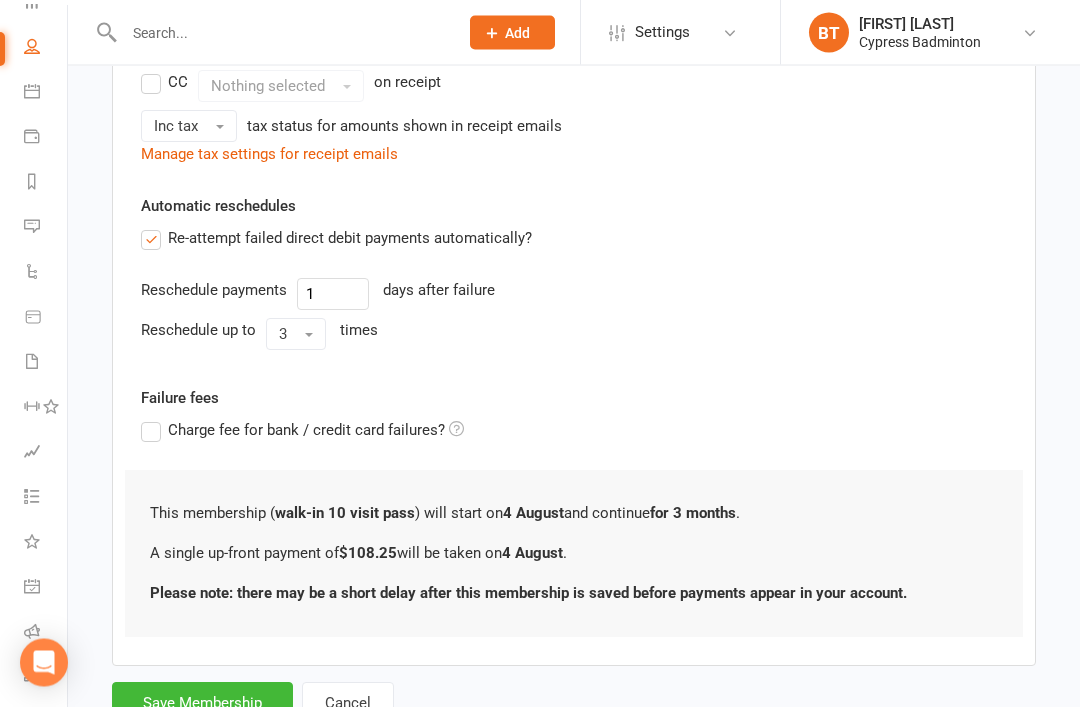 scroll, scrollTop: 494, scrollLeft: 0, axis: vertical 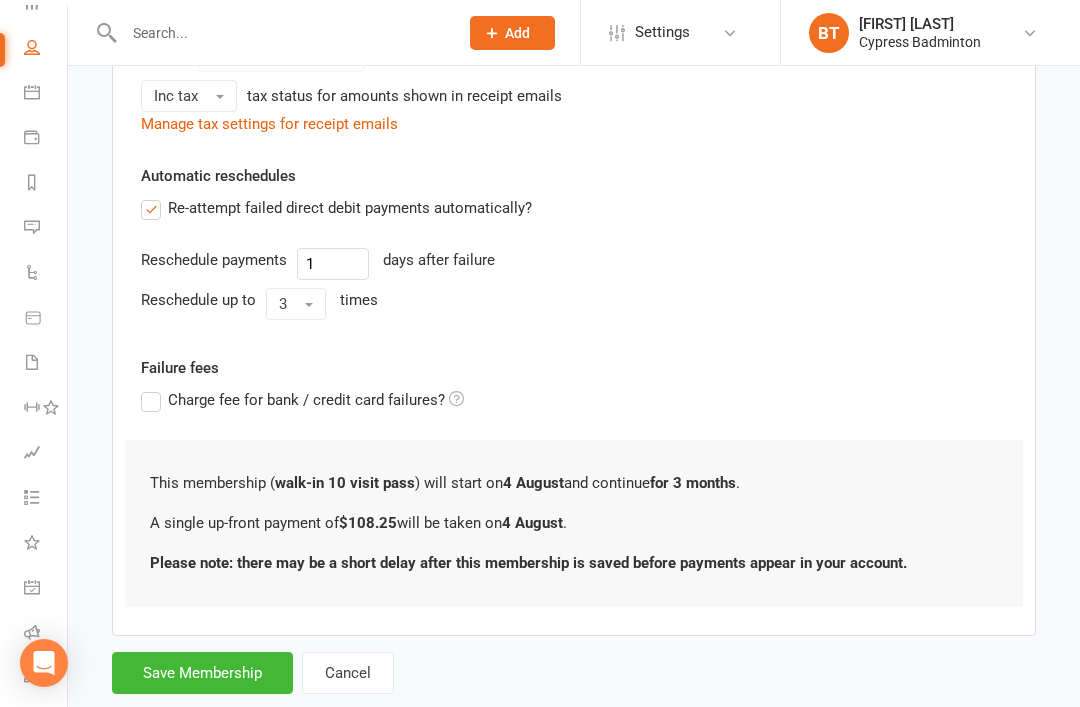 click on "Save Membership" at bounding box center (202, 673) 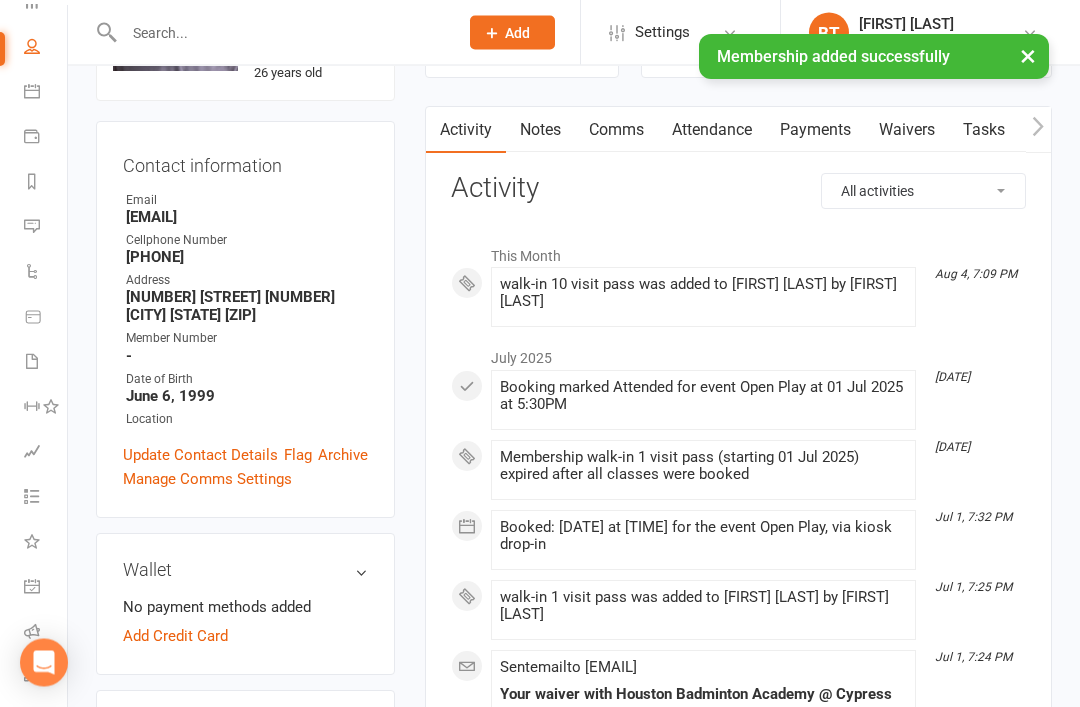 scroll, scrollTop: 166, scrollLeft: 0, axis: vertical 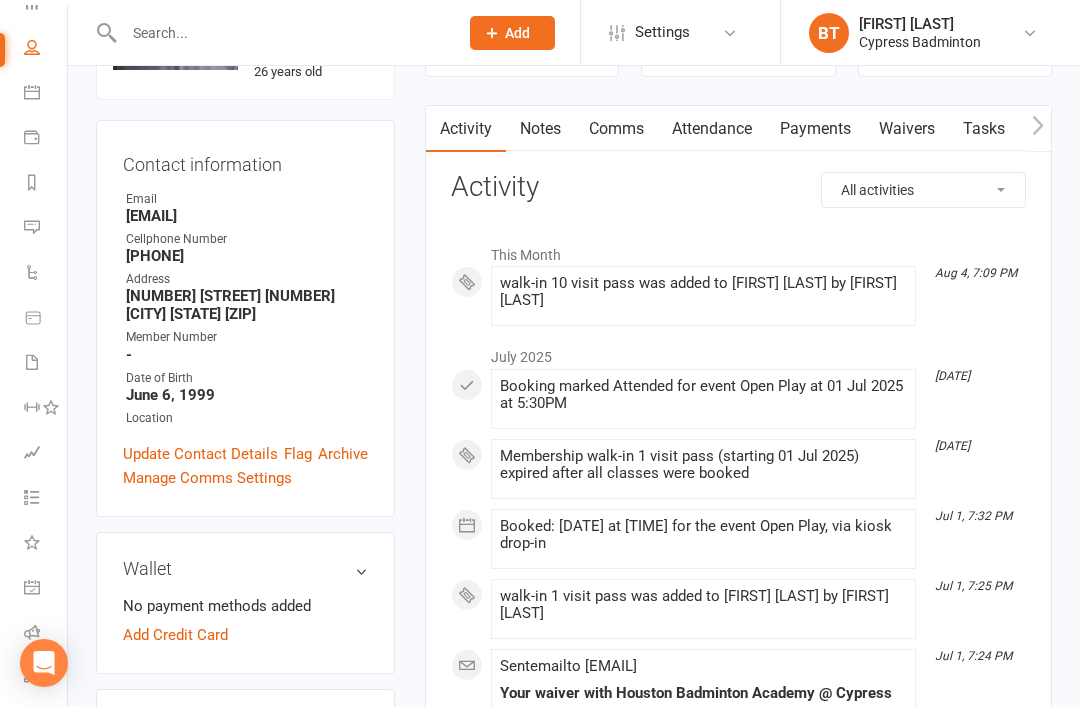 click on "Payments" at bounding box center [815, 129] 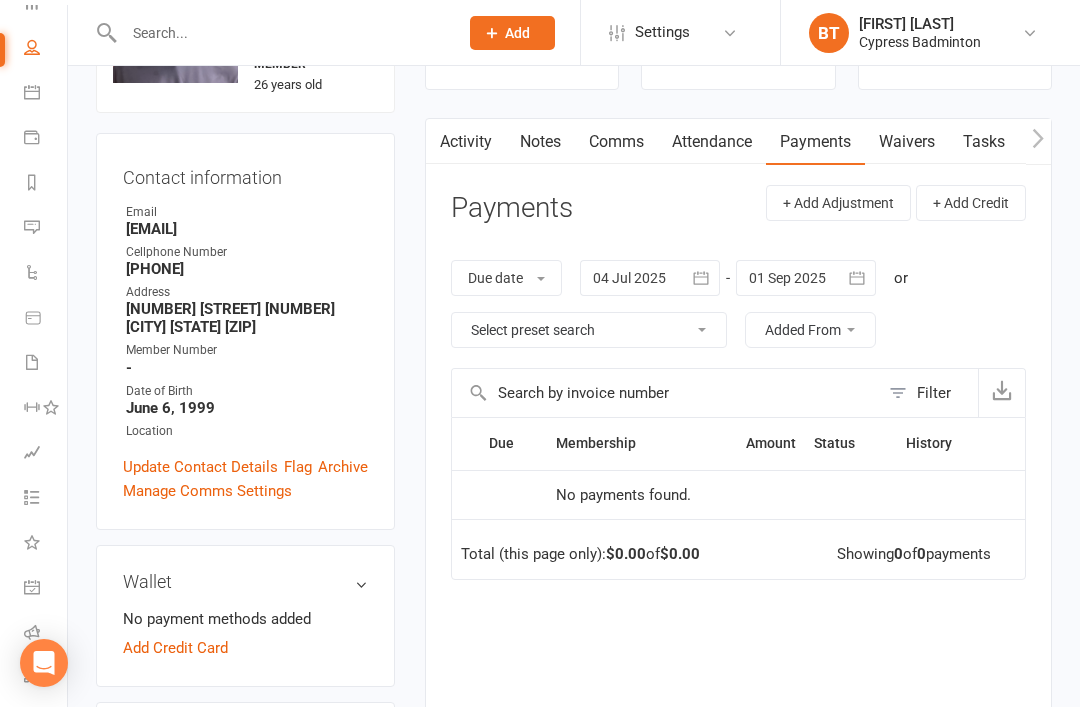 scroll, scrollTop: 154, scrollLeft: 0, axis: vertical 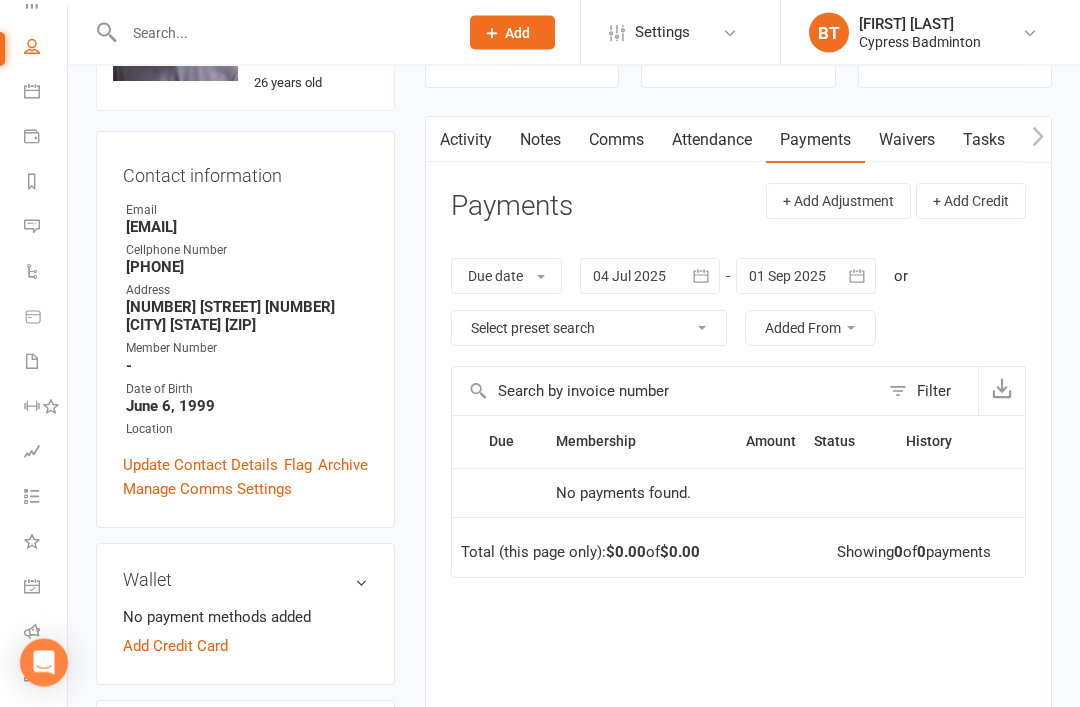 click on "Payments + Add Adjustment + Add Credit" at bounding box center (738, 211) 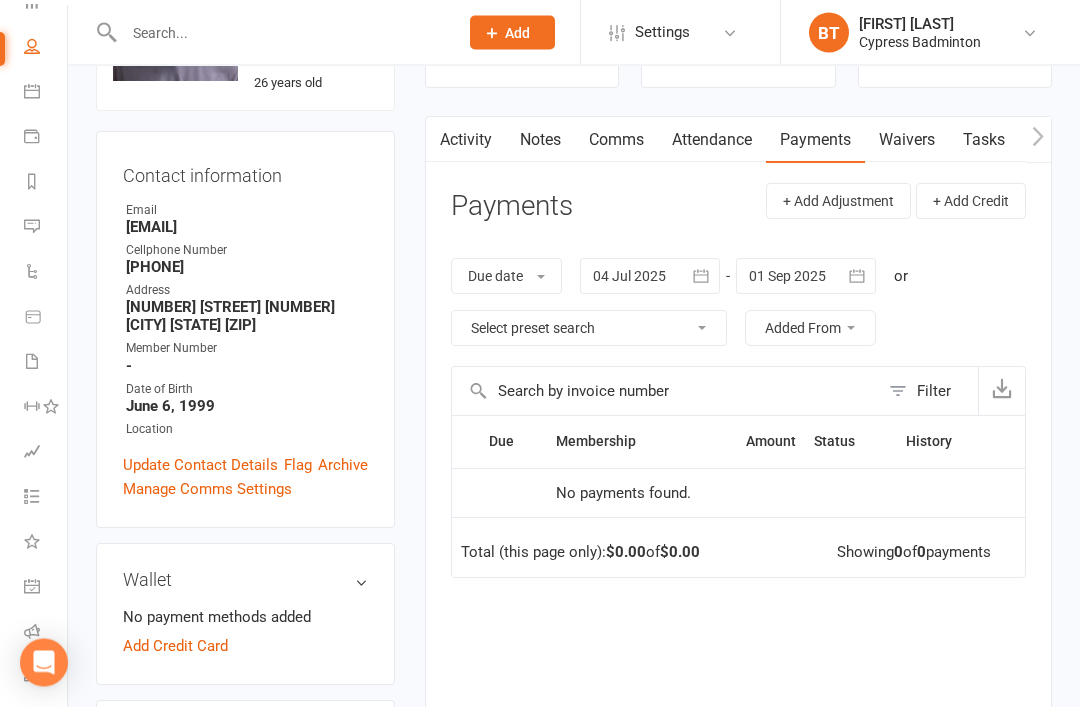 click at bounding box center (806, 277) 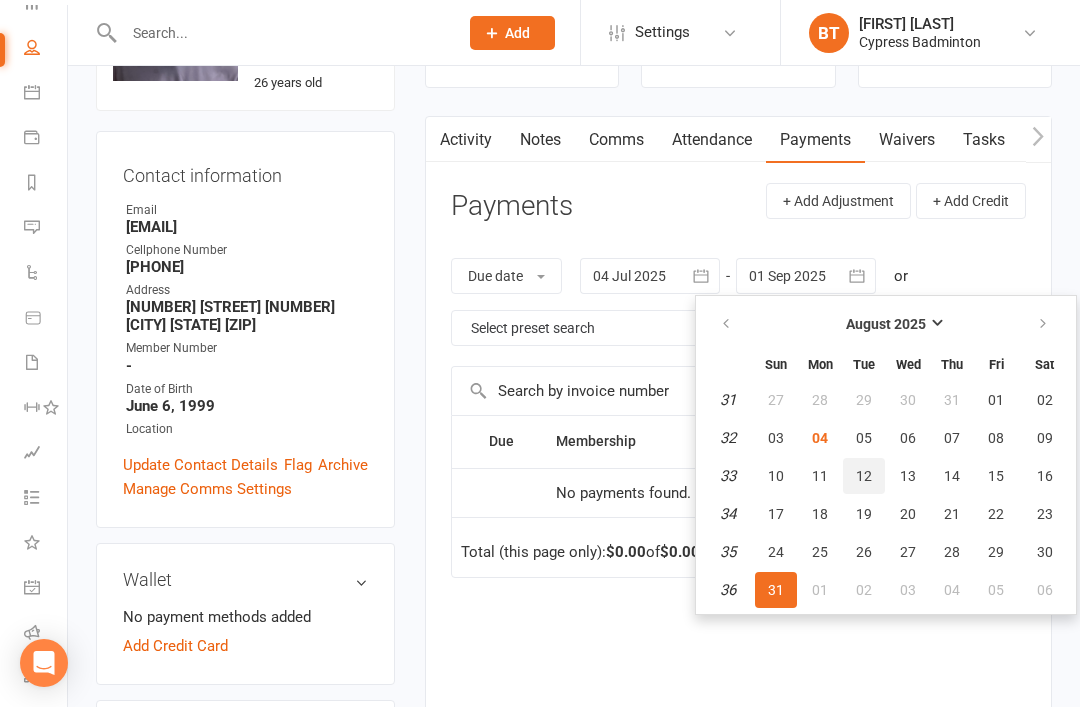 click on "12" at bounding box center [864, 476] 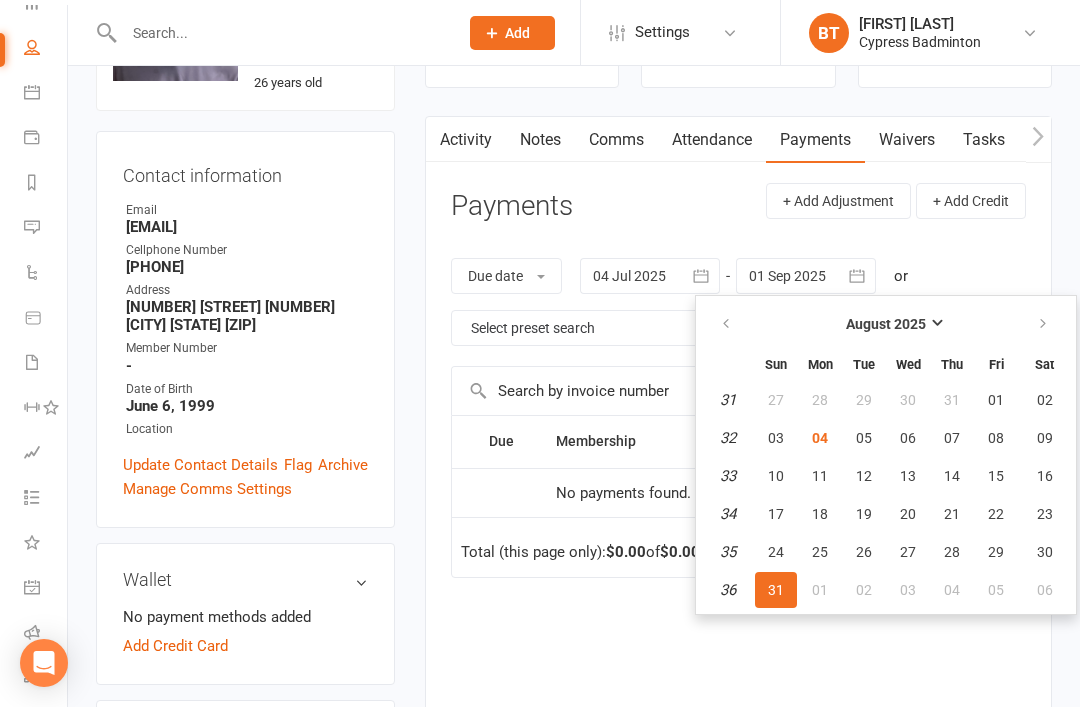 type on "12 Aug 2025" 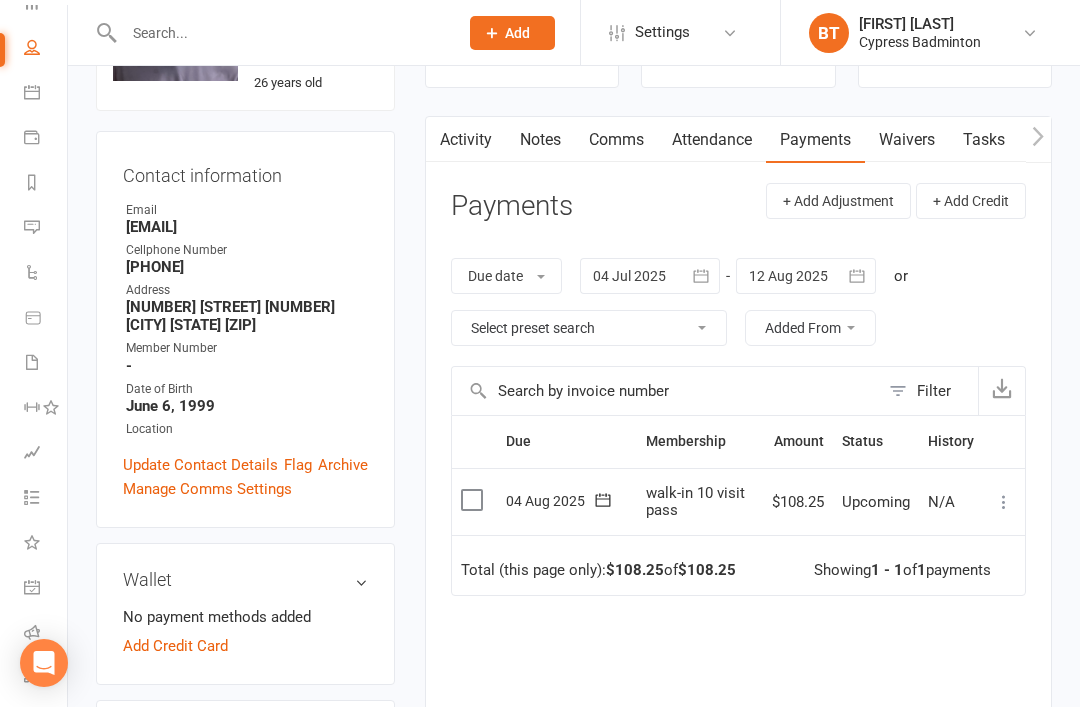 click at bounding box center [1004, 502] 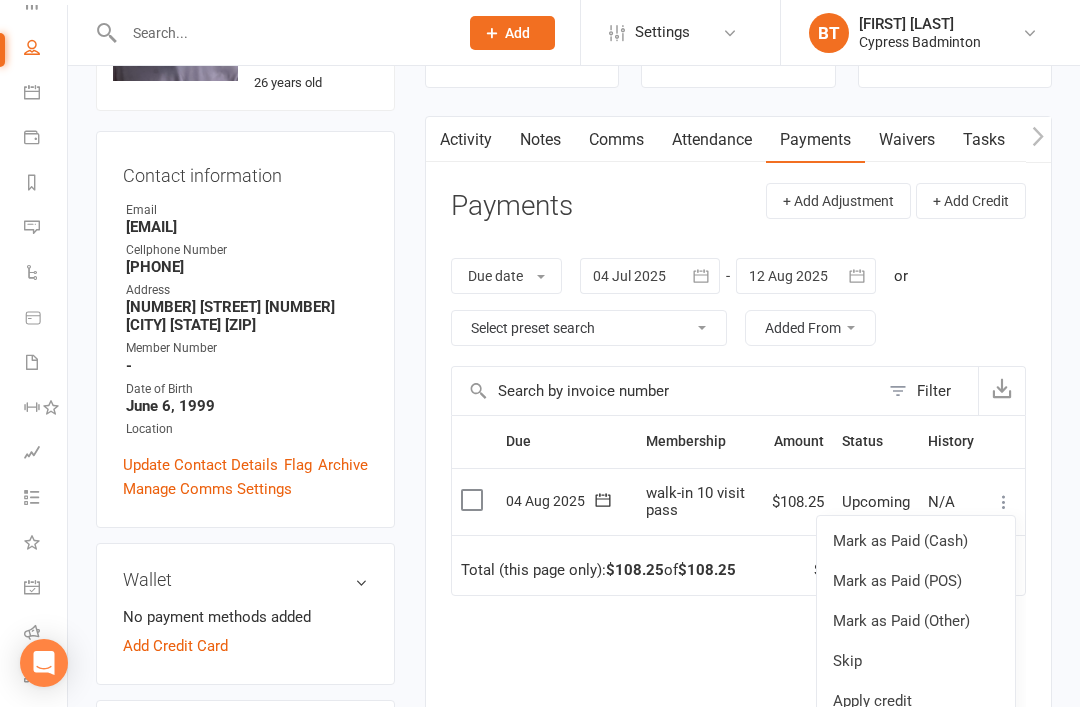 click on "Mark as Paid (Cash)" at bounding box center (916, 541) 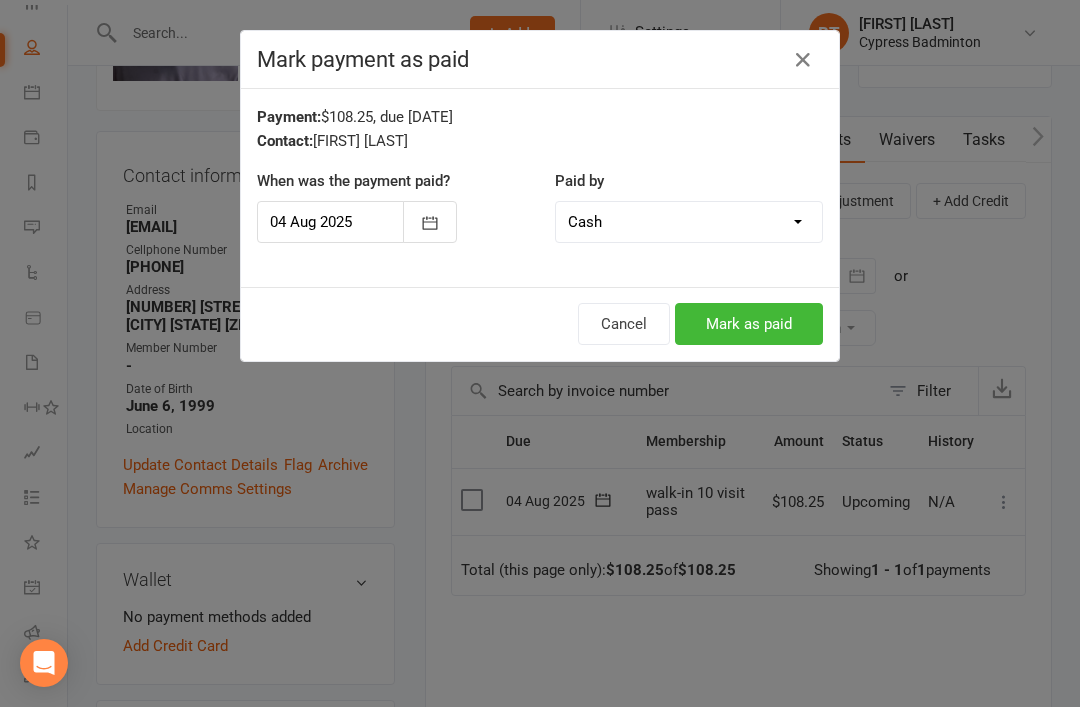 click on "Mark as paid" at bounding box center [749, 324] 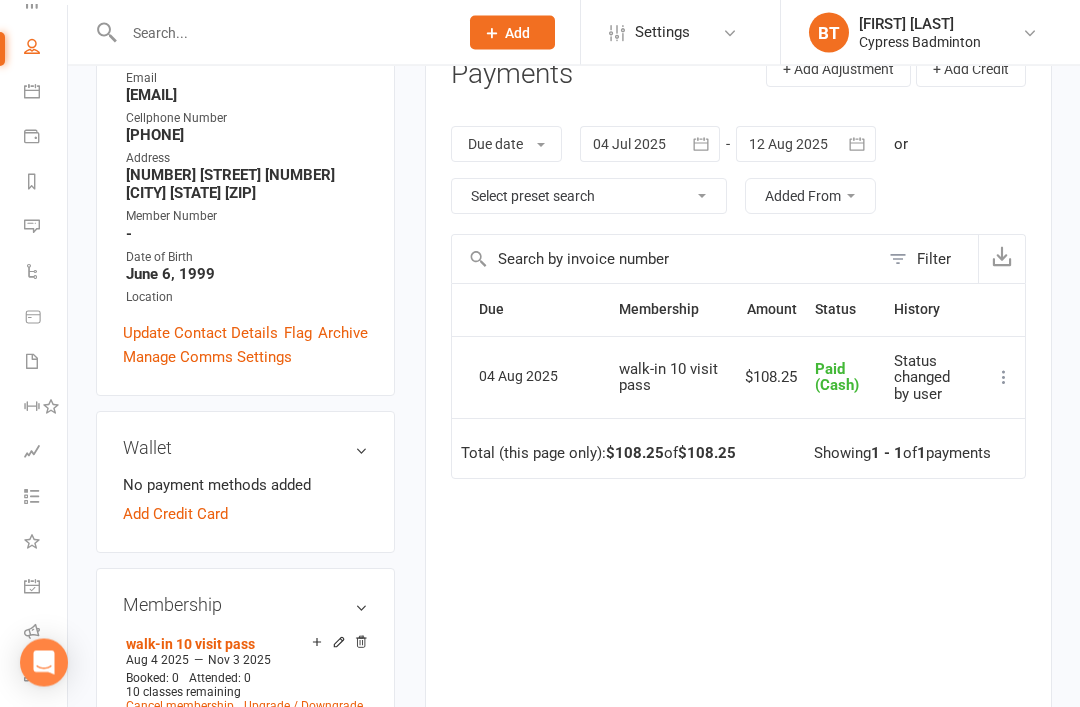 scroll, scrollTop: 287, scrollLeft: 0, axis: vertical 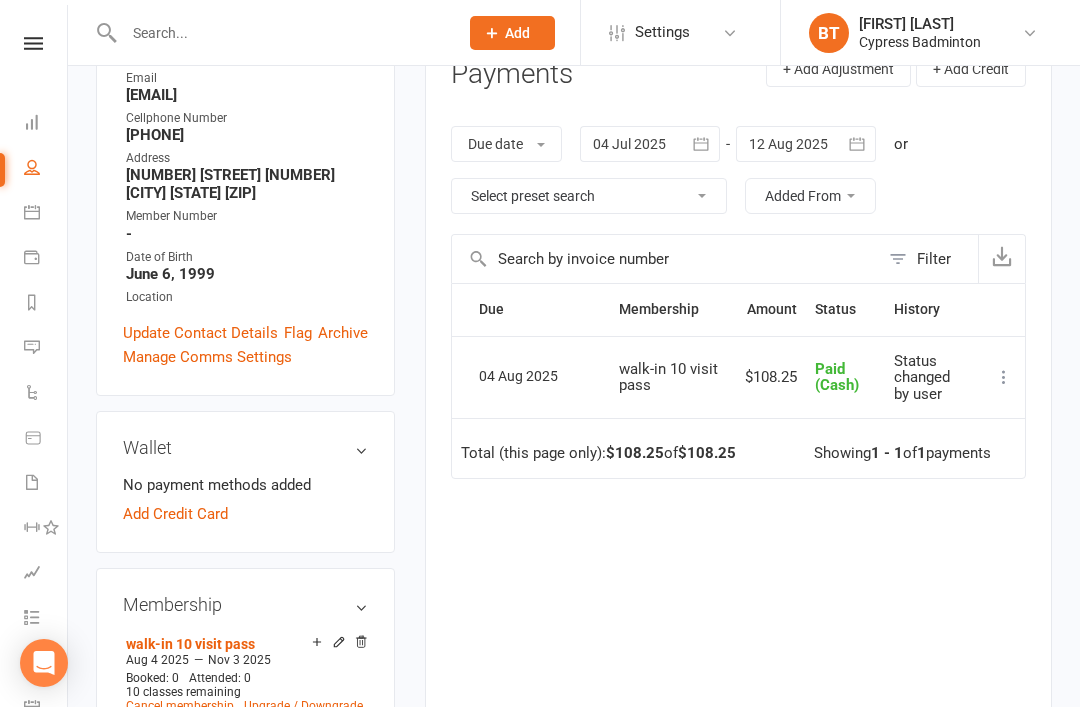 click at bounding box center (33, 43) 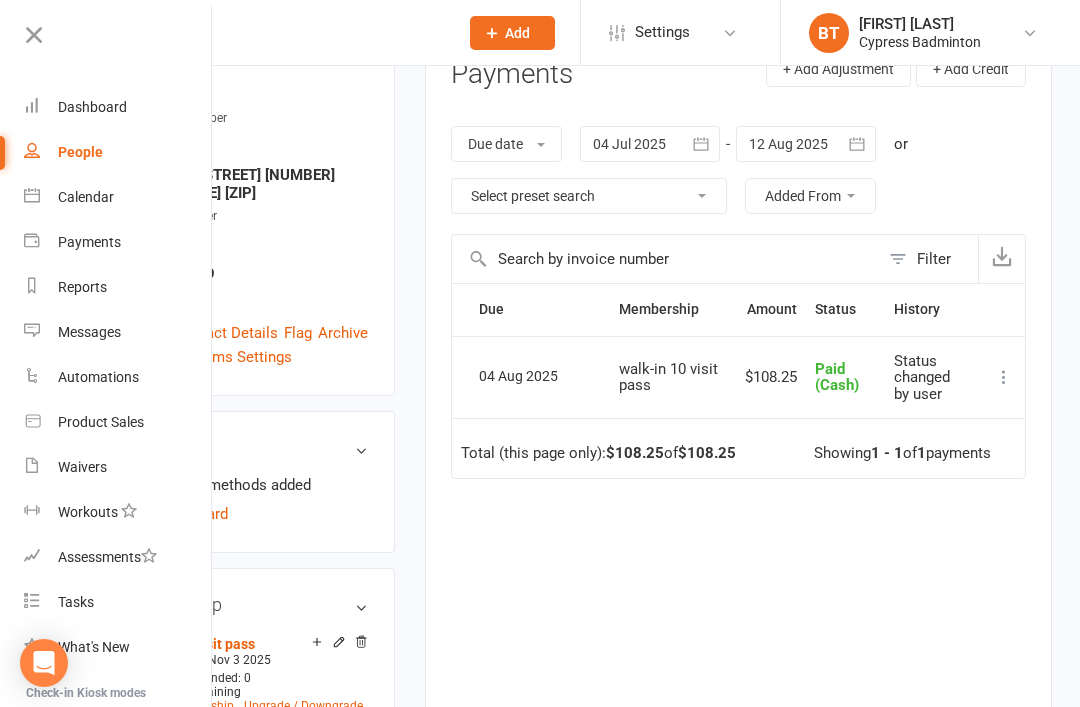 click on "Payments" at bounding box center [89, 242] 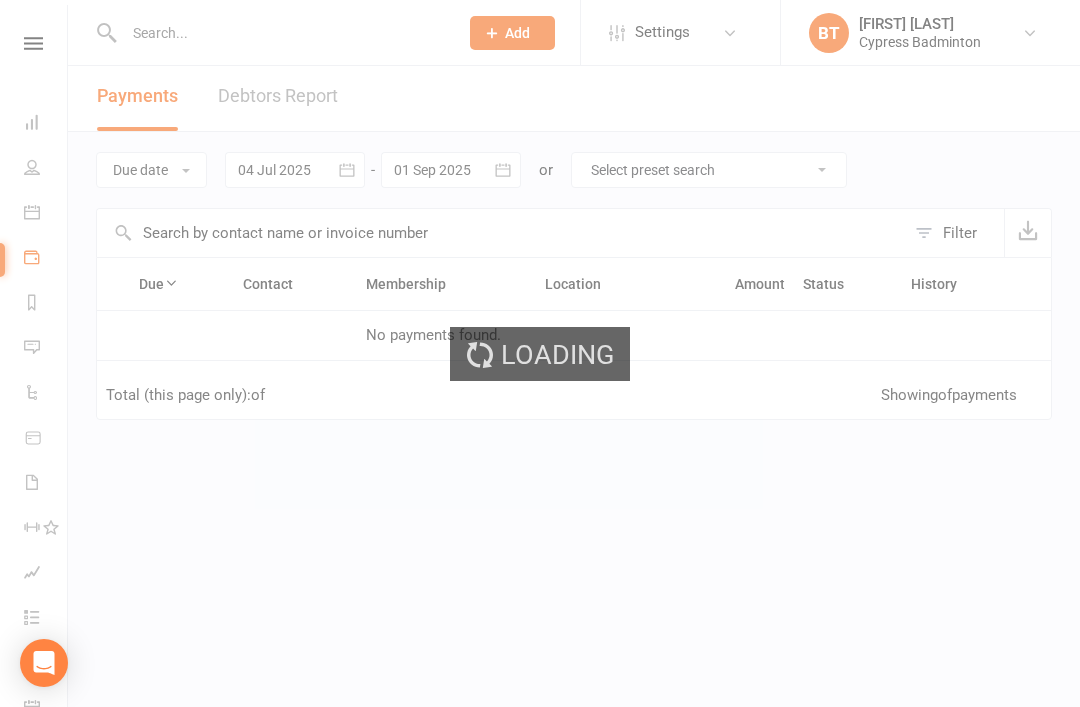scroll, scrollTop: 19, scrollLeft: 0, axis: vertical 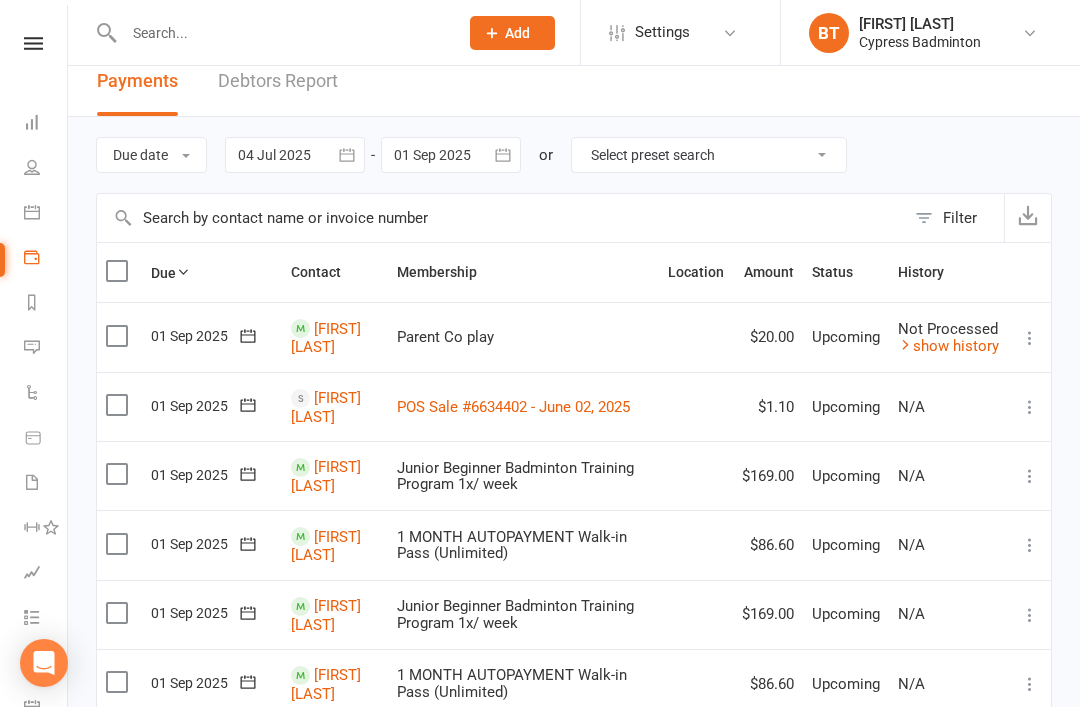 click on "Debtors Report" at bounding box center (278, 81) 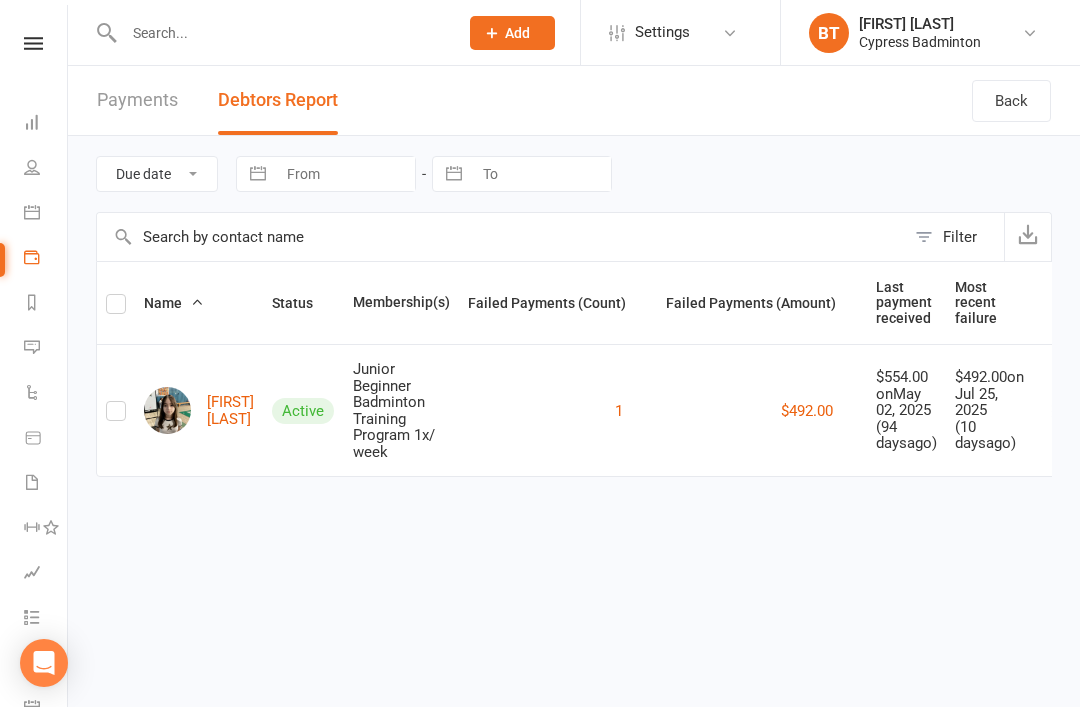 click on "Abigail Almazan" at bounding box center [199, 410] 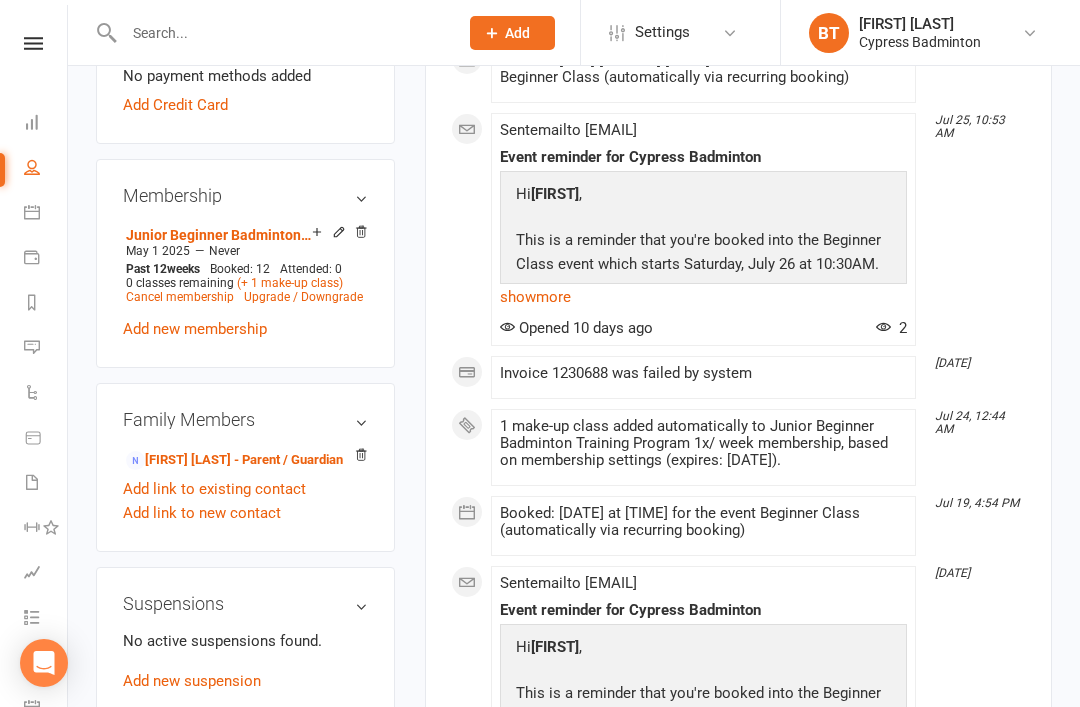 scroll, scrollTop: 696, scrollLeft: 0, axis: vertical 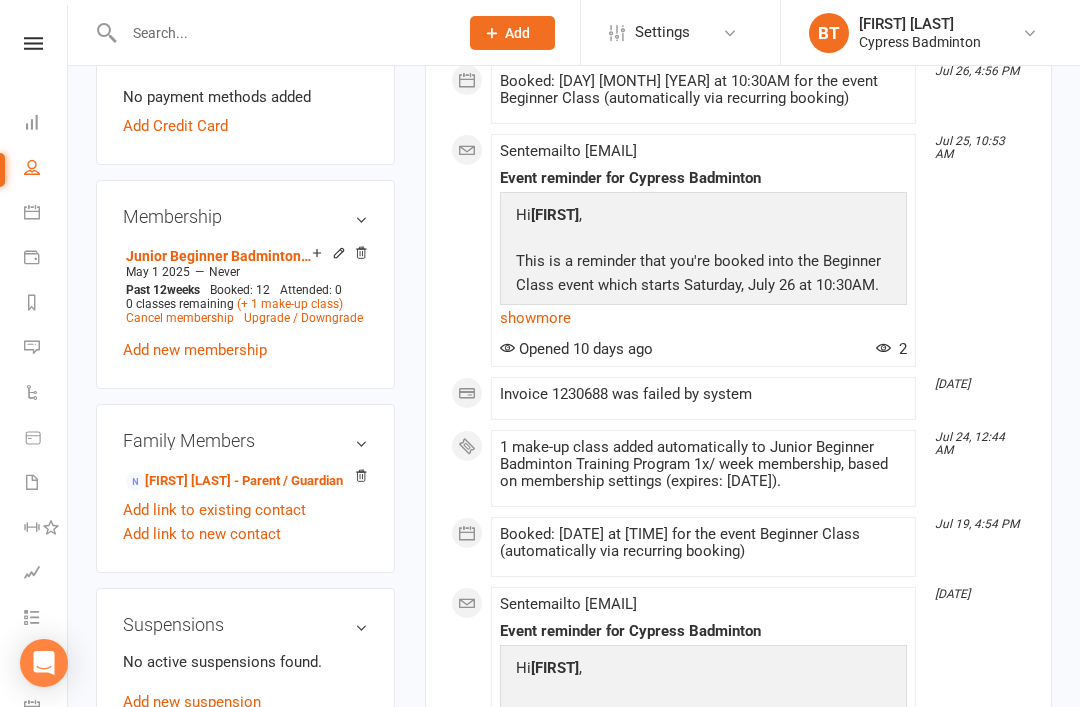 click on "Cancel membership" at bounding box center [180, 318] 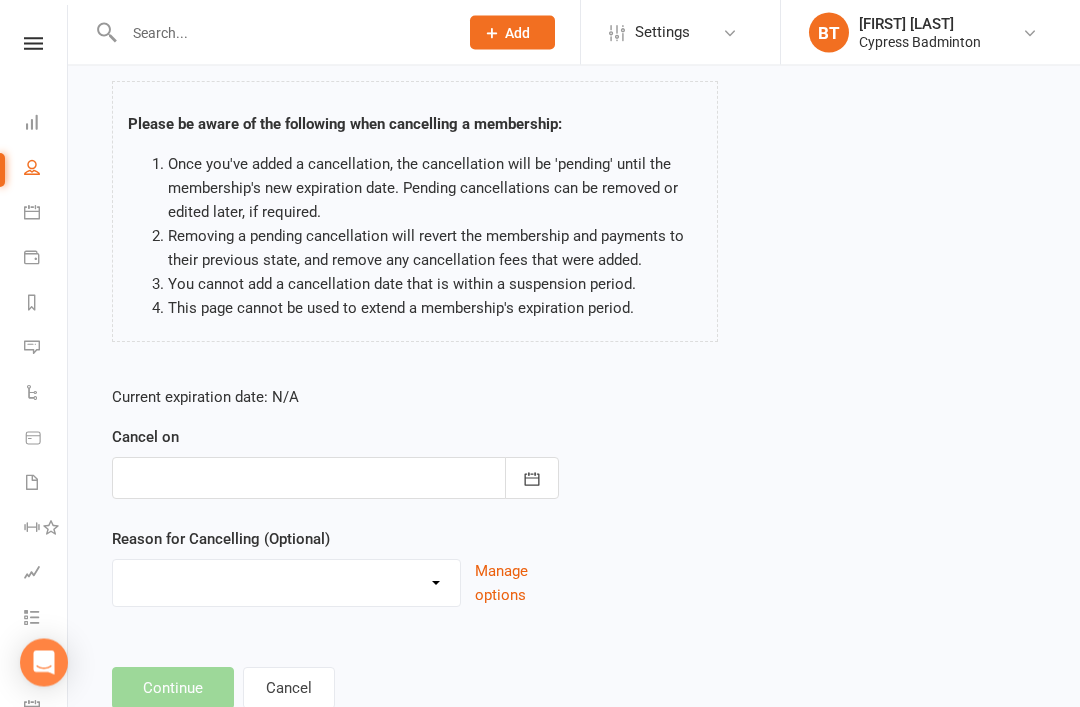 scroll, scrollTop: 140, scrollLeft: 0, axis: vertical 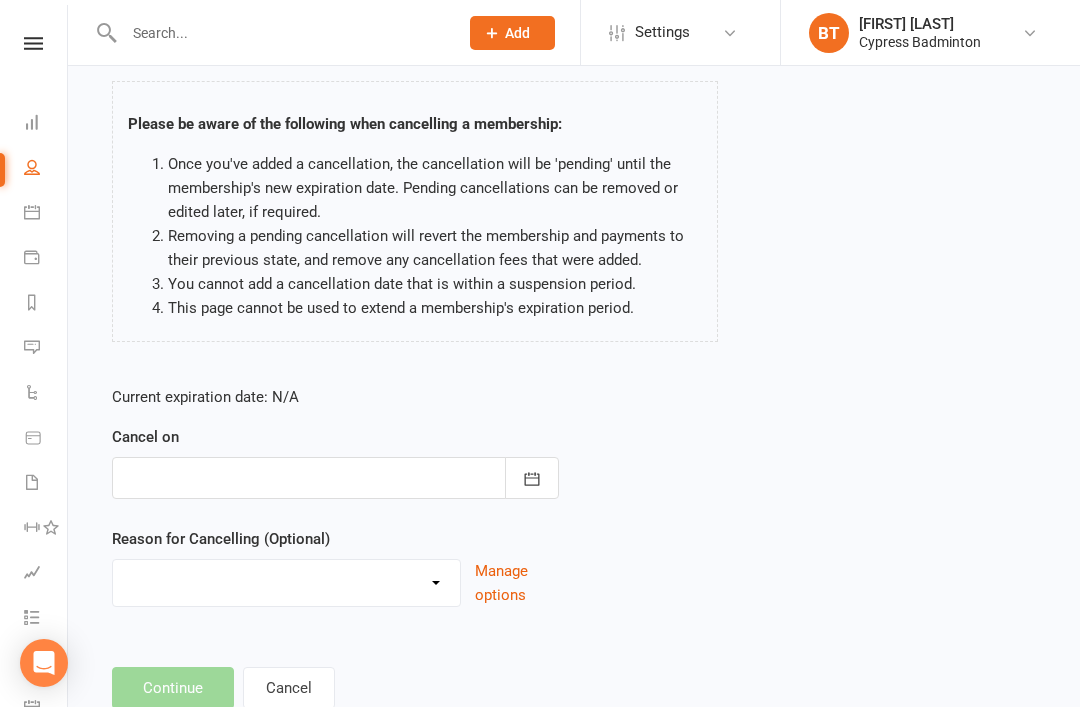 click 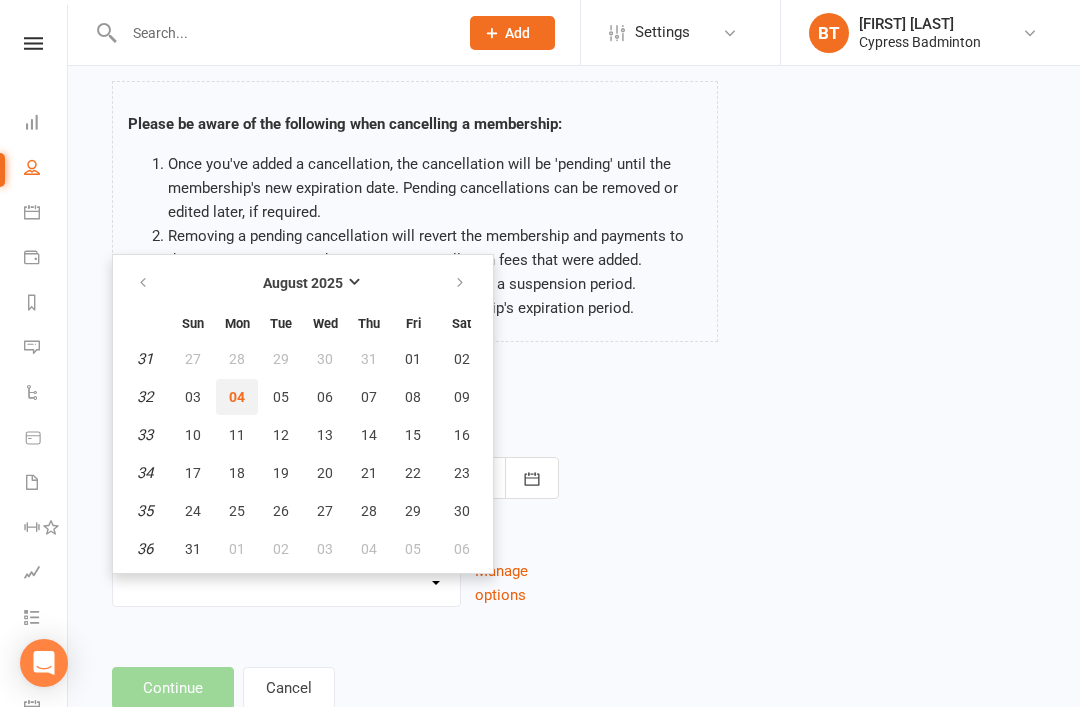 click on "04" at bounding box center [237, 397] 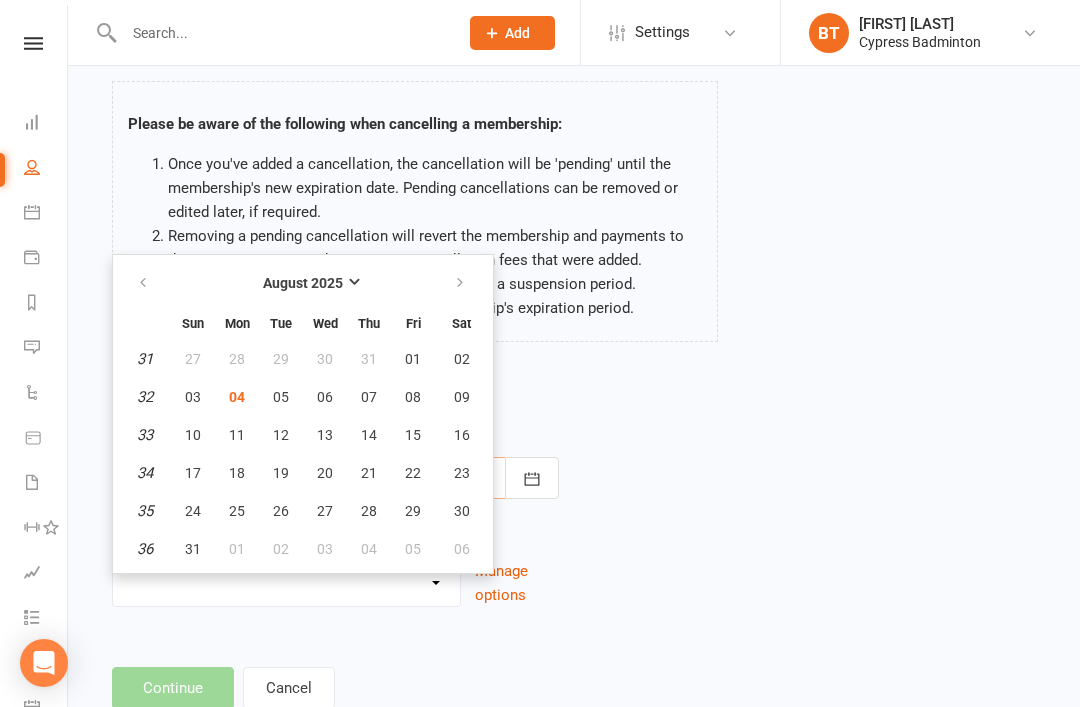 type on "04 Aug 2025" 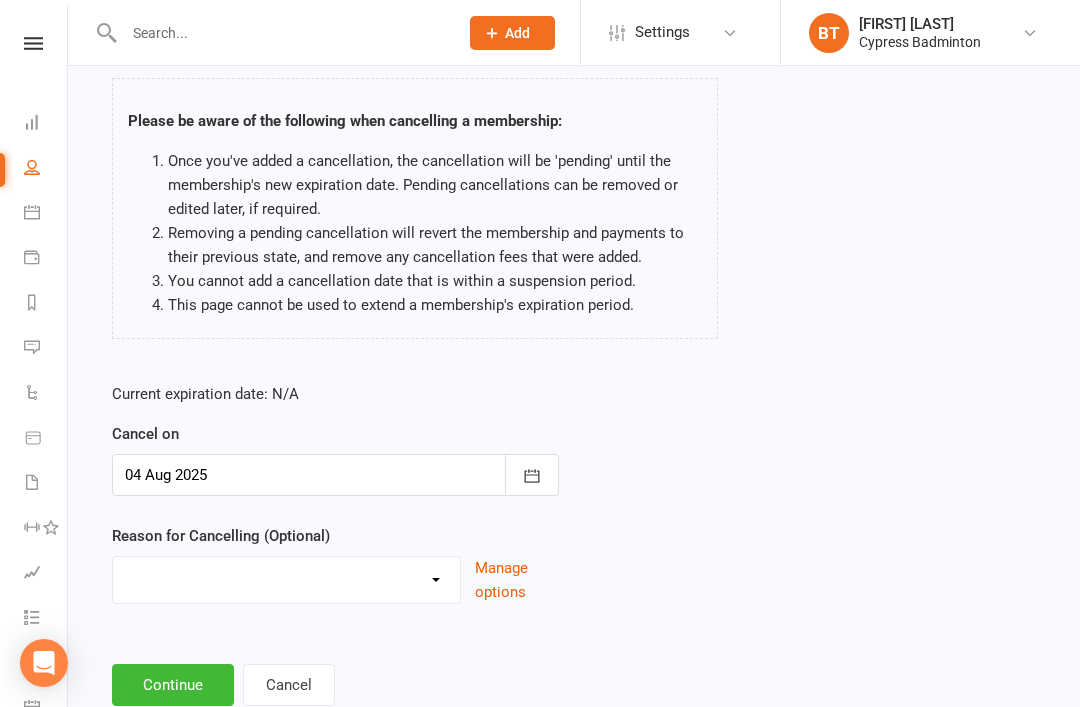 click on "Continue" at bounding box center [173, 685] 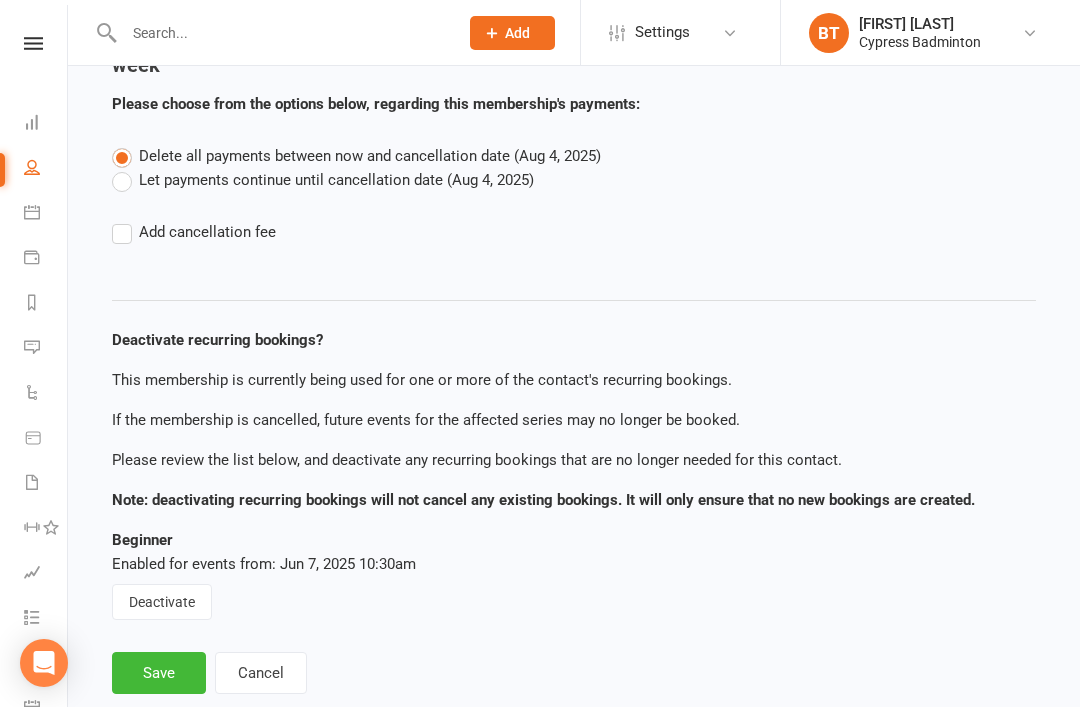 click on "Save" at bounding box center (159, 673) 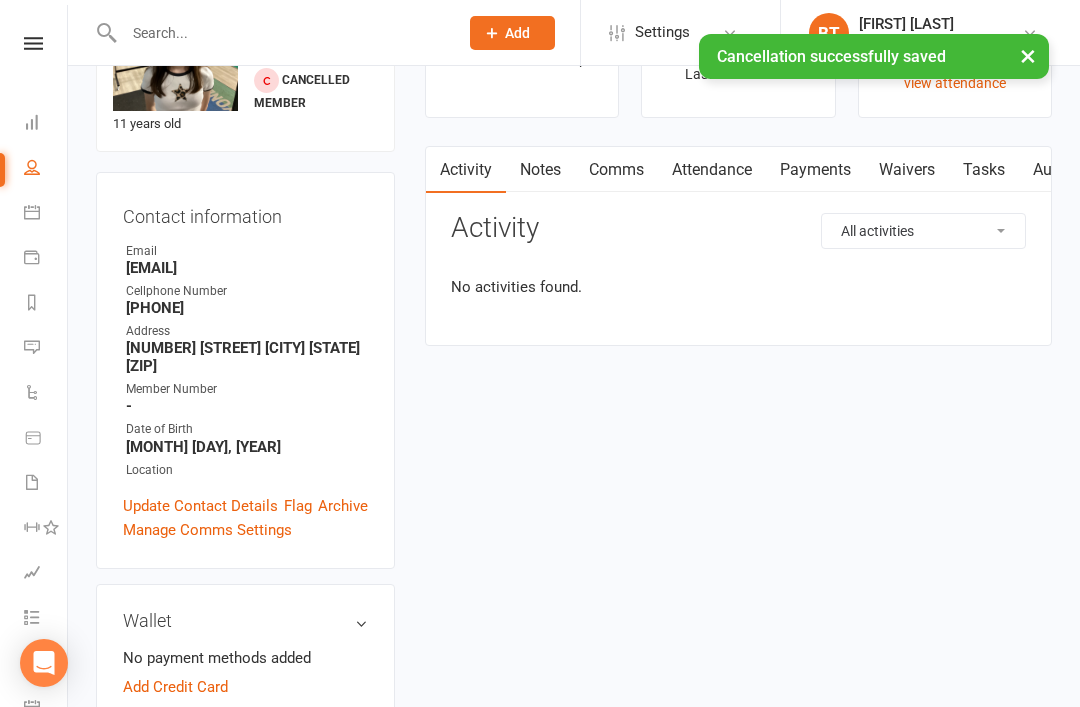 scroll, scrollTop: 0, scrollLeft: 0, axis: both 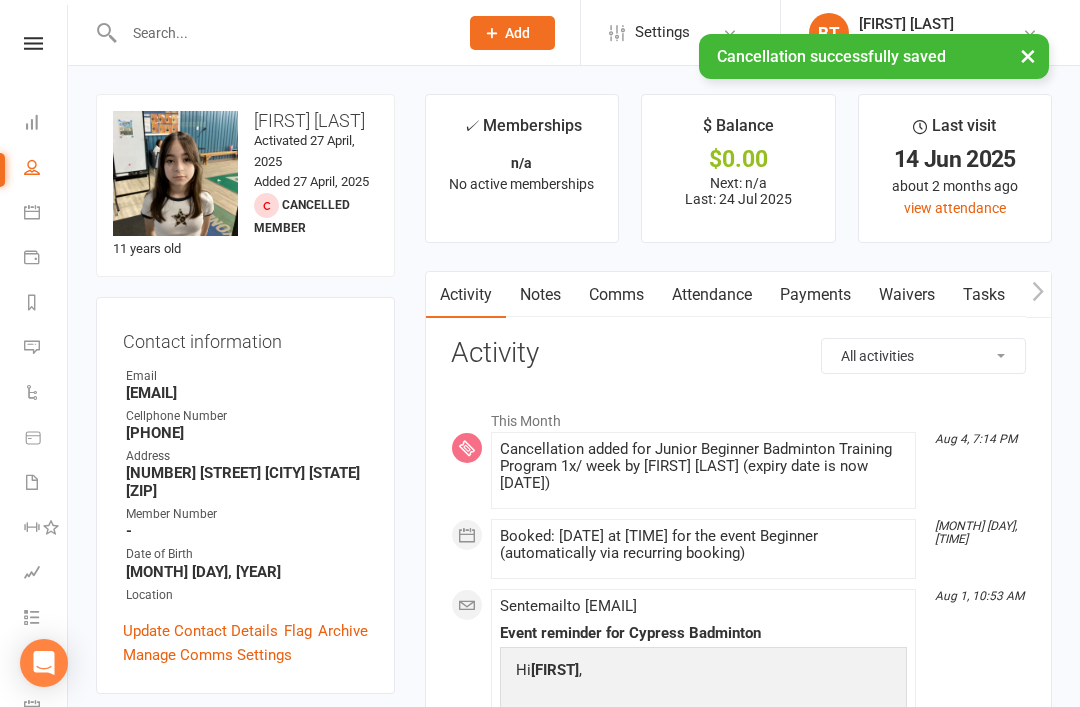 click on "Attendance" at bounding box center (712, 295) 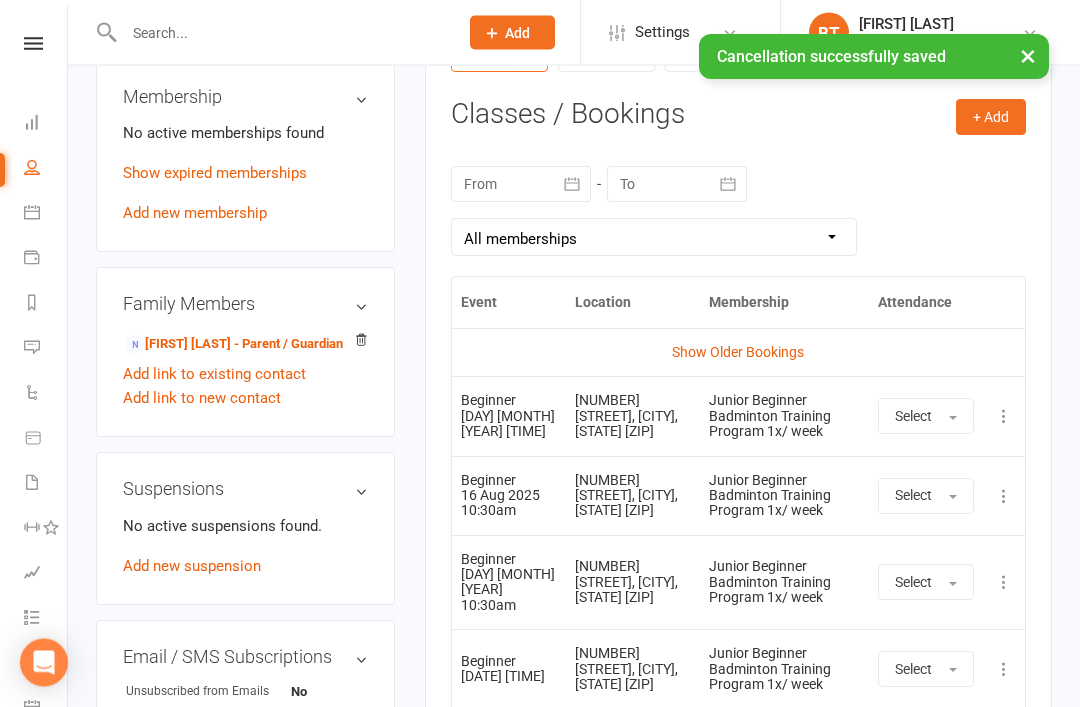 scroll, scrollTop: 806, scrollLeft: 0, axis: vertical 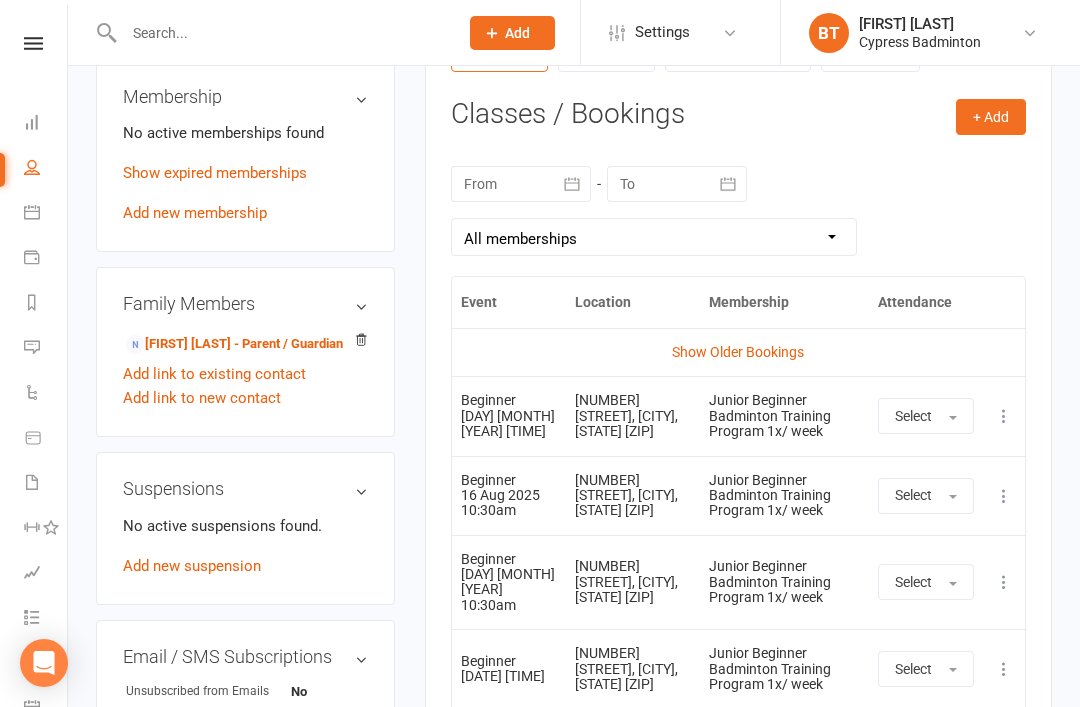 click on "More info View event Remove booking" at bounding box center [1004, 415] 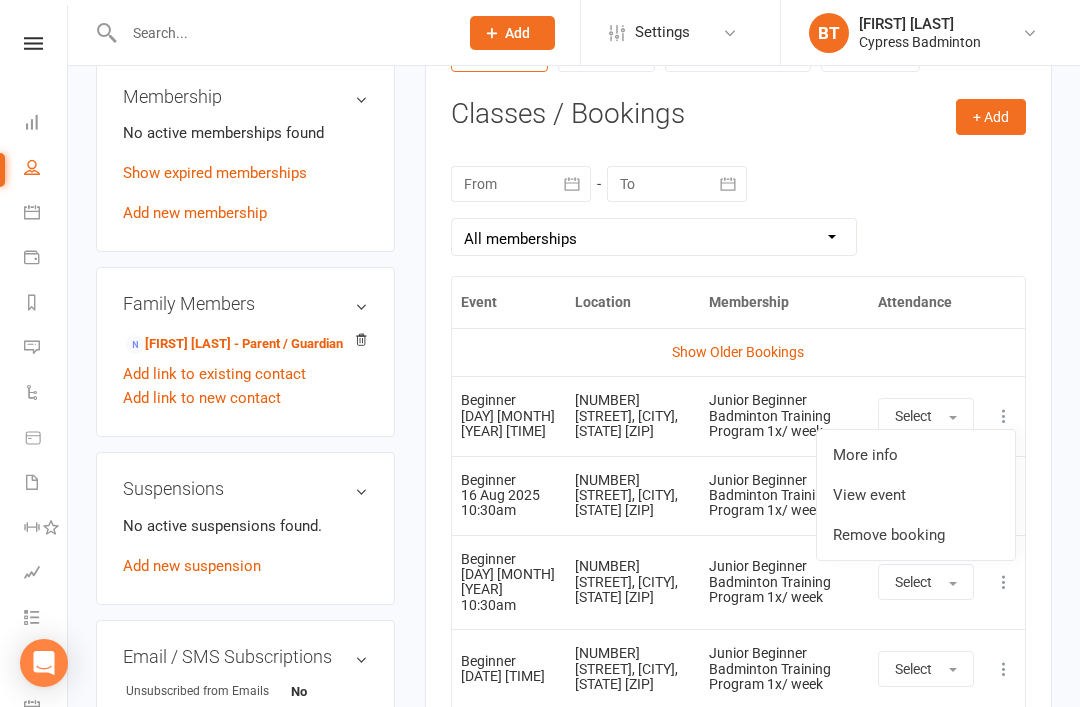click on "Remove booking" at bounding box center (916, 535) 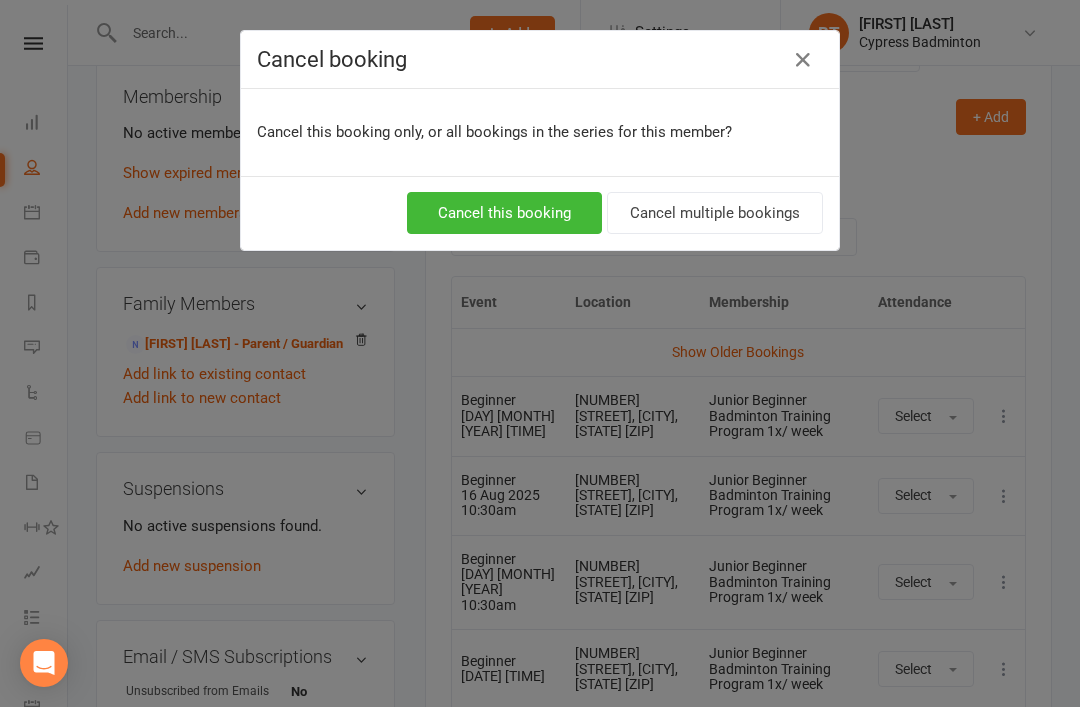 click on "Cancel multiple bookings" at bounding box center [715, 213] 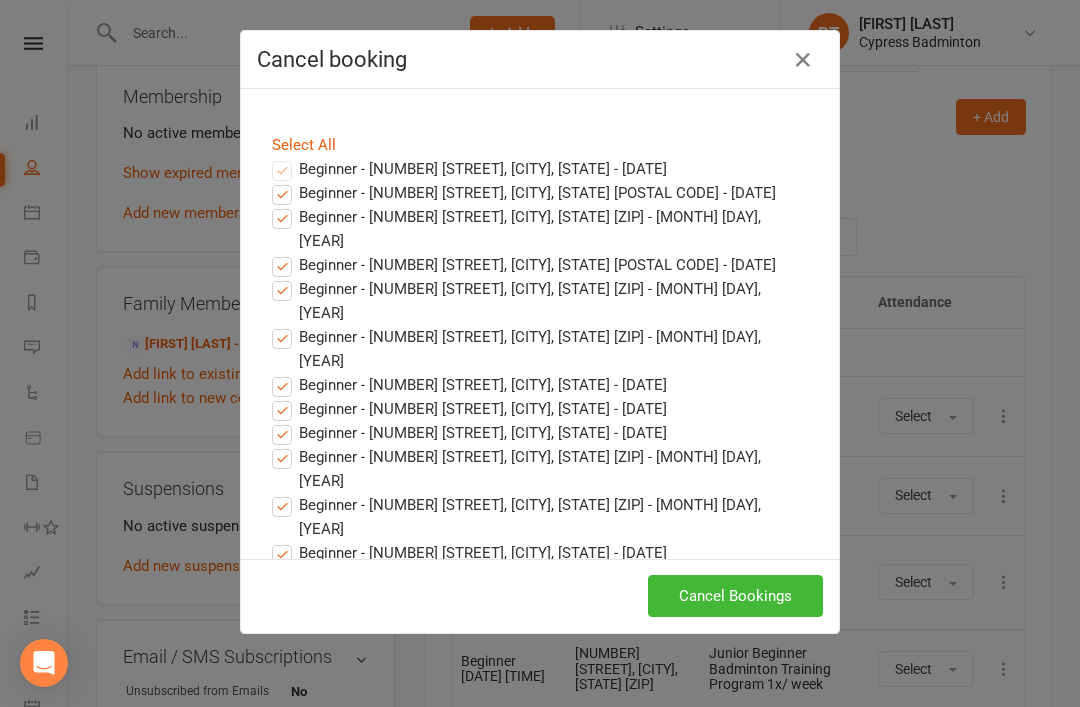 click on "Cancel Bookings" at bounding box center (735, 596) 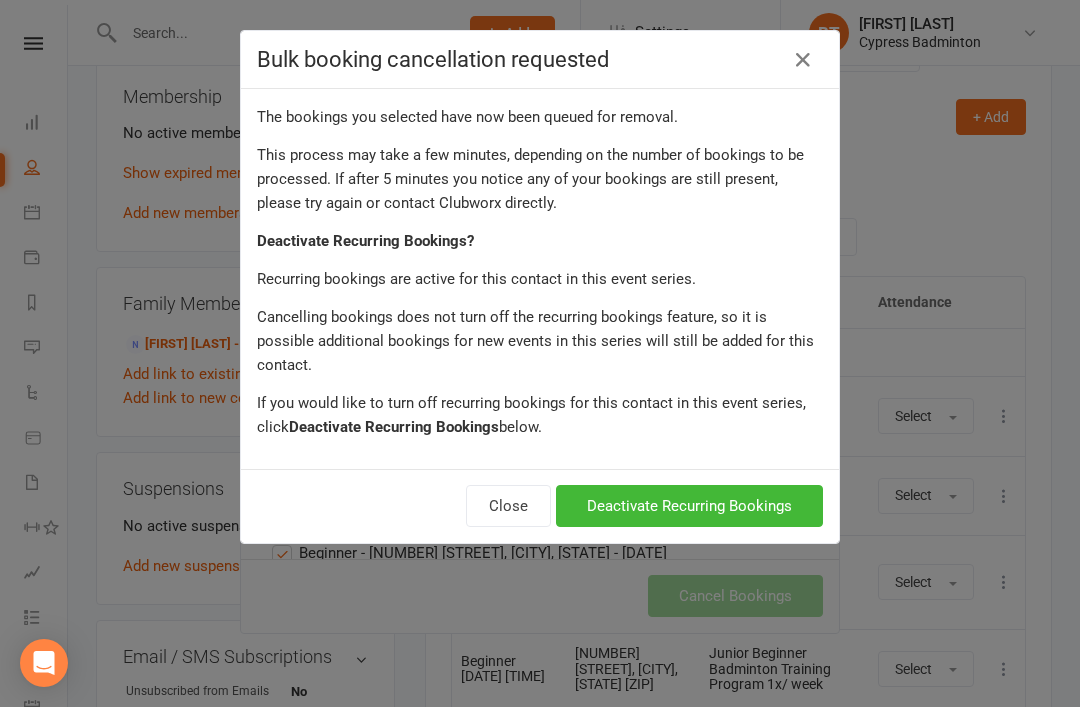 click on "Deactivate Recurring Bookings" at bounding box center [689, 506] 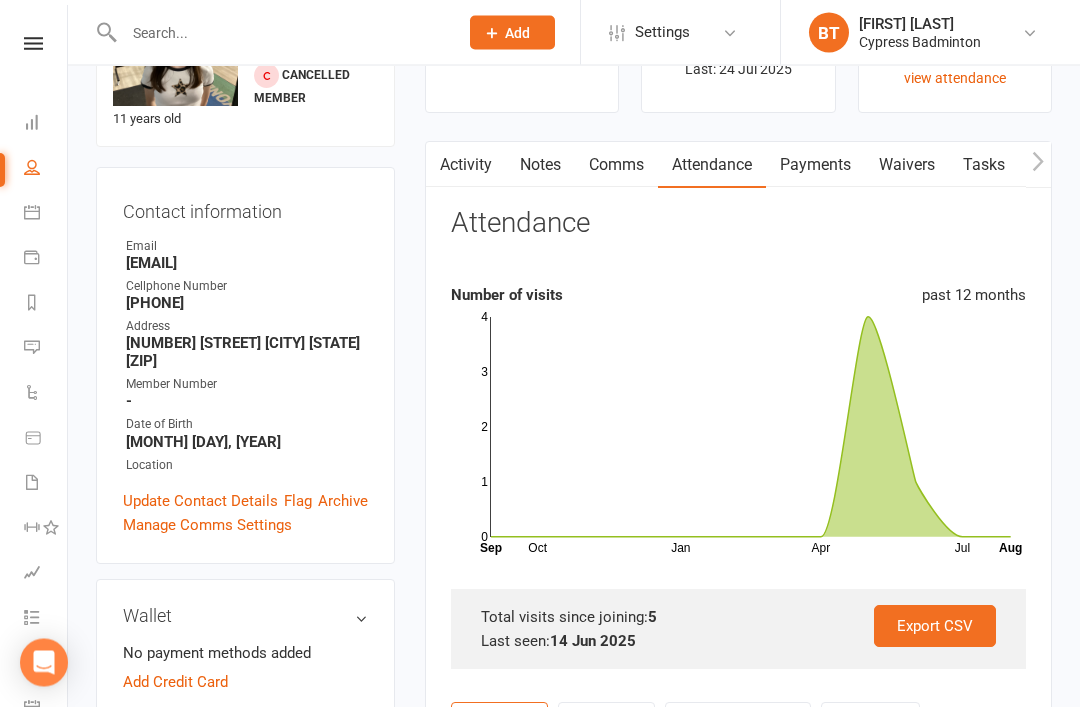 scroll, scrollTop: 0, scrollLeft: 0, axis: both 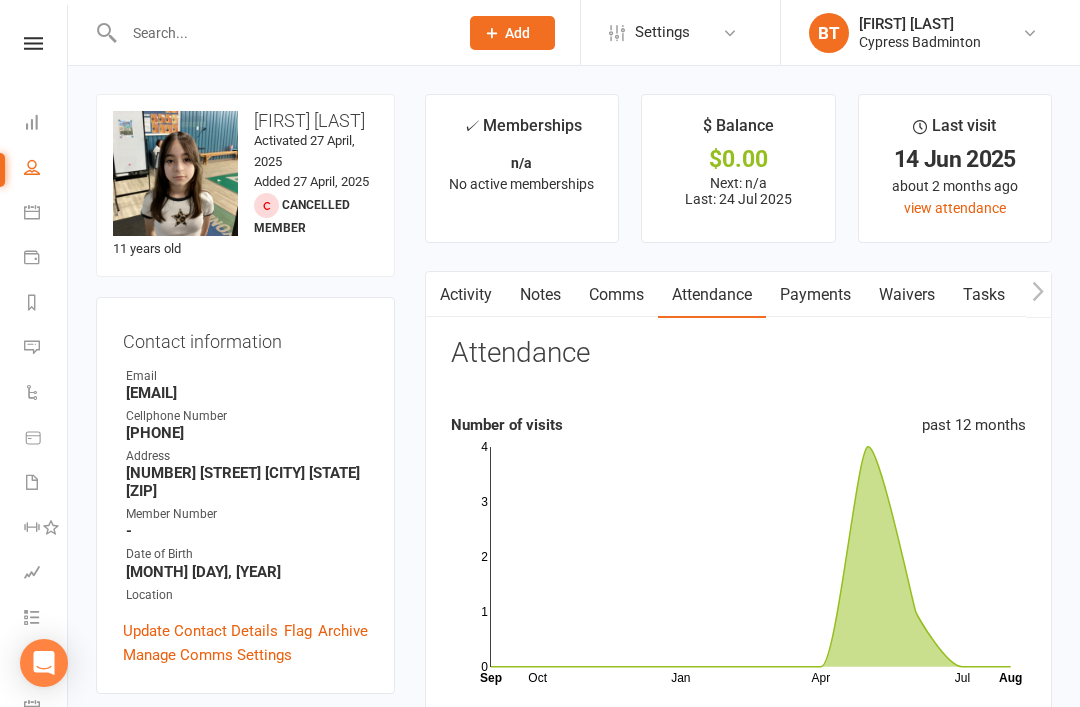 click at bounding box center (33, 43) 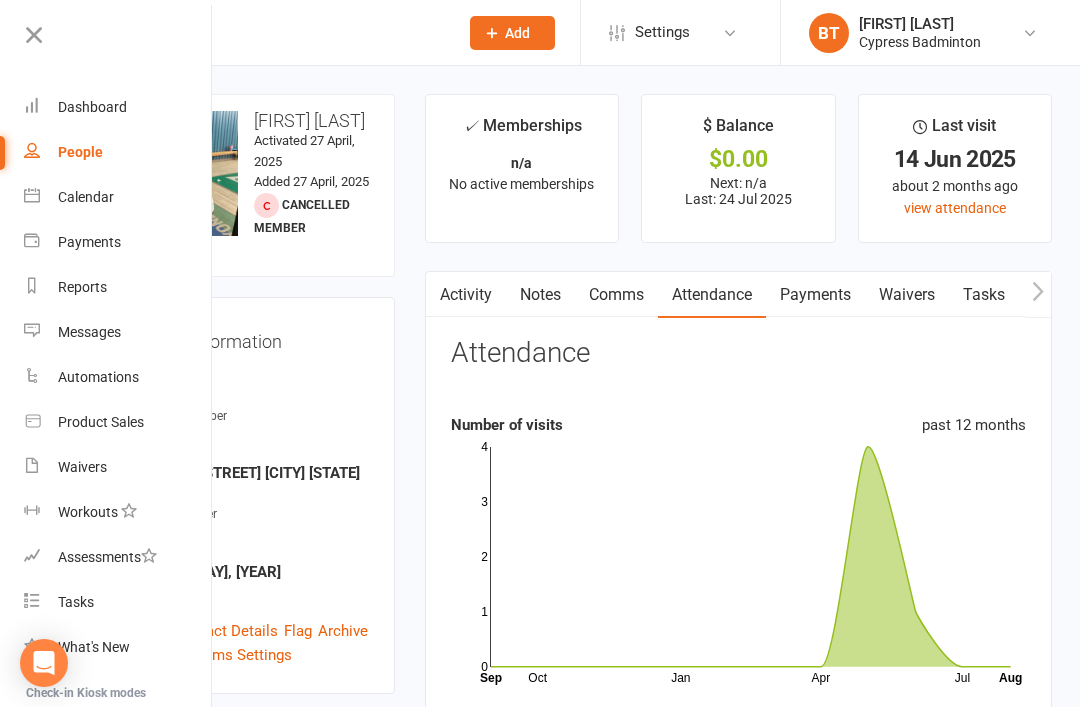 click at bounding box center (34, 35) 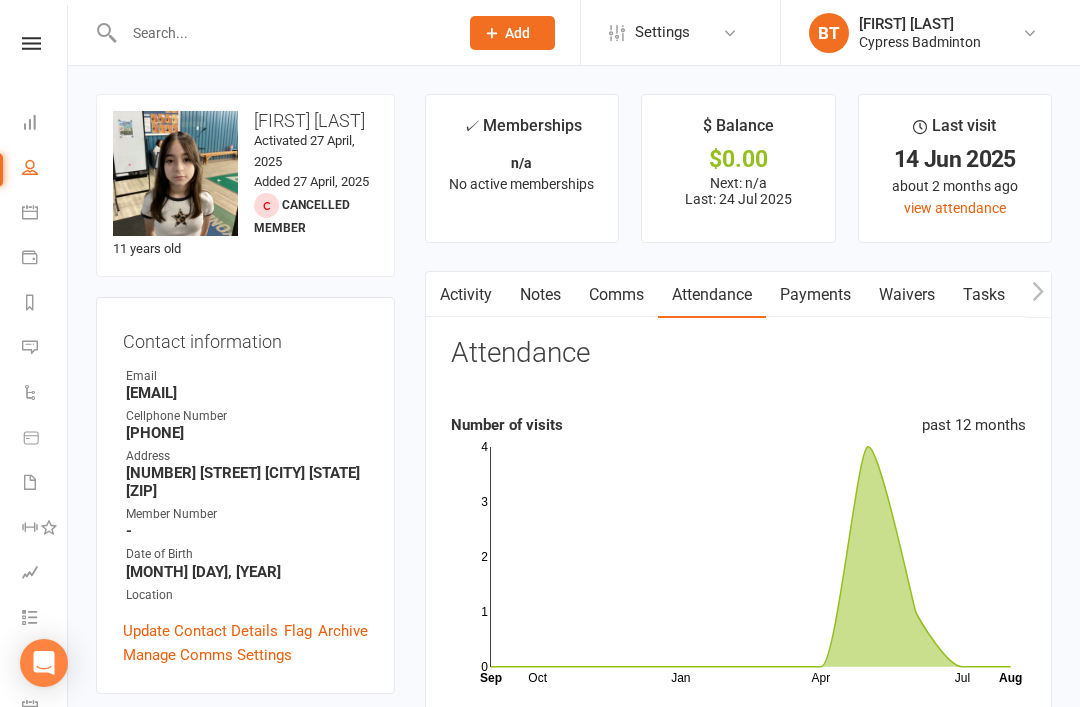 scroll, scrollTop: 0, scrollLeft: 2, axis: horizontal 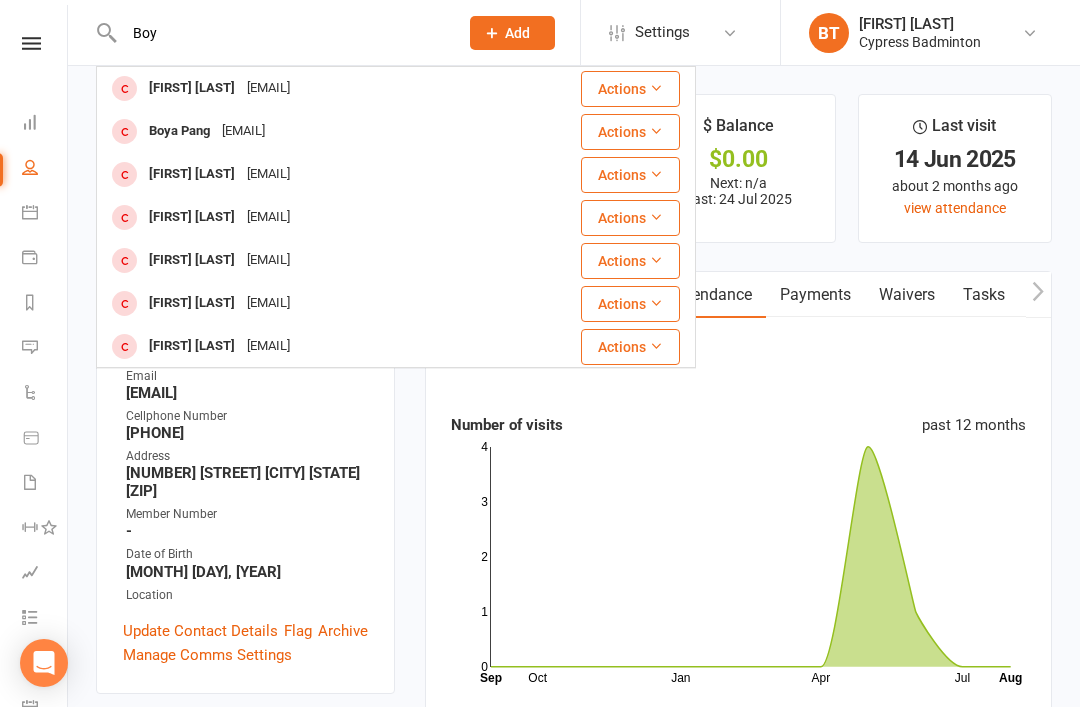type on "Boy" 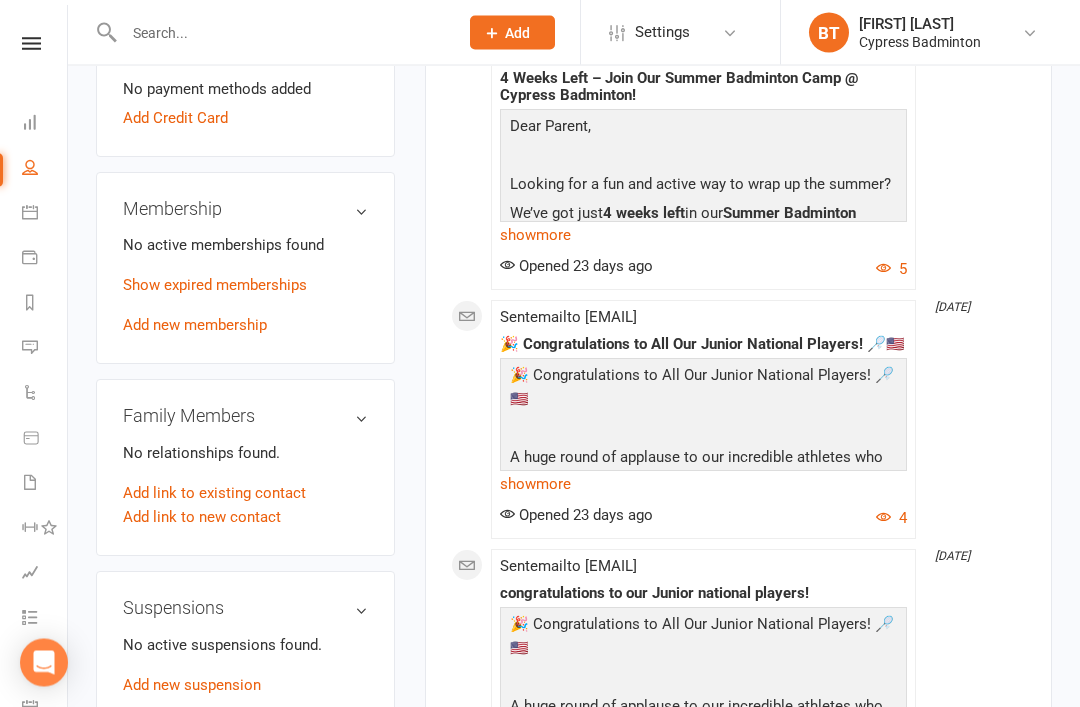 scroll, scrollTop: 716, scrollLeft: 0, axis: vertical 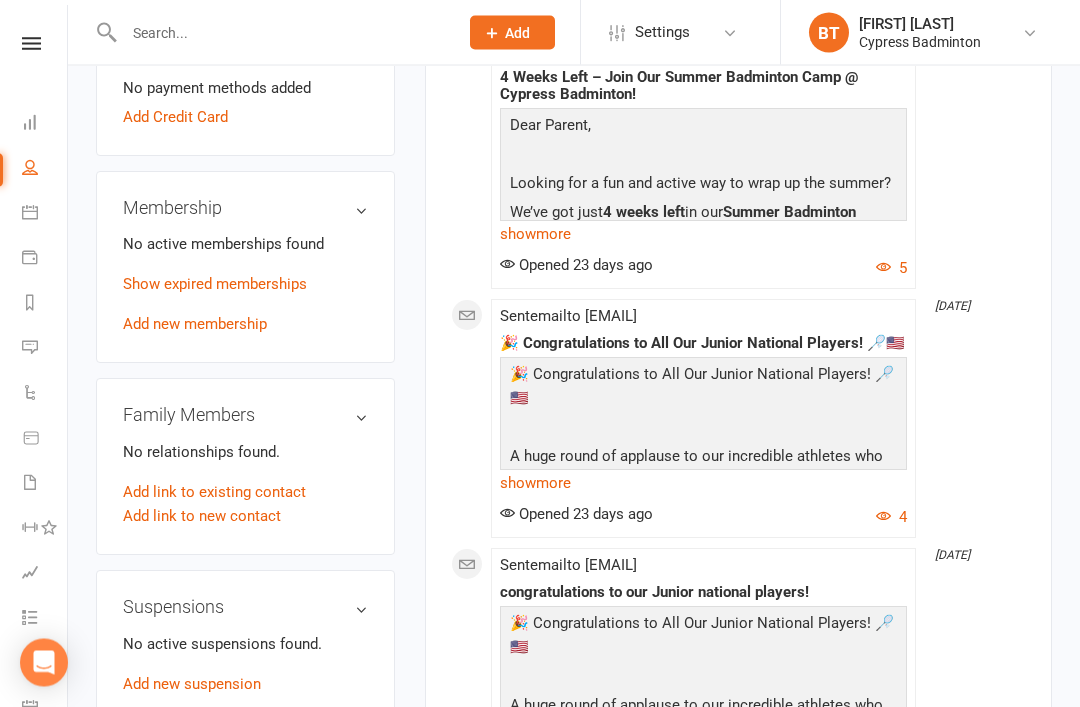 click on "Add new membership" at bounding box center [195, 325] 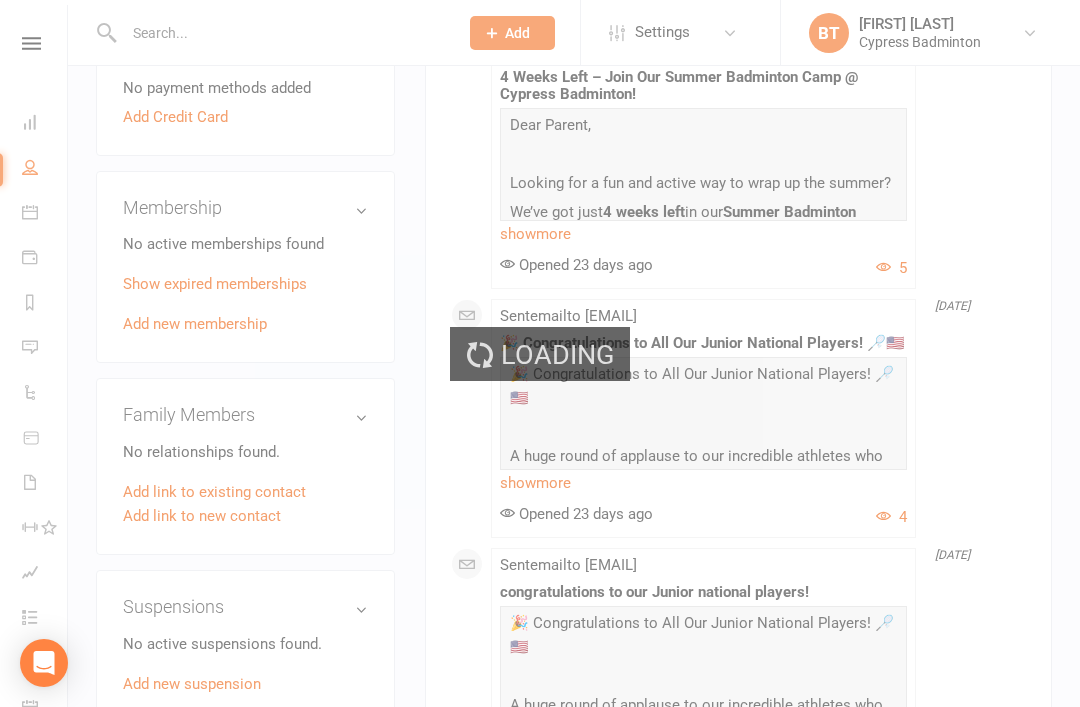 scroll, scrollTop: 0, scrollLeft: 0, axis: both 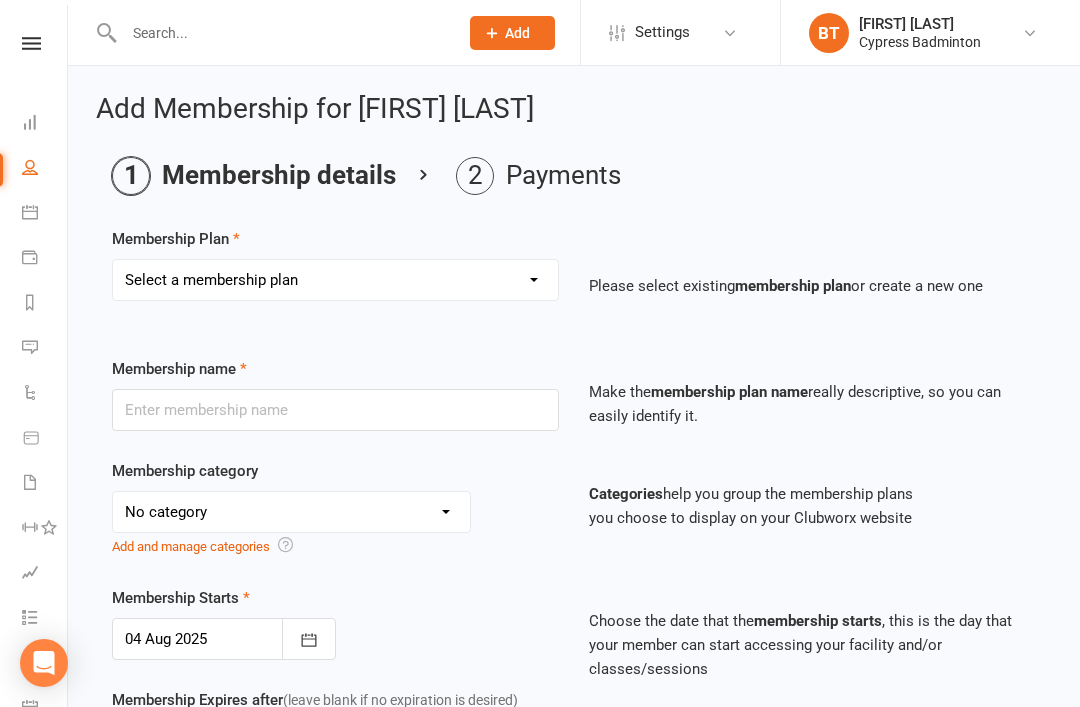 click on "Select a membership plan Create new Membership Plan walk-in 1 visit pass walk-in 5 visit pass walk-in 10 visit pass walk-in 25 visit pass walk-in 50 visit pass Unlimited 1 MONTH Walk-in Pass Unlimited 3 MONTHS Walk-in Pass Unlimited 6 MONTHS Walk-in Pass Unlimited 12 MONTHS Walk-in Pass 1 MONTH AUTOPAYMENT Walk-in Pass (Unlimited) 3 MONTHS AUTOPAYMENT Walk-in Pass (Unlimited) Junior Beginner Badminton Training Walk-in 1 trial session Junior Beginner Badminton Training Program 1x/ week Junior Beginner Badminton Training Program 2x/week Junior Beginner Badminton Training 4 session package Junior Beginner Badminton Training 8 session package JR Intermediate Badminton Training program 1X/week JR Intermediate Badminton Training 4 sessions package JR Intermediate Badminton Training 8 sessions package HP Badminton Training 2X/WEEK HP Badminton Training 3X/WEEK HP Badminton Training 4x/week Program Pre Tournament 2X/WEEK Pre Tournament 3X/WEEK Pre Tournament 4x/week Walk in Adult group training 1 session Grip" at bounding box center (335, 280) 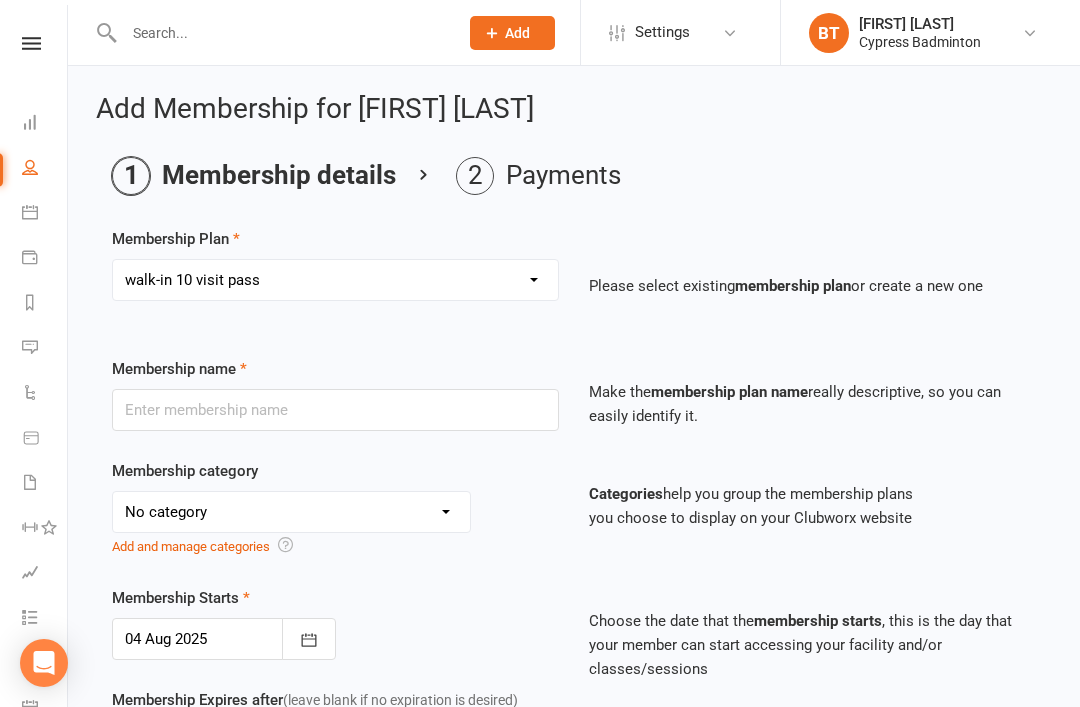type on "walk-in 10 visit pass" 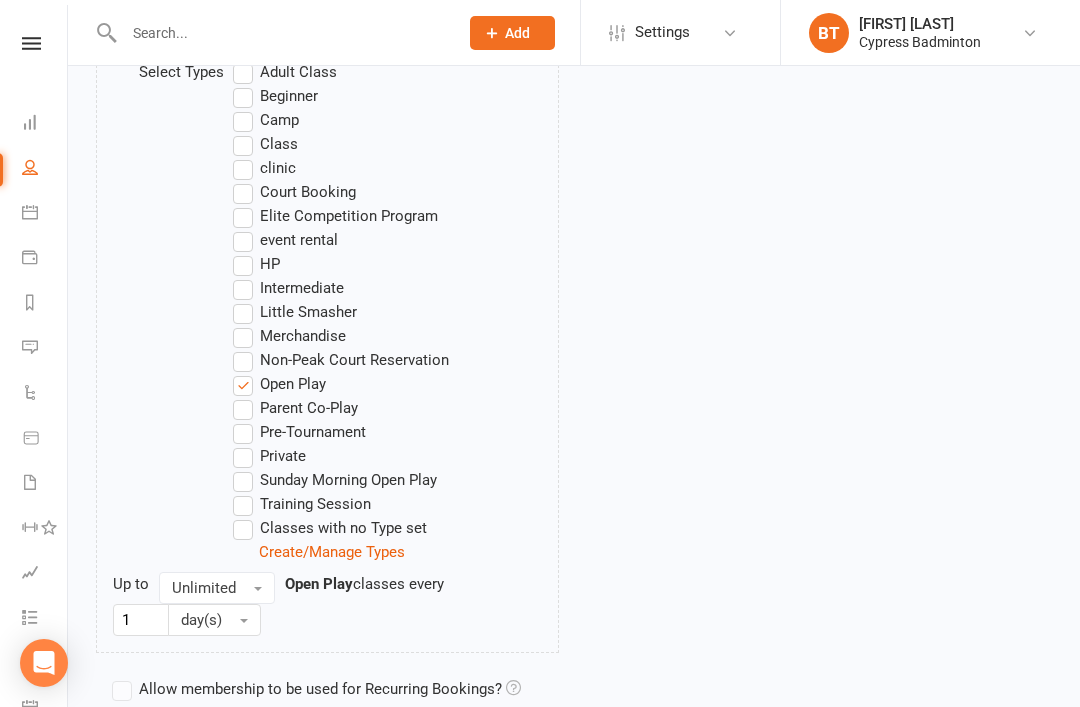 scroll, scrollTop: 1228, scrollLeft: 0, axis: vertical 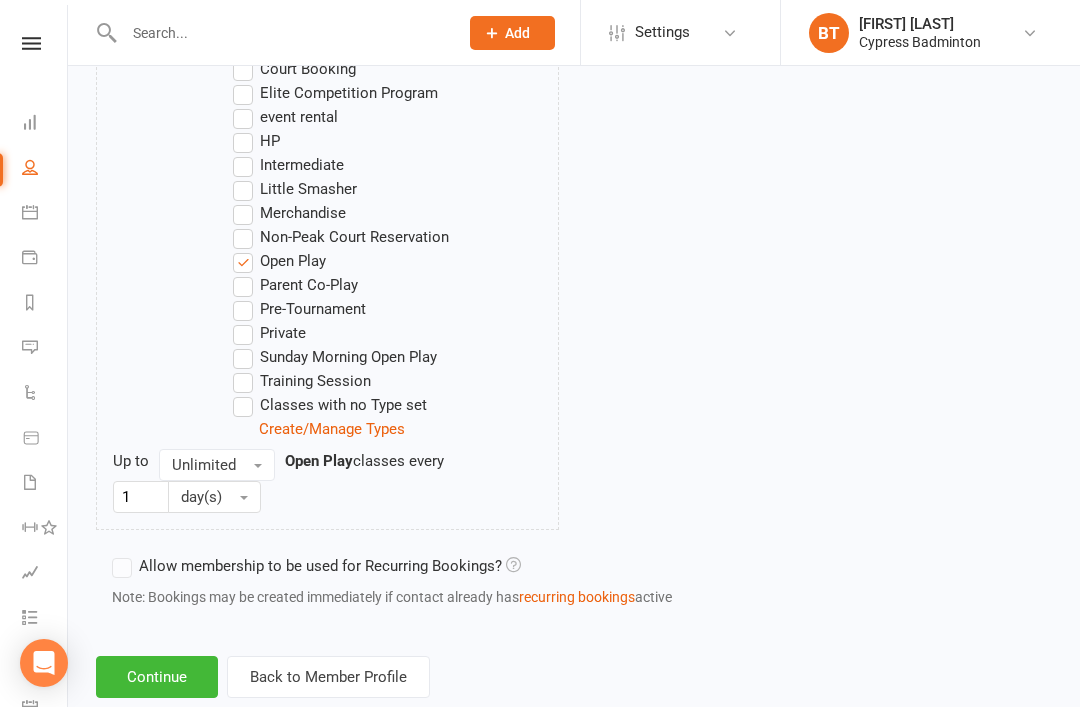 click on "Continue" at bounding box center [157, 677] 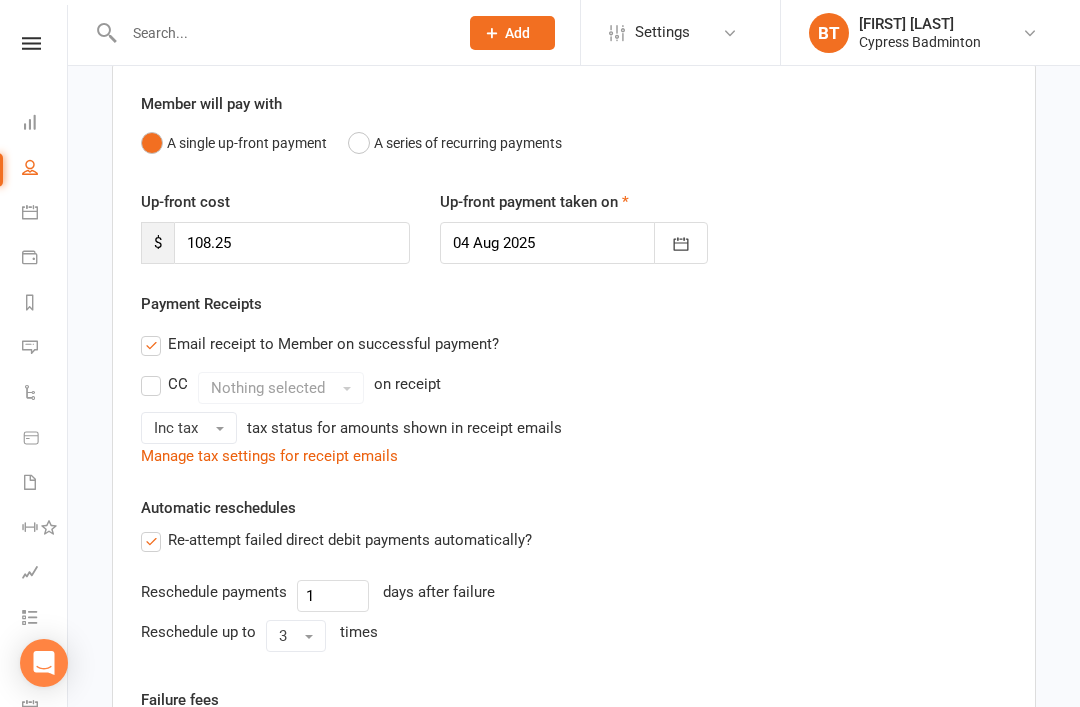 scroll, scrollTop: 160, scrollLeft: 0, axis: vertical 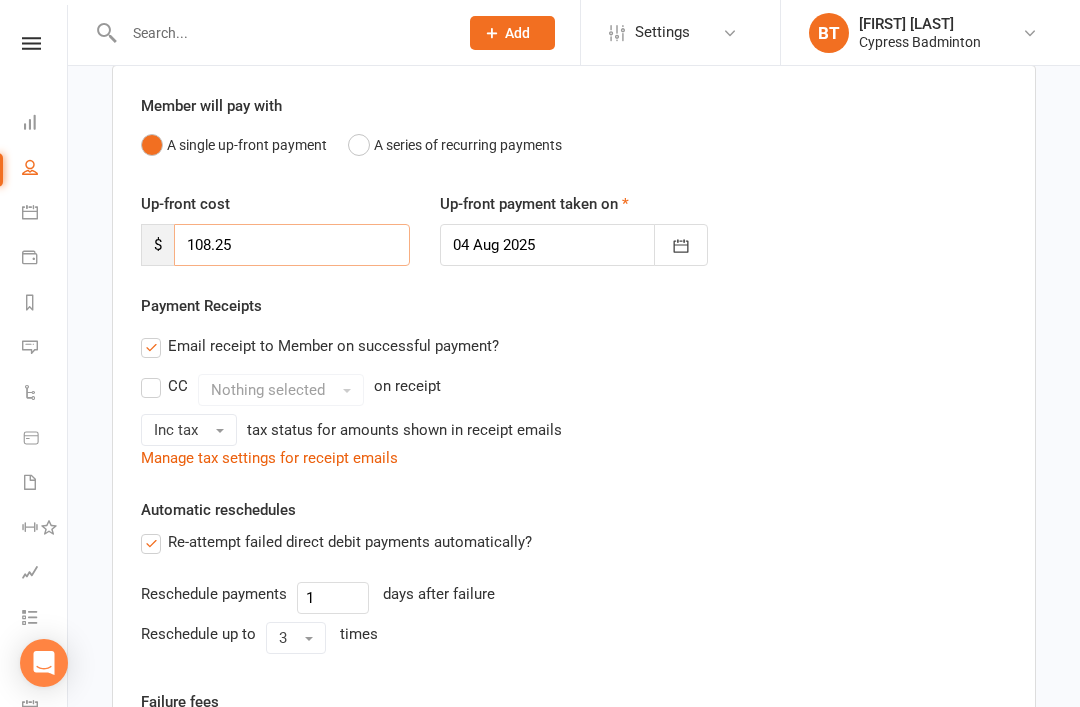 click on "108.25" at bounding box center (292, 245) 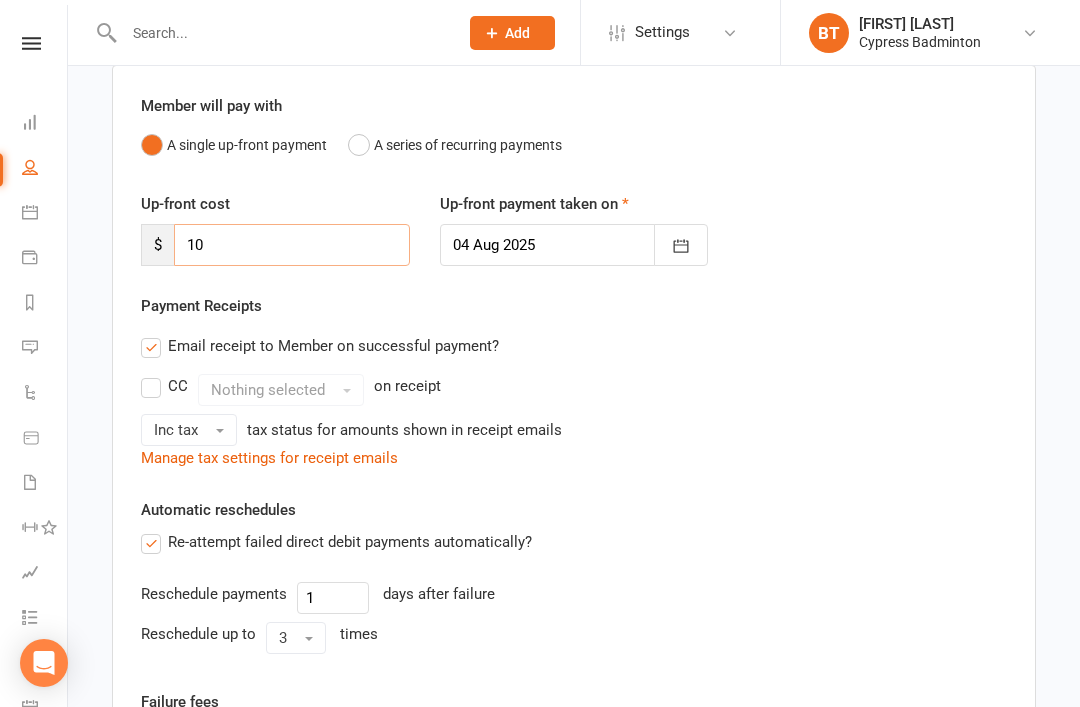 type on "1" 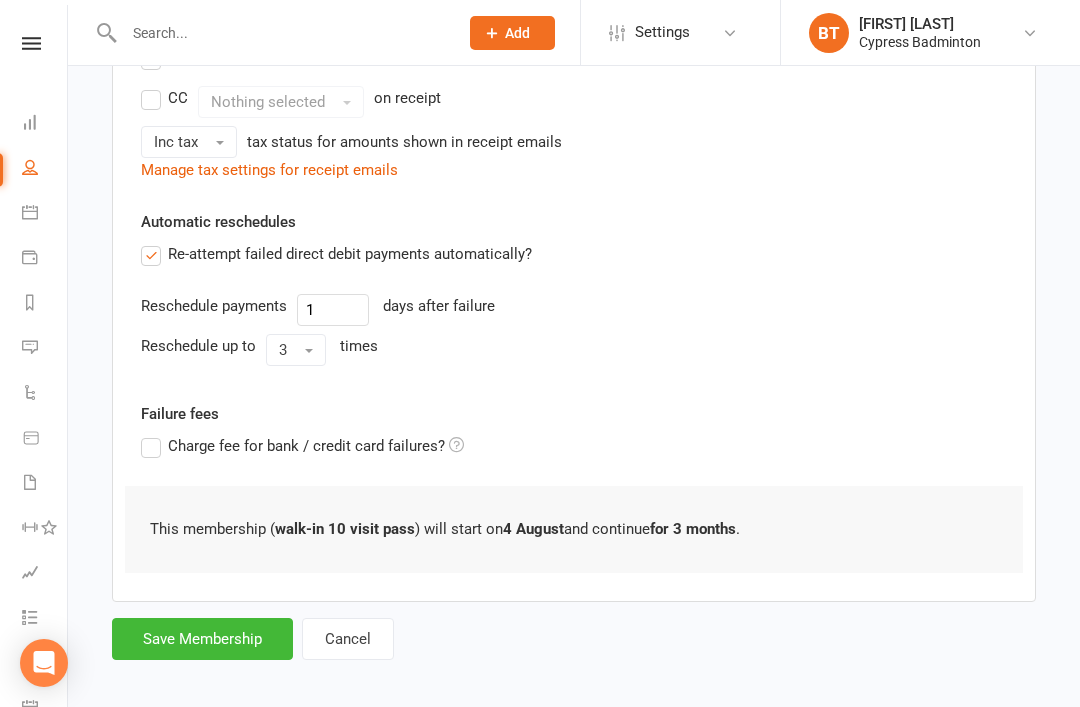 scroll, scrollTop: 469, scrollLeft: 0, axis: vertical 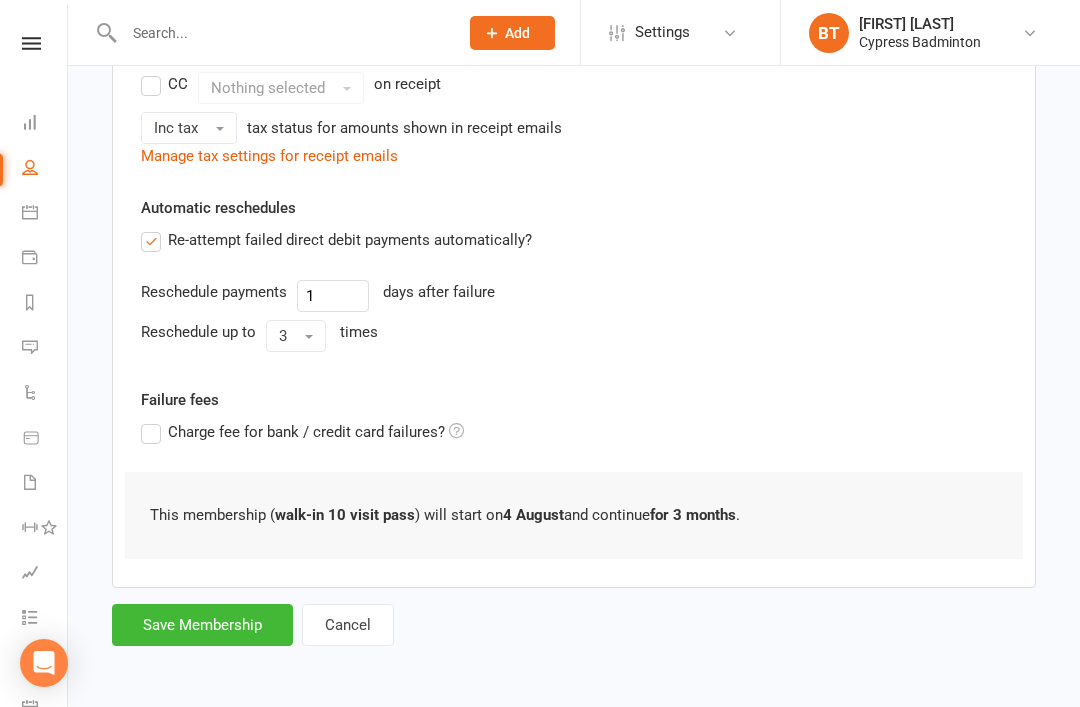 type on "0" 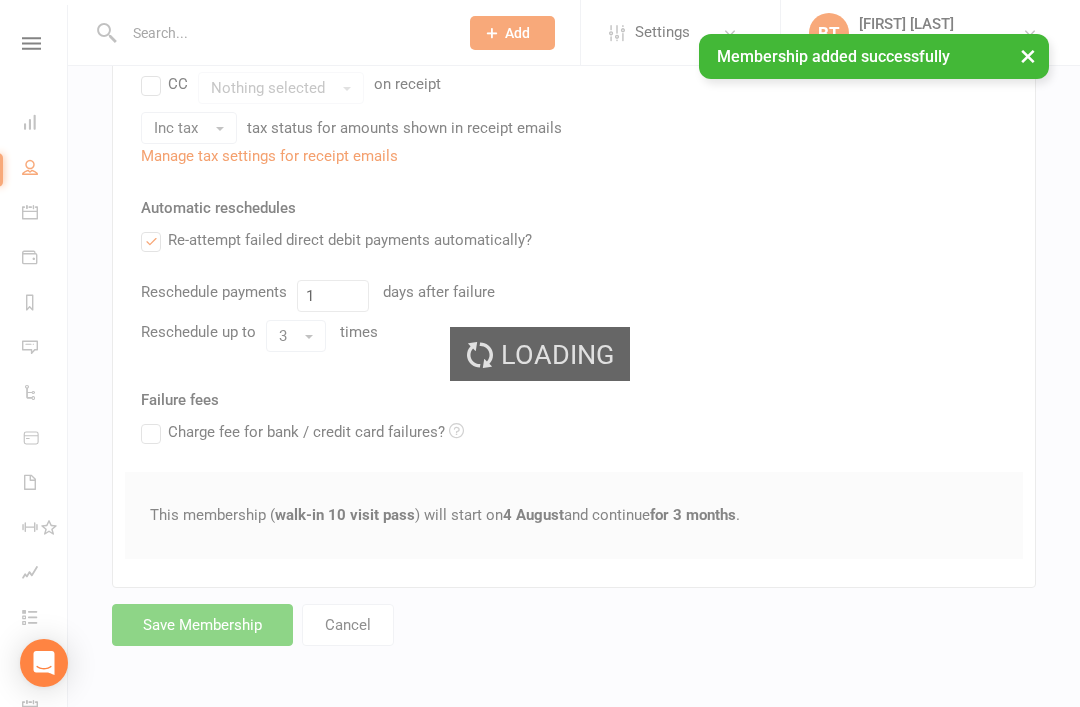 scroll, scrollTop: 414, scrollLeft: 0, axis: vertical 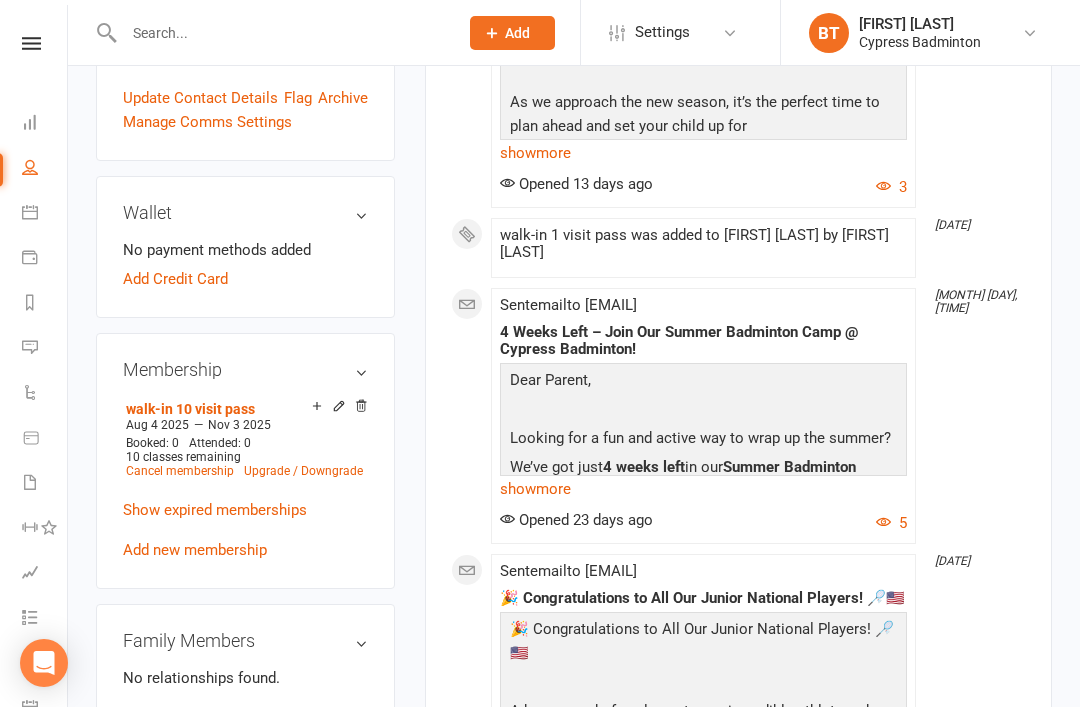 click 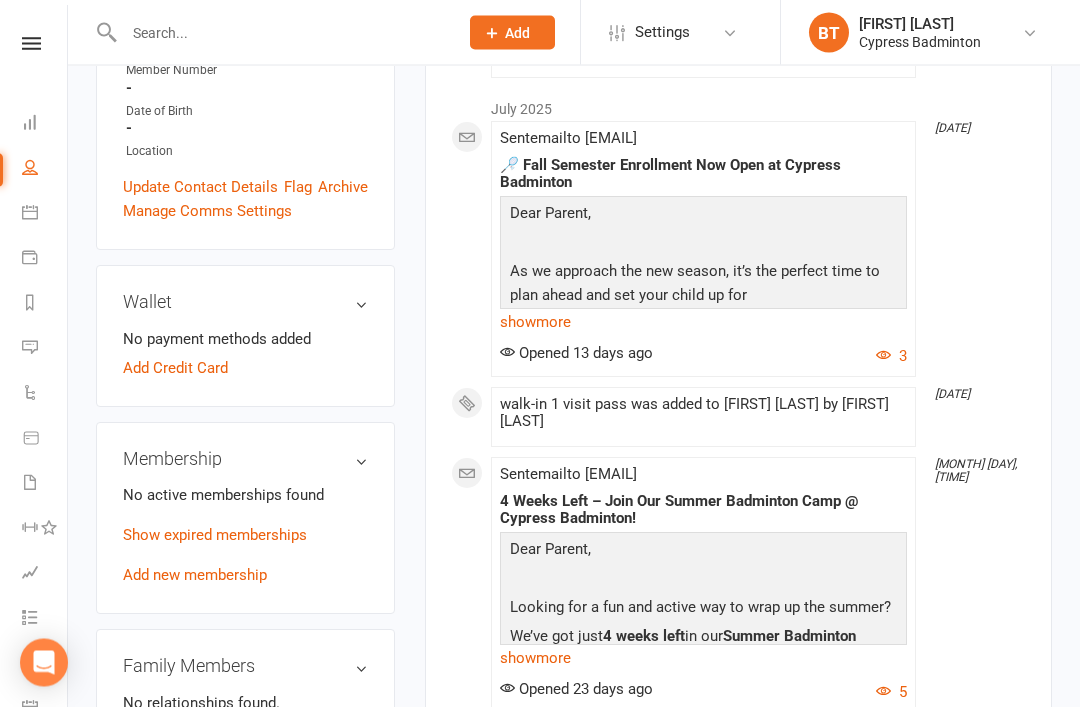 scroll, scrollTop: 466, scrollLeft: 0, axis: vertical 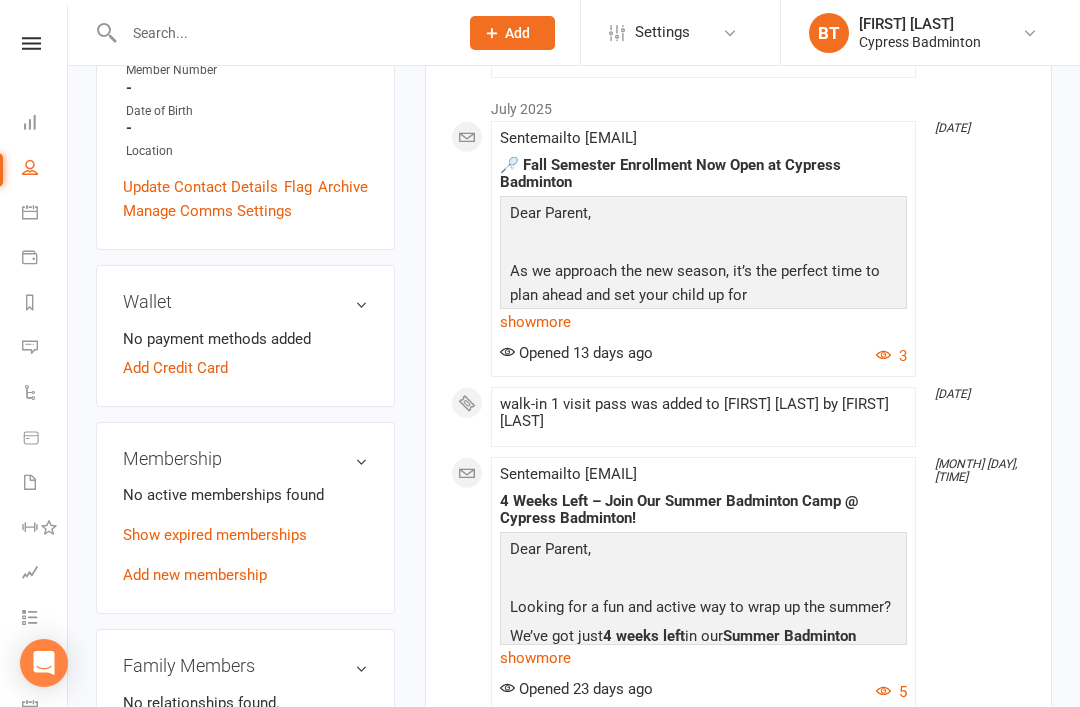 click on "Add new membership" at bounding box center [195, 575] 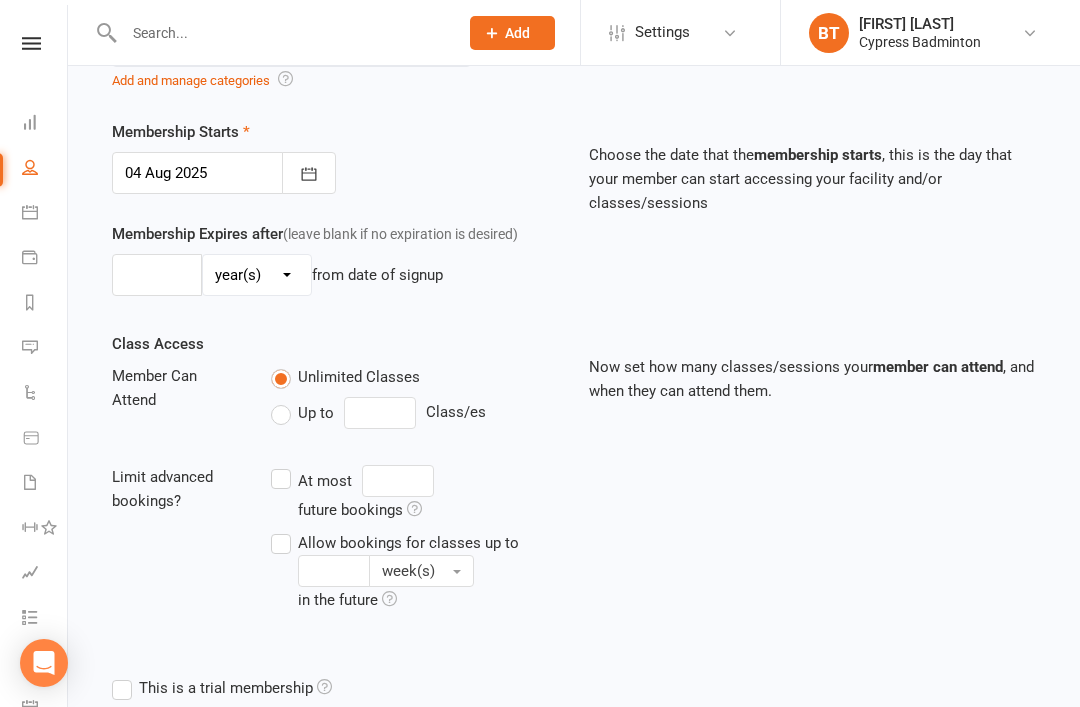 scroll, scrollTop: 0, scrollLeft: 0, axis: both 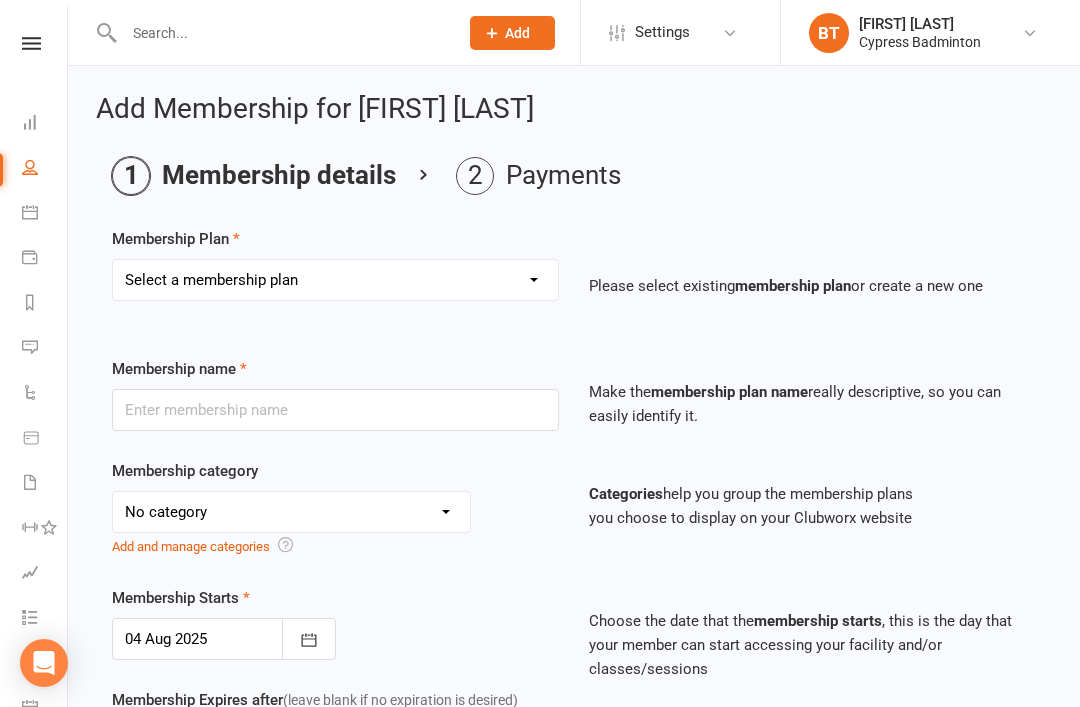 click on "Select a membership plan Create new Membership Plan walk-in 1 visit pass walk-in 5 visit pass walk-in 10 visit pass walk-in 25 visit pass walk-in 50 visit pass Unlimited 1 MONTH Walk-in Pass Unlimited 3 MONTHS Walk-in Pass Unlimited 6 MONTHS Walk-in Pass Unlimited 12 MONTHS Walk-in Pass 1 MONTH AUTOPAYMENT Walk-in Pass (Unlimited) 3 MONTHS AUTOPAYMENT Walk-in Pass (Unlimited) Junior Beginner Badminton Training Walk-in 1 trial session Junior Beginner Badminton Training Program 1x/ week Junior Beginner Badminton Training Program 2x/week Junior Beginner Badminton Training 4 session package Junior Beginner Badminton Training 8 session package JR Intermediate Badminton Training program 1X/week JR Intermediate Badminton Training 4 sessions package JR Intermediate Badminton Training 8 sessions package HP Badminton Training 2X/WEEK HP Badminton Training 3X/WEEK HP Badminton Training 4x/week Program Pre Tournament 2X/WEEK Pre Tournament 3X/WEEK Pre Tournament 4x/week Walk in Adult group training 1 session Grip" at bounding box center (335, 280) 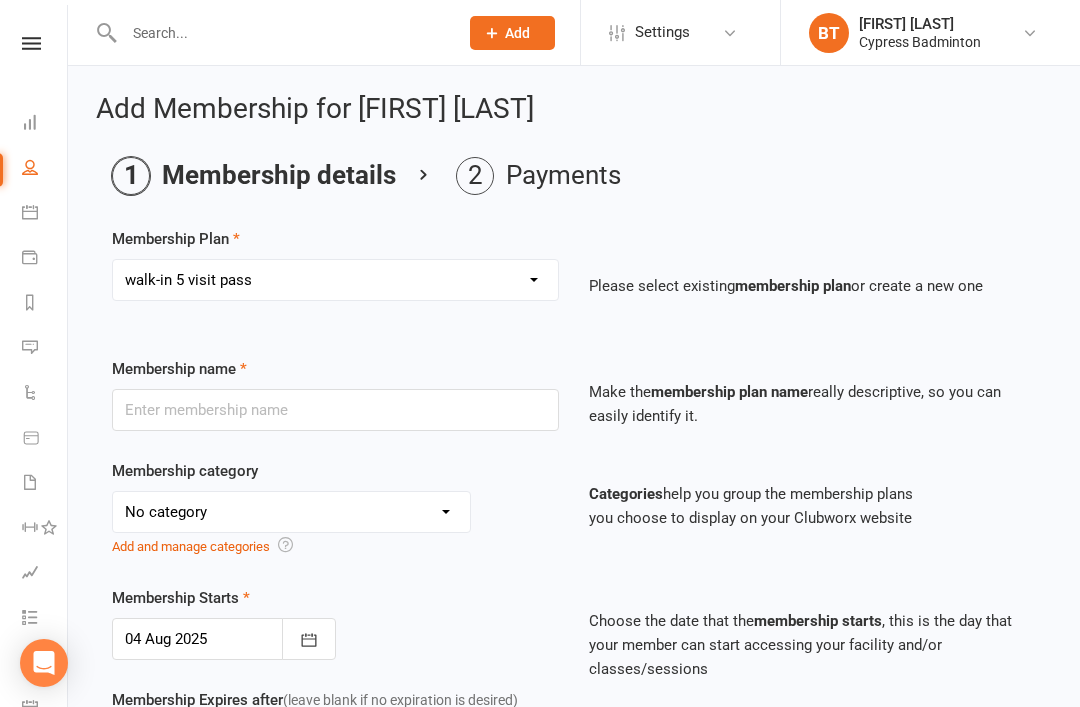 type on "walk-in 5 visit pass" 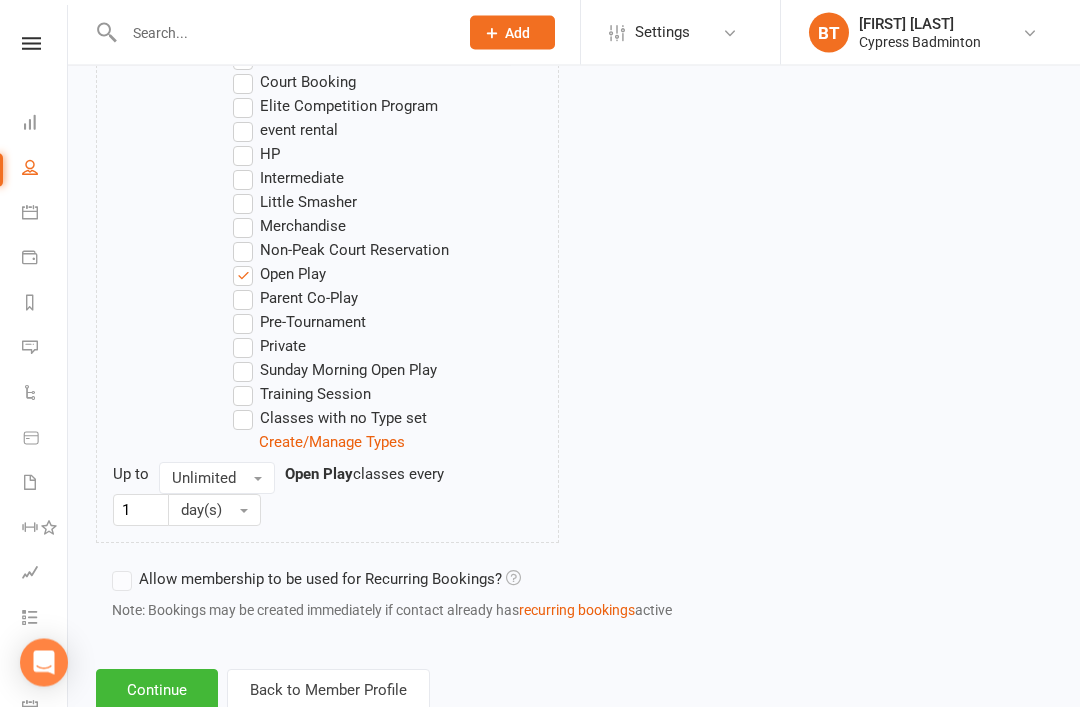 scroll, scrollTop: 1228, scrollLeft: 0, axis: vertical 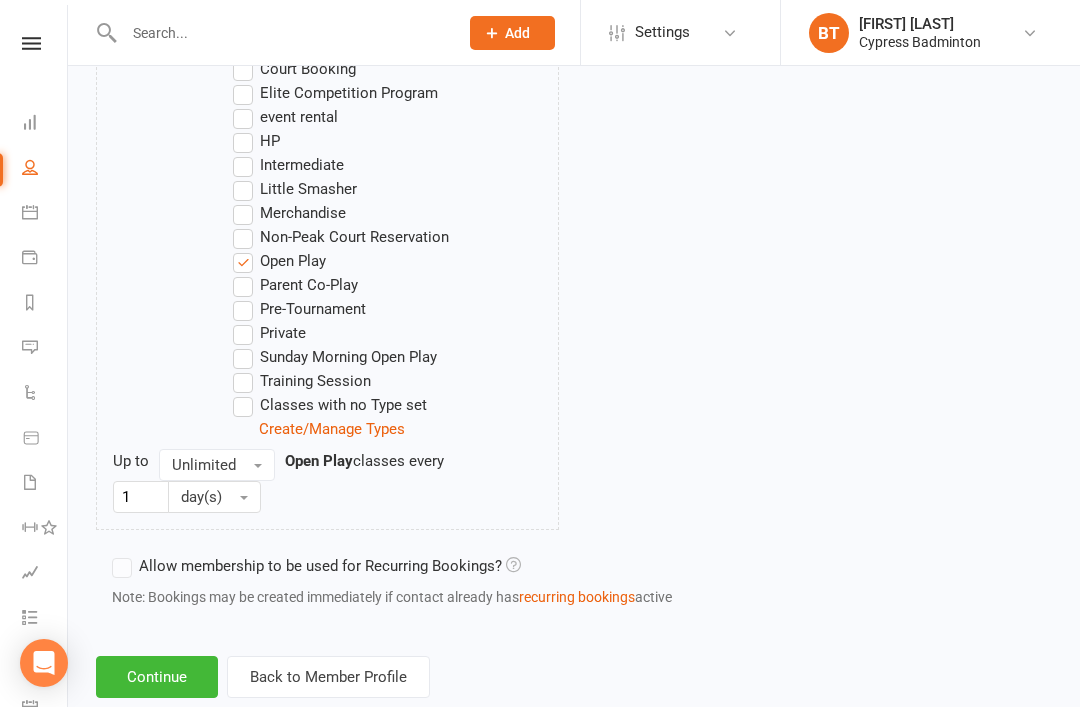 click on "Continue" at bounding box center [157, 677] 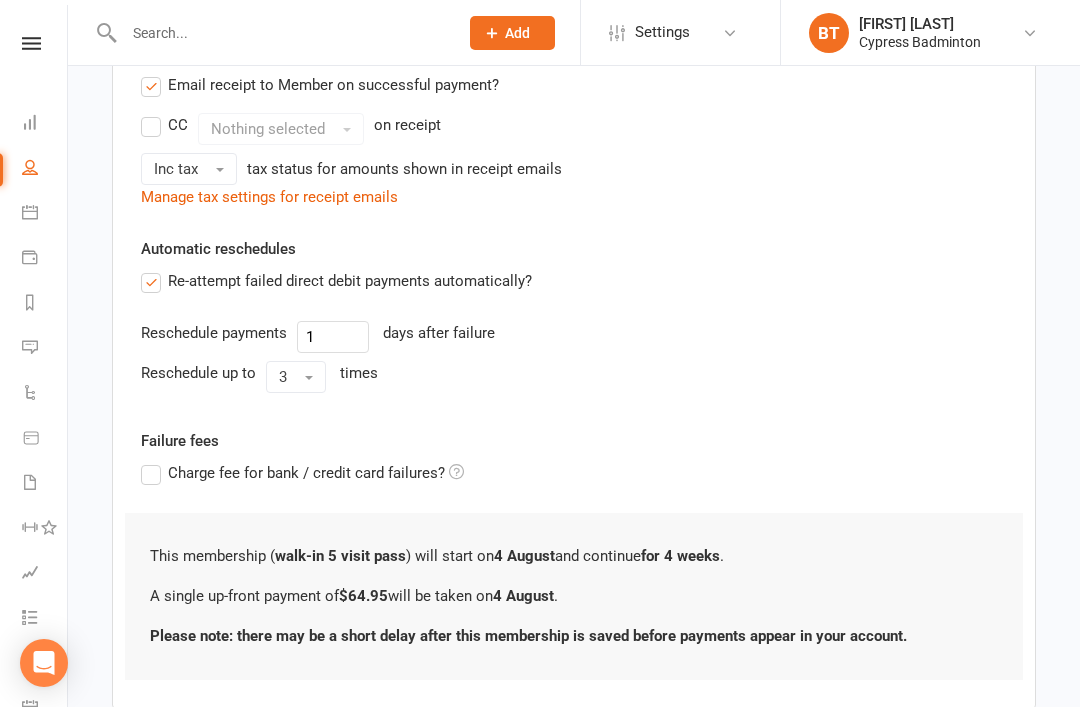 scroll, scrollTop: 494, scrollLeft: 0, axis: vertical 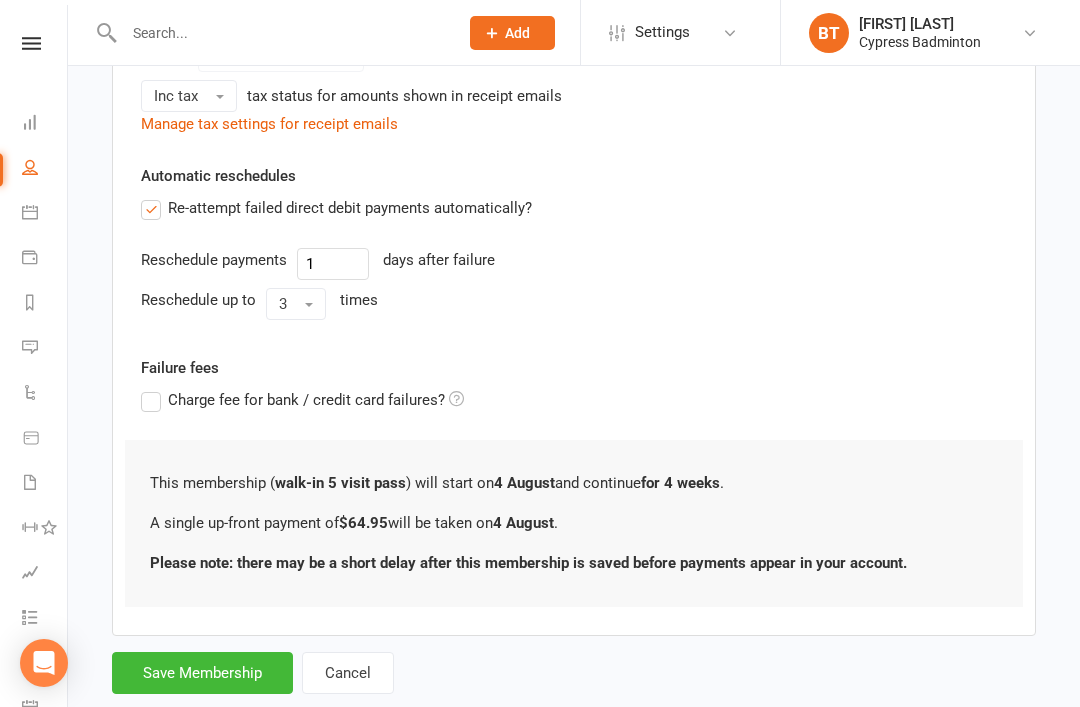 click on "Save Membership" at bounding box center (202, 673) 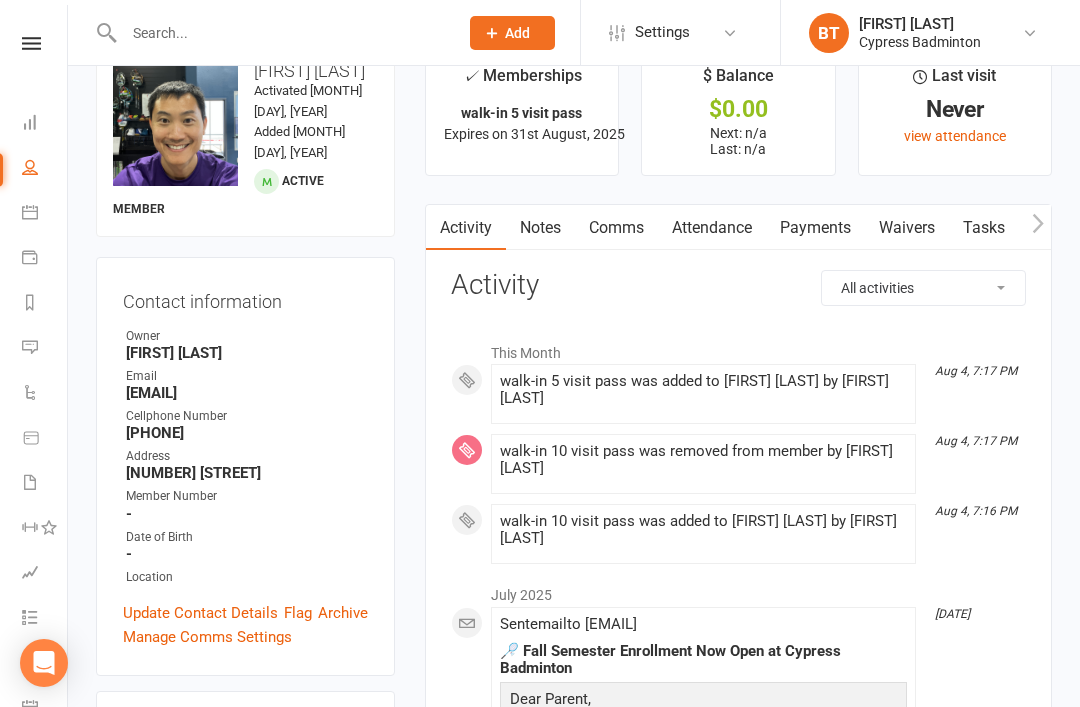 scroll, scrollTop: 0, scrollLeft: 0, axis: both 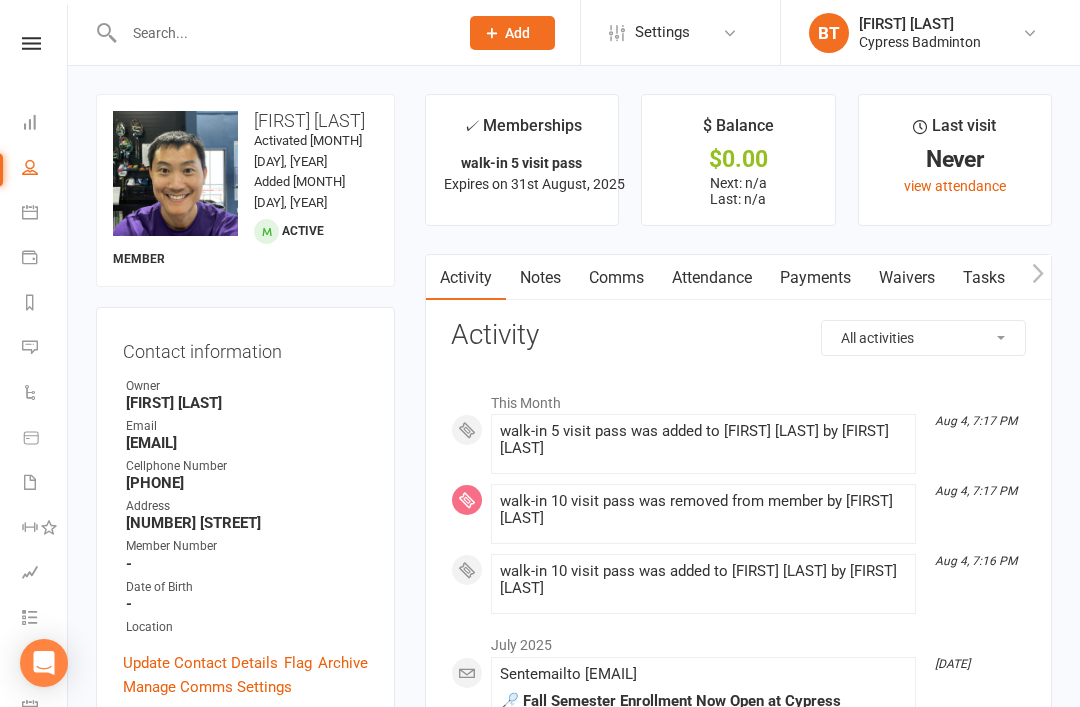 click on "Payments" at bounding box center [815, 278] 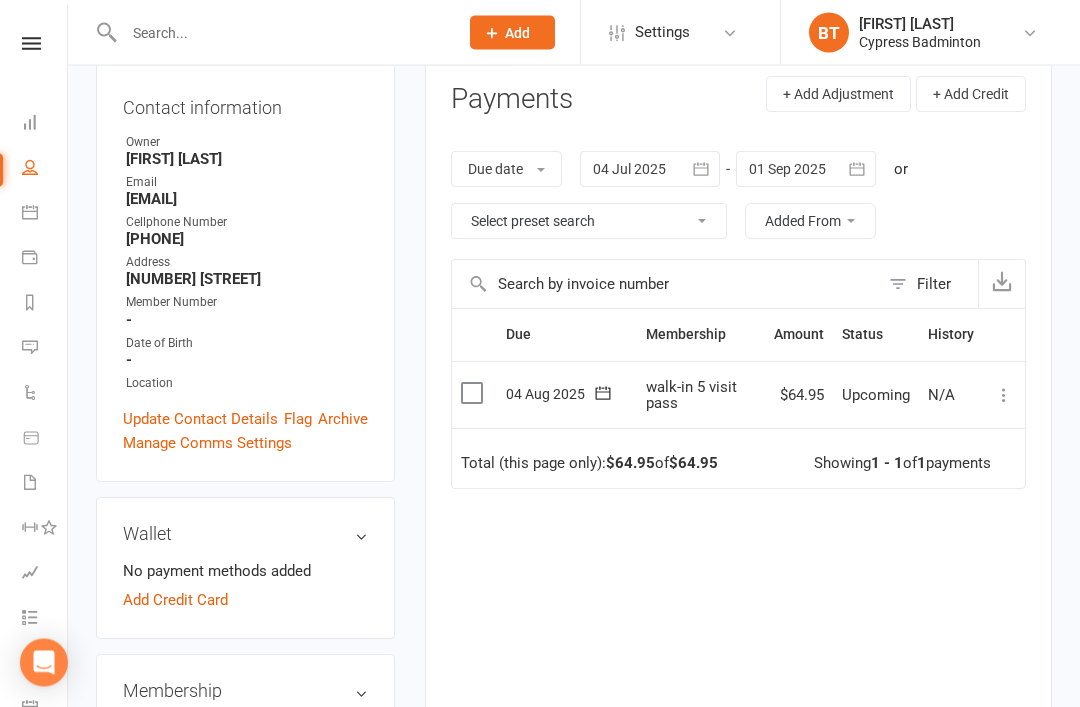 scroll, scrollTop: 266, scrollLeft: 0, axis: vertical 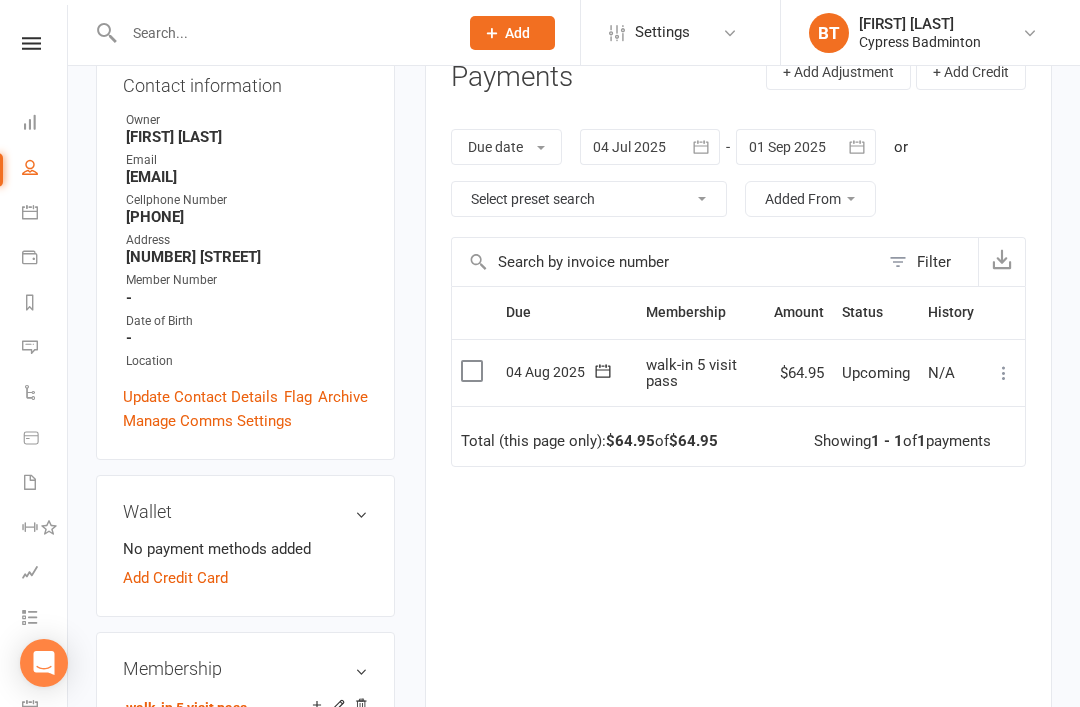 click at bounding box center (1004, 373) 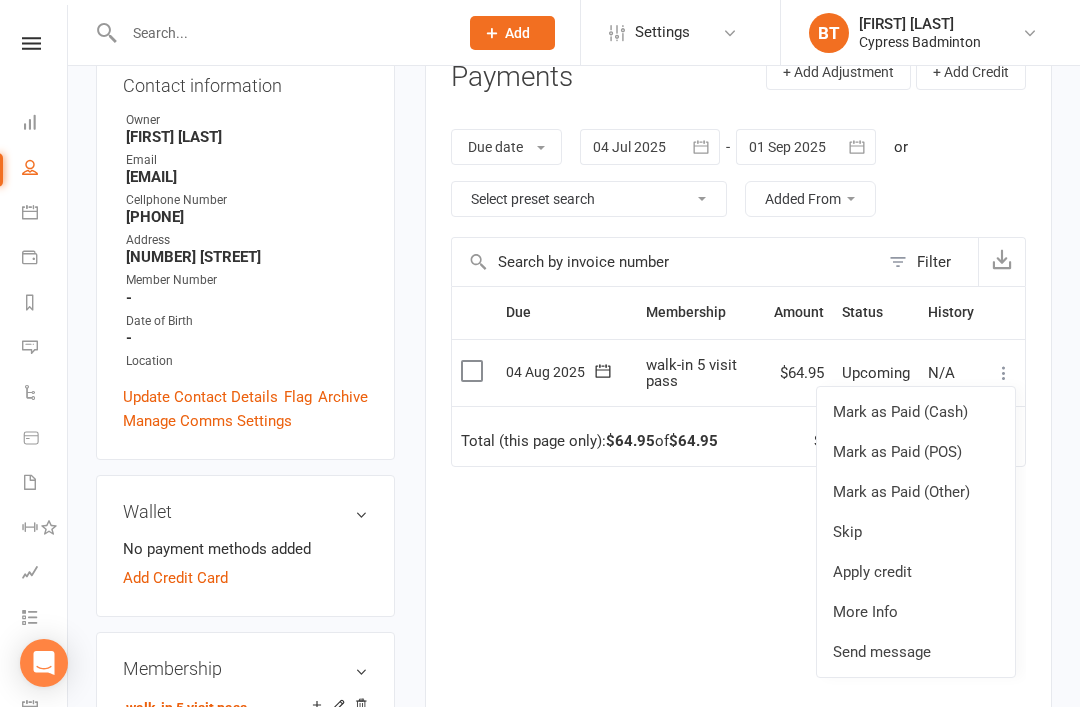 click on "Mark as Paid (Cash)" at bounding box center [916, 412] 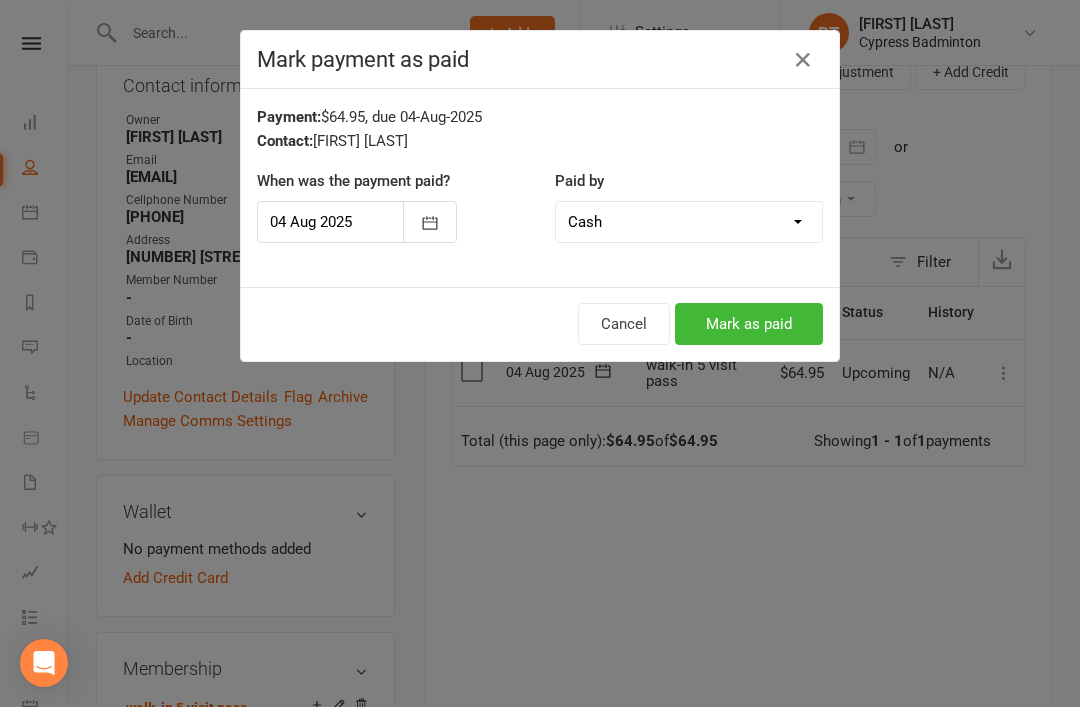 click on "Cancel" at bounding box center (624, 324) 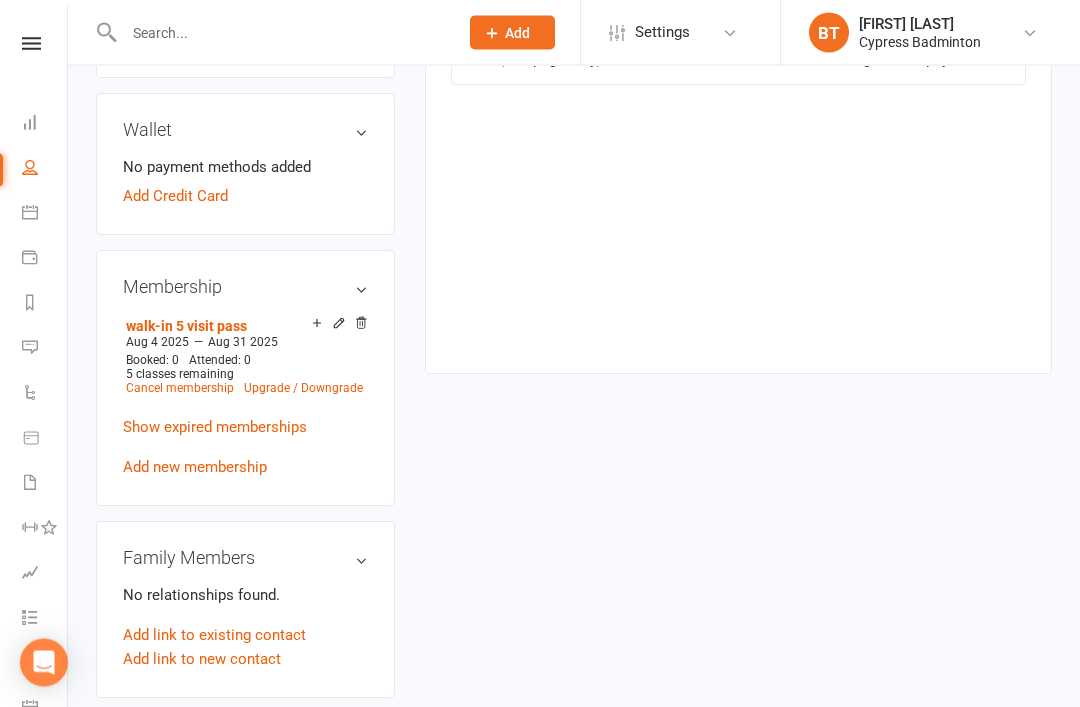 scroll, scrollTop: 664, scrollLeft: 0, axis: vertical 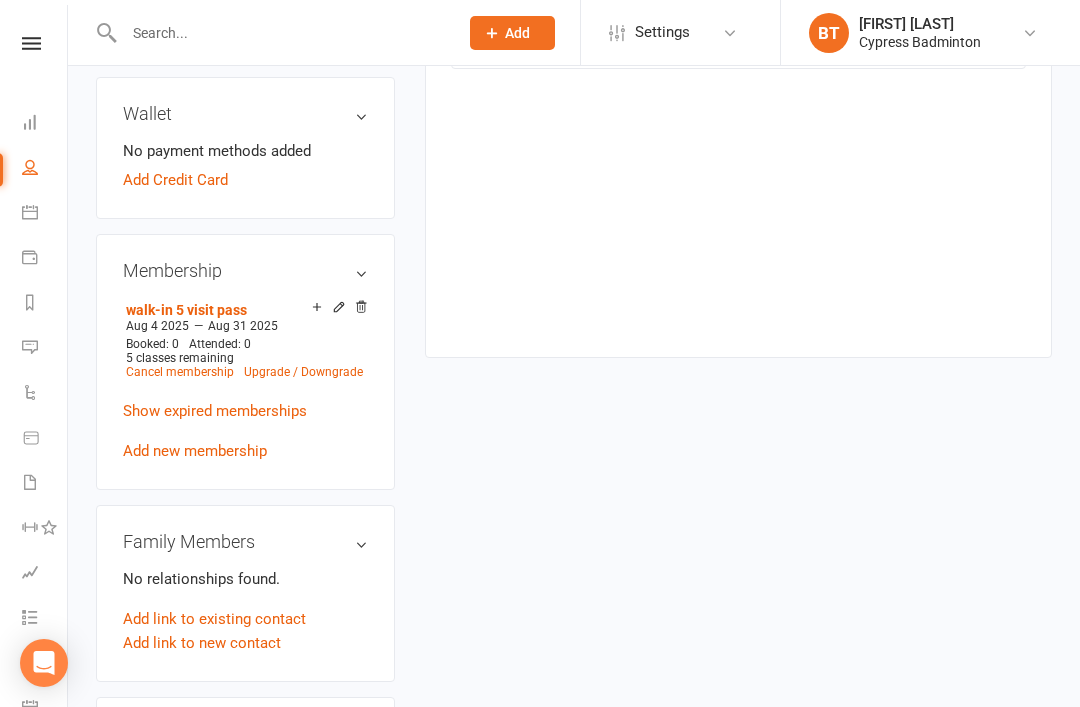click 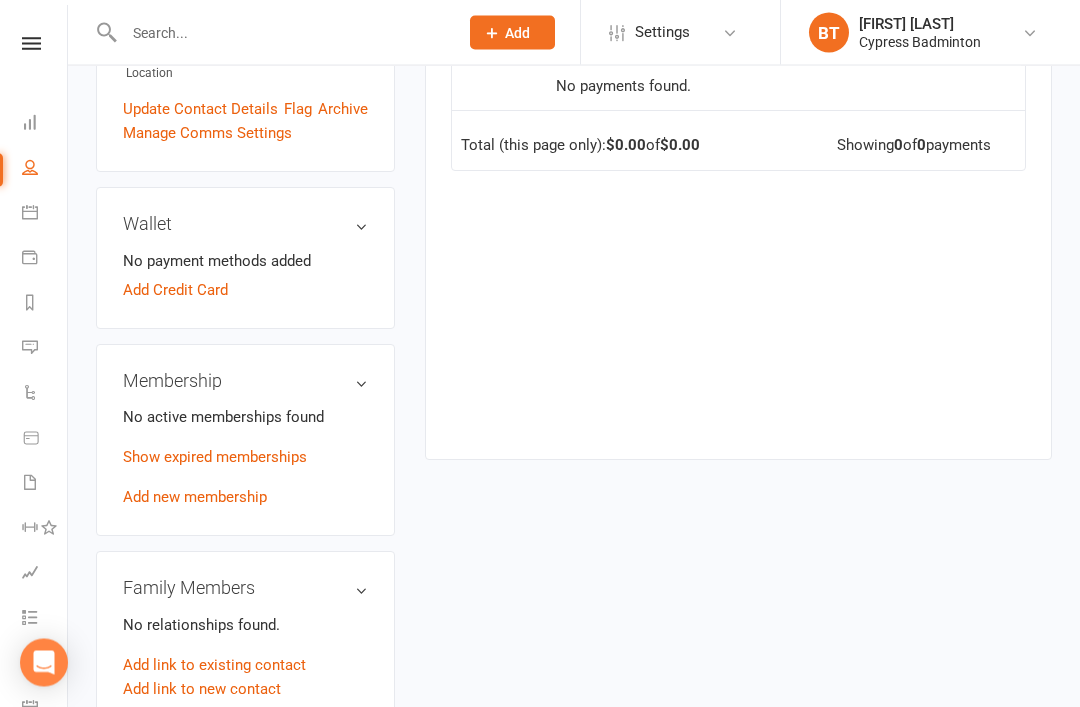 scroll, scrollTop: 544, scrollLeft: 0, axis: vertical 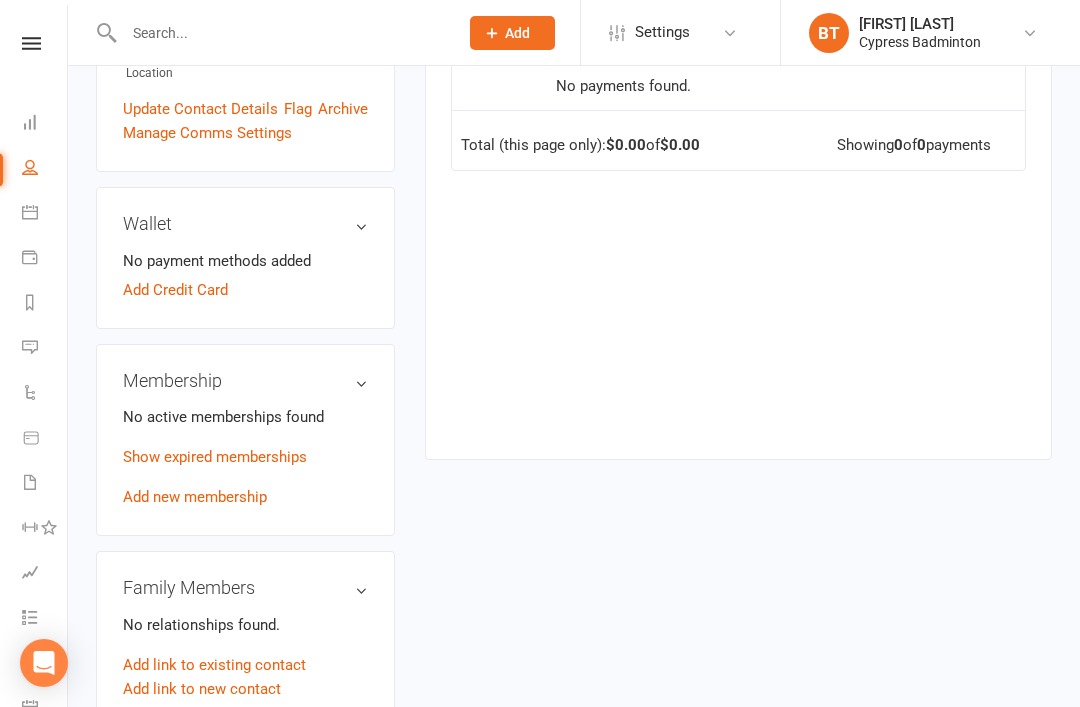 click on "Add new membership" at bounding box center [195, 497] 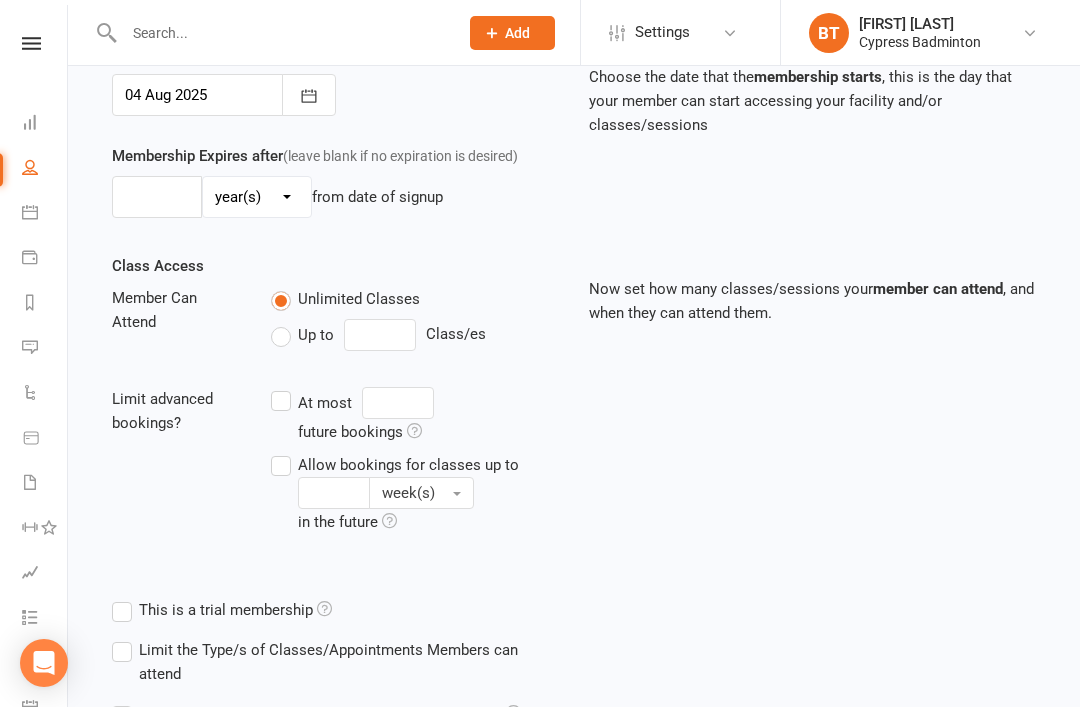 scroll, scrollTop: 0, scrollLeft: 0, axis: both 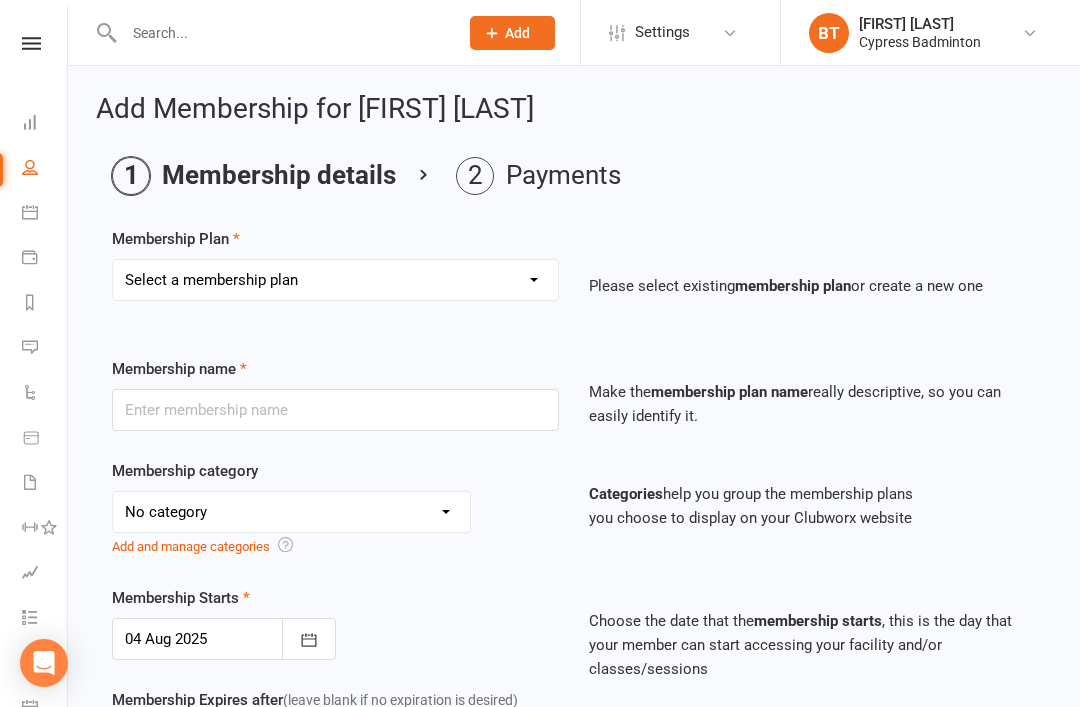 click on "Select a membership plan Create new Membership Plan walk-in 1 visit pass walk-in 5 visit pass walk-in 10 visit pass walk-in 25 visit pass walk-in 50 visit pass Unlimited 1 MONTH Walk-in Pass Unlimited 3 MONTHS Walk-in Pass Unlimited 6 MONTHS Walk-in Pass Unlimited 12 MONTHS Walk-in Pass 1 MONTH AUTOPAYMENT Walk-in Pass (Unlimited) 3 MONTHS AUTOPAYMENT Walk-in Pass (Unlimited) Junior Beginner Badminton Training Walk-in 1 trial session Junior Beginner Badminton Training Program 1x/ week Junior Beginner Badminton Training Program 2x/week Junior Beginner Badminton Training 4 session package Junior Beginner Badminton Training 8 session package JR Intermediate Badminton Training program 1X/week JR Intermediate Badminton Training 4 sessions package JR Intermediate Badminton Training 8 sessions package HP Badminton Training 2X/WEEK HP Badminton Training 3X/WEEK HP Badminton Training 4x/week Program Pre Tournament 2X/WEEK Pre Tournament 3X/WEEK Pre Tournament 4x/week Walk in Adult group training 1 session Grip" at bounding box center (335, 280) 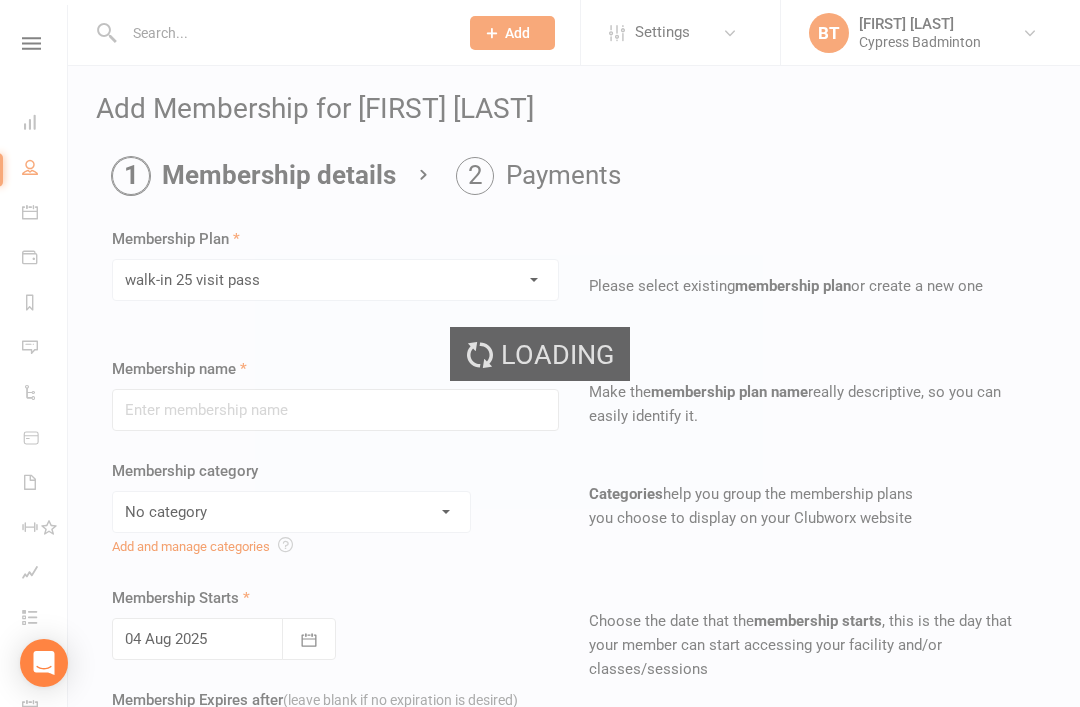type on "walk-in 25 visit pass" 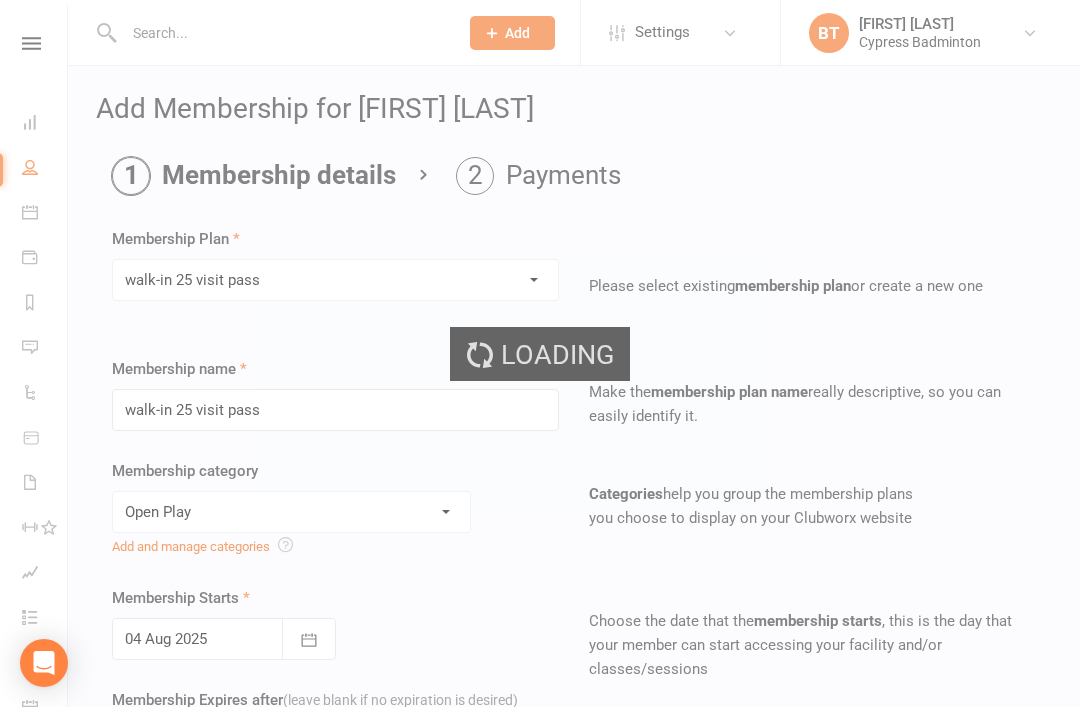 type on "25" 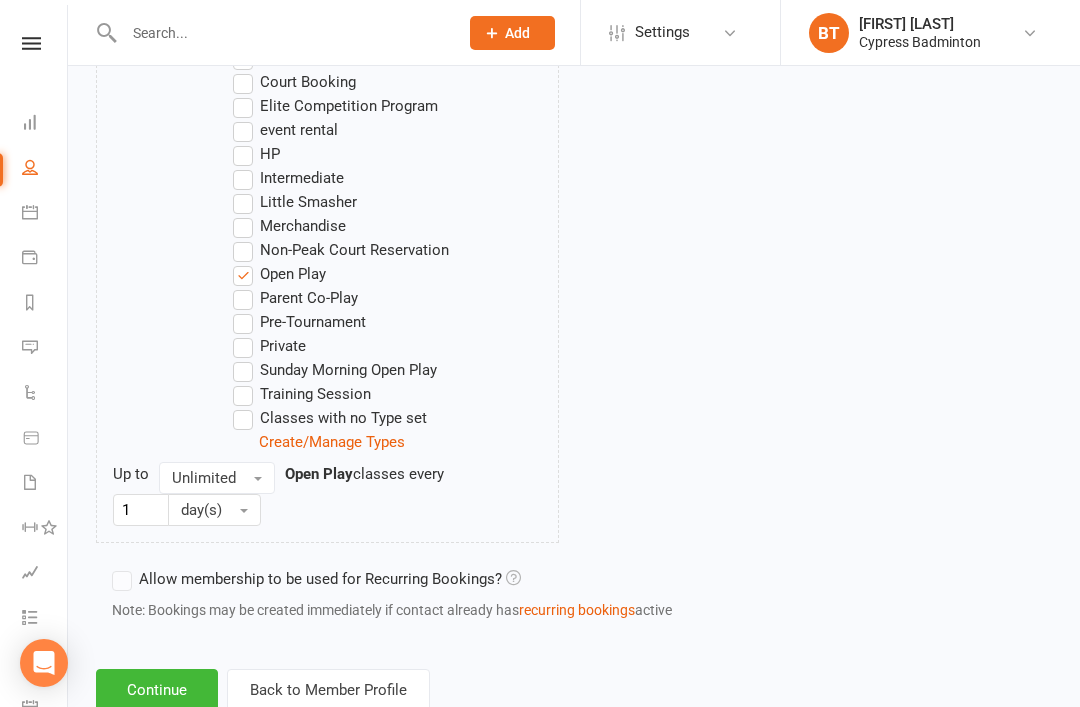 scroll, scrollTop: 1228, scrollLeft: 0, axis: vertical 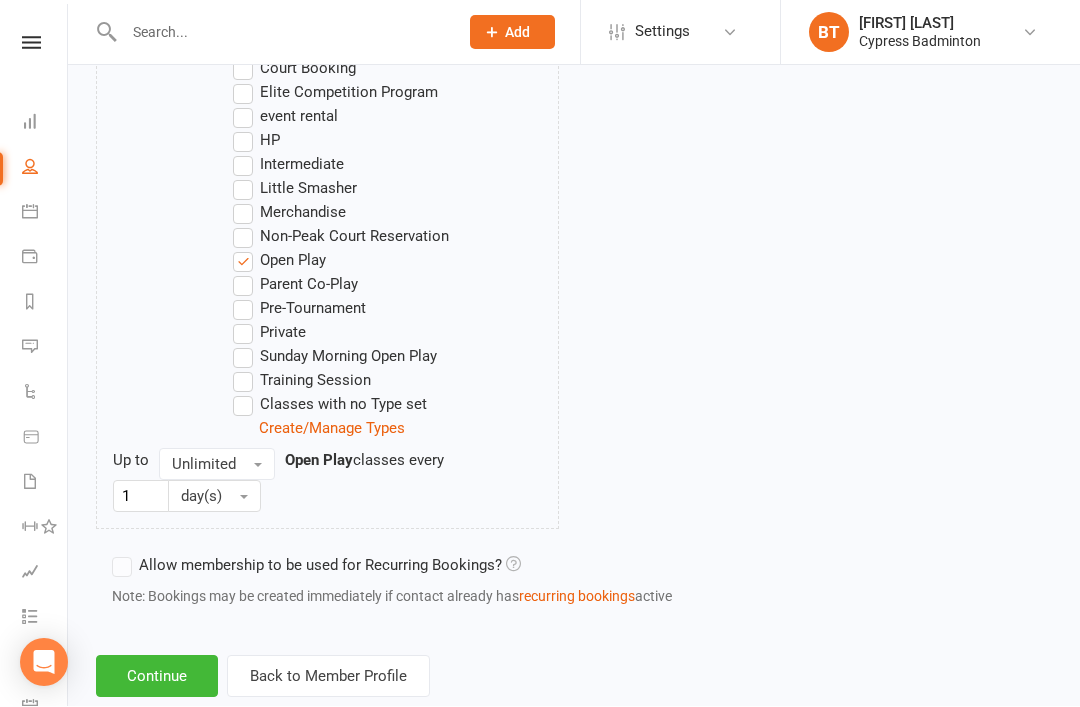 click on "Continue" at bounding box center [157, 677] 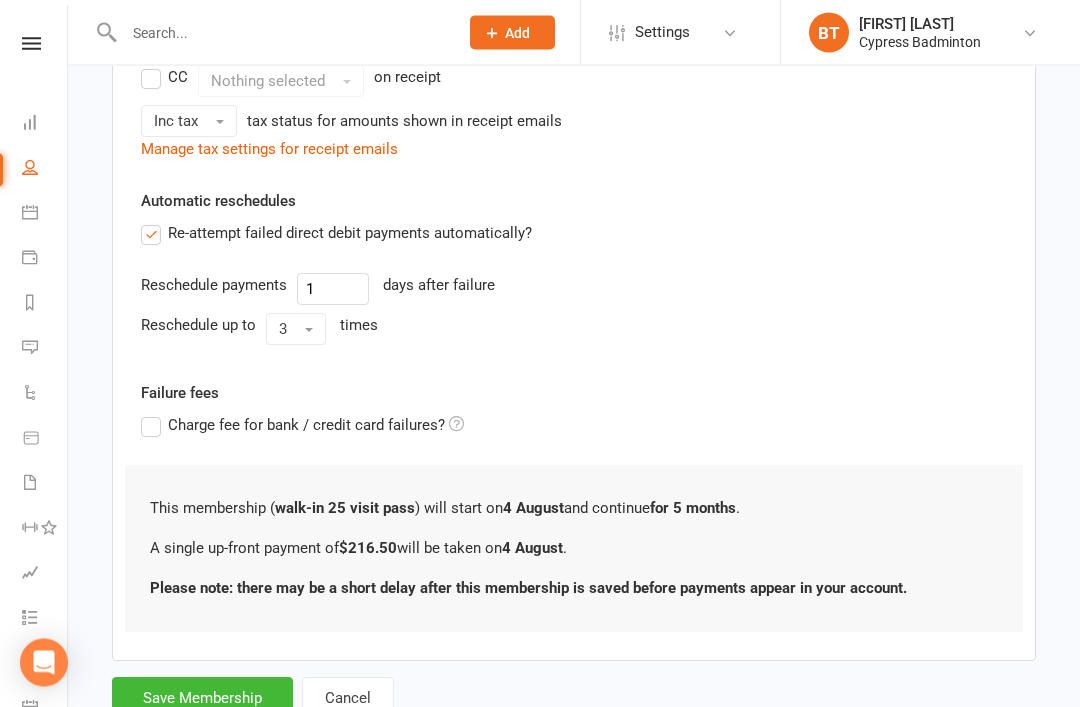scroll, scrollTop: 494, scrollLeft: 0, axis: vertical 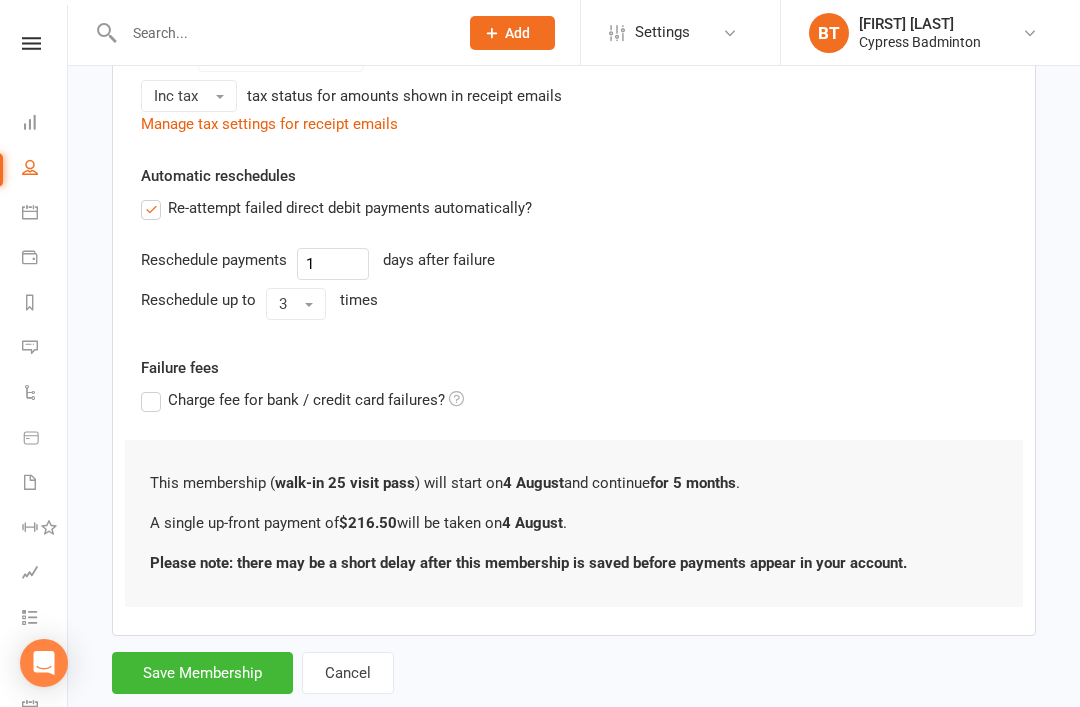 click on "Save Membership" at bounding box center (202, 673) 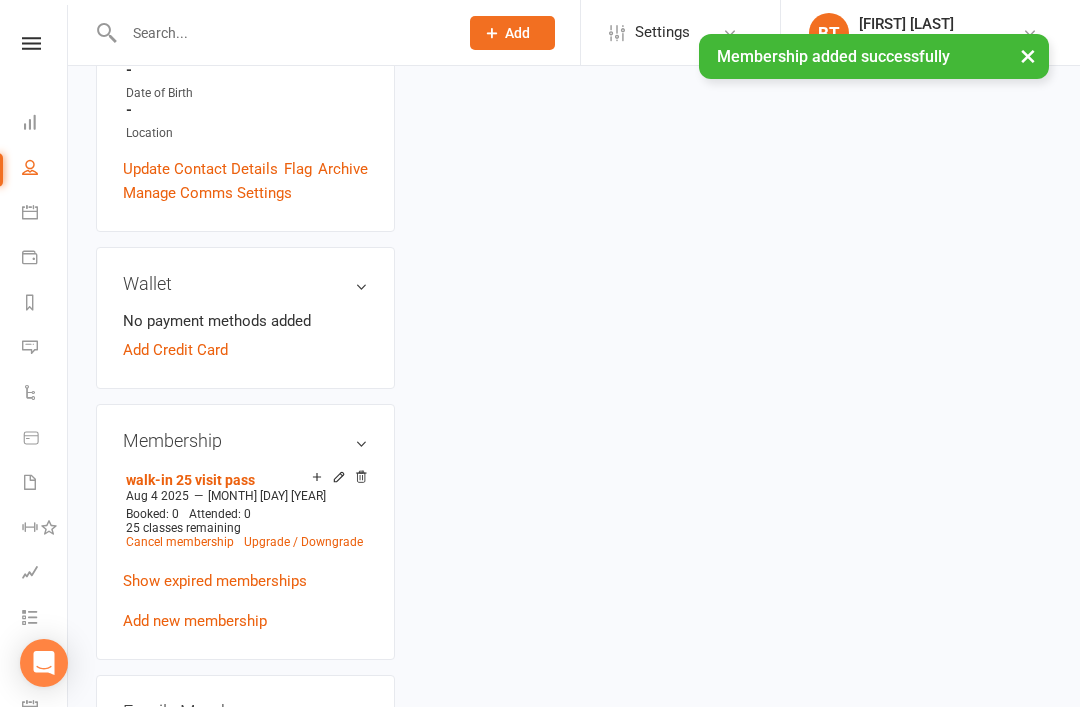 scroll, scrollTop: 0, scrollLeft: 0, axis: both 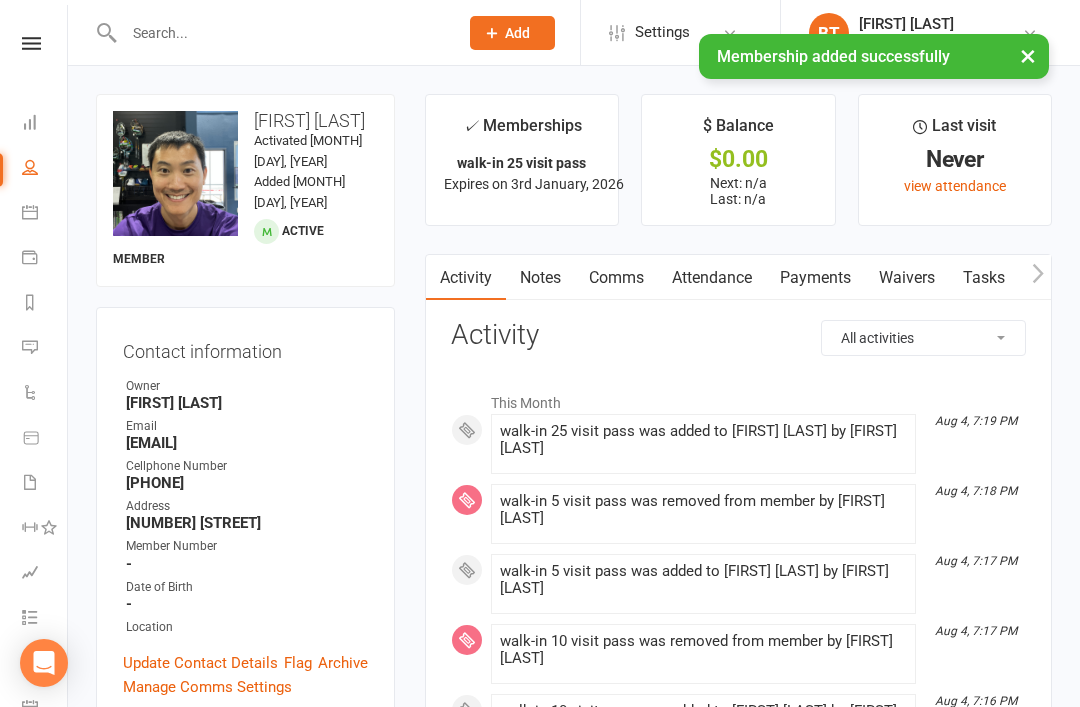click on "Payments" at bounding box center [815, 278] 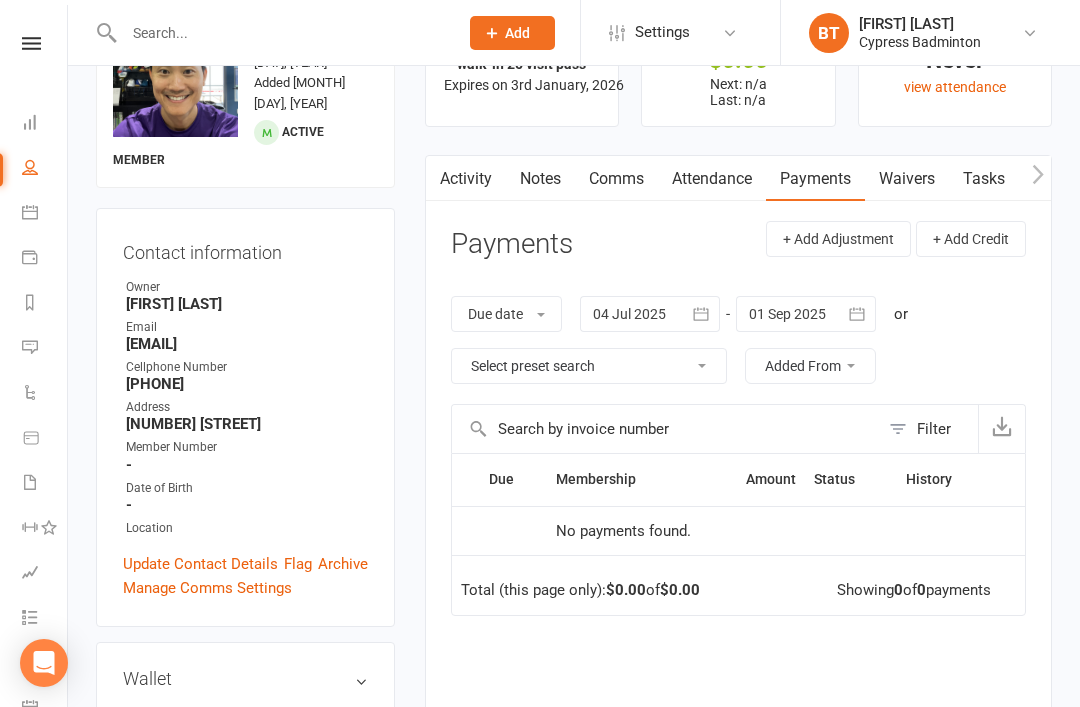 scroll, scrollTop: 54, scrollLeft: 0, axis: vertical 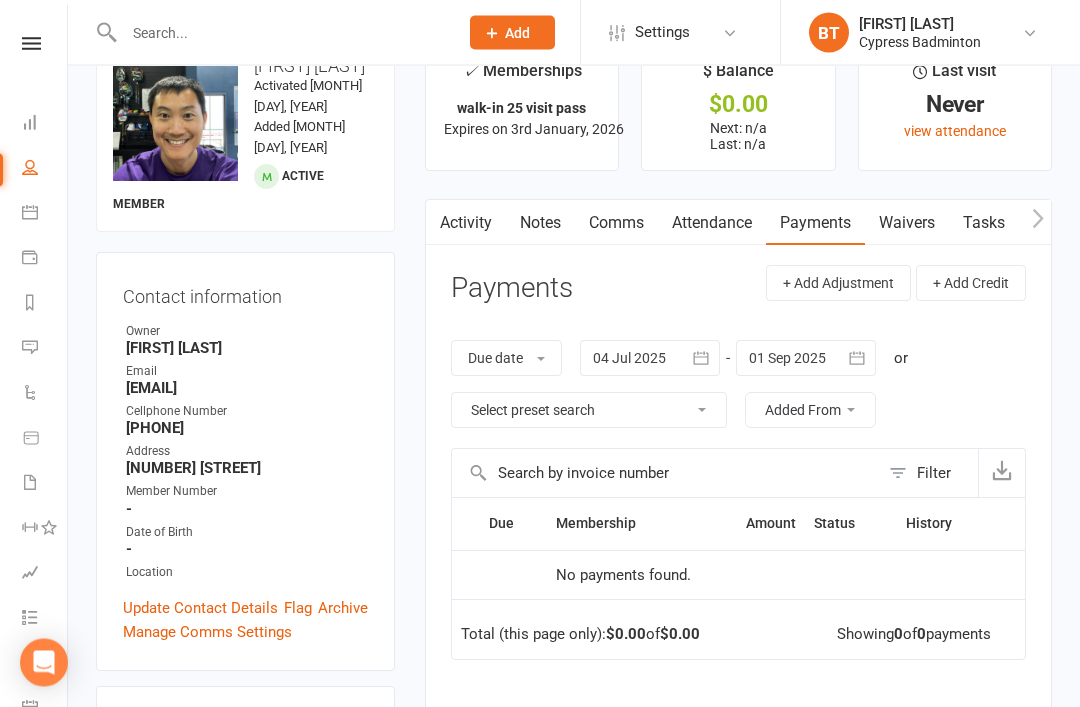 click on "Payments" at bounding box center (815, 224) 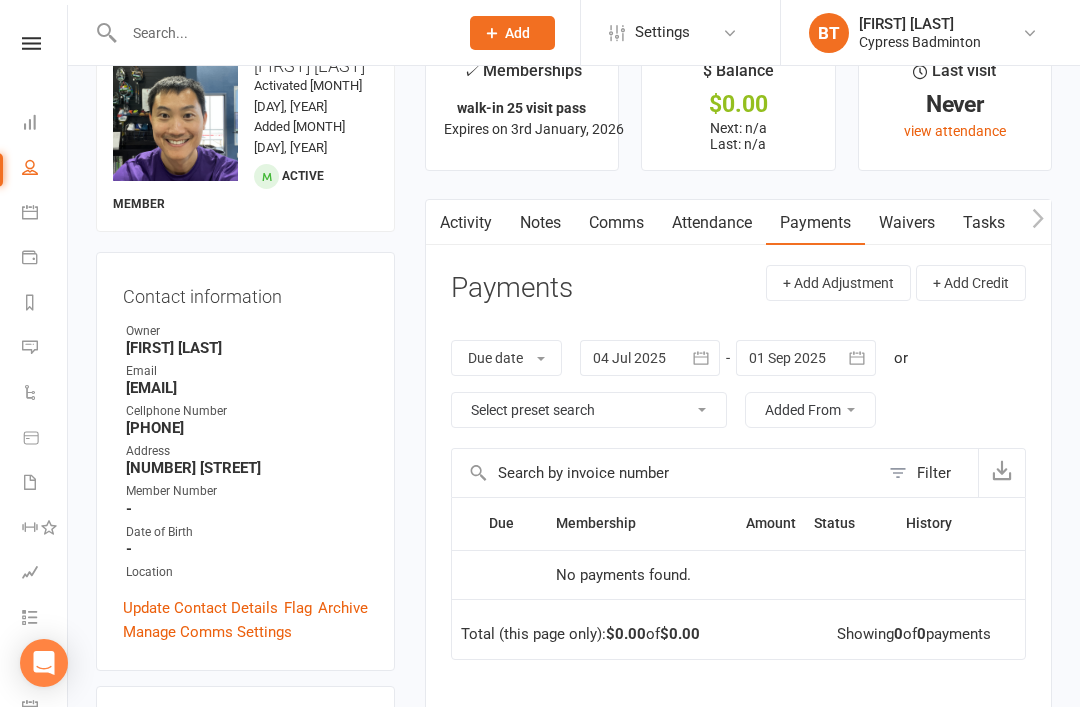click on "Payments" at bounding box center [815, 223] 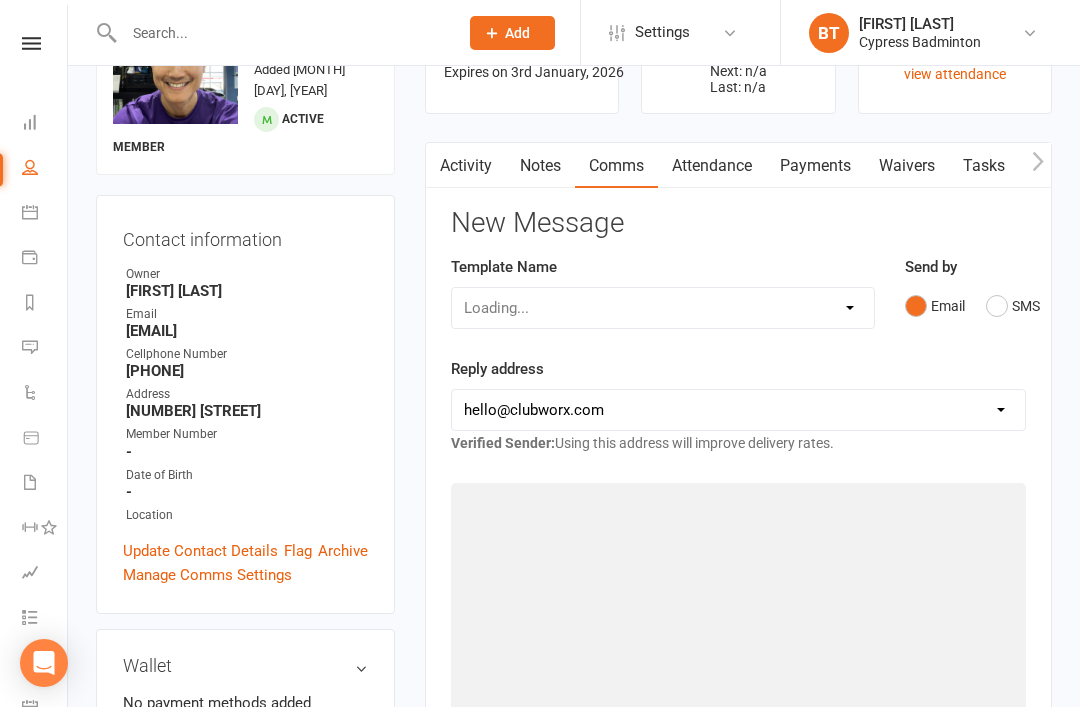 scroll, scrollTop: 119, scrollLeft: 0, axis: vertical 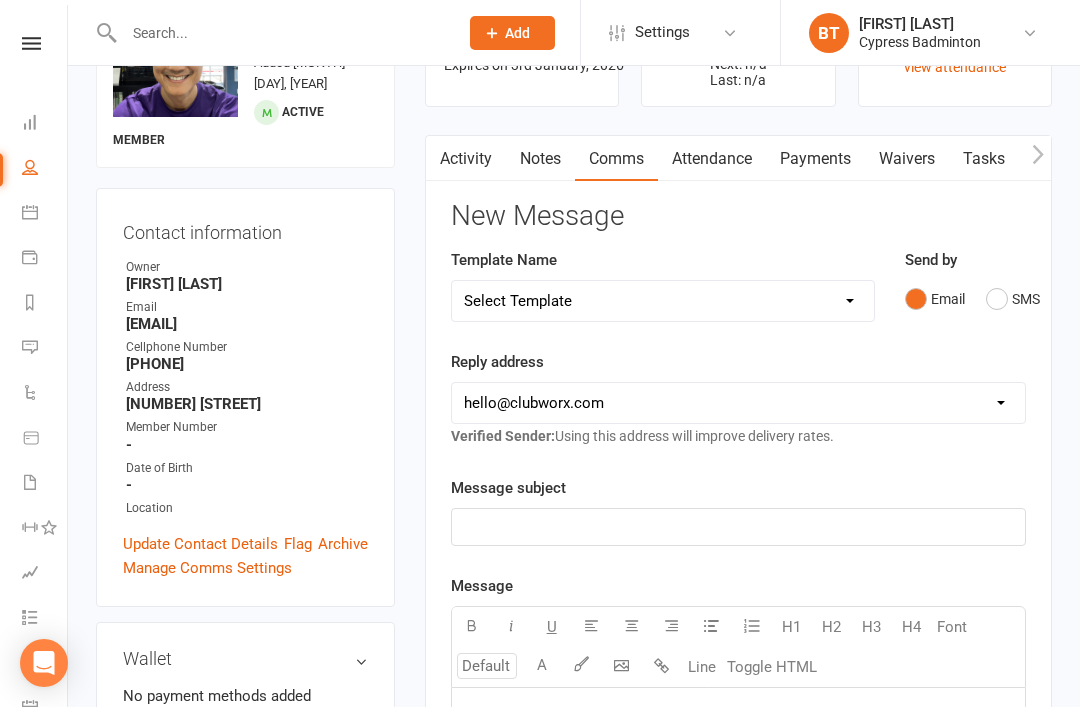 click on "Payments" at bounding box center (815, 159) 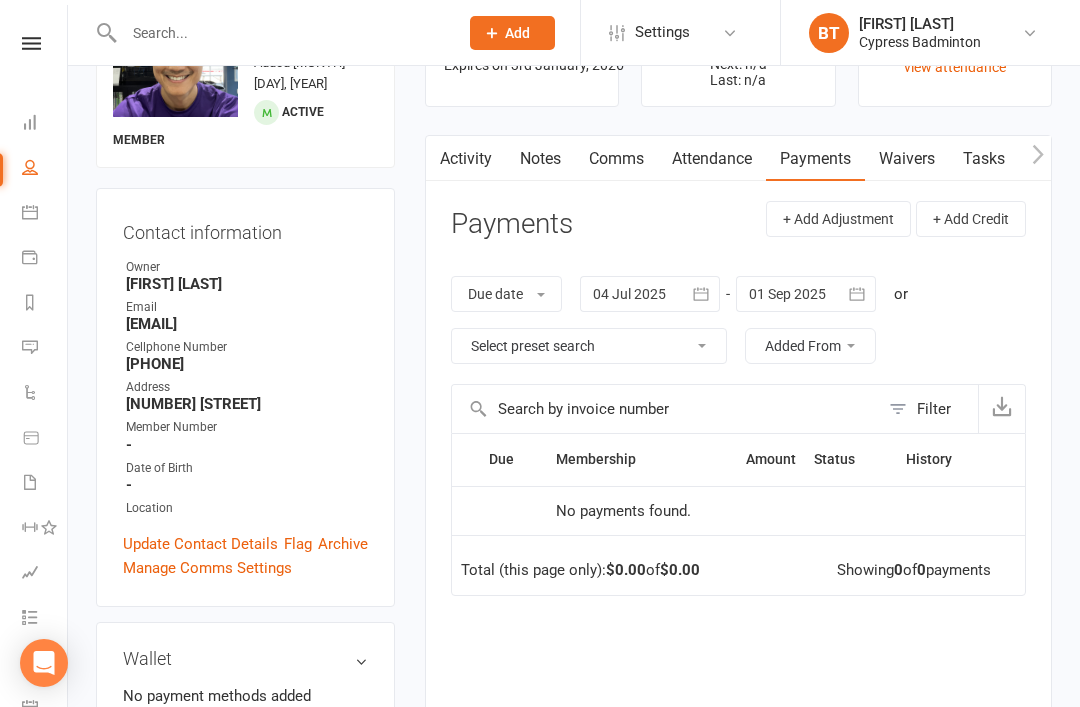 click at bounding box center [702, 294] 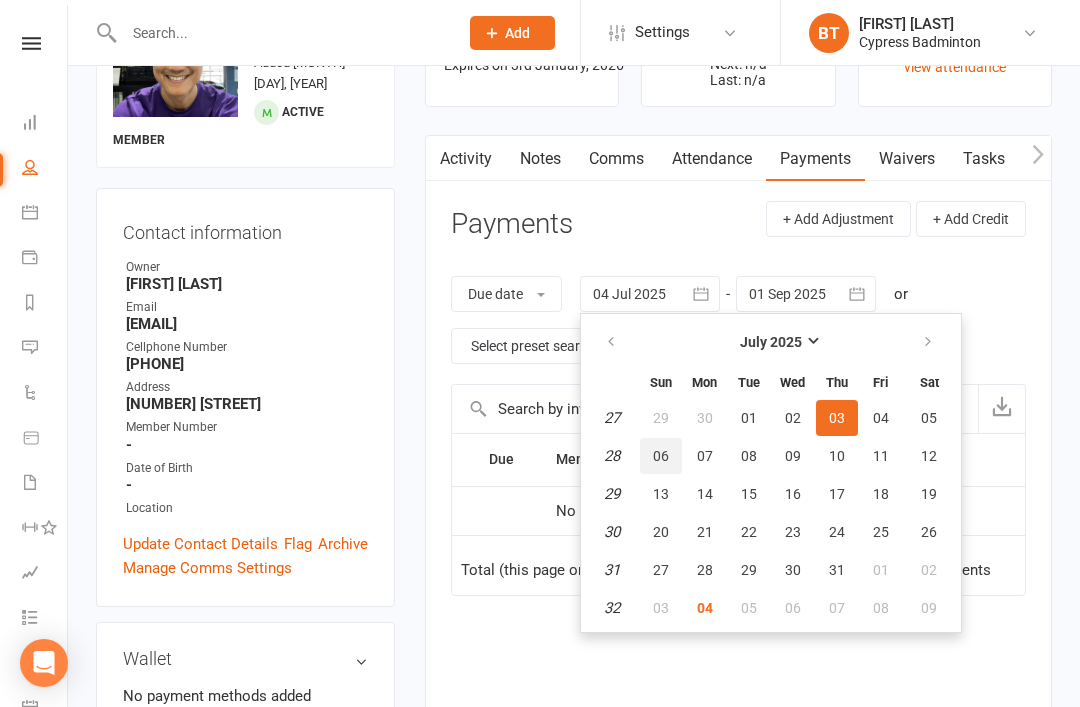 click on "06" at bounding box center [661, 456] 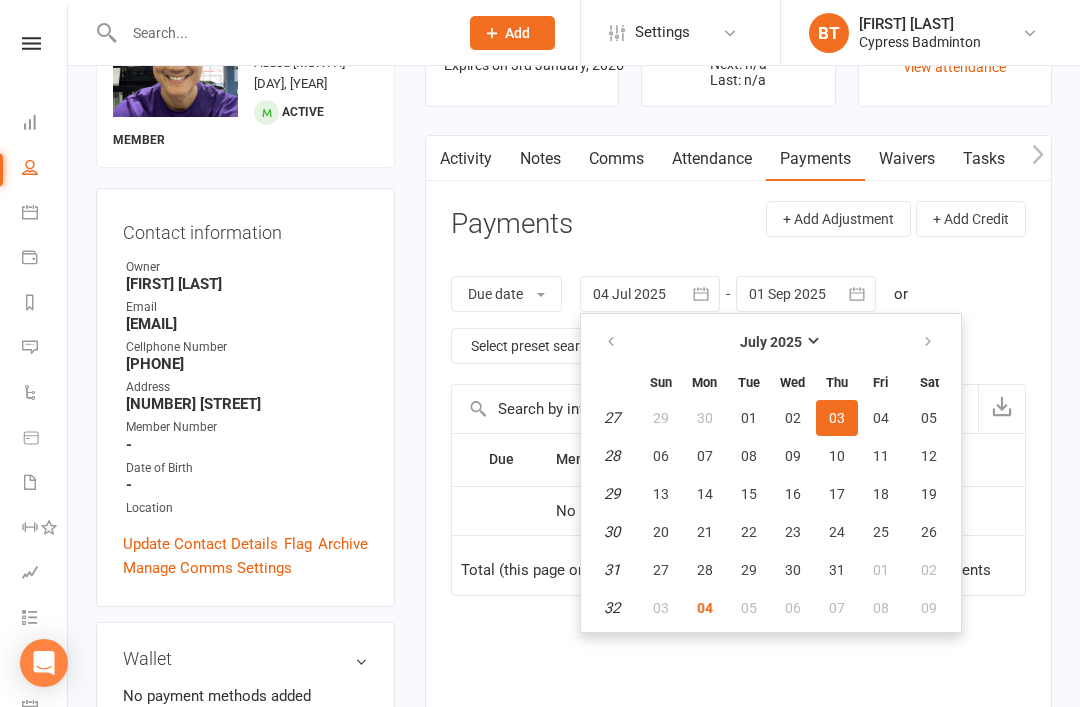 type on "06 Jul 2025" 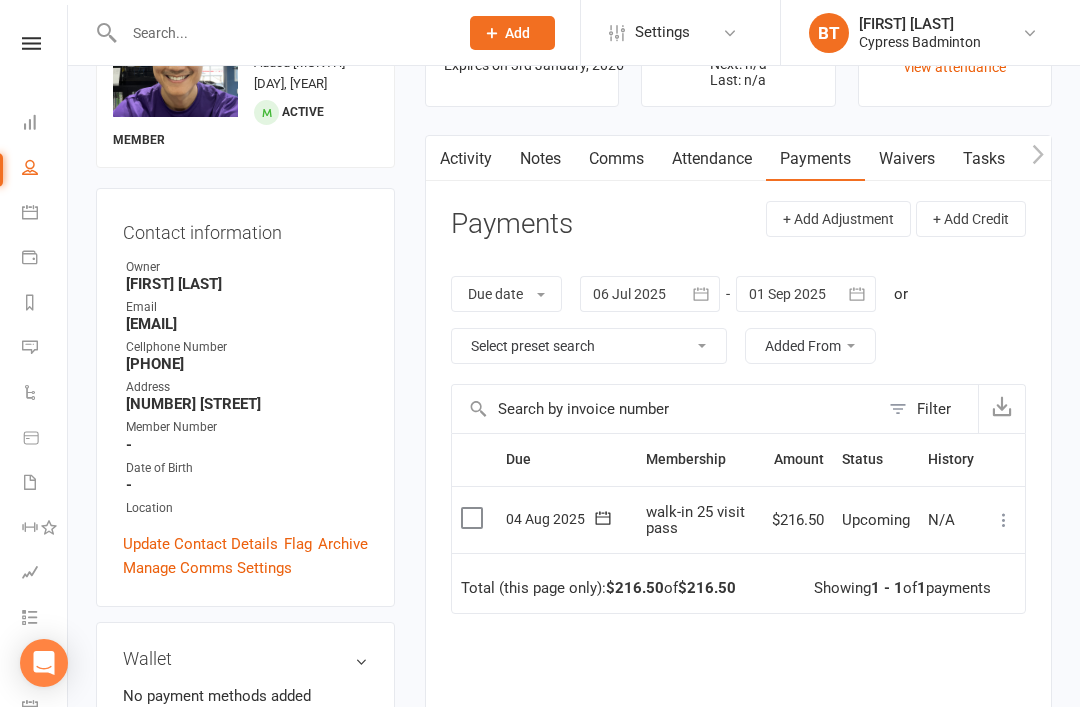 click at bounding box center [1004, 520] 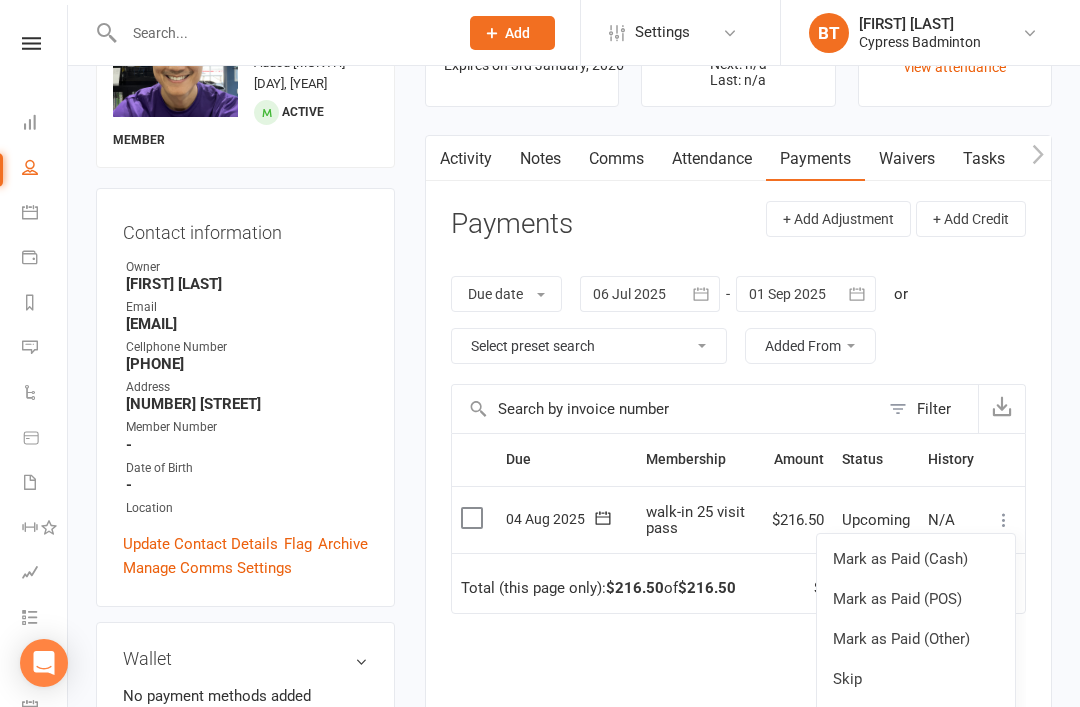 click on "Mark as Paid (Cash)" at bounding box center (916, 559) 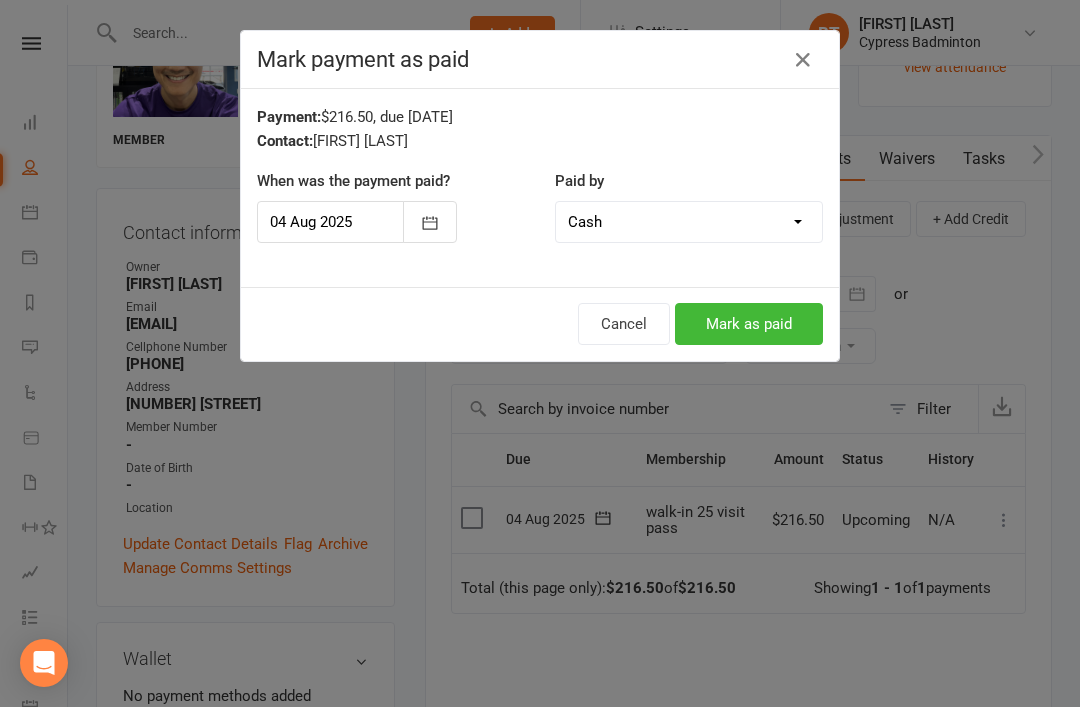 click on "Cancel" at bounding box center [624, 324] 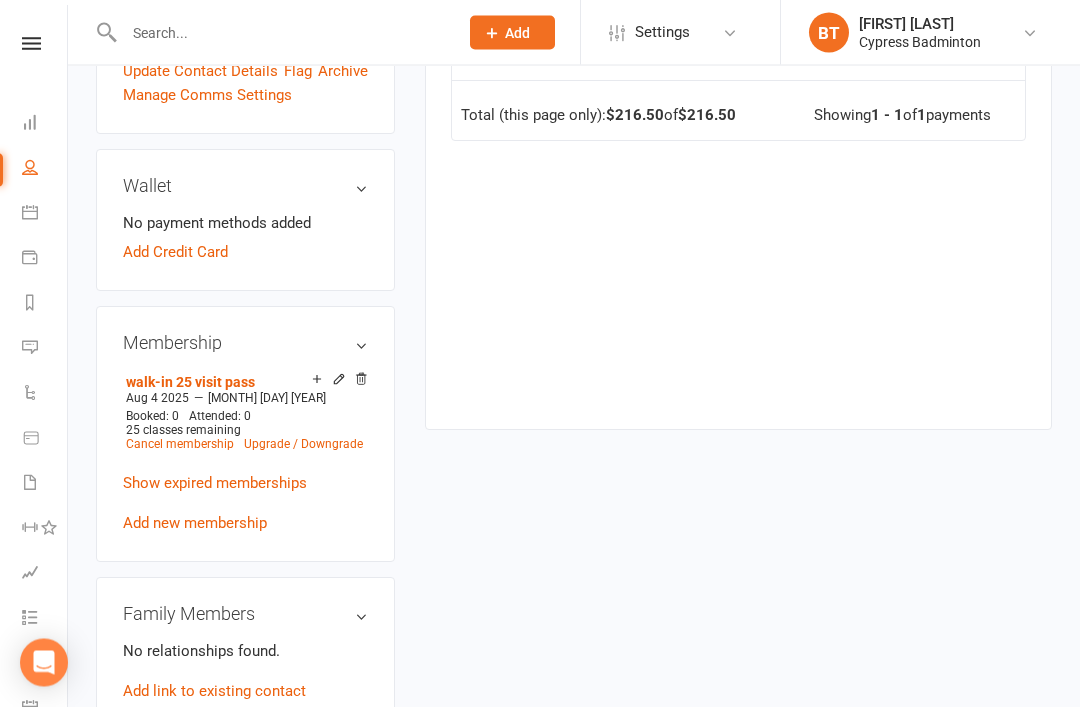 scroll, scrollTop: 592, scrollLeft: 0, axis: vertical 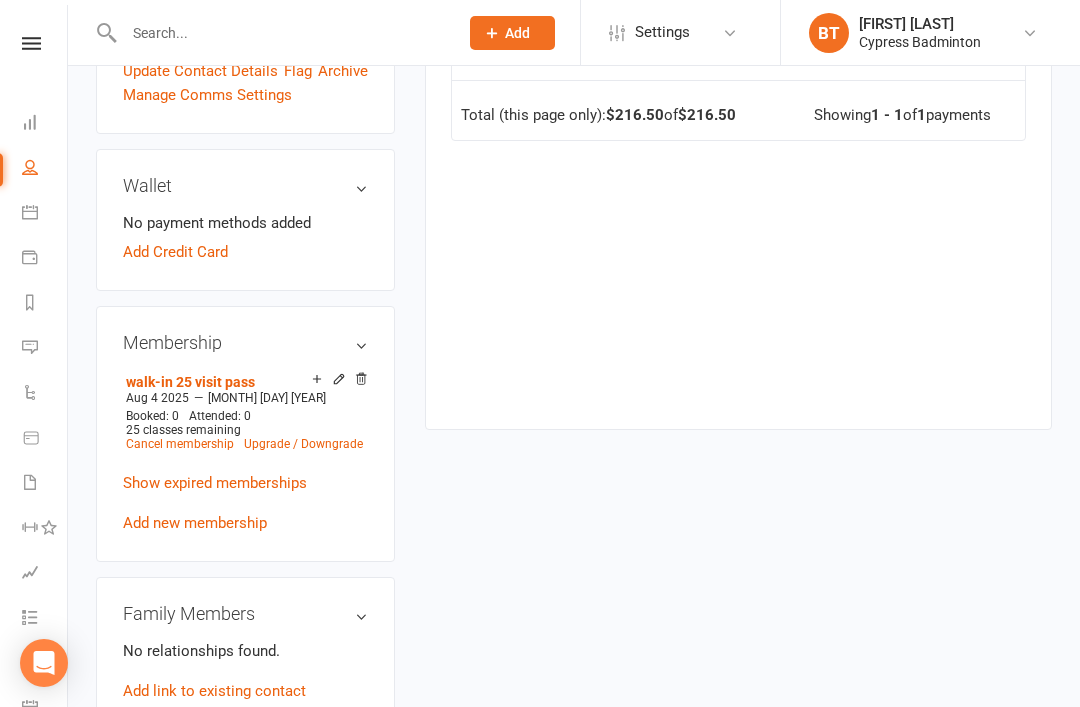 click 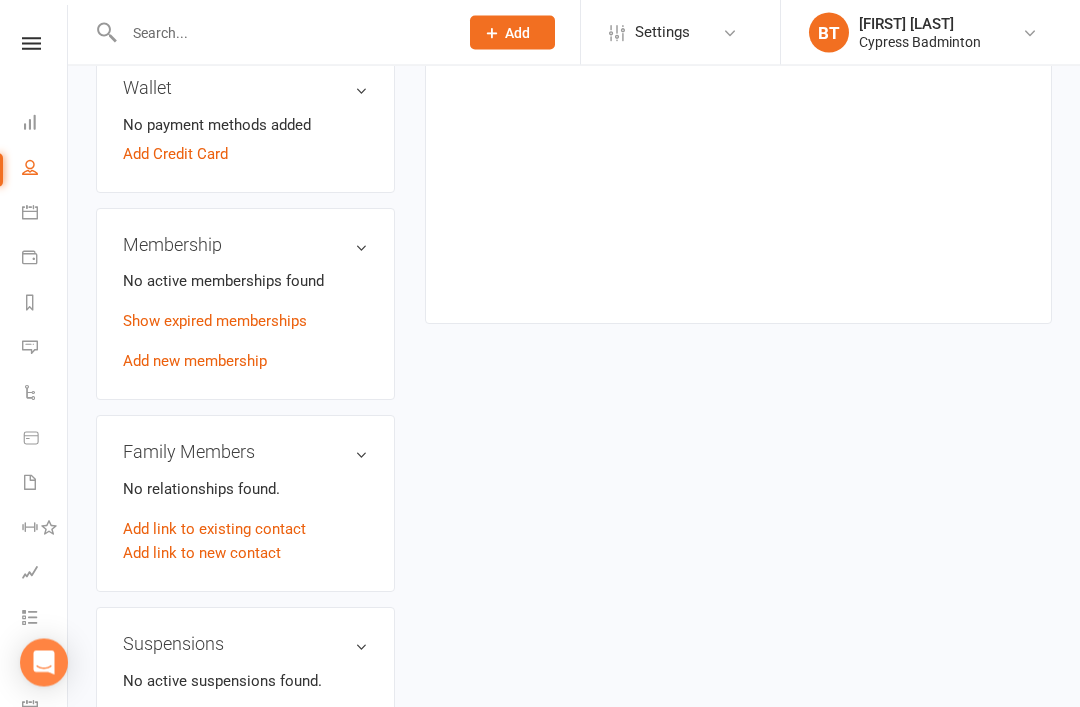scroll, scrollTop: 680, scrollLeft: 0, axis: vertical 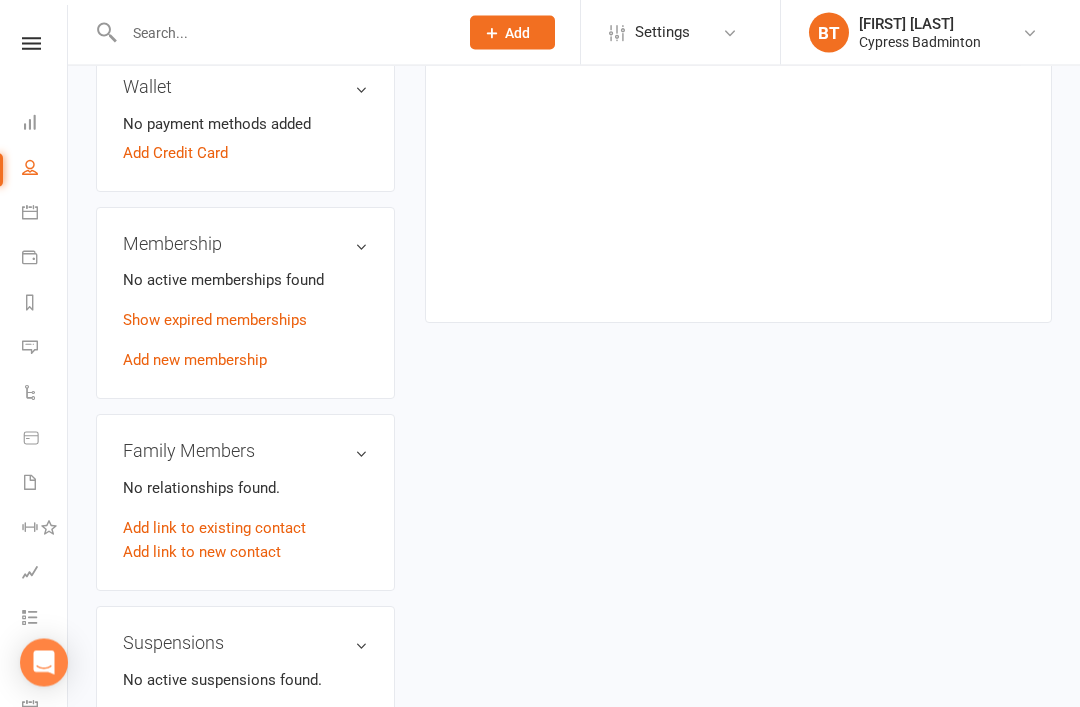 click on "Add new membership" at bounding box center [195, 361] 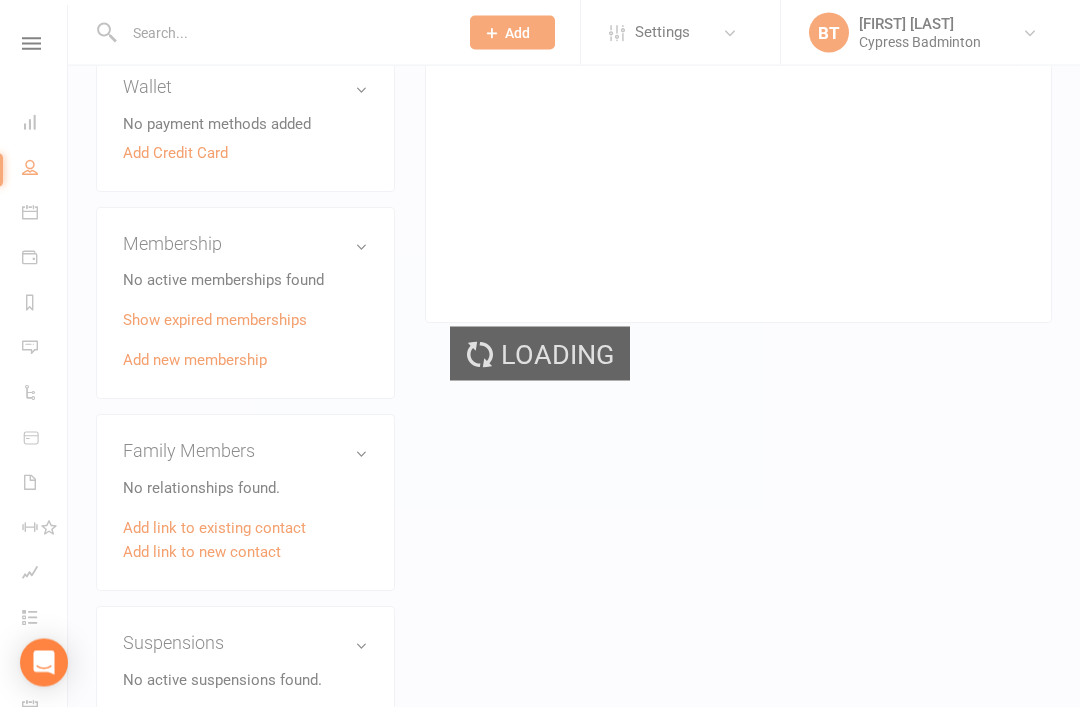 scroll, scrollTop: 681, scrollLeft: 0, axis: vertical 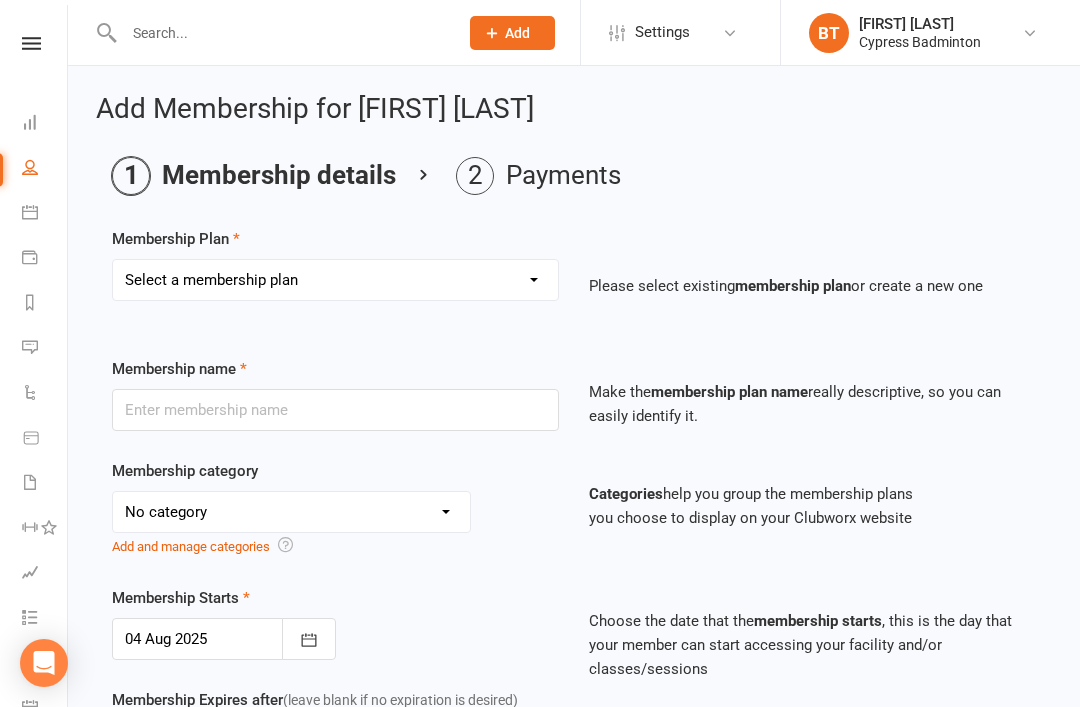 click on "Select a membership plan Create new Membership Plan walk-in 1 visit pass walk-in 5 visit pass walk-in 10 visit pass walk-in 25 visit pass walk-in 50 visit pass Unlimited 1 MONTH Walk-in Pass Unlimited 3 MONTHS Walk-in Pass Unlimited 6 MONTHS Walk-in Pass Unlimited 12 MONTHS Walk-in Pass 1 MONTH AUTOPAYMENT Walk-in Pass (Unlimited) 3 MONTHS AUTOPAYMENT Walk-in Pass (Unlimited) Junior Beginner Badminton Training Walk-in 1 trial session Junior Beginner Badminton Training Program 1x/ week Junior Beginner Badminton Training Program 2x/week Junior Beginner Badminton Training 4 session package Junior Beginner Badminton Training 8 session package JR Intermediate Badminton Training program 1X/week JR Intermediate Badminton Training 4 sessions package JR Intermediate Badminton Training 8 sessions package HP Badminton Training 2X/WEEK HP Badminton Training 3X/WEEK HP Badminton Training 4x/week Program Pre Tournament 2X/WEEK Pre Tournament 3X/WEEK Pre Tournament 4x/week Walk in Adult group training 1 session Grip" at bounding box center (335, 280) 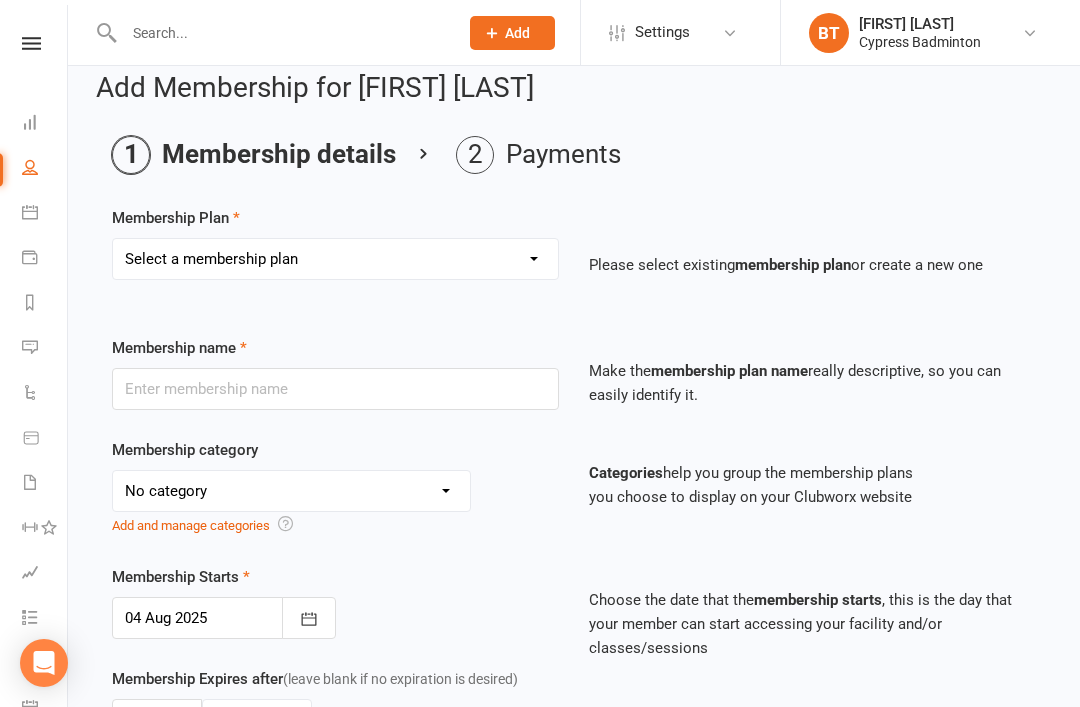 scroll, scrollTop: 20, scrollLeft: 0, axis: vertical 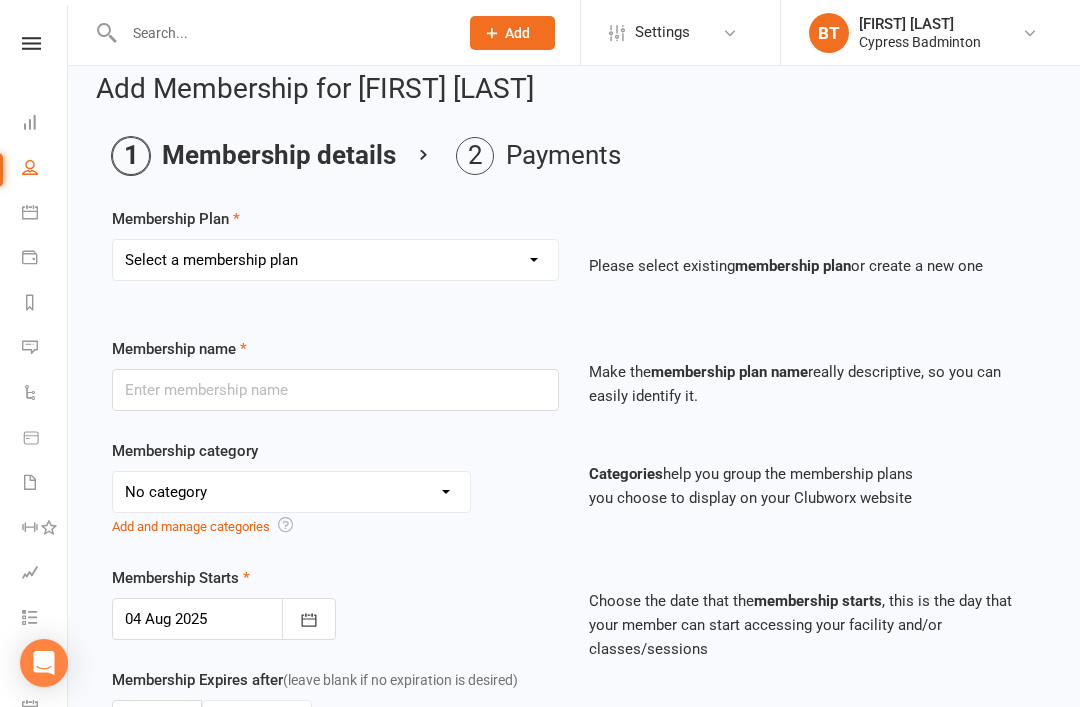 click on "Select a membership plan Create new Membership Plan walk-in 1 visit pass walk-in 5 visit pass walk-in 10 visit pass walk-in 25 visit pass walk-in 50 visit pass Unlimited 1 MONTH Walk-in Pass Unlimited 3 MONTHS Walk-in Pass Unlimited 6 MONTHS Walk-in Pass Unlimited 12 MONTHS Walk-in Pass 1 MONTH AUTOPAYMENT Walk-in Pass (Unlimited) 3 MONTHS AUTOPAYMENT Walk-in Pass (Unlimited) Junior Beginner Badminton Training Walk-in 1 trial session Junior Beginner Badminton Training Program 1x/ week Junior Beginner Badminton Training Program 2x/week Junior Beginner Badminton Training 4 session package Junior Beginner Badminton Training 8 session package JR Intermediate Badminton Training program 1X/week JR Intermediate Badminton Training 4 sessions package JR Intermediate Badminton Training 8 sessions package HP Badminton Training 2X/WEEK HP Badminton Training 3X/WEEK HP Badminton Training 4x/week Program Pre Tournament 2X/WEEK Pre Tournament 3X/WEEK Pre Tournament 4x/week Walk in Adult group training 1 session Grip" at bounding box center [335, 260] 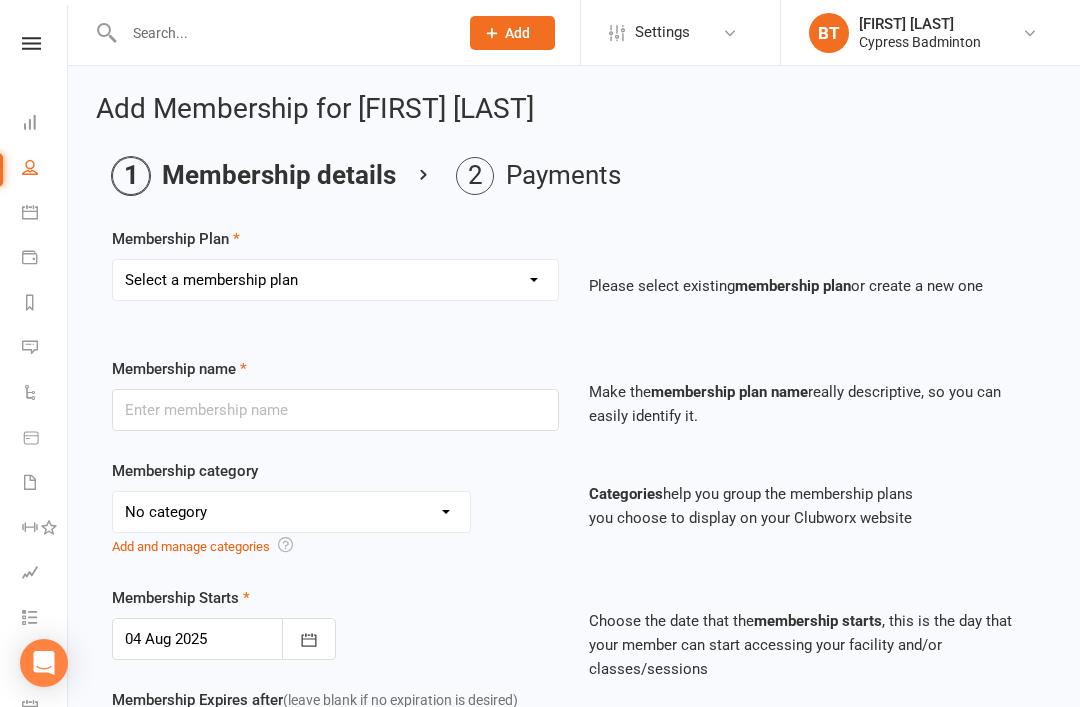 click on "Membership details Payments" at bounding box center (574, 176) 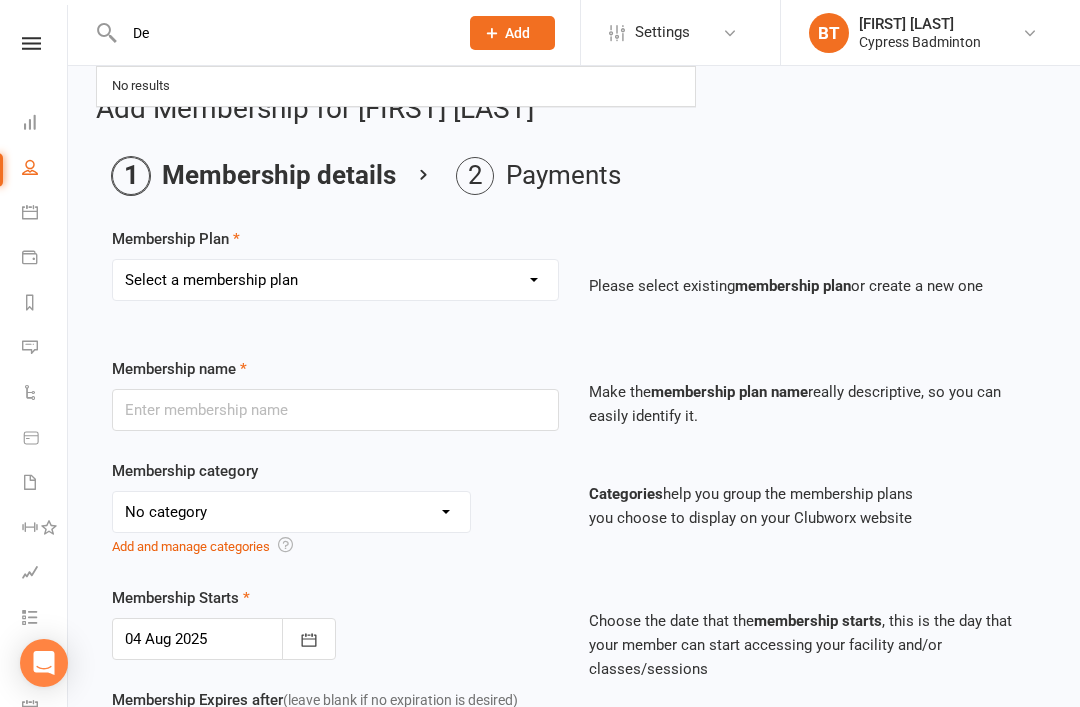 type on "D" 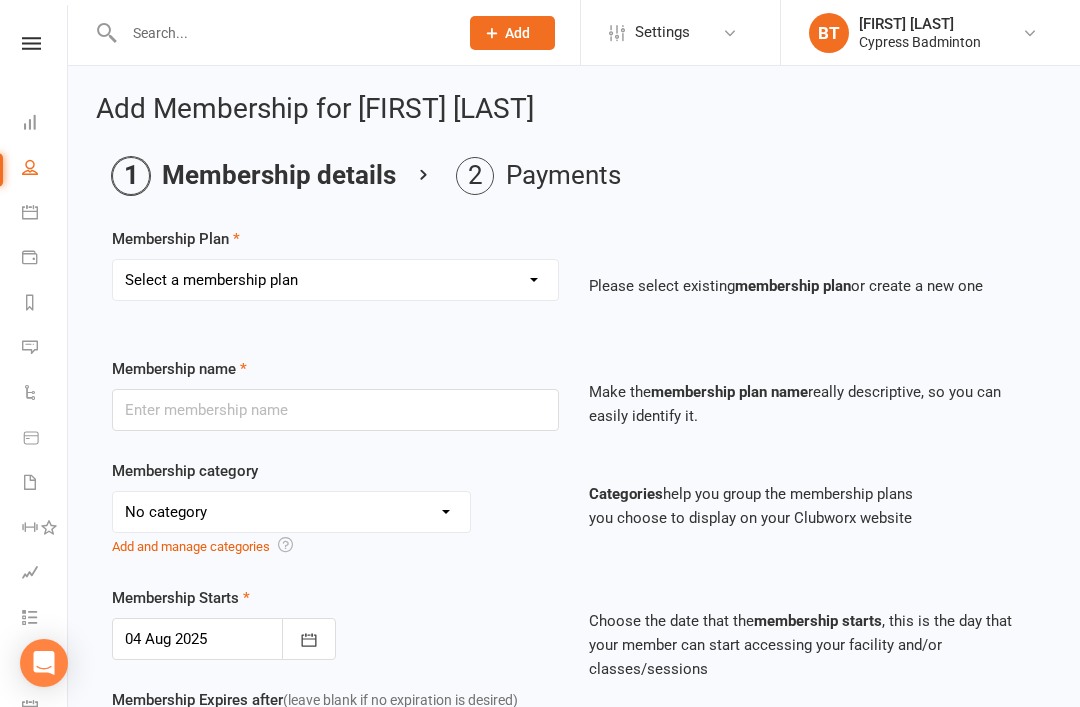 type on "P" 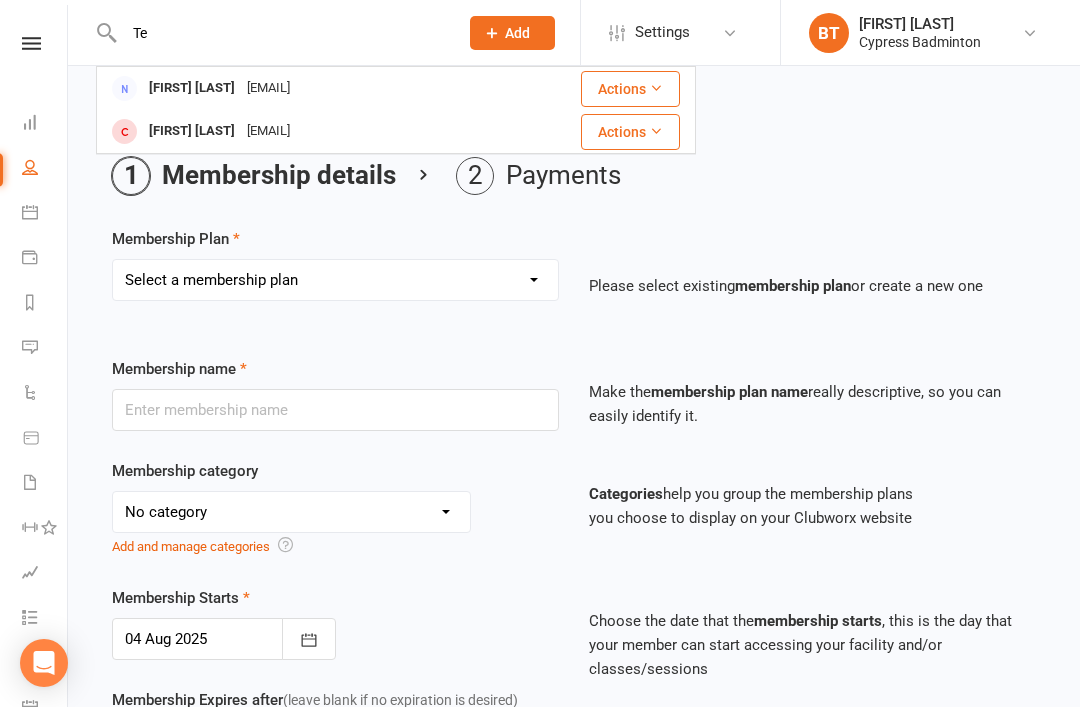 type on "Te" 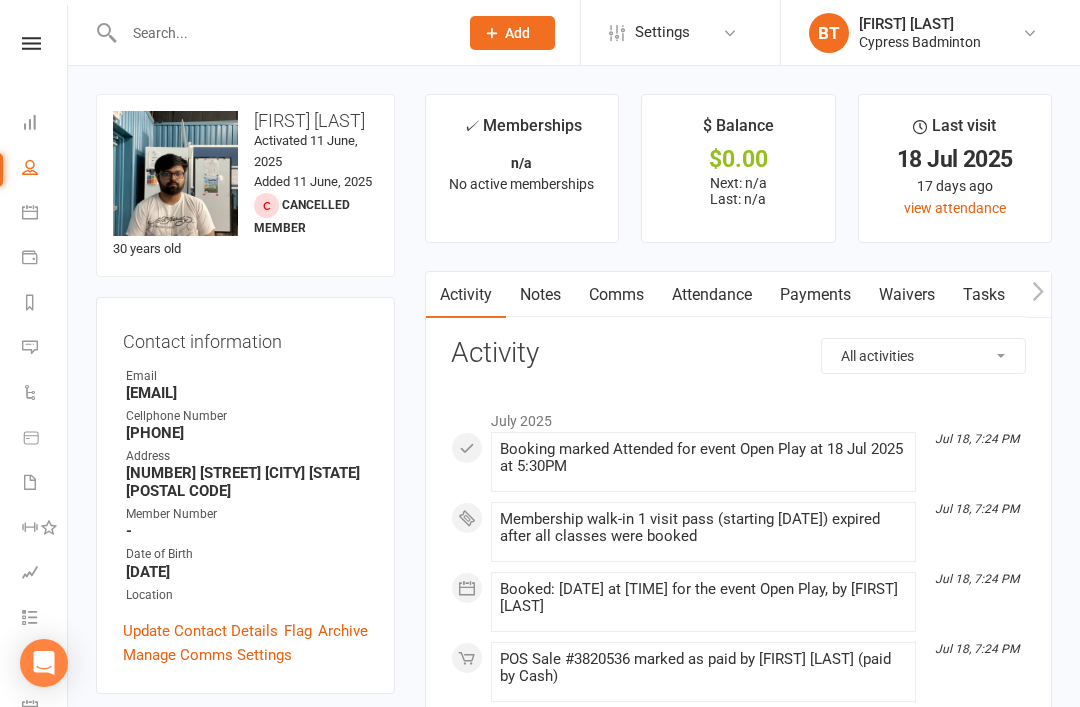 click on "✓ Memberships n/a No active memberships $ Balance $0.00 Next: n/a Last: n/a Last visit 18 Jul 2025 17 days ago view attendance
Activity Notes Comms Attendance Payments Waivers Tasks Automations Credit balance
All activities Bookings / Attendances Communications Notes Failed SMSes Gradings Members Memberships POS Sales Payments Credit Vouchers Prospects Reports Automations Tasks Waivers Workouts Kiosk Mode Consent Assessments Contact Flags Family Relationships Activity July 2025 Jul 18, 7:24 PM Booking marked Attended for event Open Play at 18 Jul 2025 at 5:30PM   Jul 18, 7:24 PM Membership walk-in 1 visit pass (starting 18 Jul 2025) expired after all classes were booked   Jul 18, 7:24 PM Booked: 18 Jul 2025 at 5:30PM for the event Open Play, by Boyd Tahtat   Jul 18, 7:24 PM POS Sale #3820536 marked as paid by Boyd Tahtat (paid by Cash)   Jul 18, 7:22 PM POS Sale #5985678 marked as paid by Boyd Tahtat (paid by Cash)   Jul 18, 7:22 PM walk-in 1 visit pass was added to Tejas Pradeep Mohite by Boyd Tahtat" at bounding box center (738, 1198) 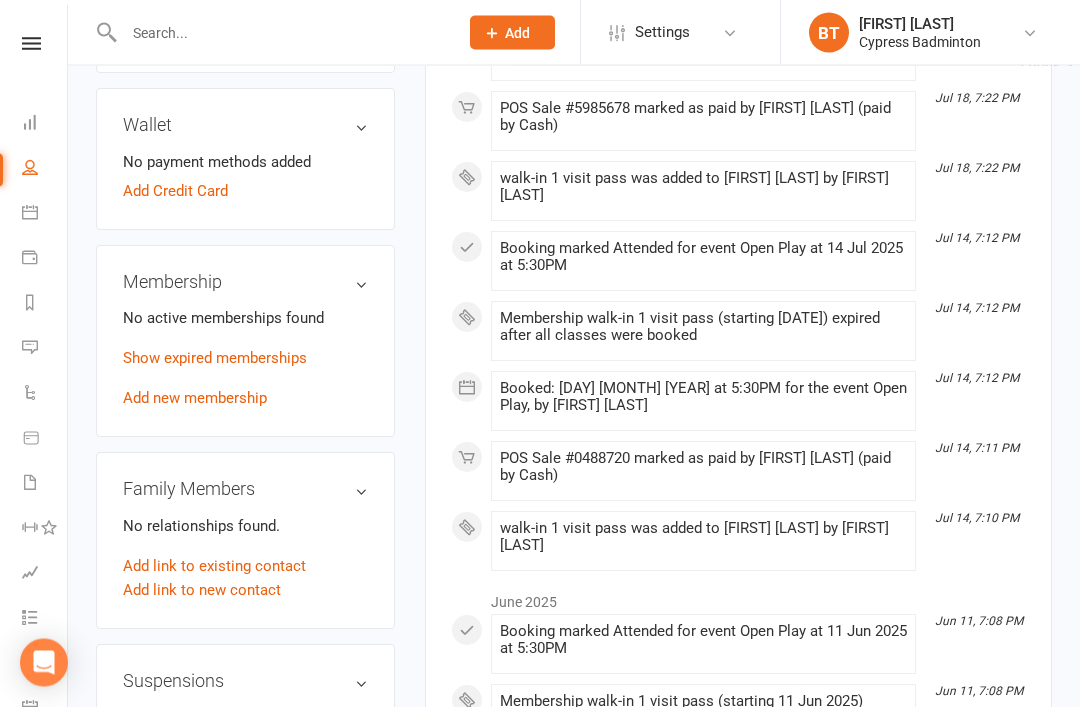 scroll, scrollTop: 621, scrollLeft: 0, axis: vertical 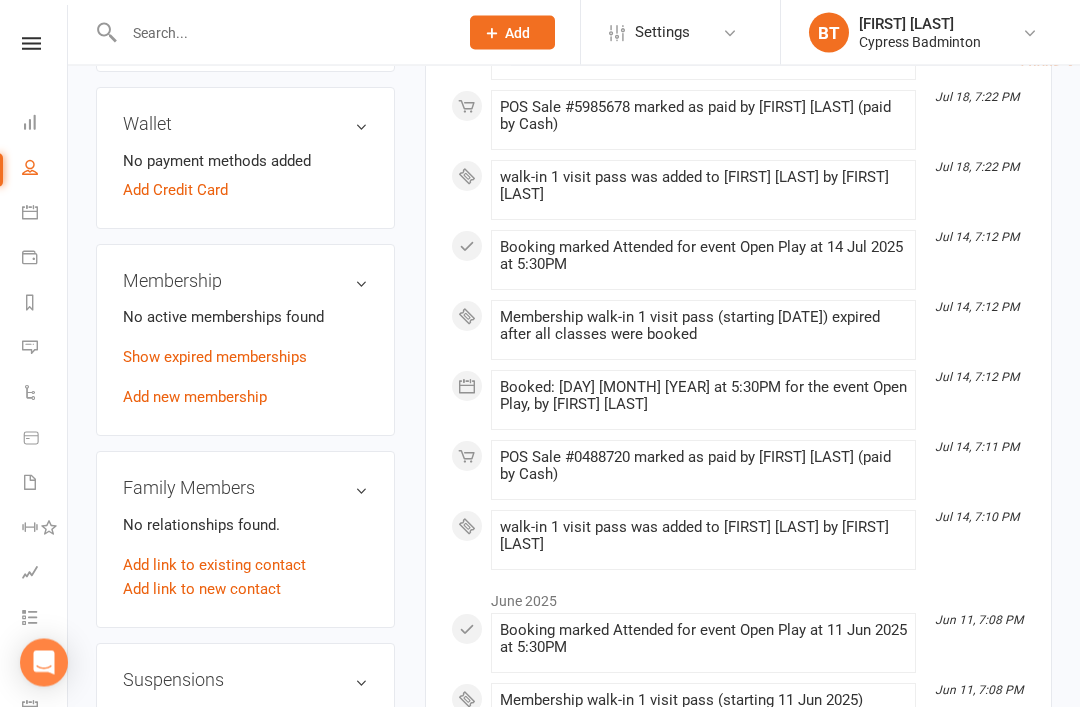 click on "No active memberships found Show expired memberships Add new membership" at bounding box center (245, 358) 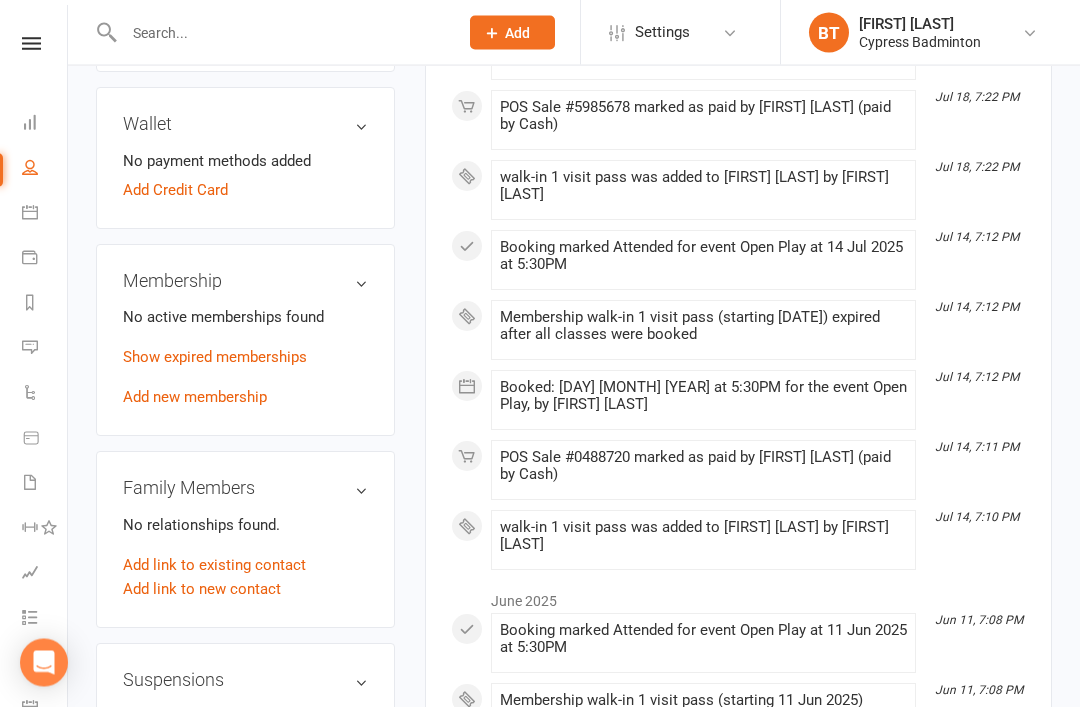 click on "Add new membership" at bounding box center [195, 398] 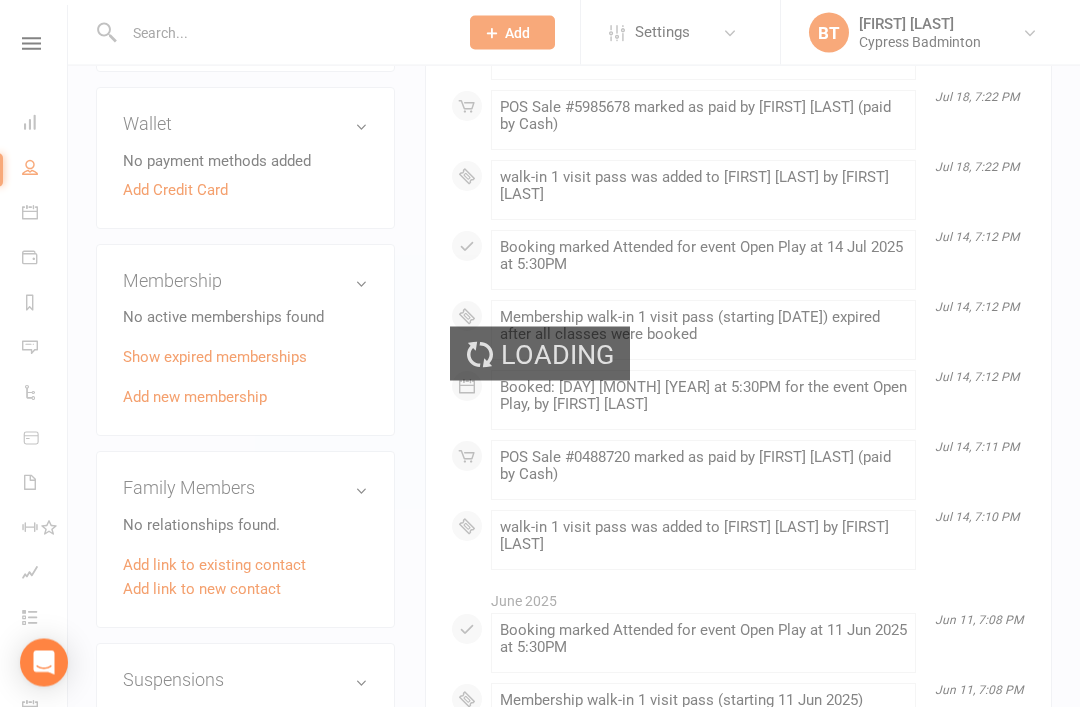 scroll, scrollTop: 622, scrollLeft: 0, axis: vertical 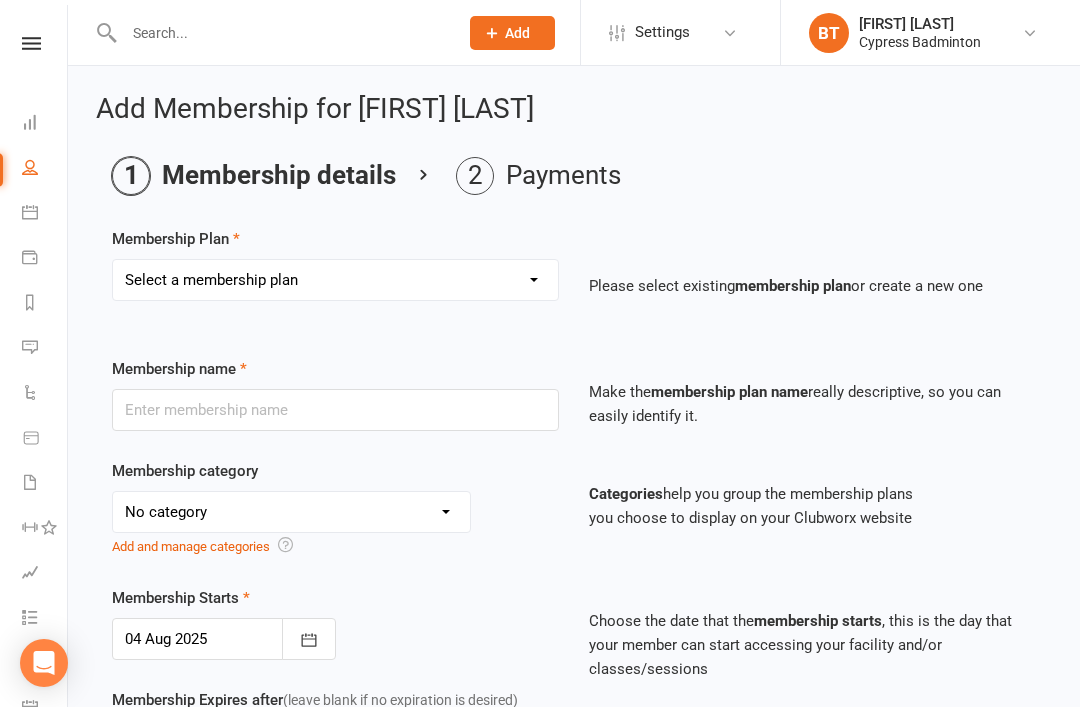 click on "Select a membership plan Create new Membership Plan walk-in 1 visit pass walk-in 5 visit pass walk-in 10 visit pass walk-in 25 visit pass walk-in 50 visit pass Unlimited 1 MONTH Walk-in Pass Unlimited 3 MONTHS Walk-in Pass Unlimited 6 MONTHS Walk-in Pass Unlimited 12 MONTHS Walk-in Pass 1 MONTH AUTOPAYMENT Walk-in Pass (Unlimited) 3 MONTHS AUTOPAYMENT Walk-in Pass (Unlimited) Junior Beginner Badminton Training Walk-in 1 trial session Junior Beginner Badminton Training Program 1x/ week Junior Beginner Badminton Training Program 2x/week Junior Beginner Badminton Training 4 session package Junior Beginner Badminton Training 8 session package JR Intermediate Badminton Training program 1X/week JR Intermediate Badminton Training 4 sessions package JR Intermediate Badminton Training 8 sessions package HP Badminton Training 2X/WEEK HP Badminton Training 3X/WEEK HP Badminton Training 4x/week Program Pre Tournament 2X/WEEK Pre Tournament 3X/WEEK Pre Tournament 4x/week Walk in Adult group training 1 session Grip" at bounding box center [335, 280] 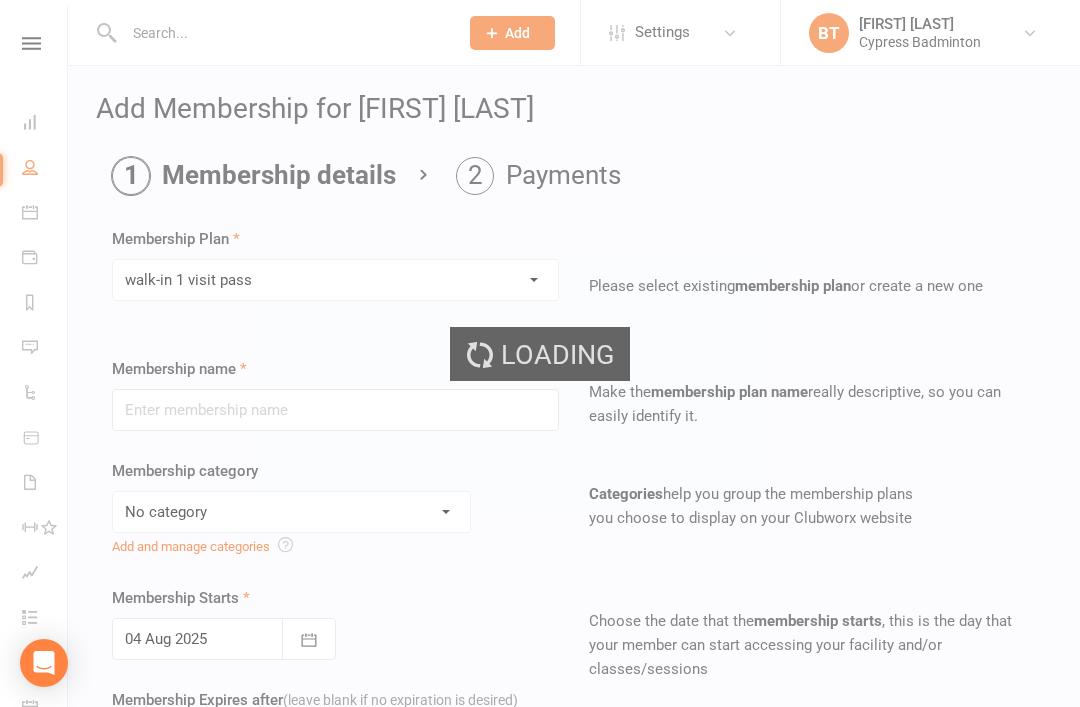 type on "walk-in 1 visit pass" 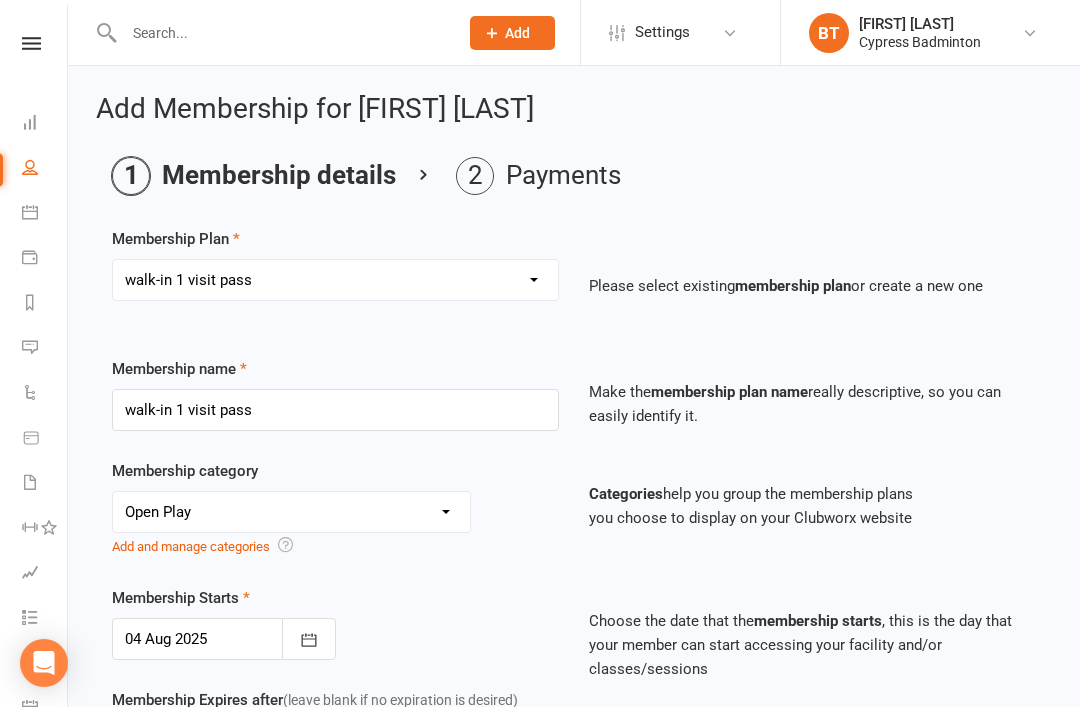 click on "Select a membership plan Create new Membership Plan walk-in 1 visit pass walk-in 5 visit pass walk-in 10 visit pass walk-in 25 visit pass walk-in 50 visit pass Unlimited 1 MONTH Walk-in Pass Unlimited 3 MONTHS Walk-in Pass Unlimited 6 MONTHS Walk-in Pass Unlimited 12 MONTHS Walk-in Pass 1 MONTH AUTOPAYMENT Walk-in Pass (Unlimited) 3 MONTHS AUTOPAYMENT Walk-in Pass (Unlimited) Junior Beginner Badminton Training Walk-in 1 trial session Junior Beginner Badminton Training Program 1x/ week Junior Beginner Badminton Training Program 2x/week Junior Beginner Badminton Training 4 session package Junior Beginner Badminton Training 8 session package JR Intermediate Badminton Training program 1X/week JR Intermediate Badminton Training 4 sessions package JR Intermediate Badminton Training 8 sessions package HP Badminton Training 2X/WEEK HP Badminton Training 3X/WEEK HP Badminton Training 4x/week Program Pre Tournament 2X/WEEK Pre Tournament 3X/WEEK Pre Tournament 4x/week Walk in Adult group training 1 session Grip" at bounding box center [335, 280] 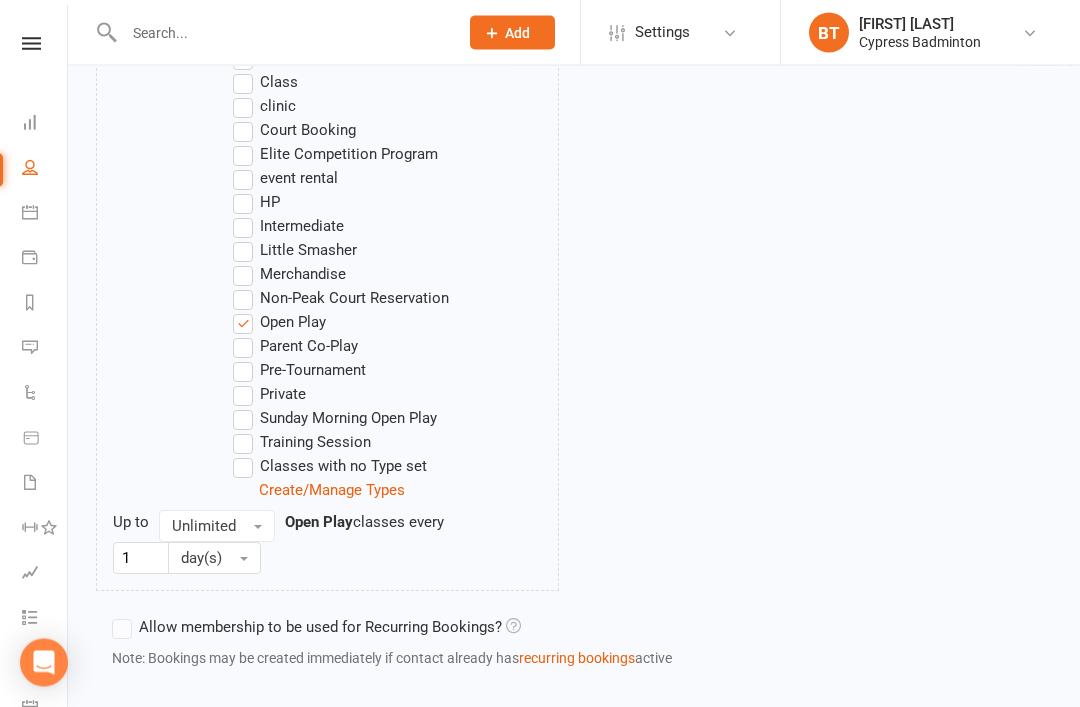 scroll, scrollTop: 1228, scrollLeft: 0, axis: vertical 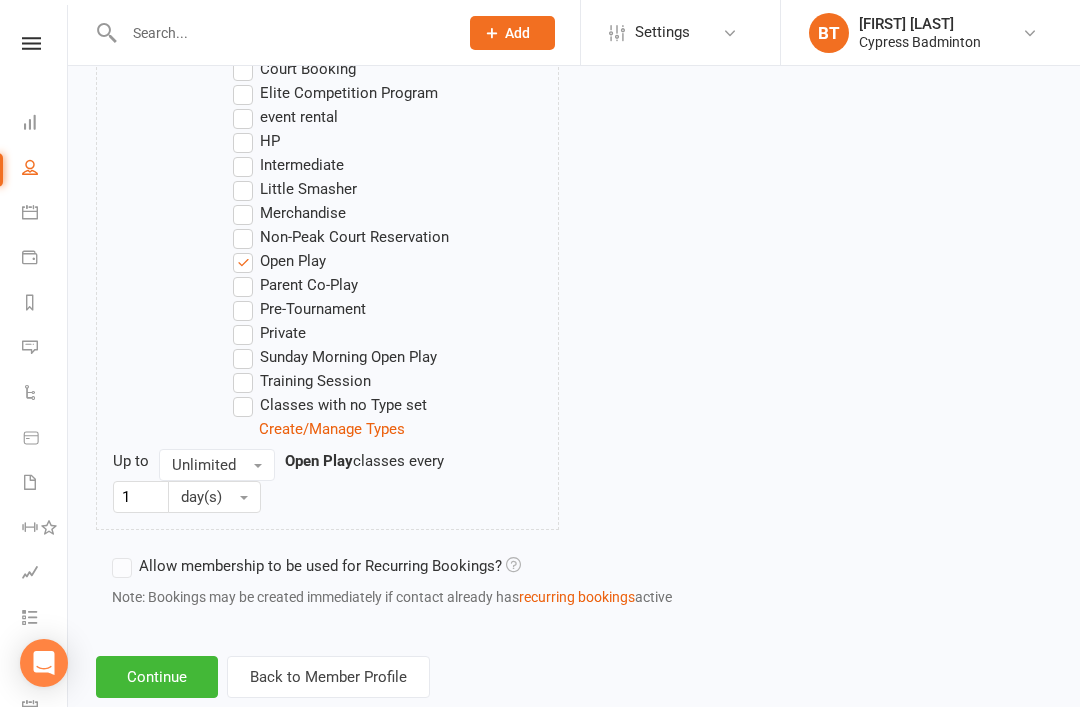 click on "Continue" at bounding box center [157, 677] 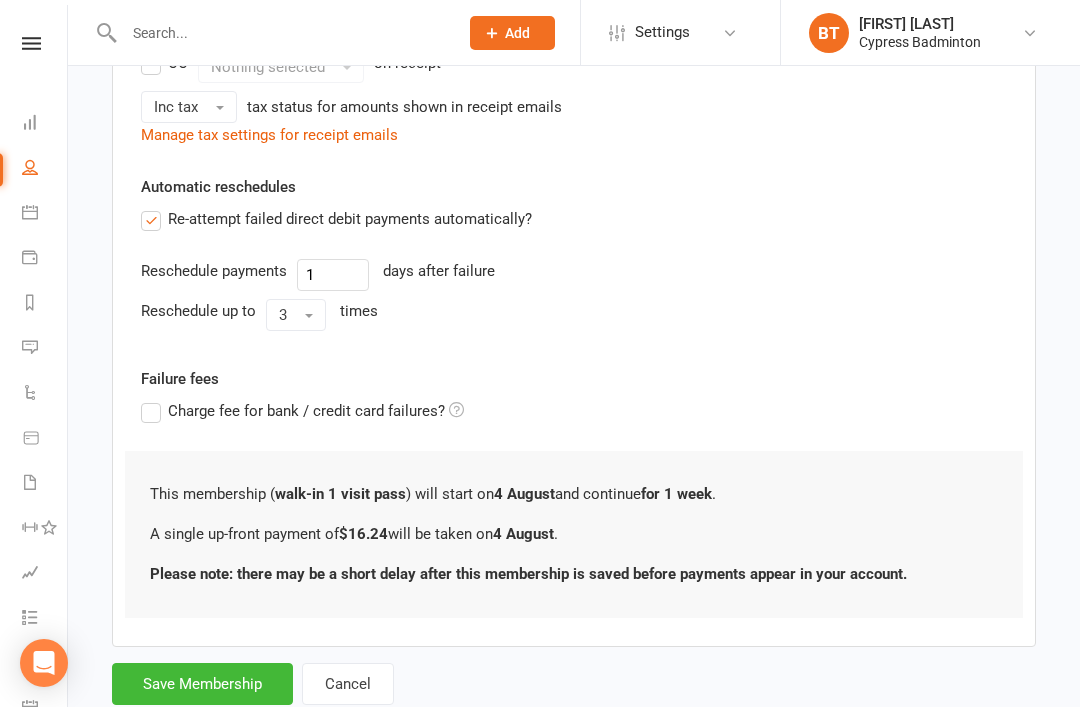 scroll, scrollTop: 494, scrollLeft: 0, axis: vertical 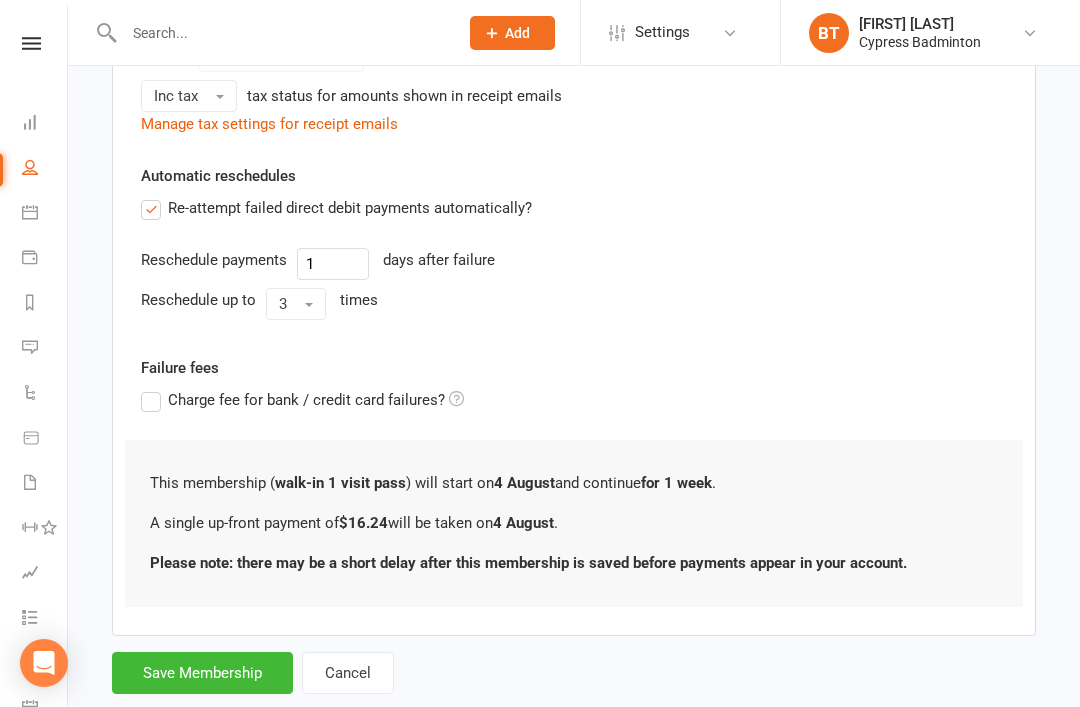 click on "Save Membership" at bounding box center [202, 673] 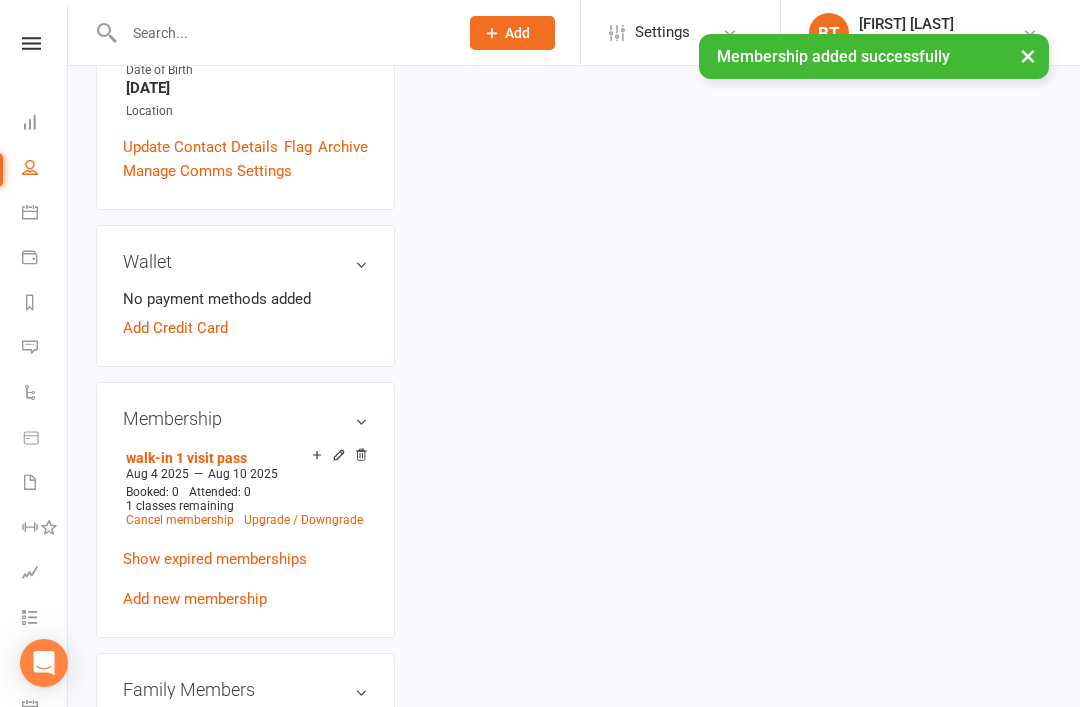 scroll, scrollTop: 0, scrollLeft: 0, axis: both 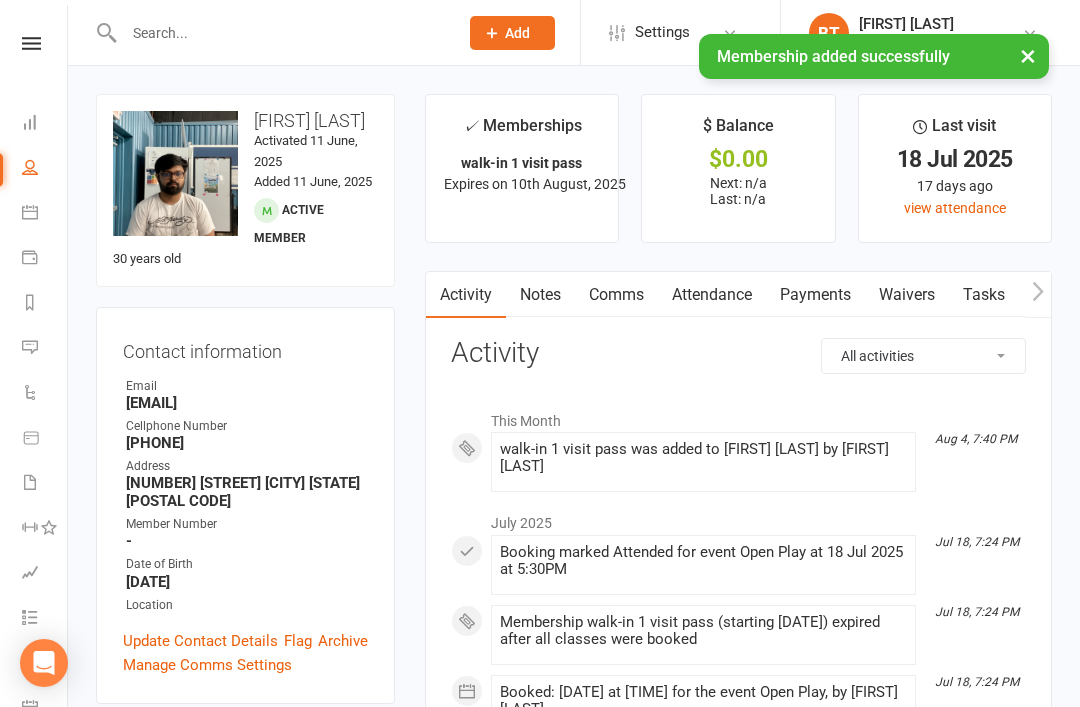 click on "Payments" at bounding box center (815, 295) 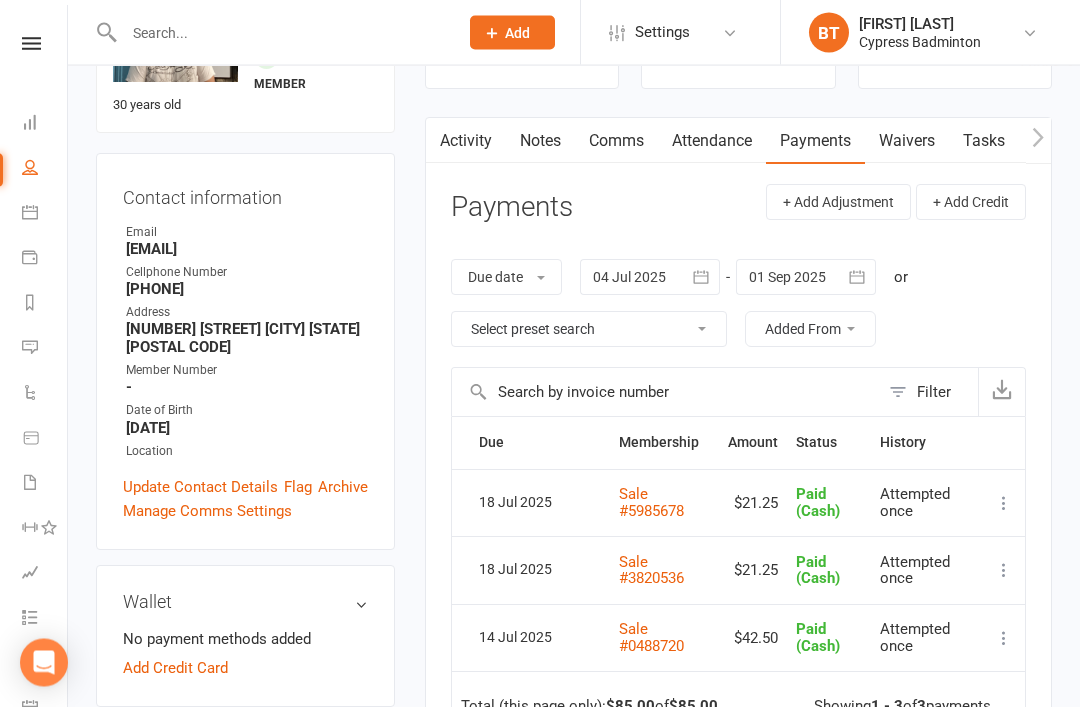 scroll, scrollTop: 157, scrollLeft: 0, axis: vertical 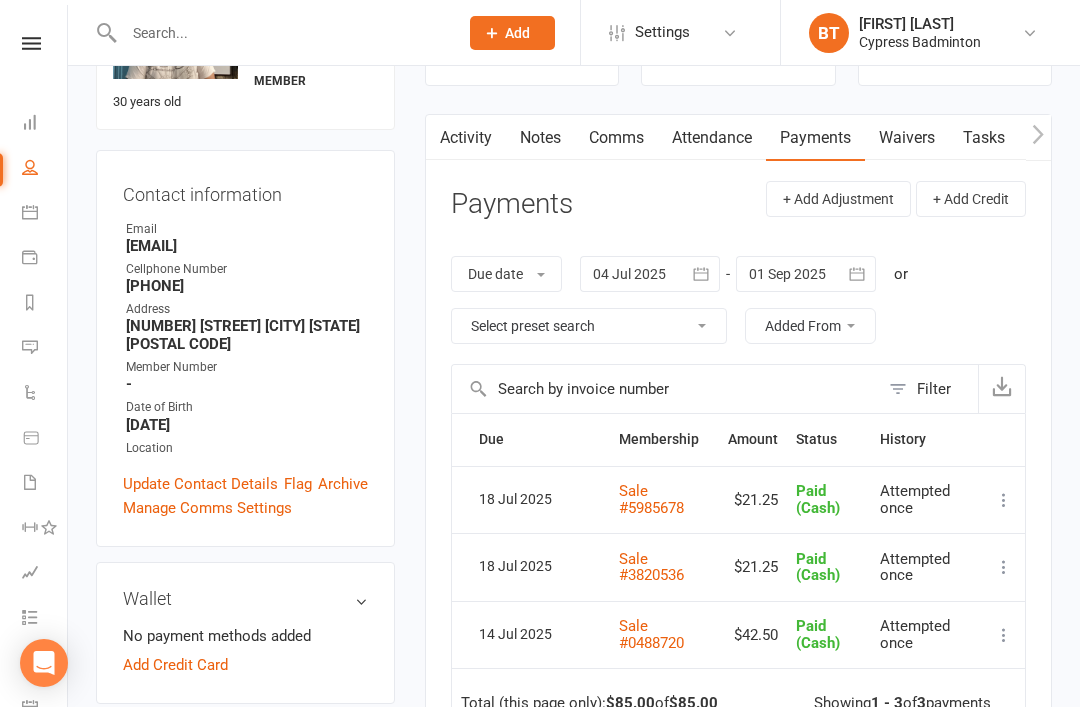 click on "Attendance" at bounding box center (712, 138) 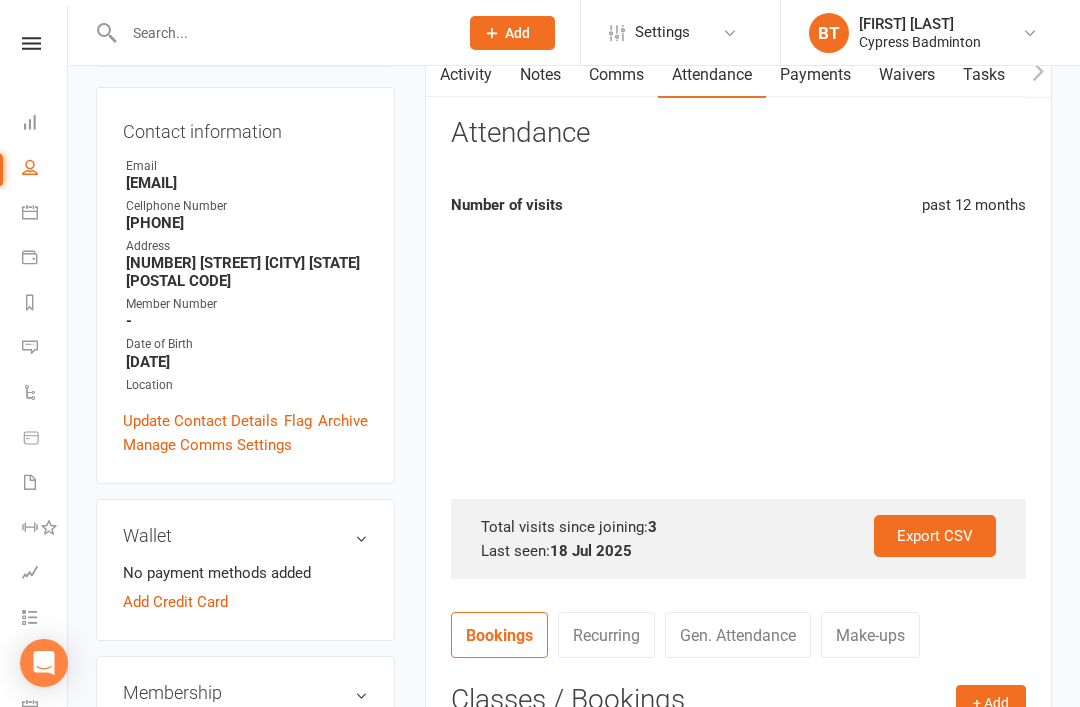 scroll, scrollTop: 221, scrollLeft: 0, axis: vertical 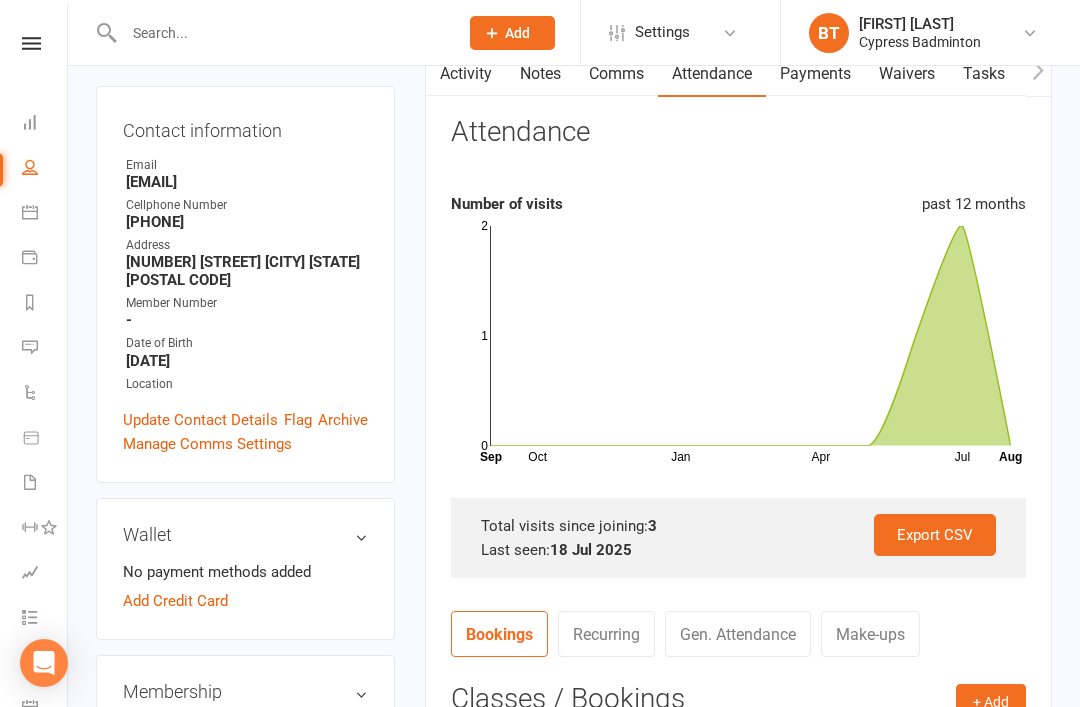 click on "Payments" at bounding box center (815, 74) 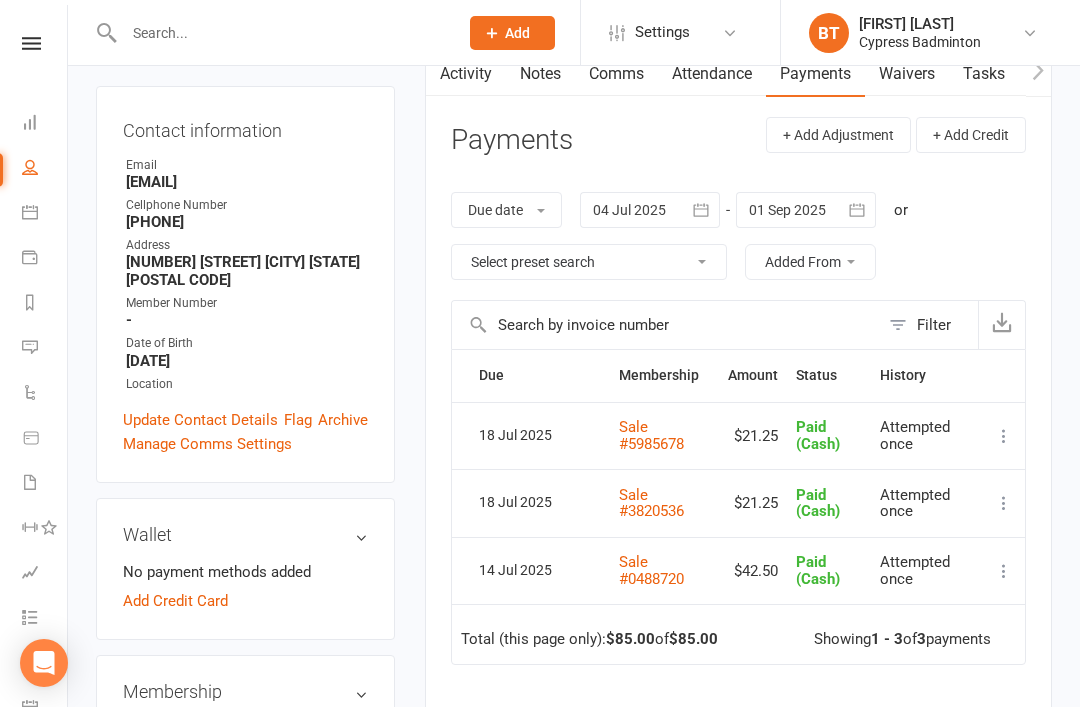 click on "Attendance" at bounding box center [712, 74] 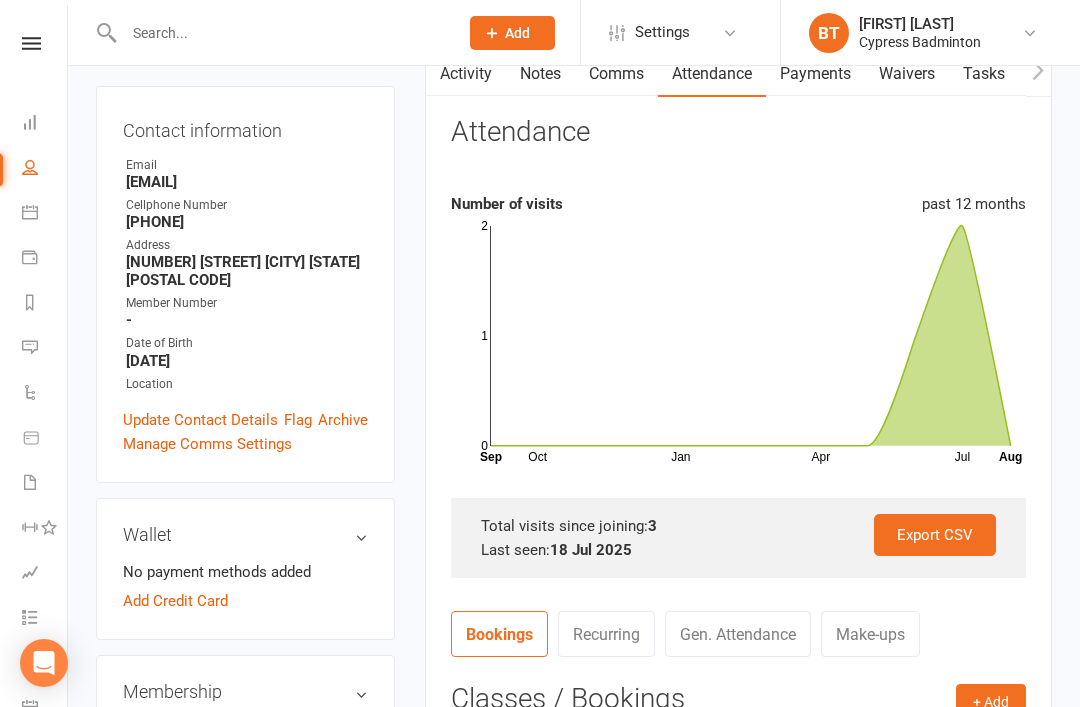 click on "Payments" at bounding box center [815, 74] 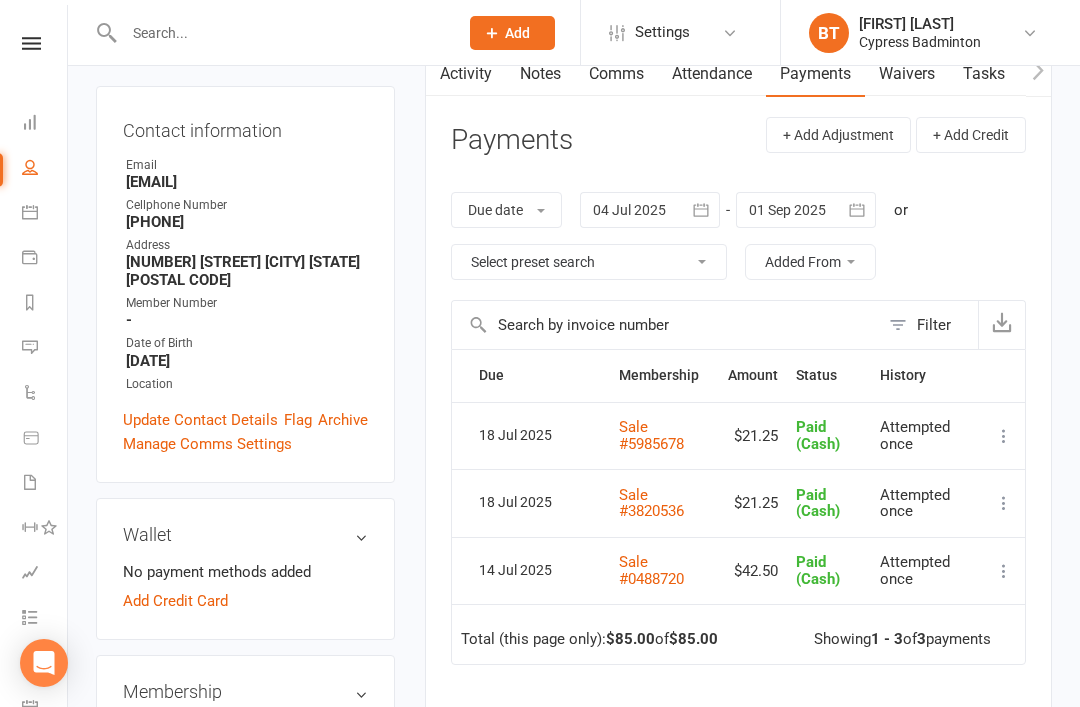 click on "Payments" at bounding box center [815, 74] 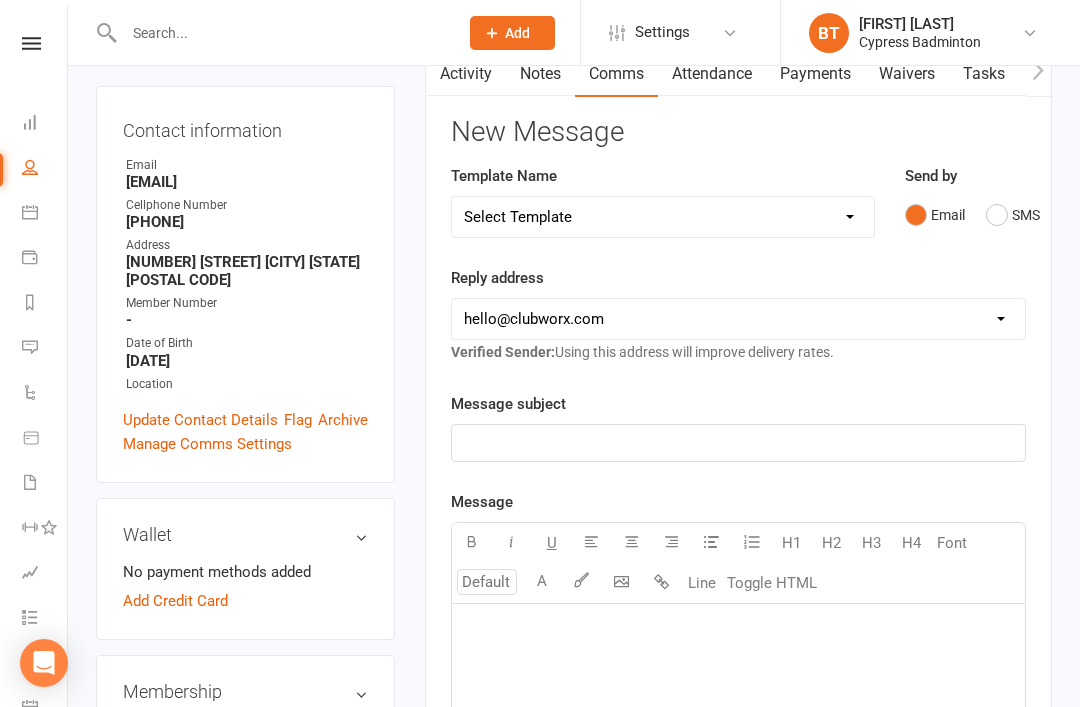 click on "Payments" at bounding box center (815, 74) 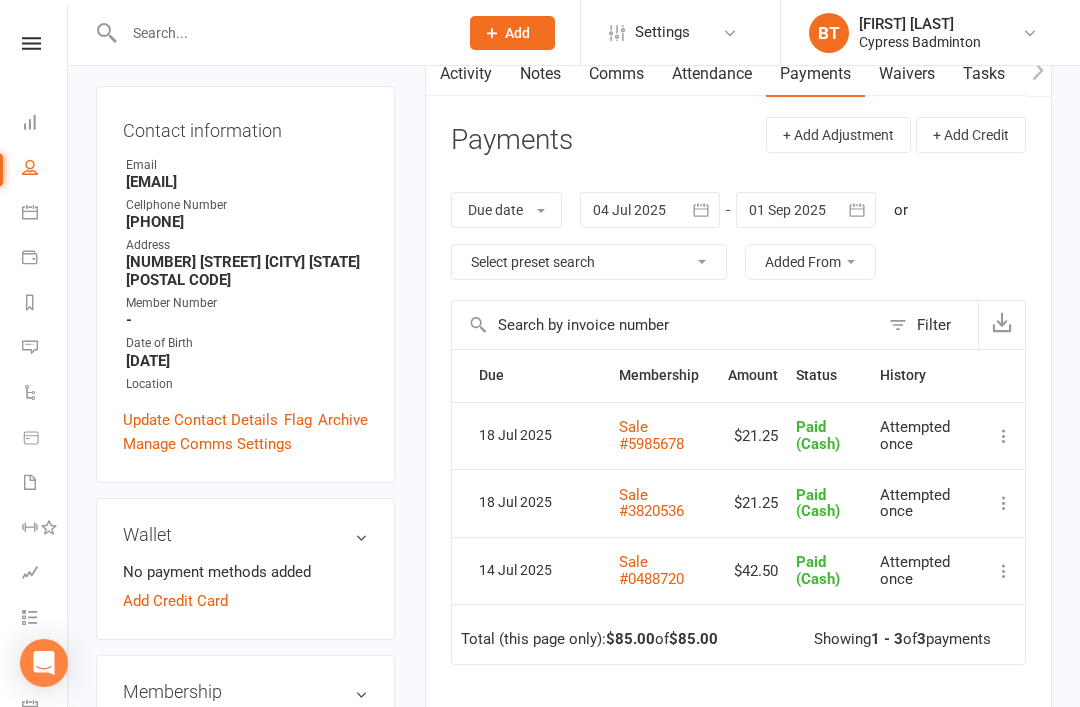 click on "Attendance" at bounding box center (712, 74) 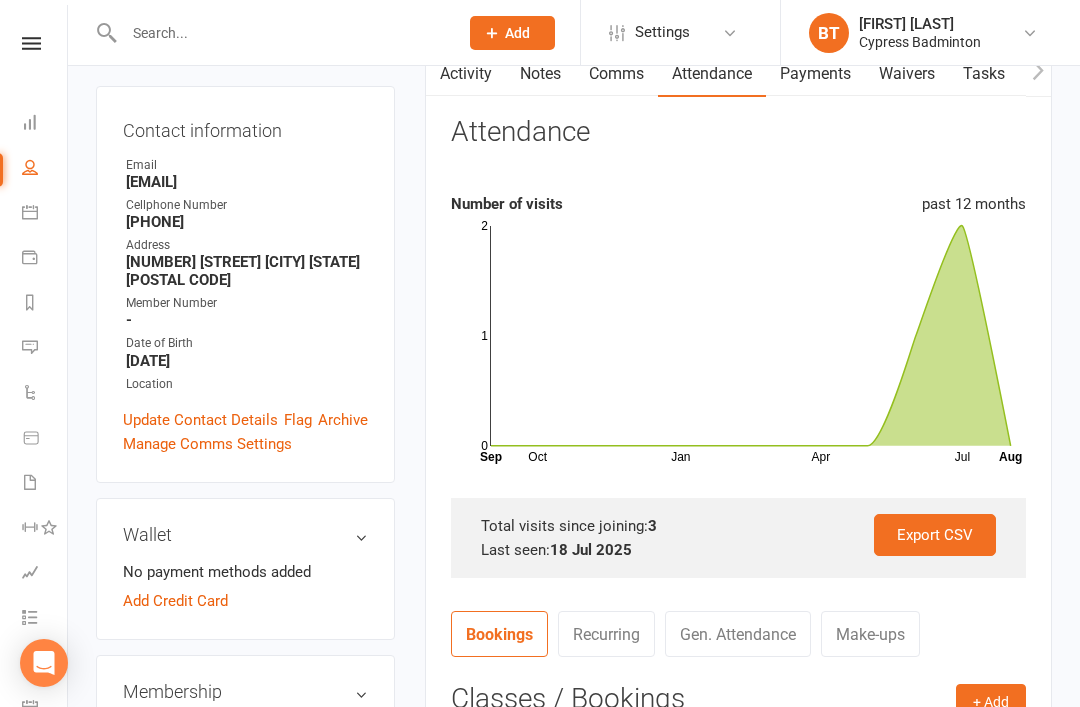 click on "Payments" at bounding box center (815, 74) 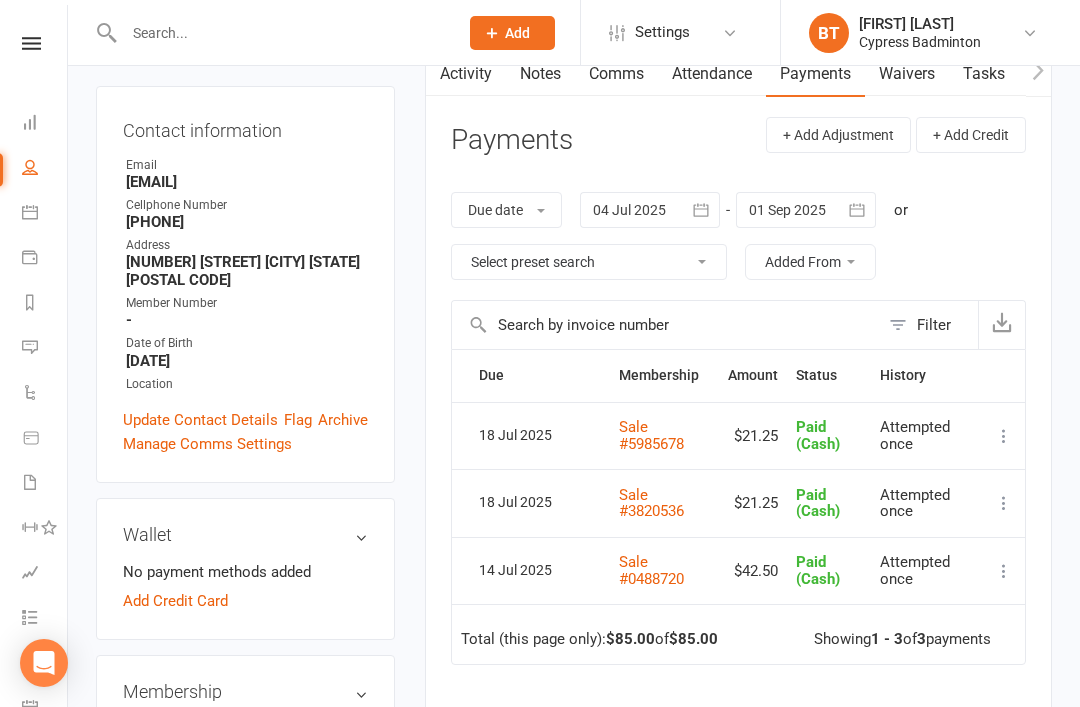 scroll, scrollTop: 0, scrollLeft: 0, axis: both 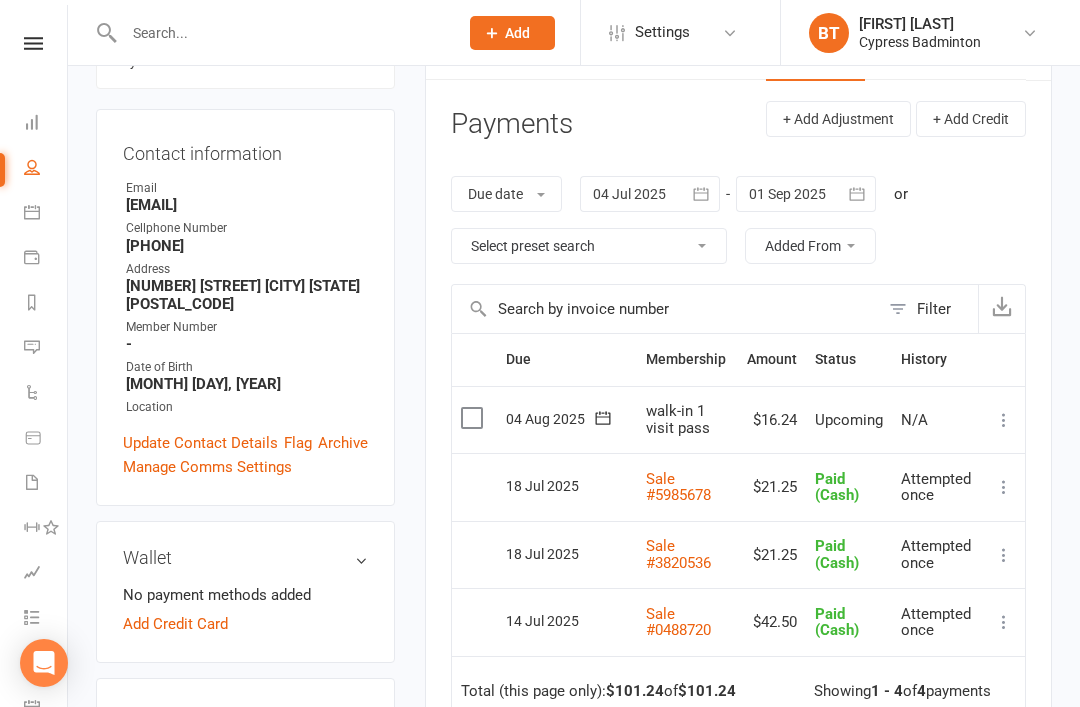 click at bounding box center (1004, 420) 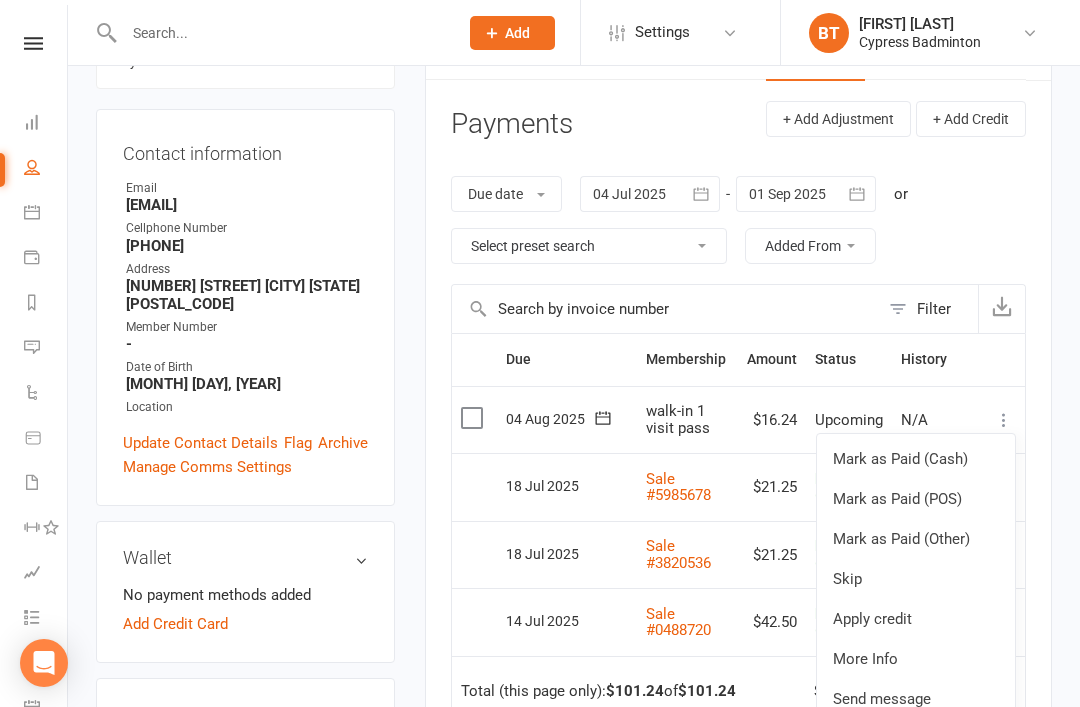 click on "Mark as Paid (Cash)" at bounding box center (916, 459) 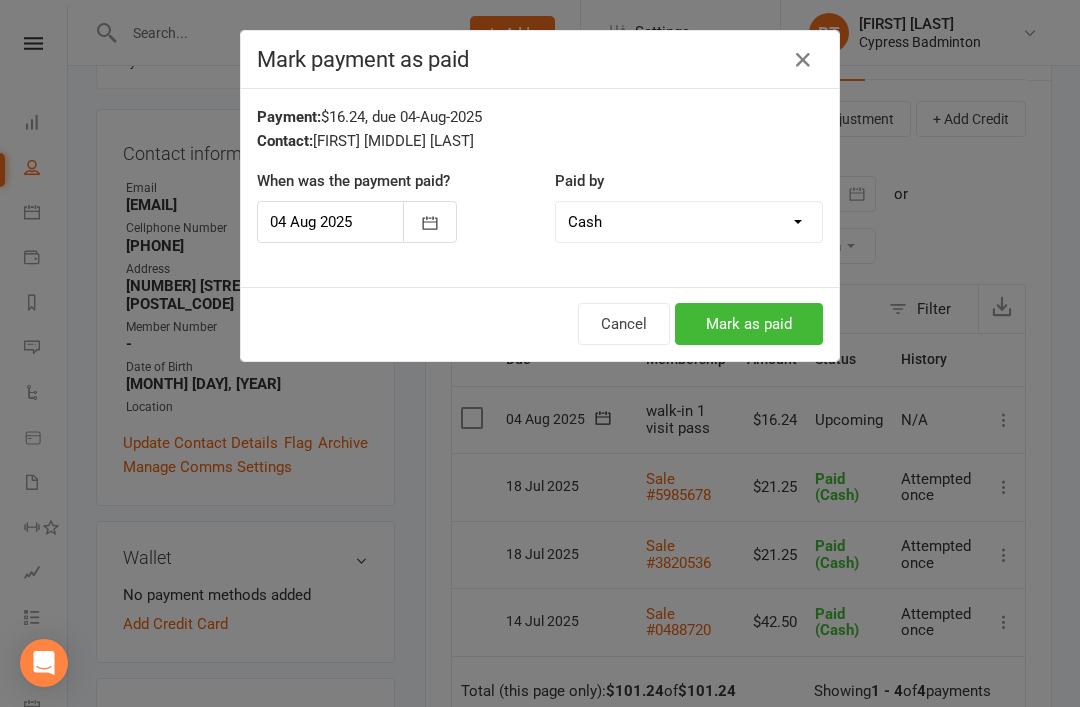 click on "Mark as paid" at bounding box center [749, 324] 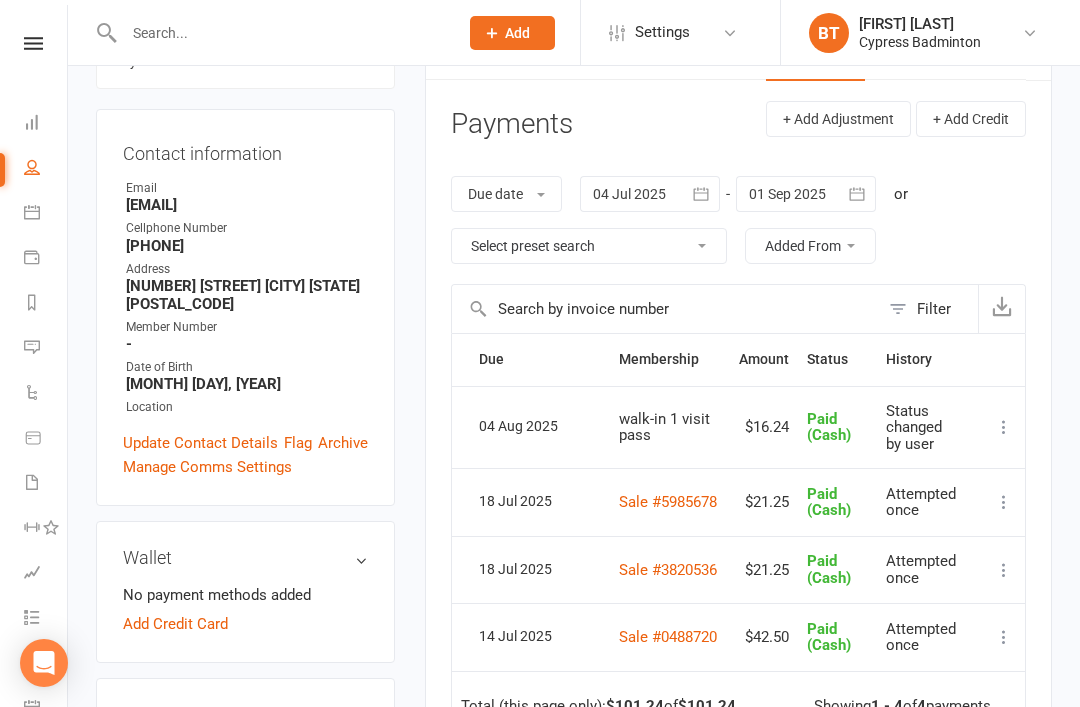 click at bounding box center [33, 43] 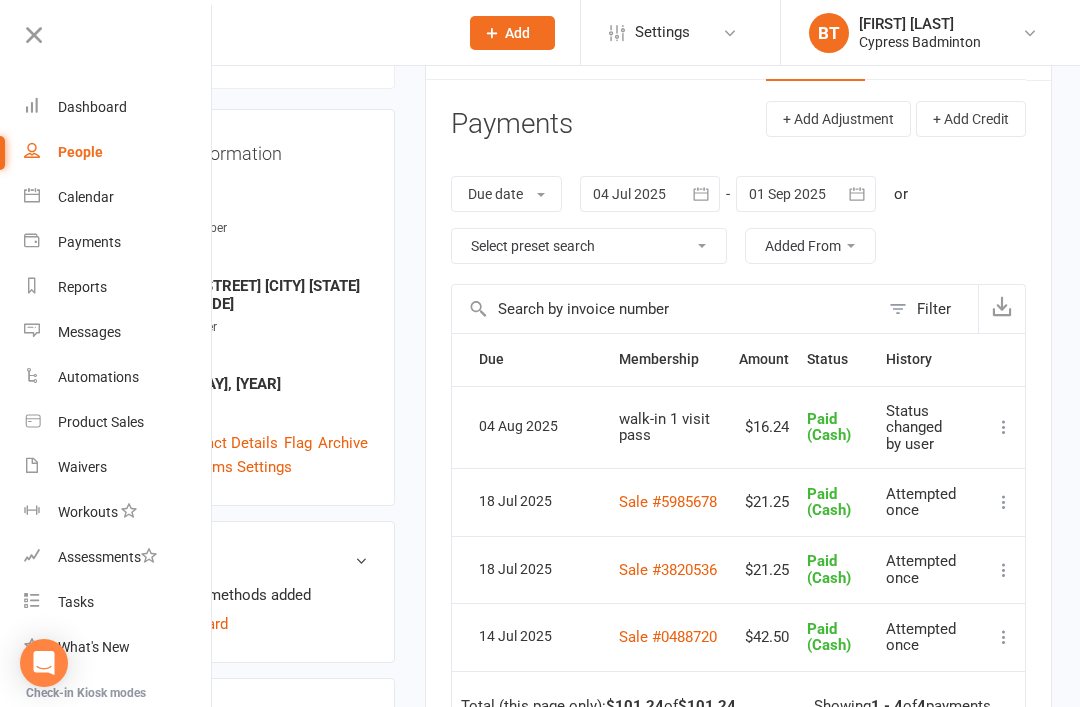 click on "Product Sales" at bounding box center (118, 422) 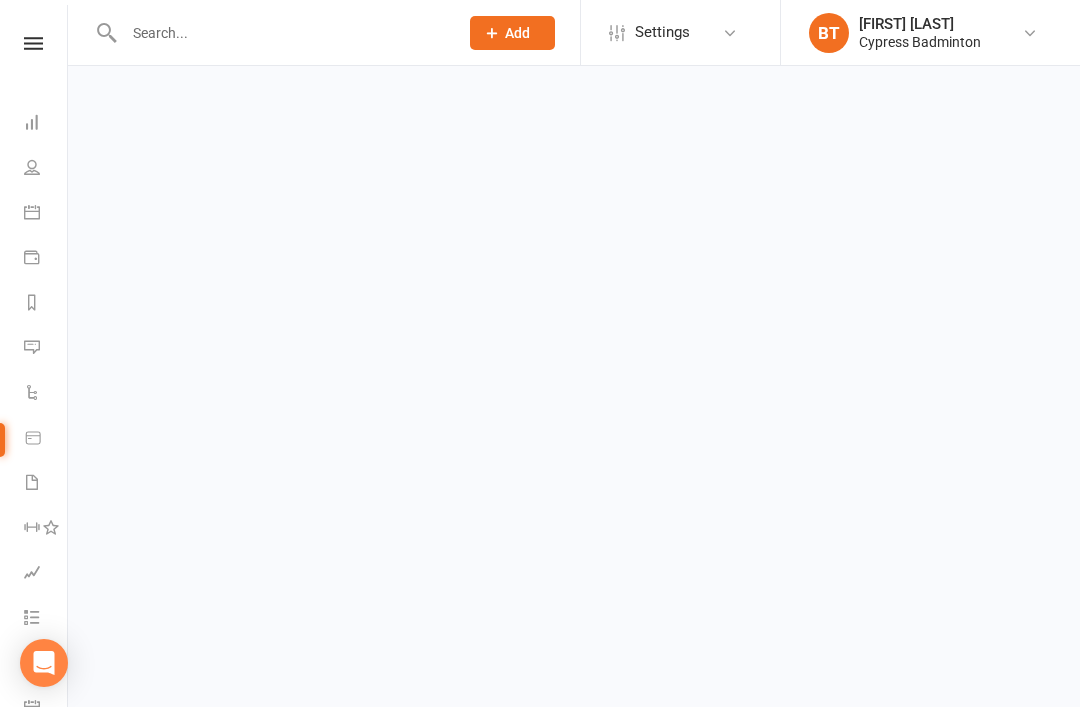 scroll, scrollTop: 0, scrollLeft: 0, axis: both 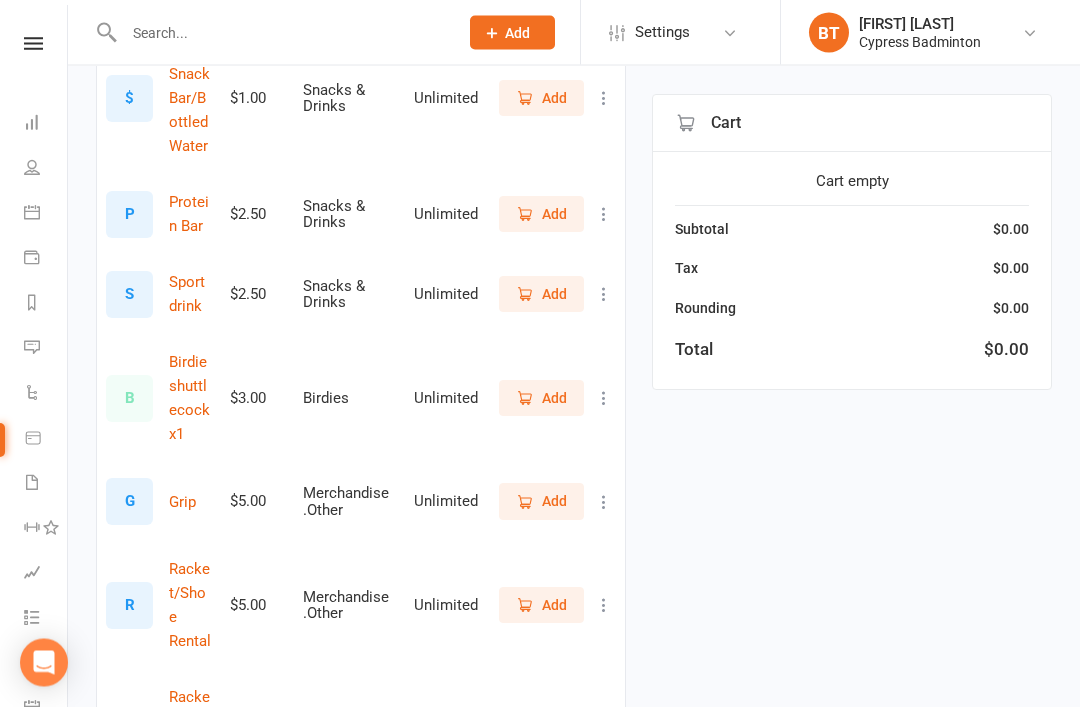 click on "Add" at bounding box center (554, 606) 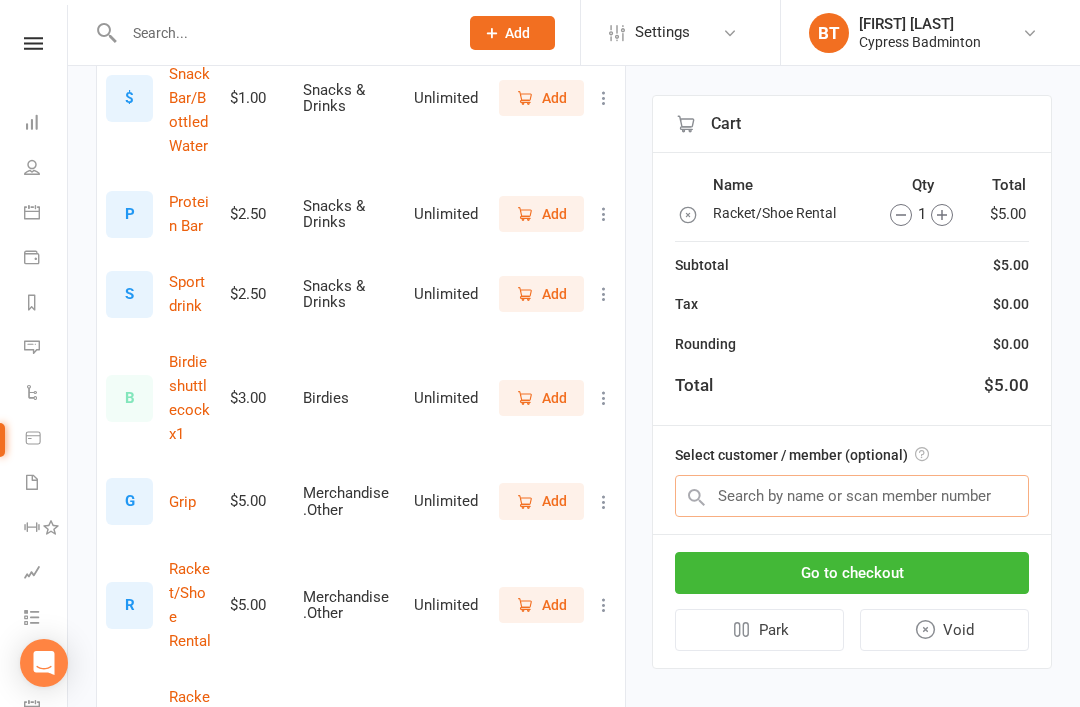 click at bounding box center [852, 496] 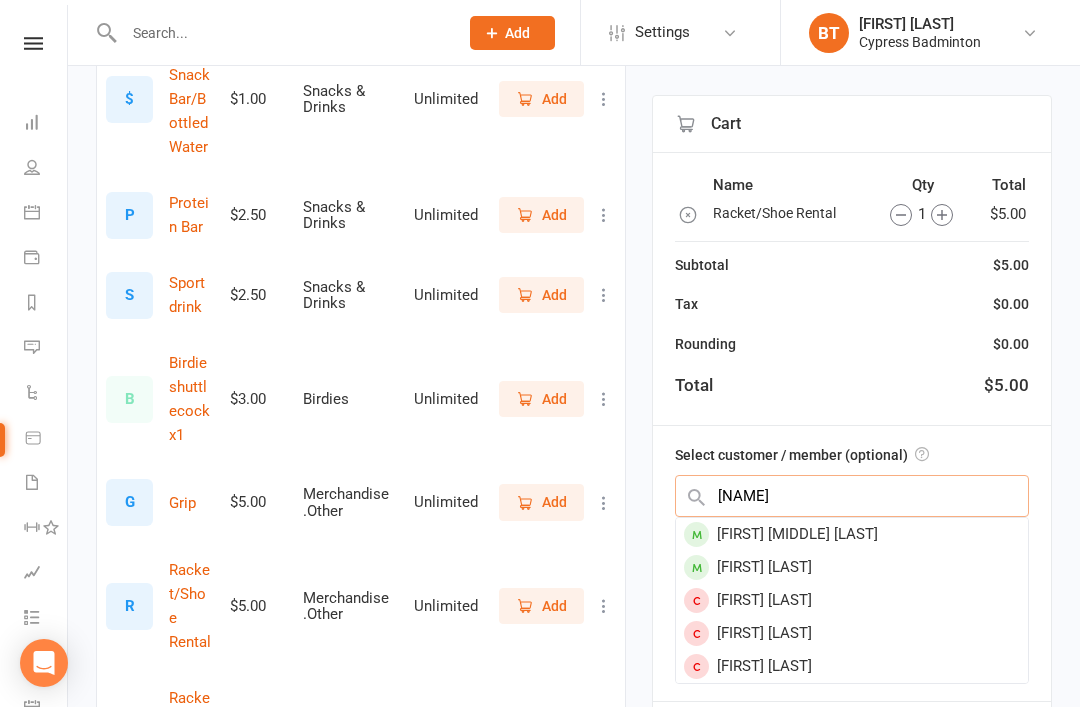 type on "Tejas" 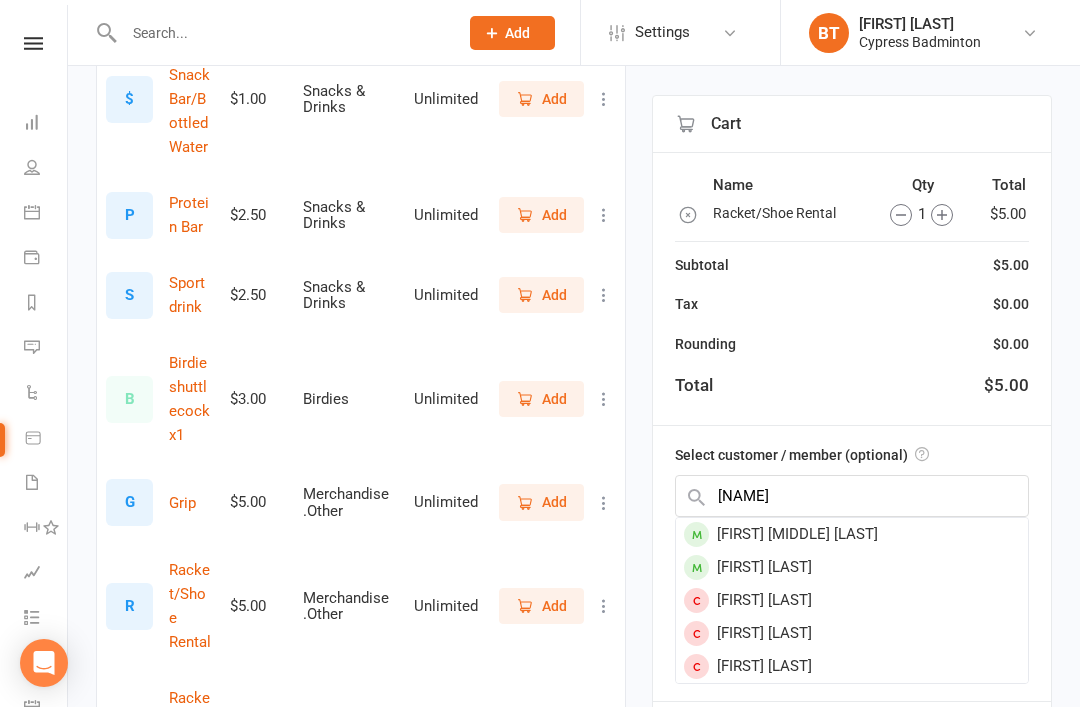 click on "Tejas Pradeep Mohite" at bounding box center (852, 534) 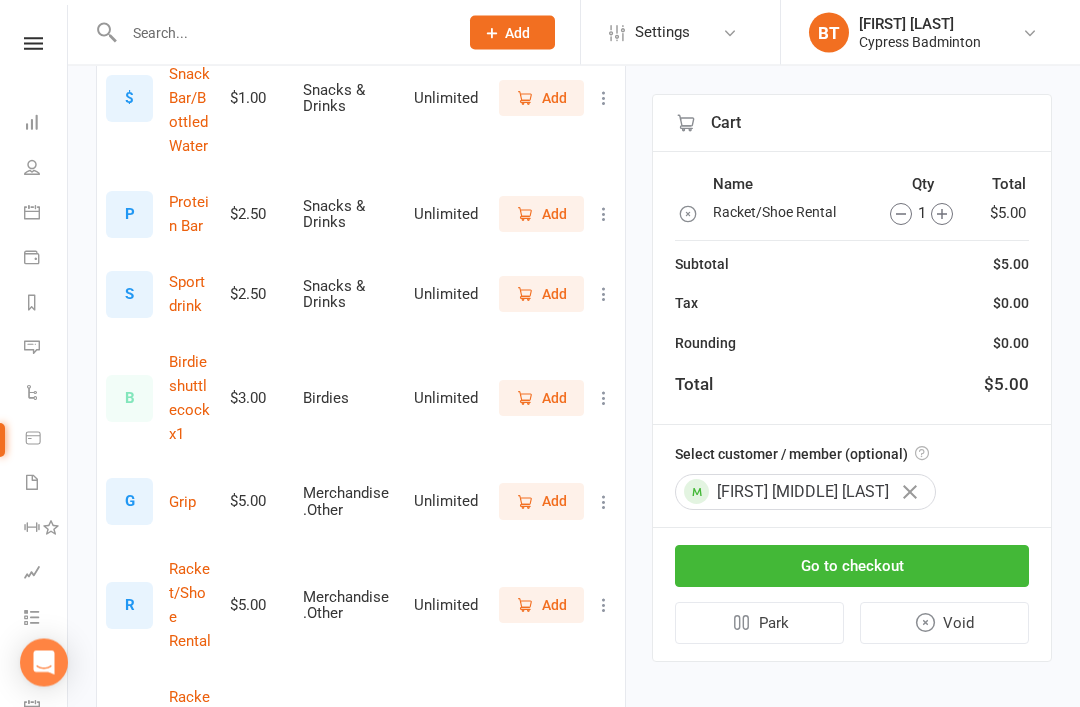 click on "Go to checkout" at bounding box center (852, 567) 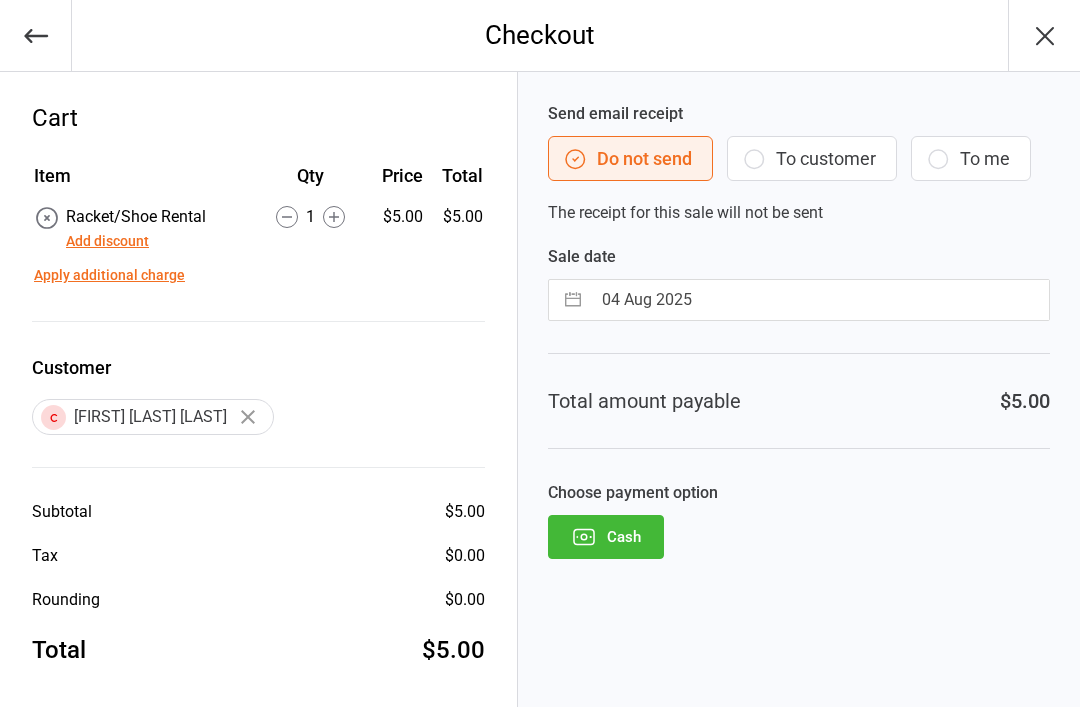 scroll, scrollTop: 0, scrollLeft: 0, axis: both 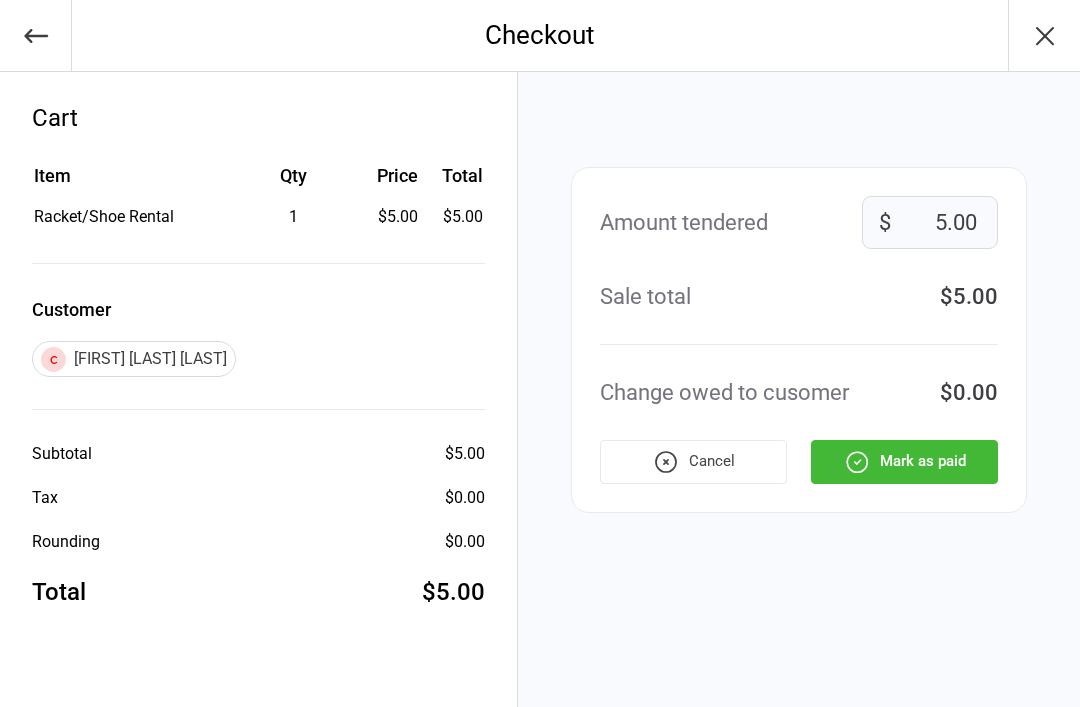 click on "Mark as paid" at bounding box center [904, 462] 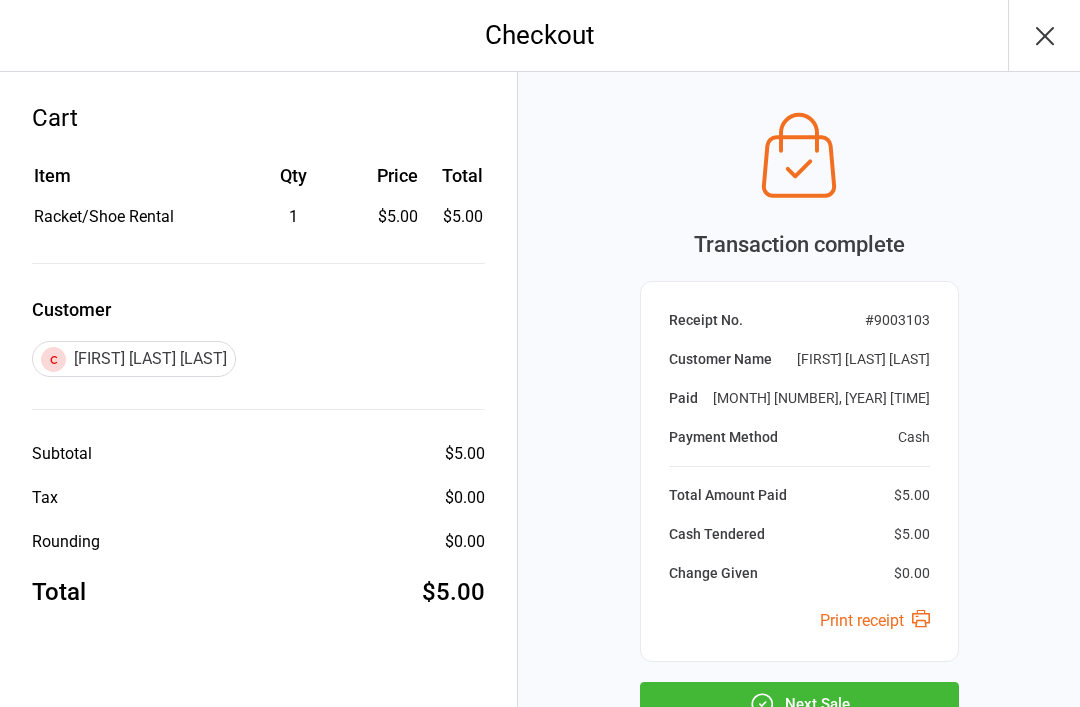 click on "Next Sale" at bounding box center (799, 704) 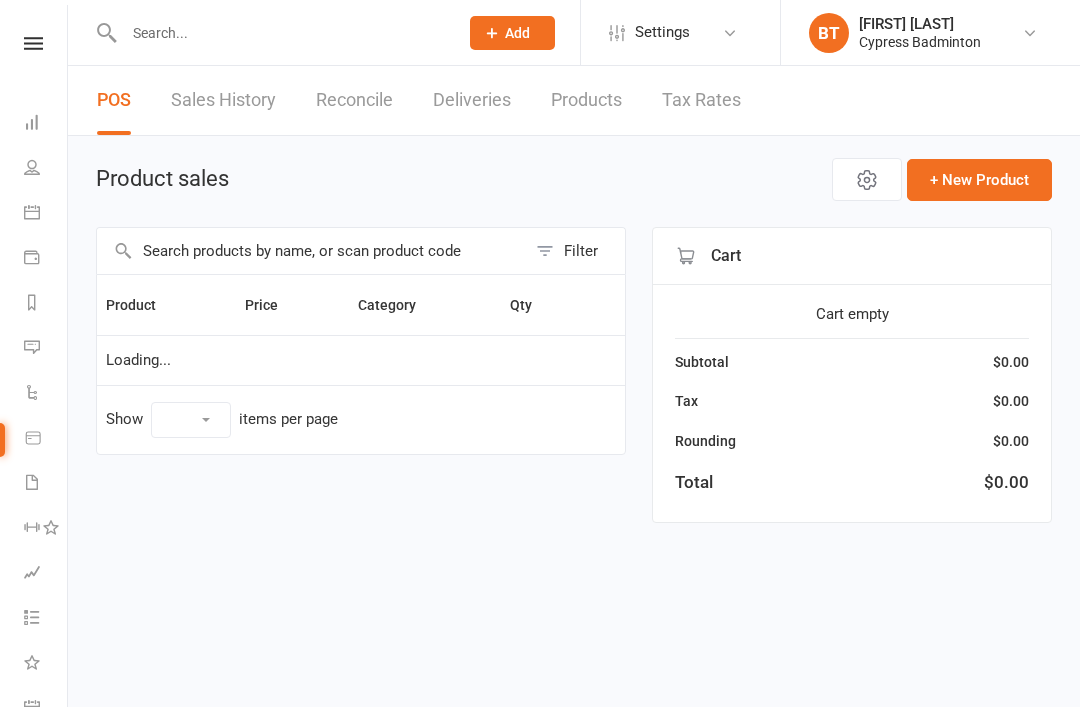 select on "100" 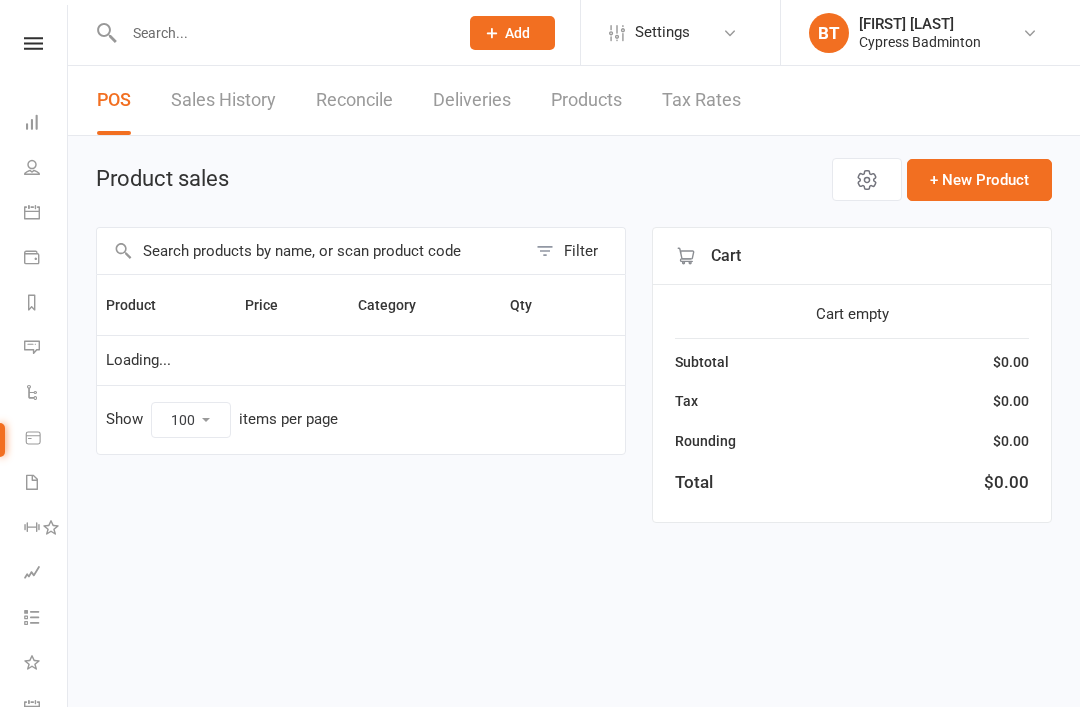 scroll, scrollTop: 0, scrollLeft: 0, axis: both 